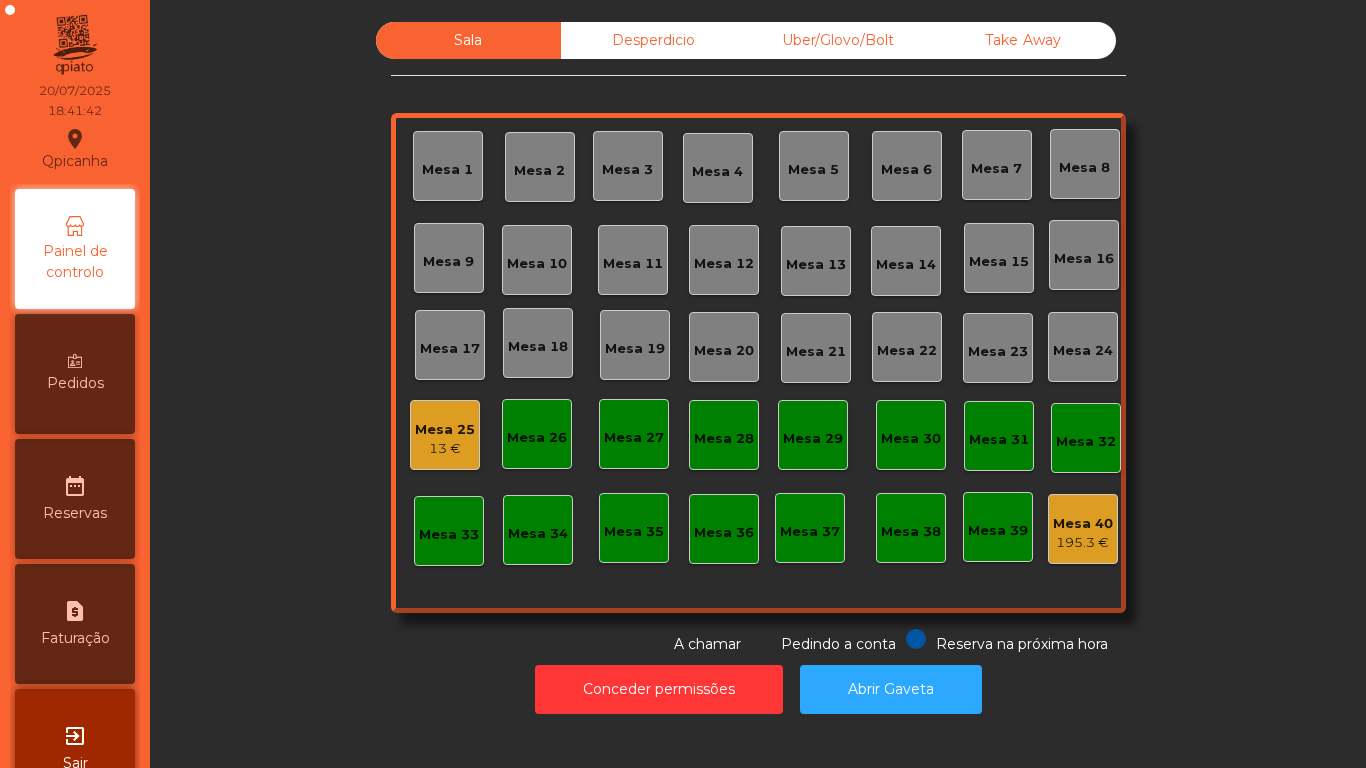 scroll, scrollTop: 0, scrollLeft: 0, axis: both 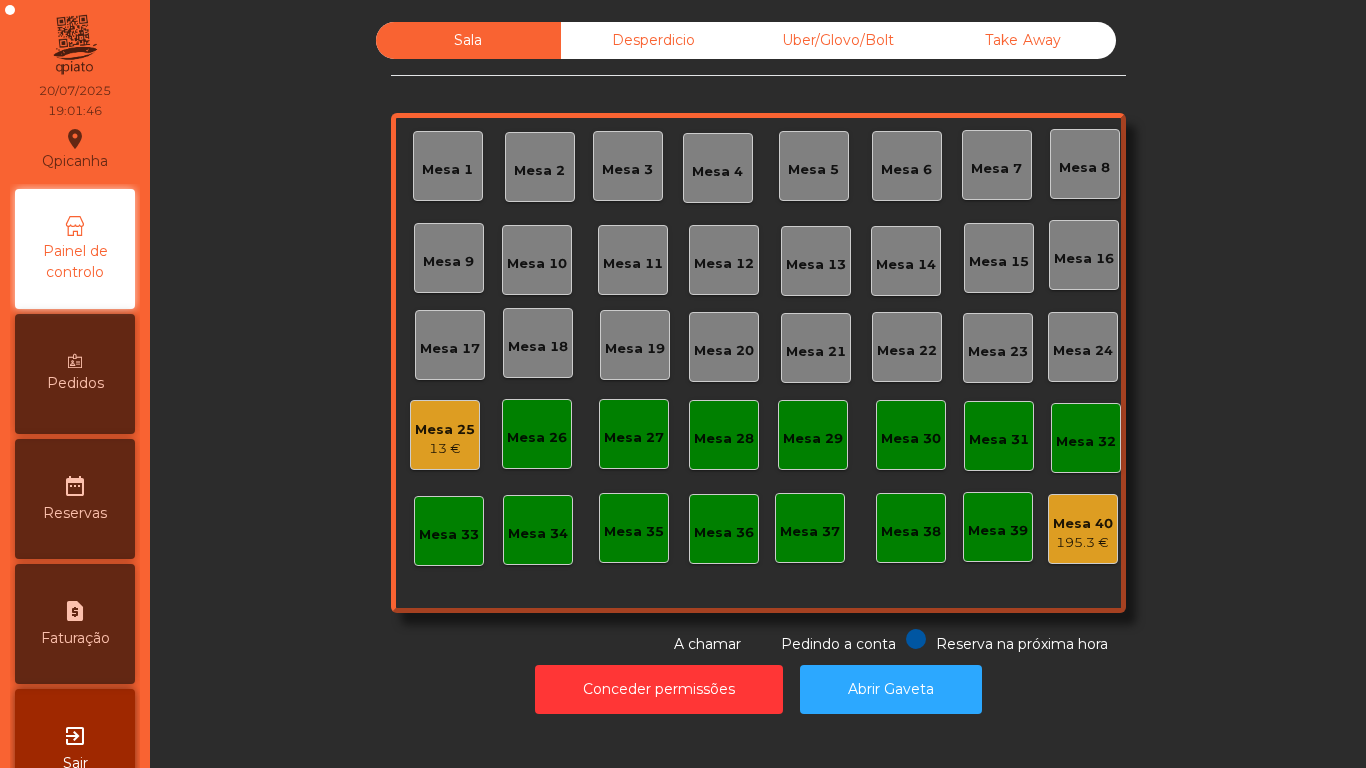 click on "Mesa 25" 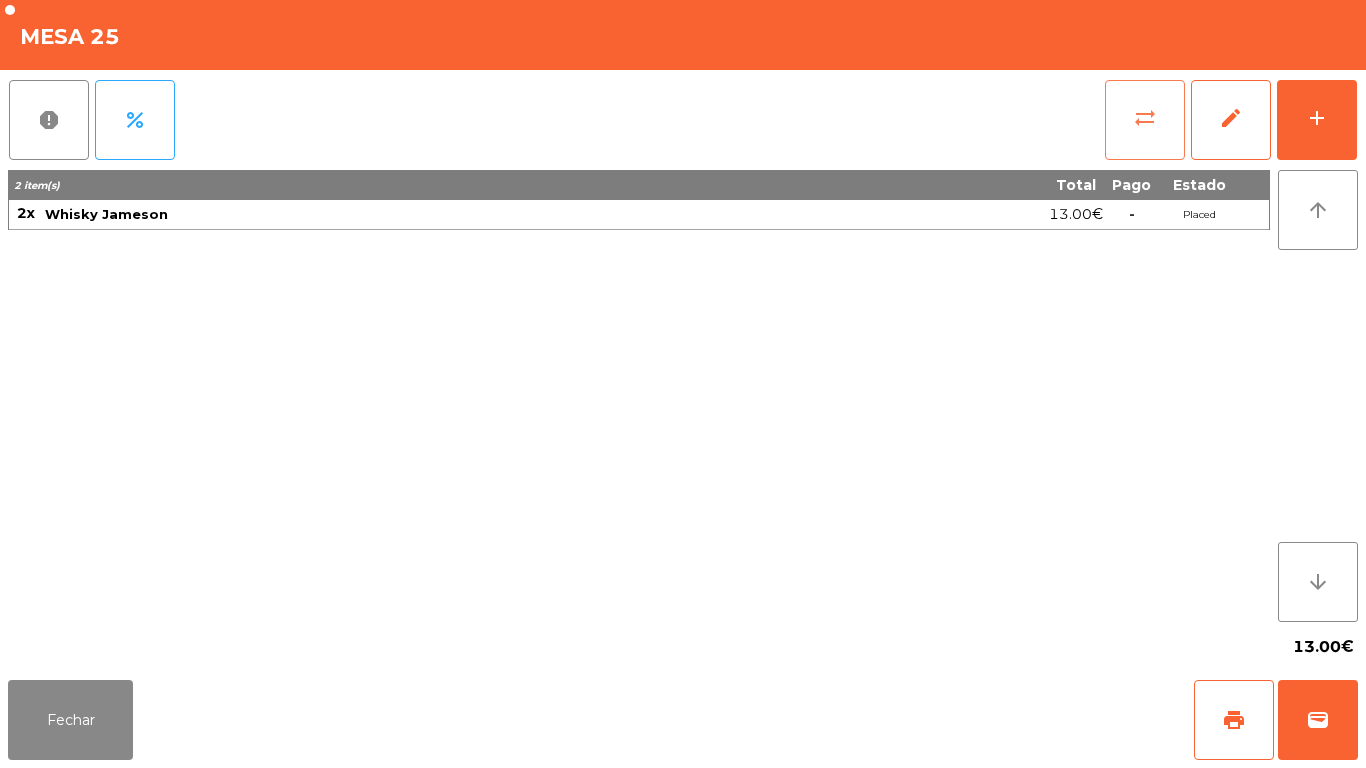click on "sync_alt" 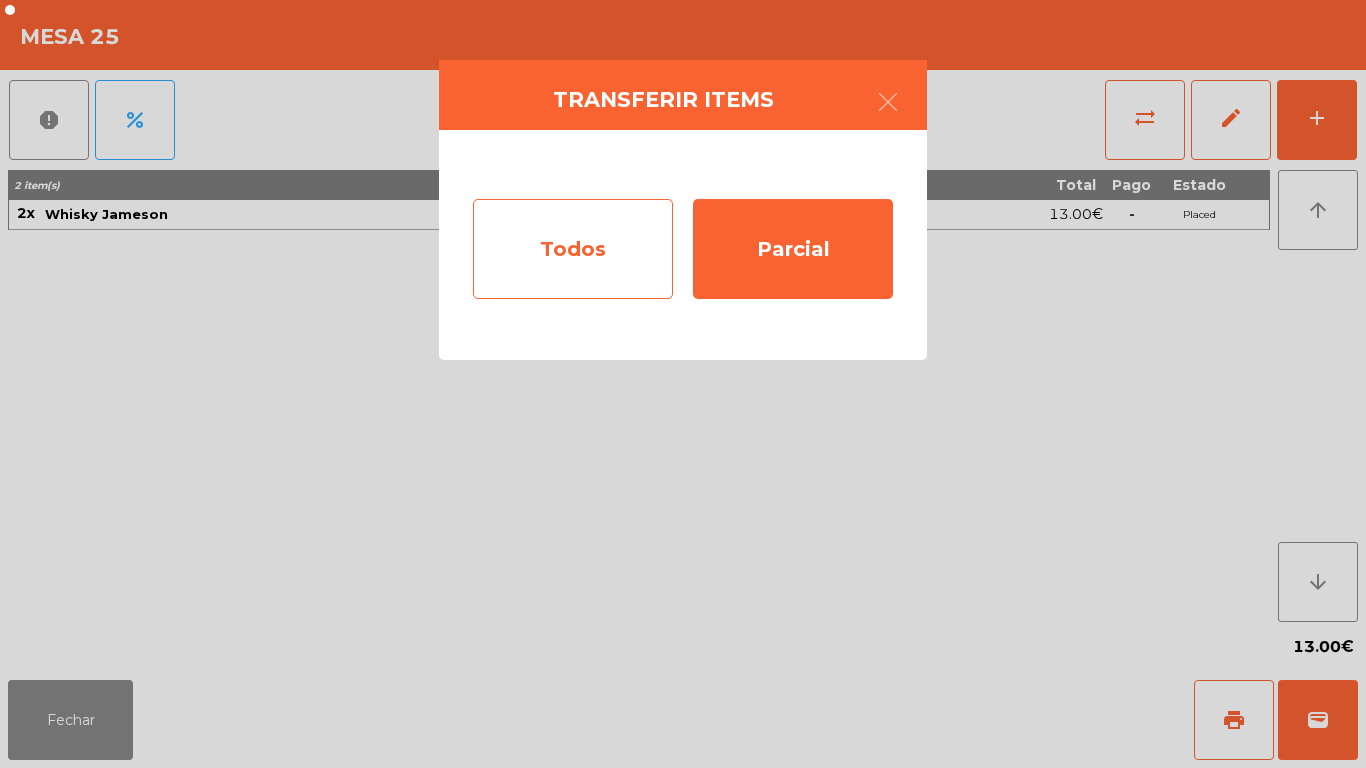 click on "Todos" 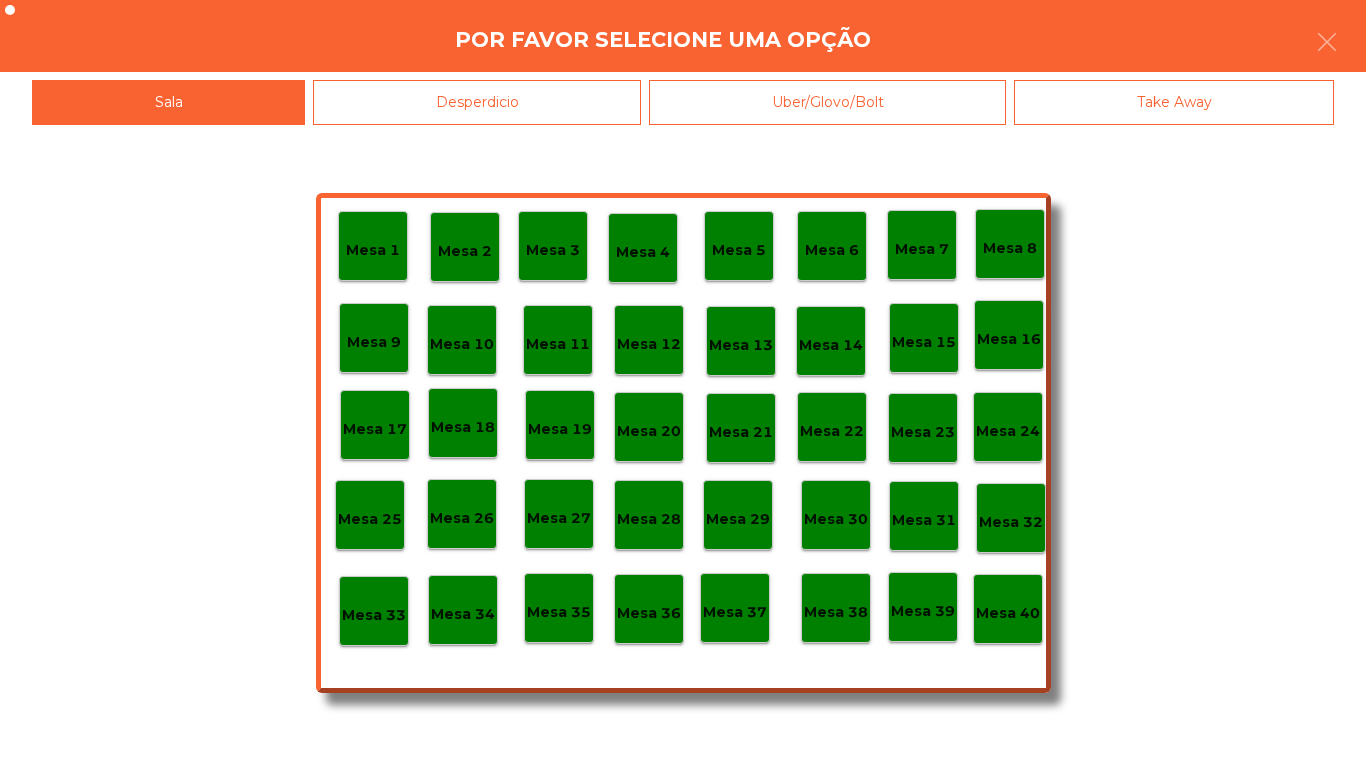 click on "Mesa 40" 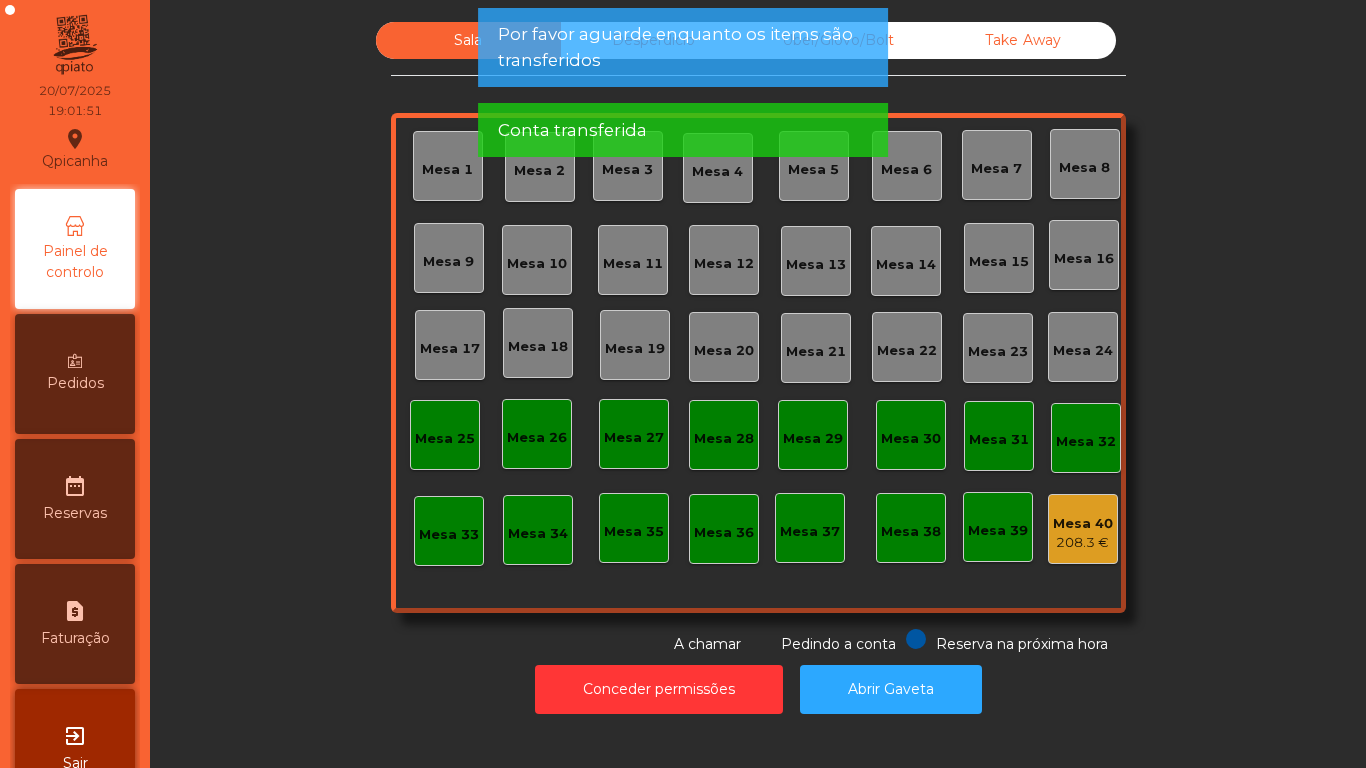 click on "Mesa 25" 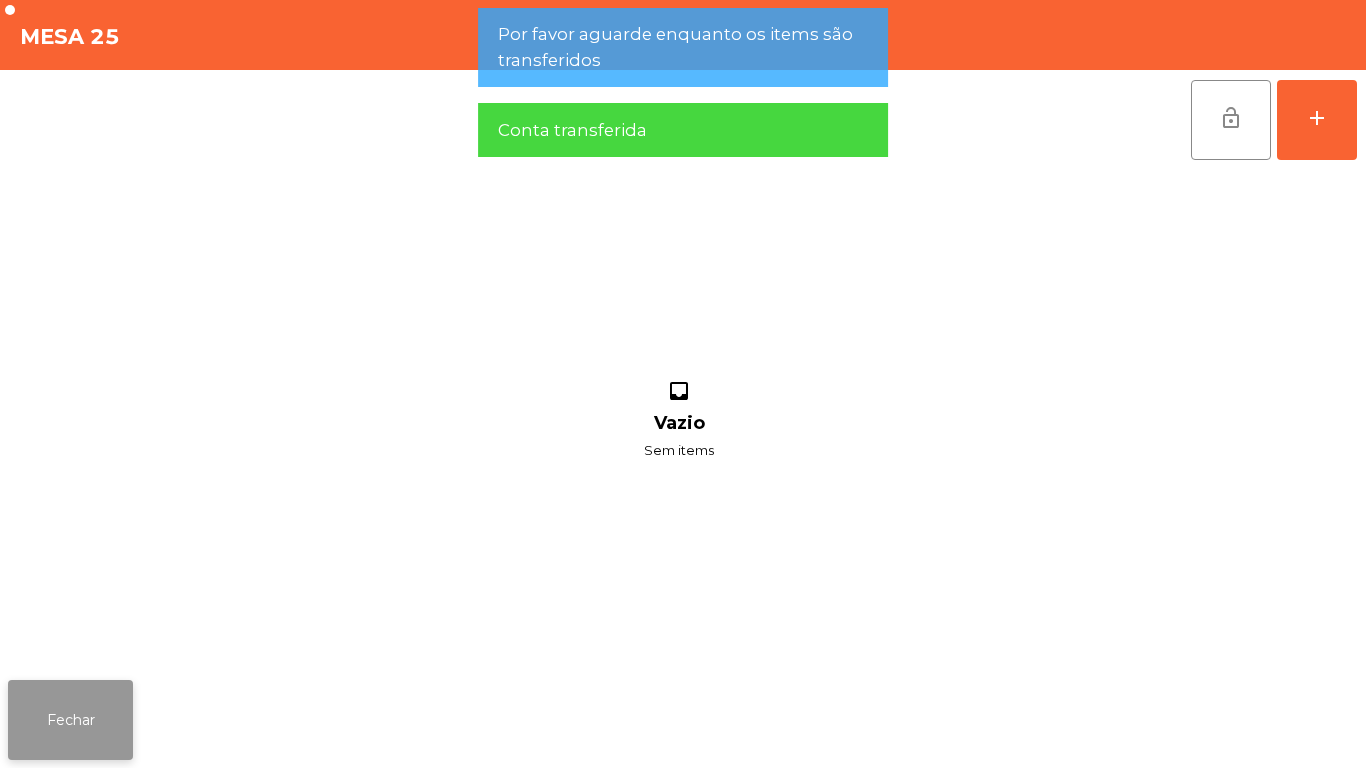 click on "Fechar" 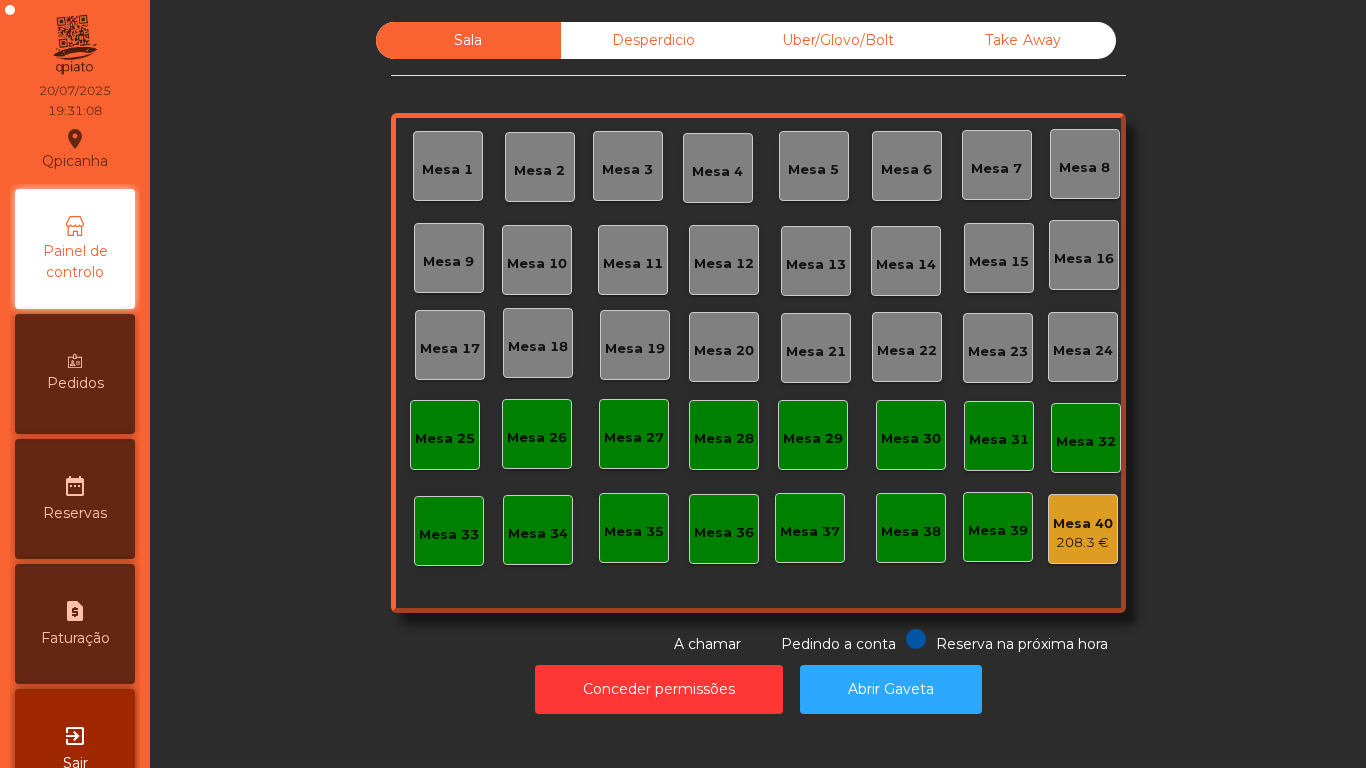 click on "Mesa 2" 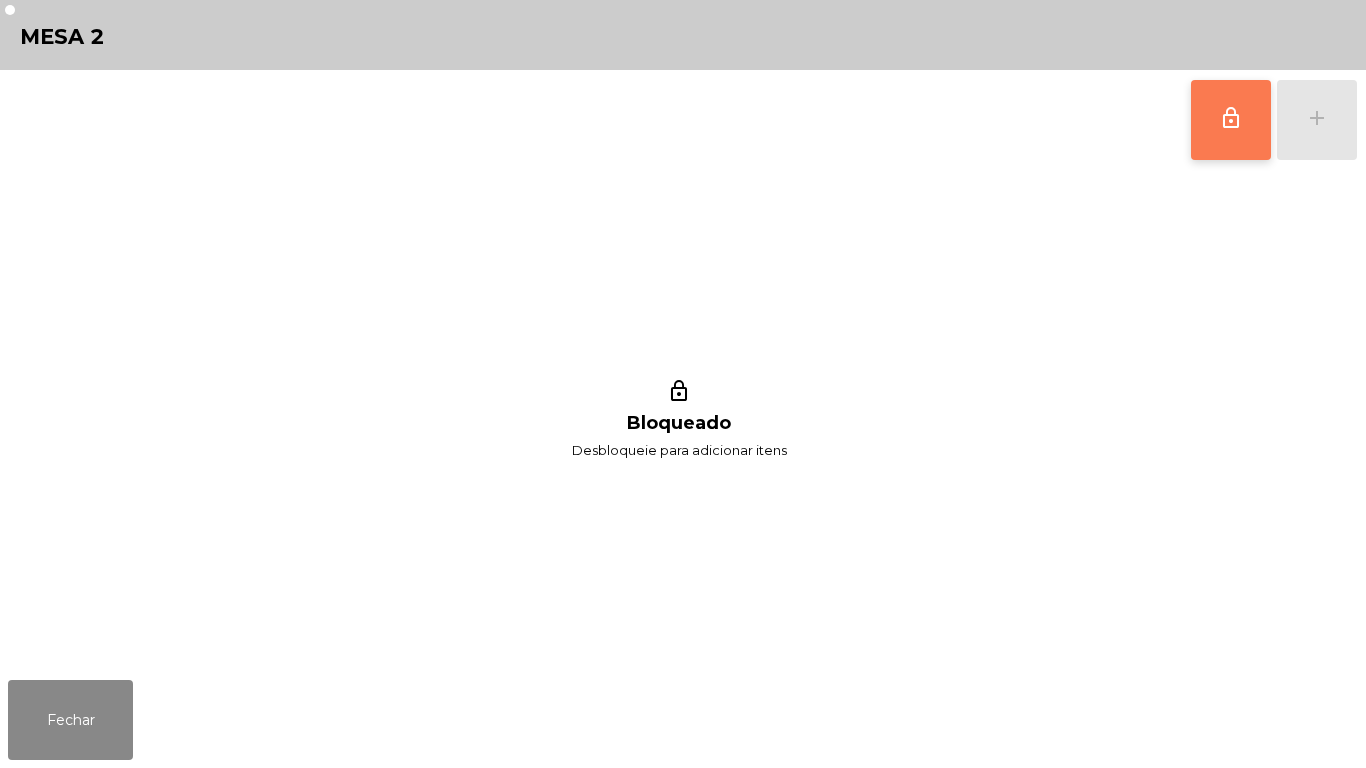 click on "lock_outline" 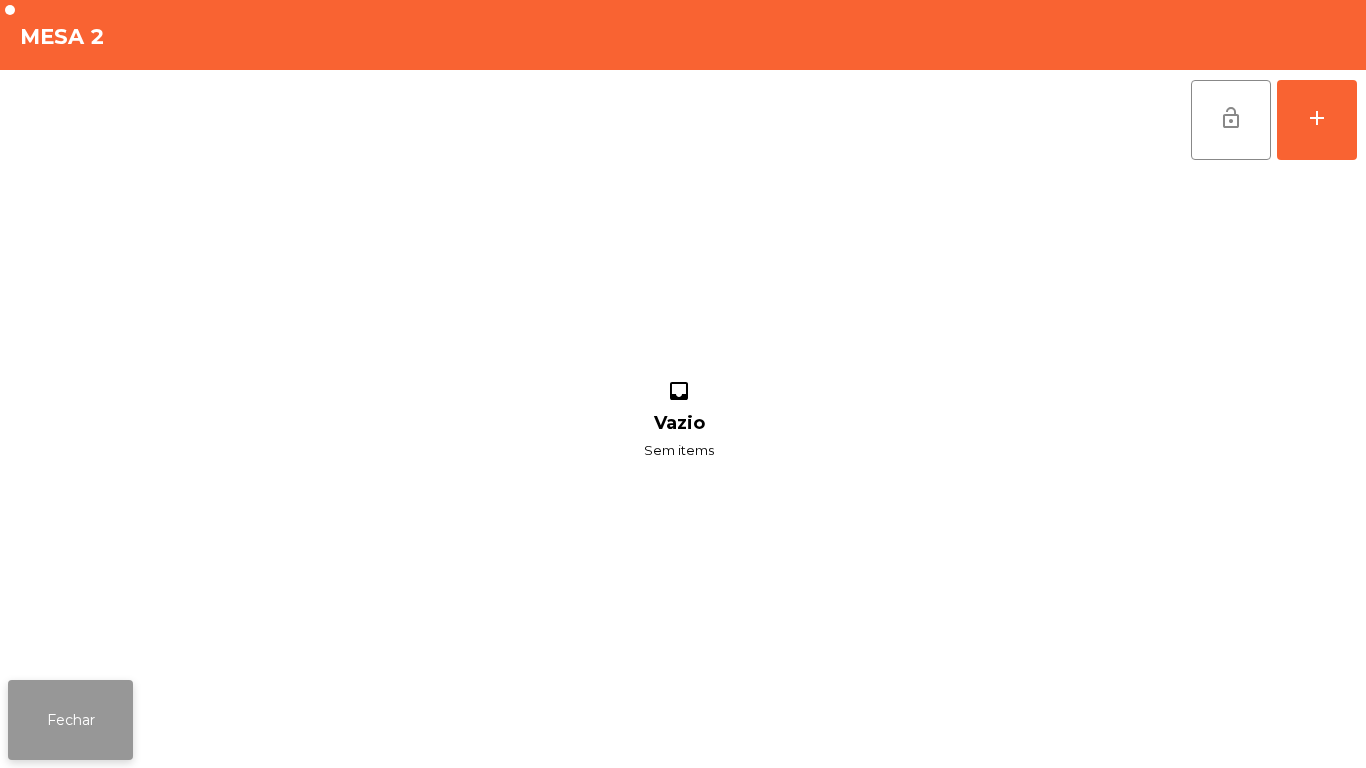 click on "Fechar" 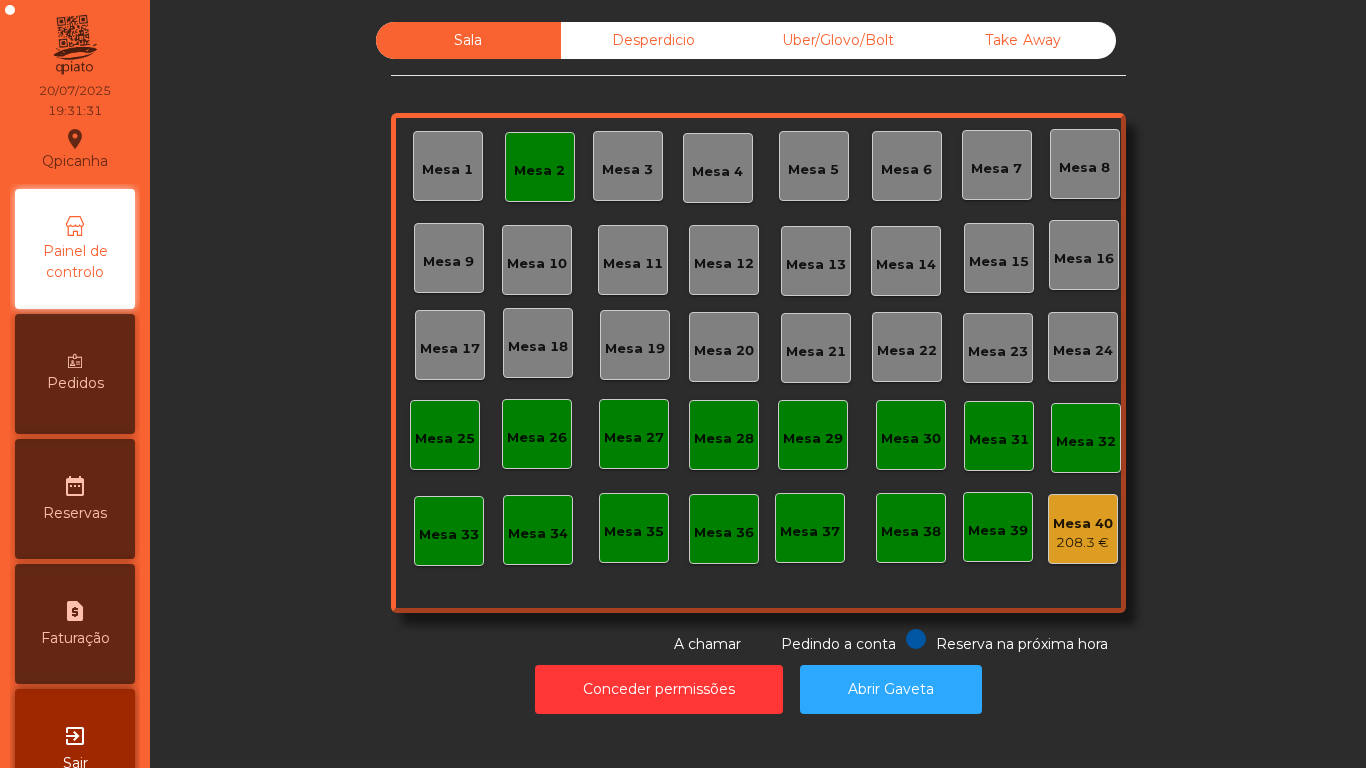 click on "Mesa 2" 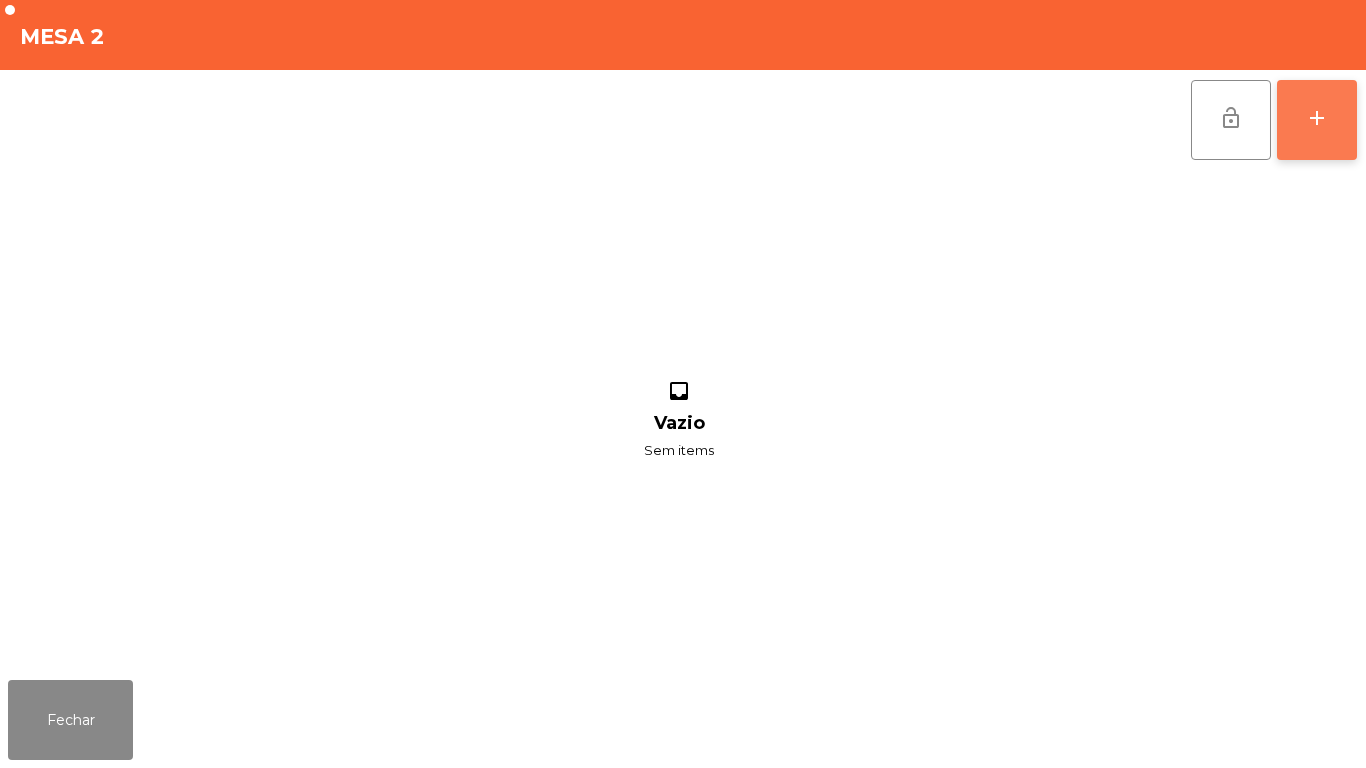 click on "add" 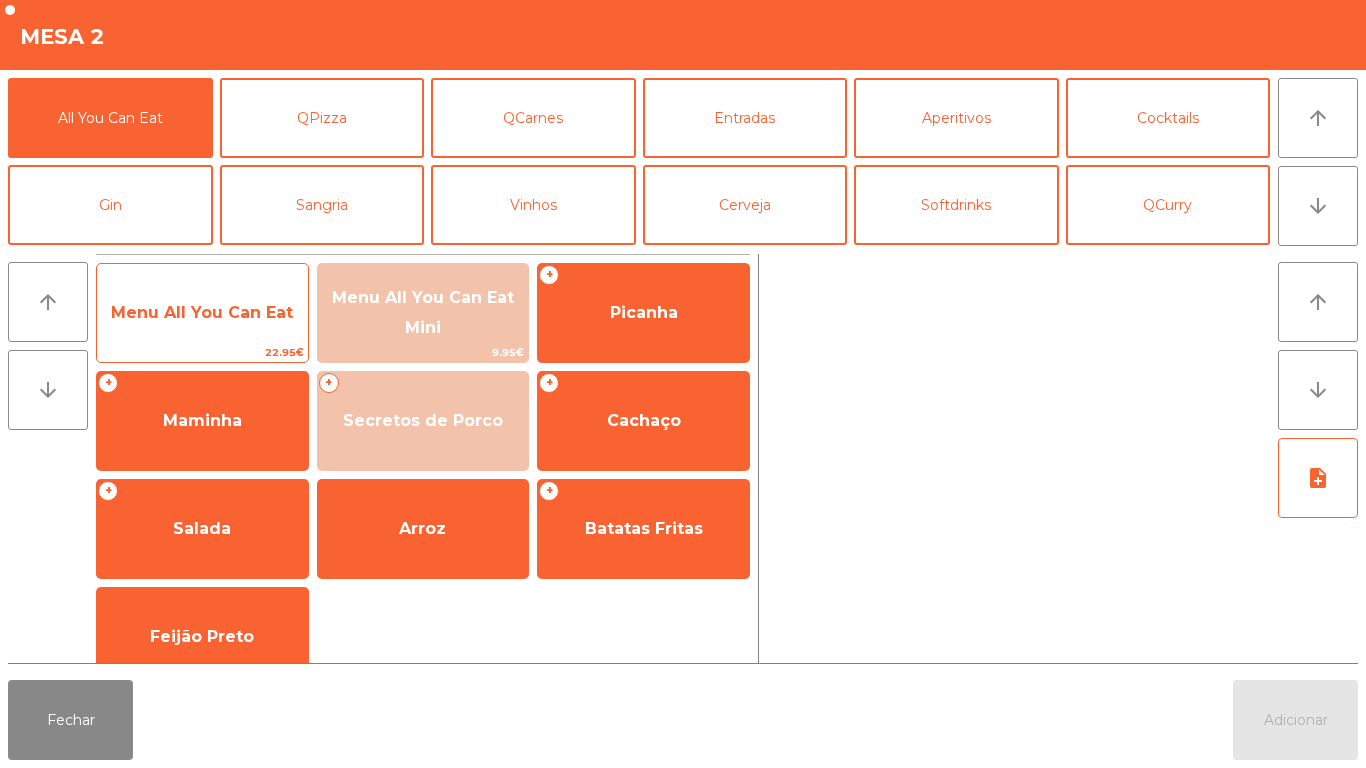click on "Menu All You Can Eat" 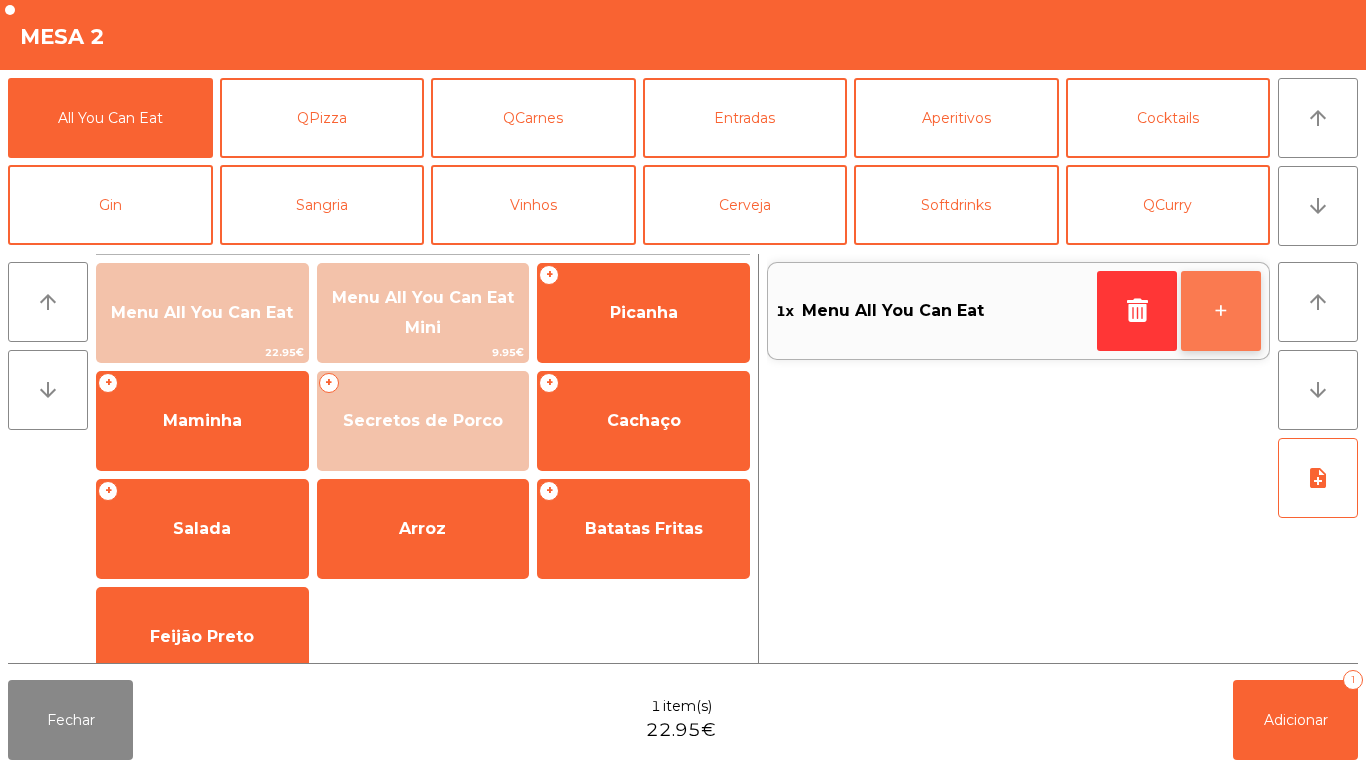 click on "+" 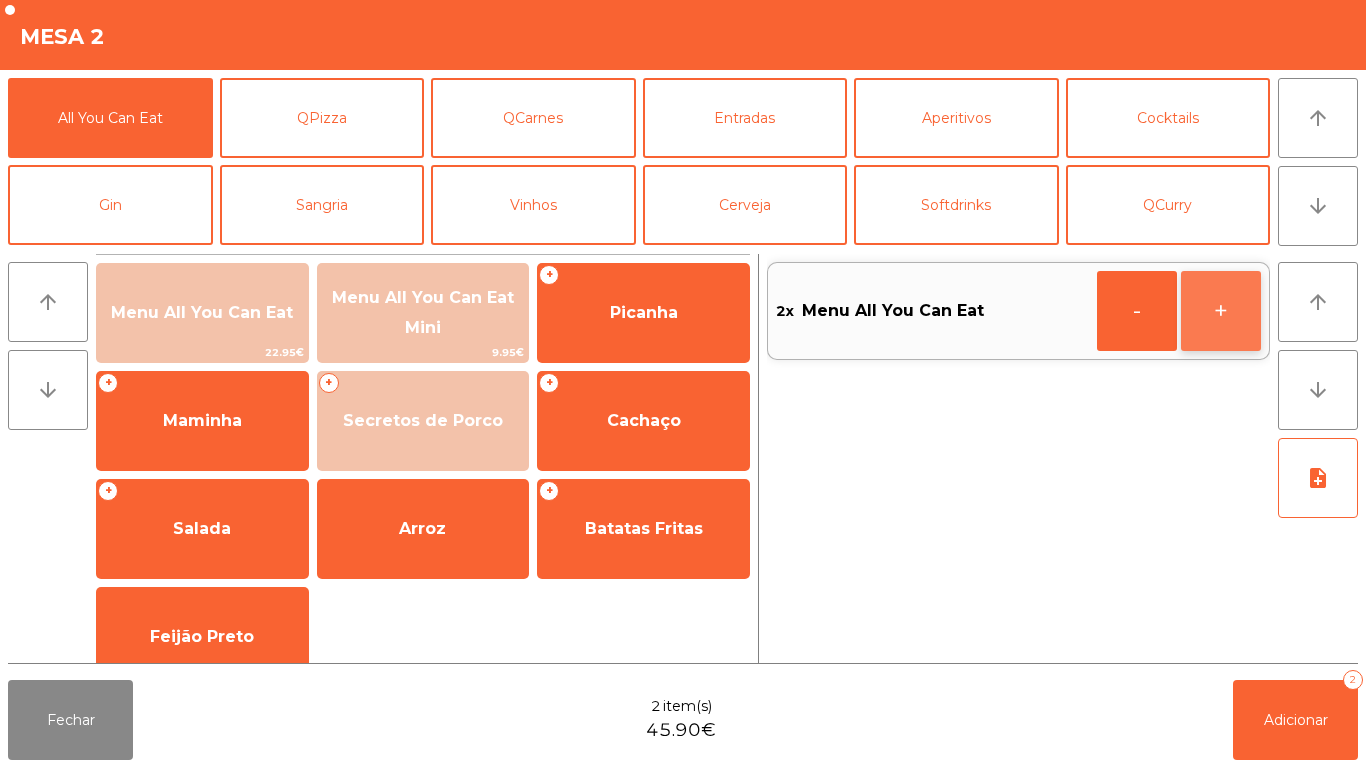 click on "+" 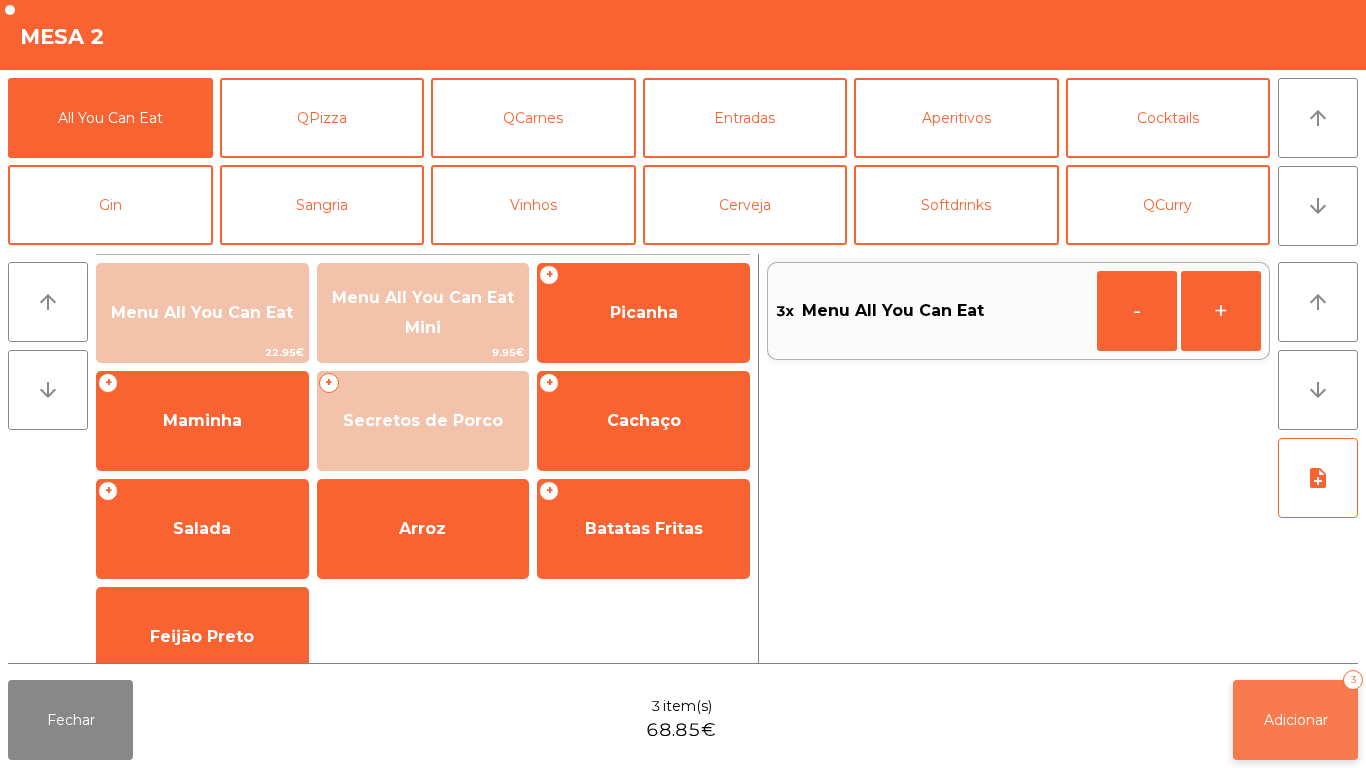 click on "Adicionar   3" 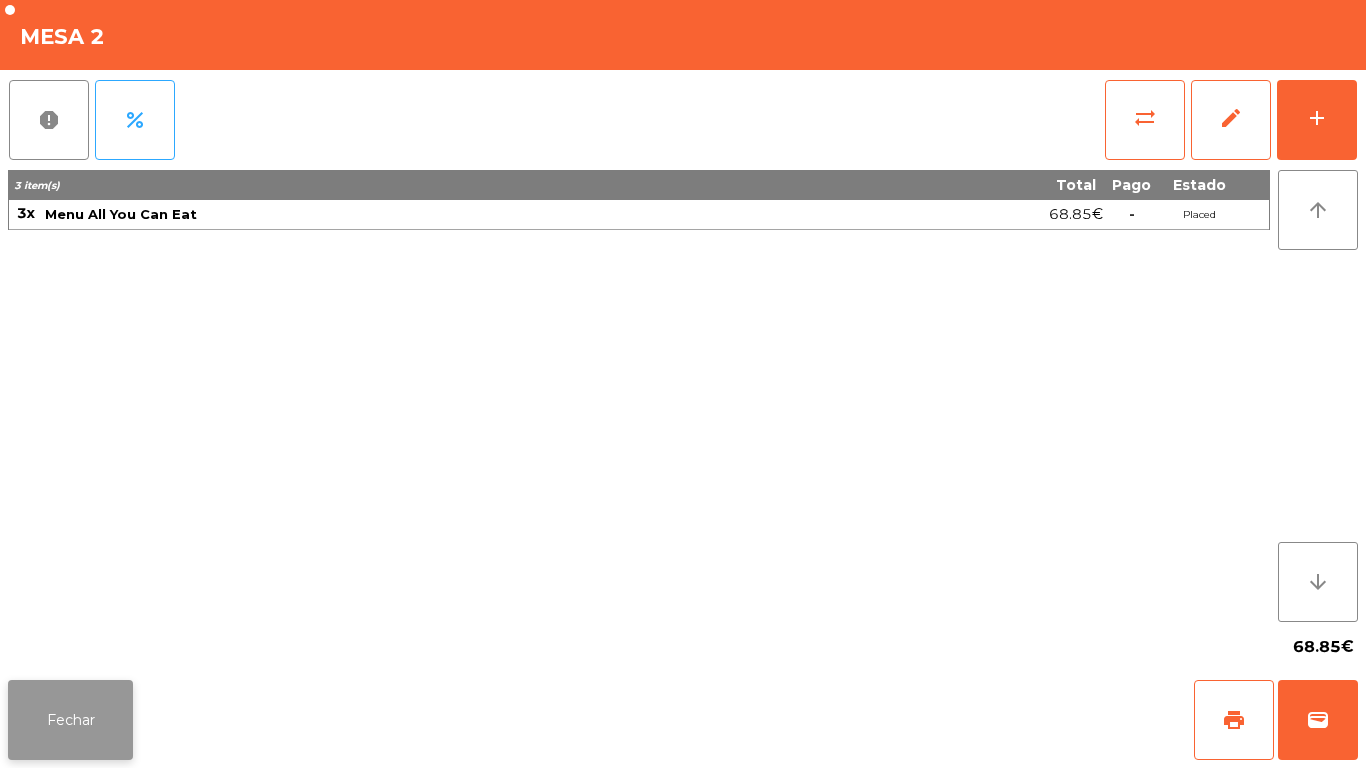 click on "Fechar" 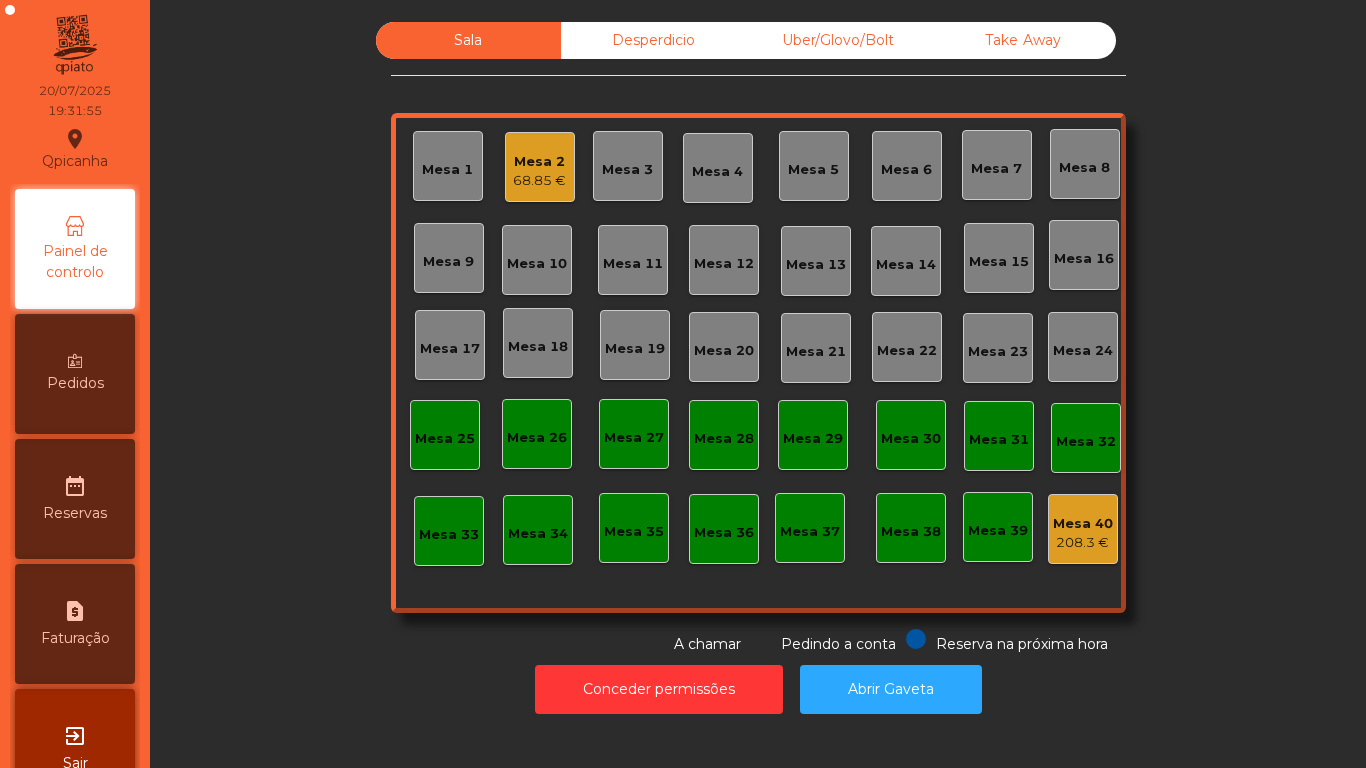 click on "Mesa 17" 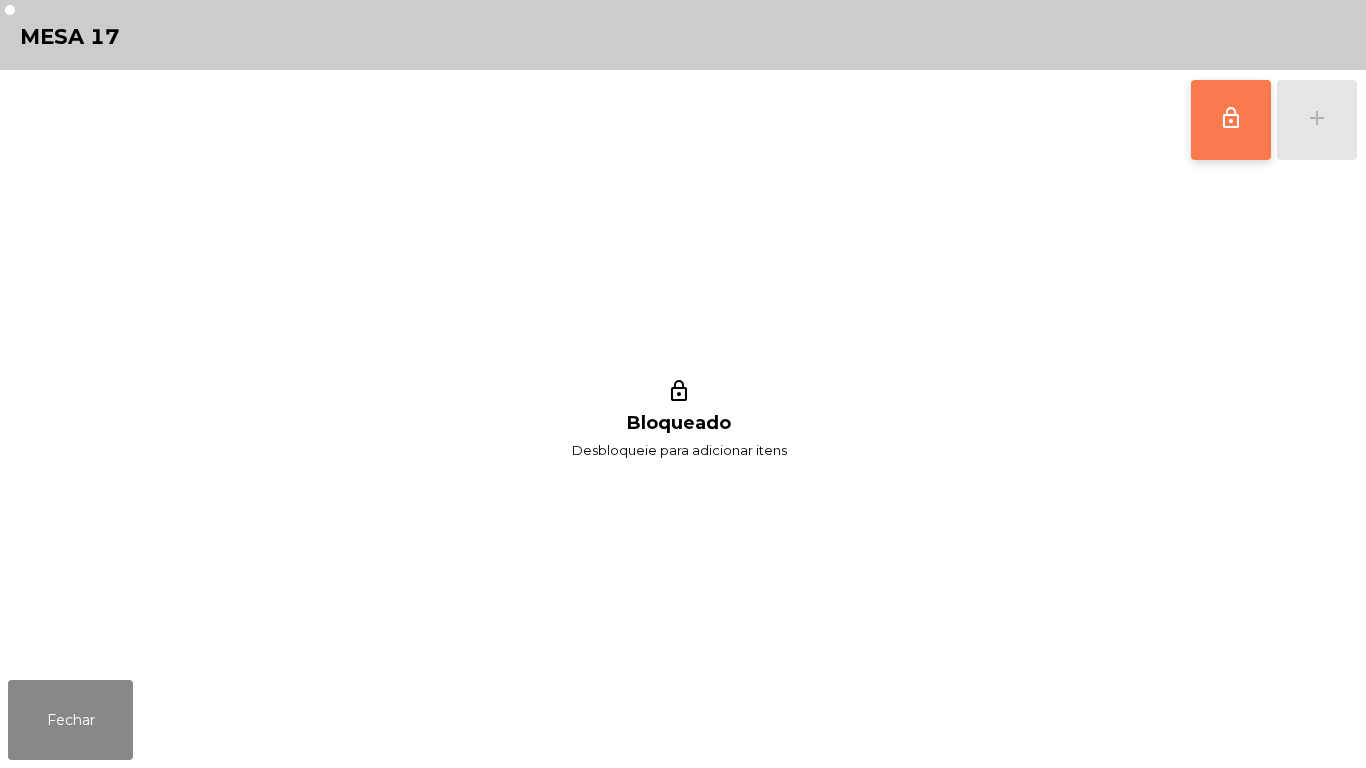 click on "lock_outline" 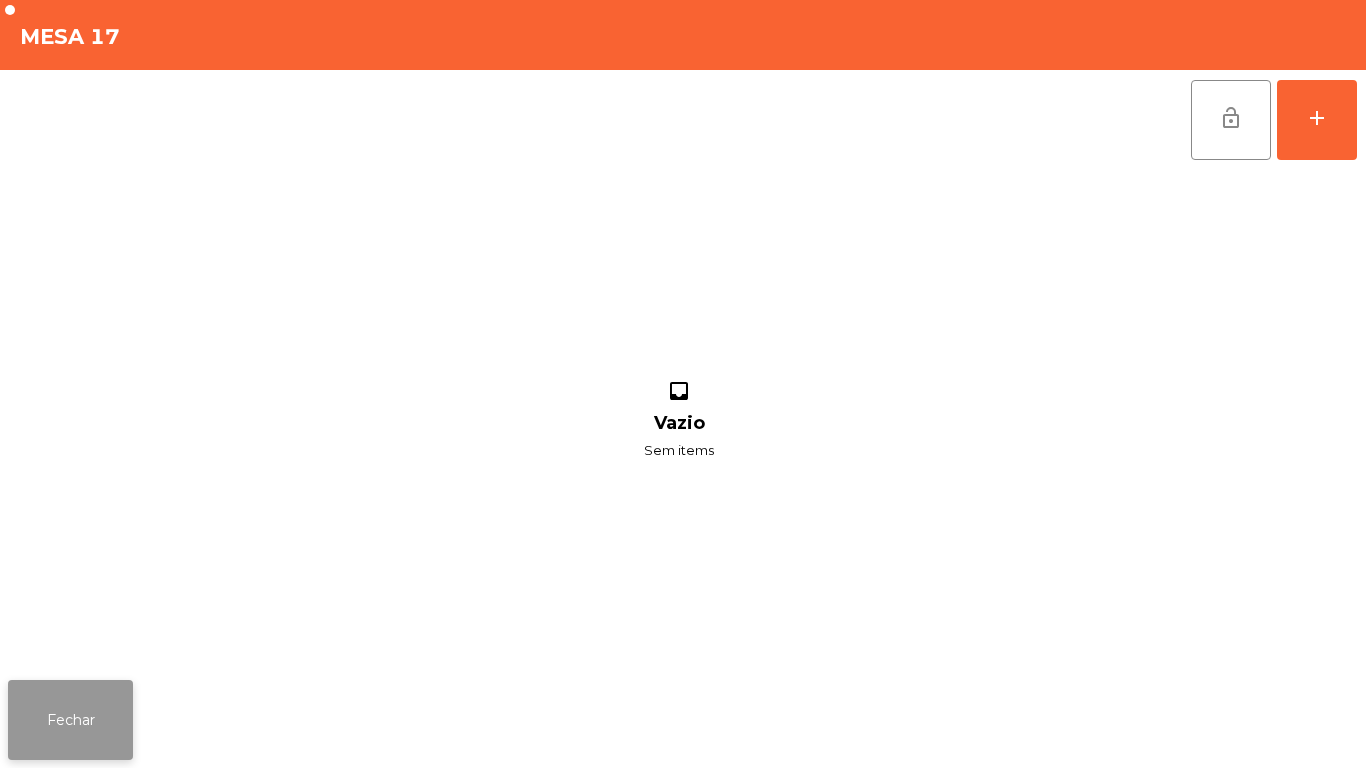 click on "Fechar" 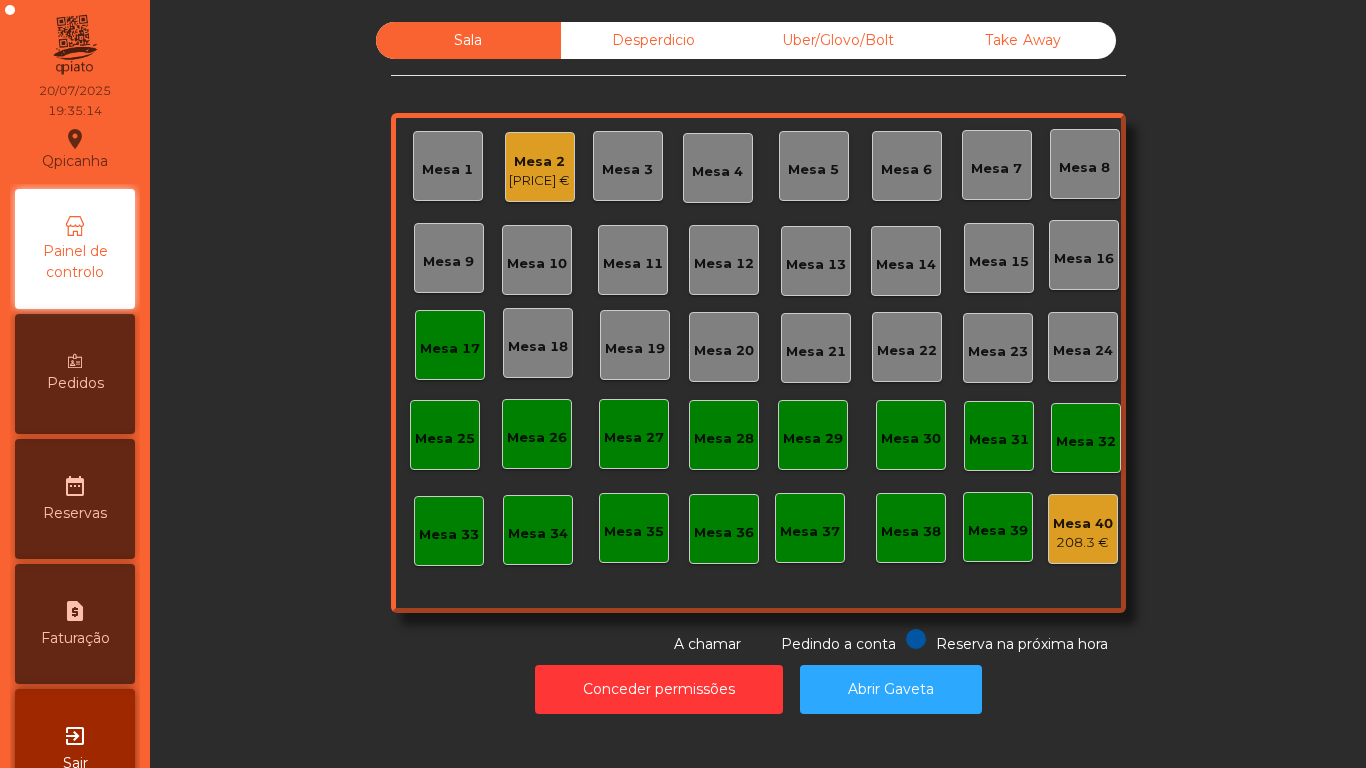 click on "[PRICE] €" 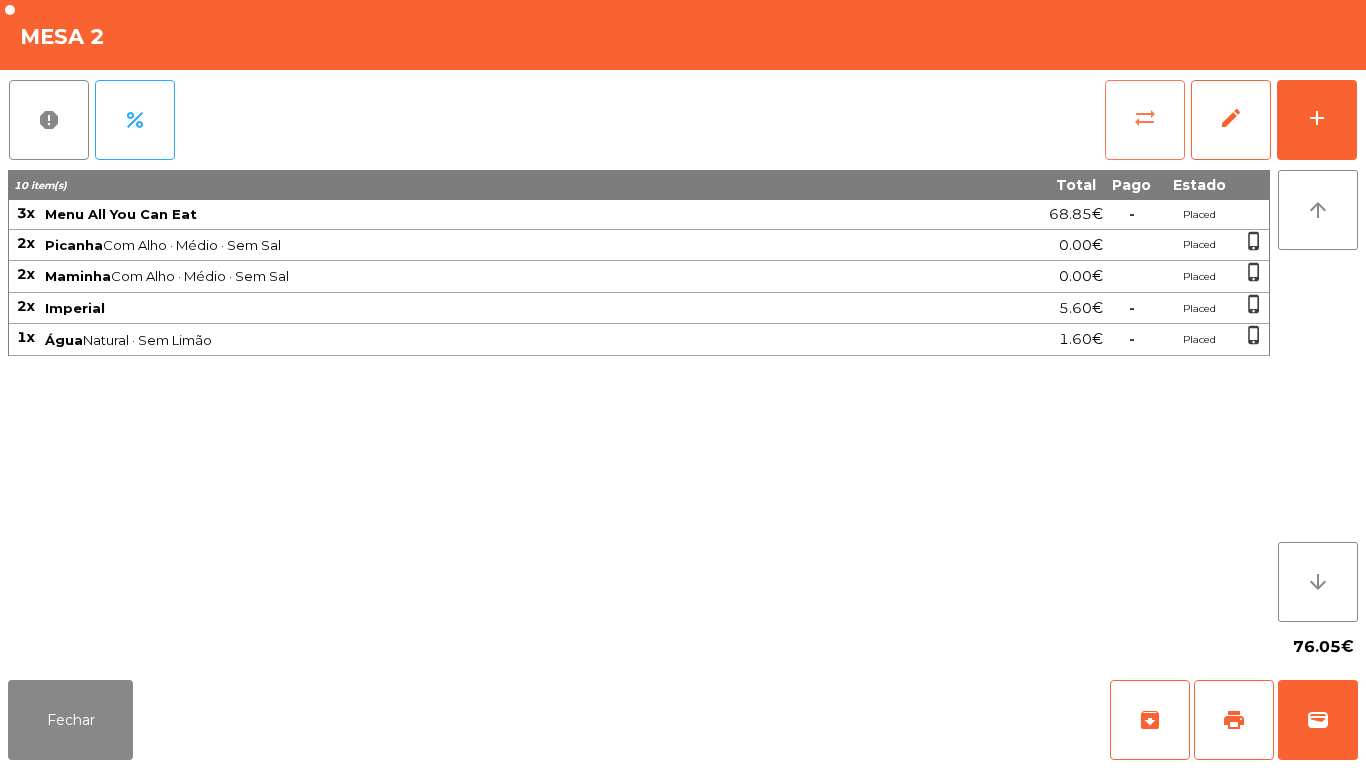 click on "sync_alt" 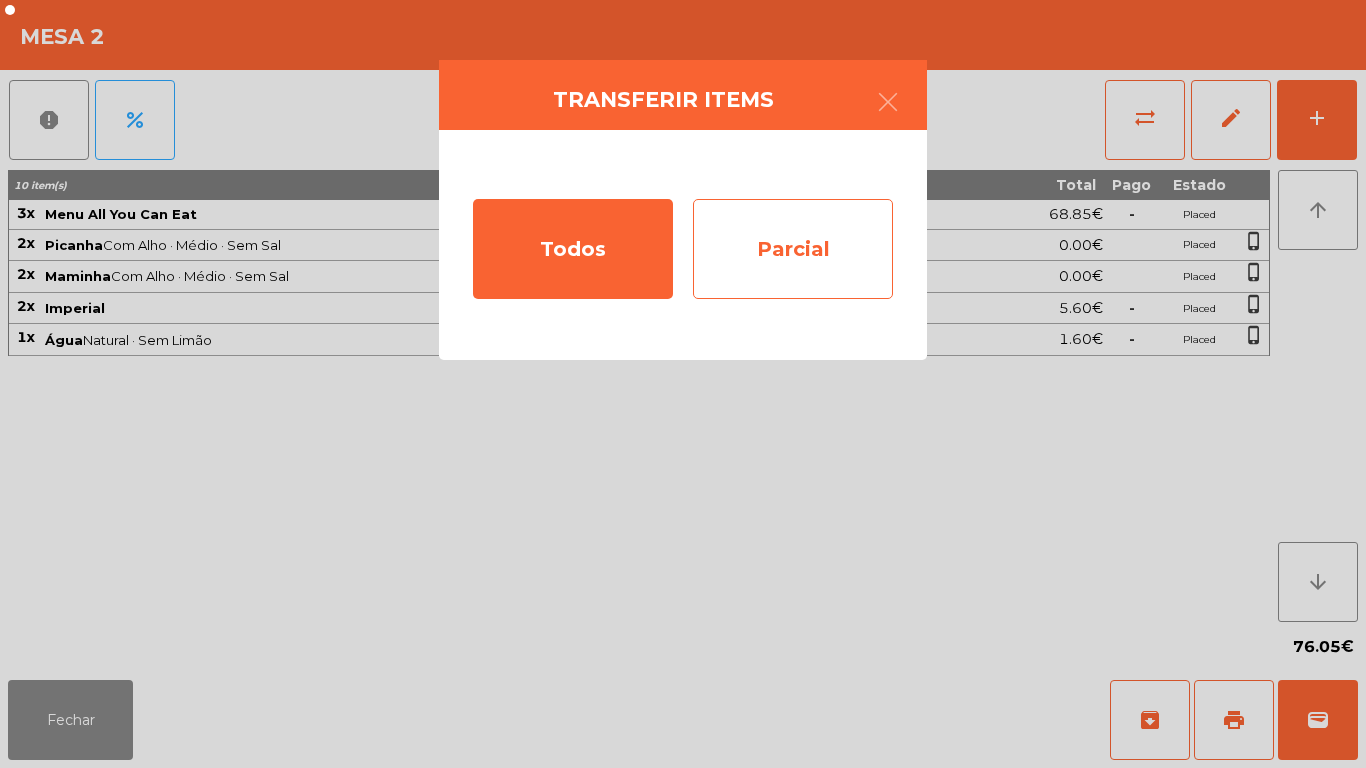 click on "Parcial" 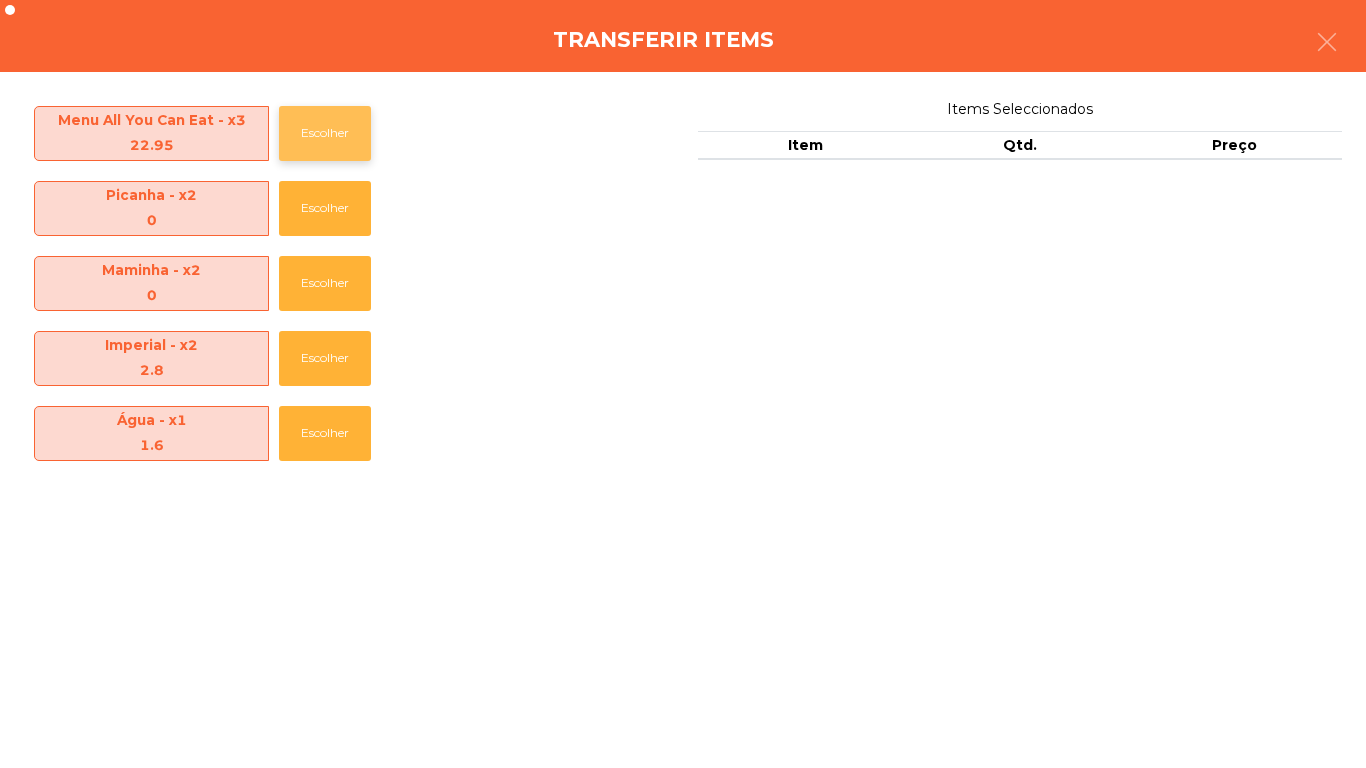 click on "Escolher" 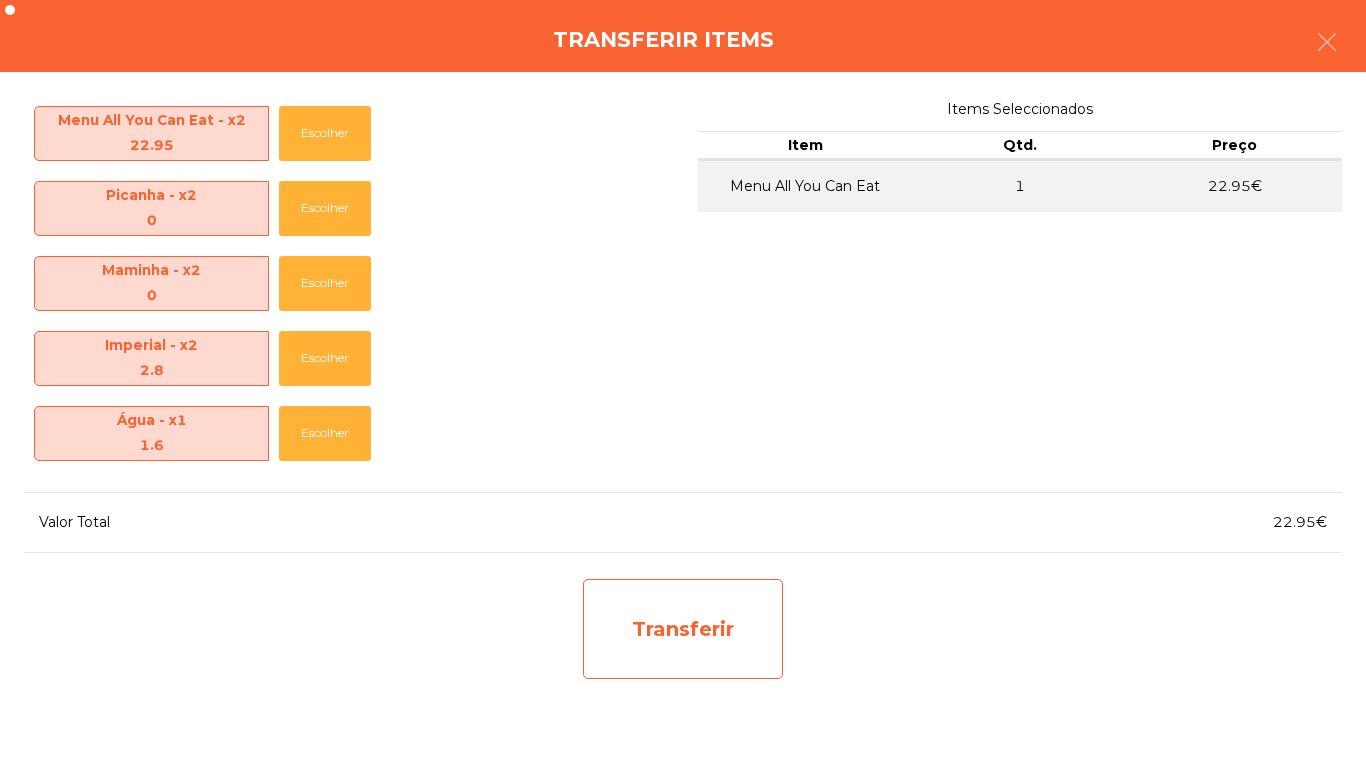 click on "Transferir" 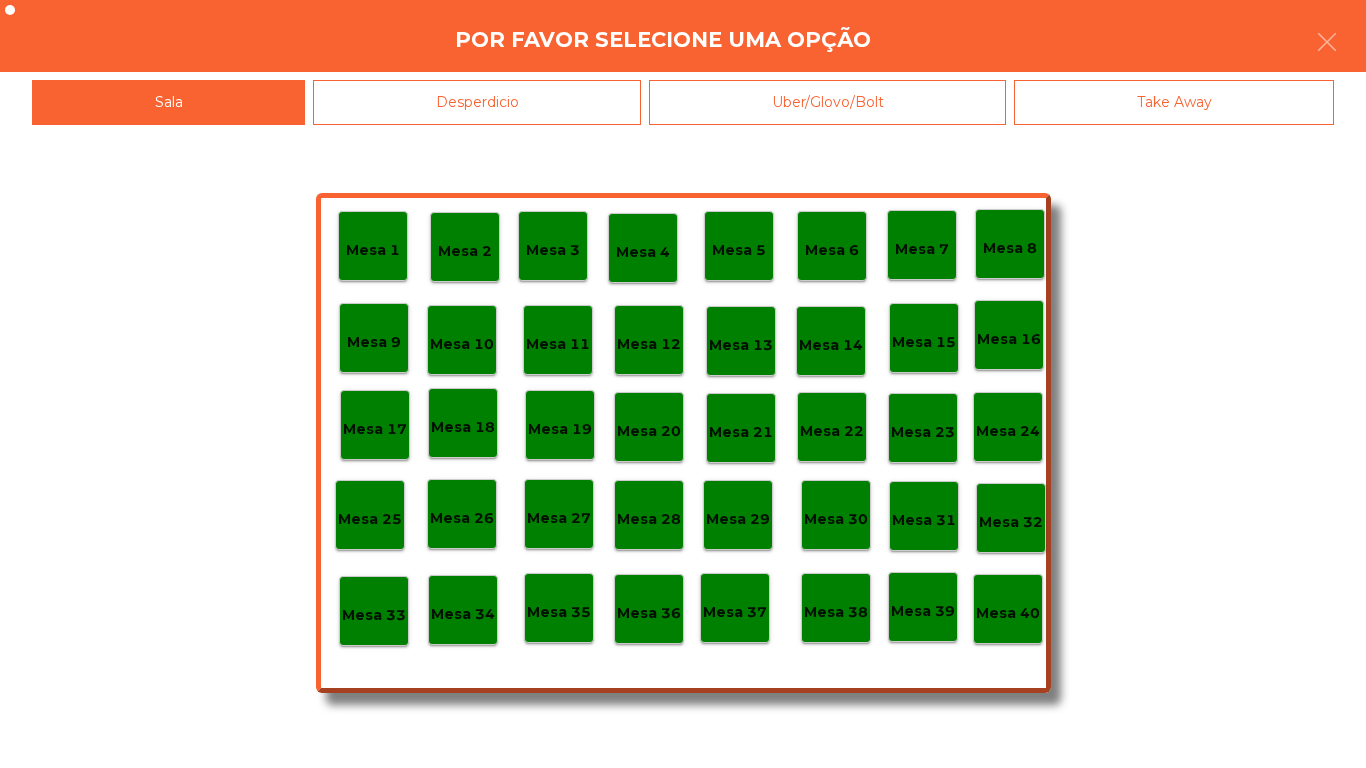 click on "Mesa 17" 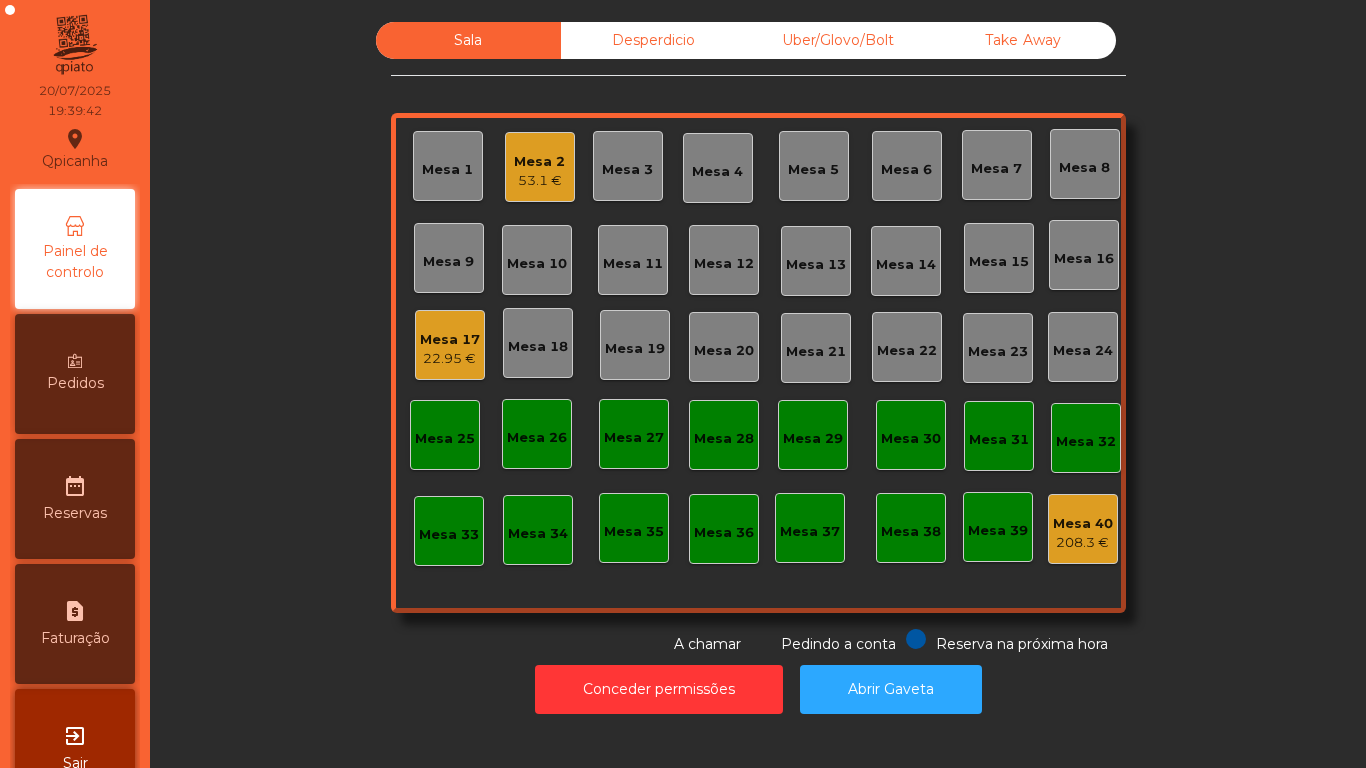 click on "Mesa [NUMBER] [PRICE] €" 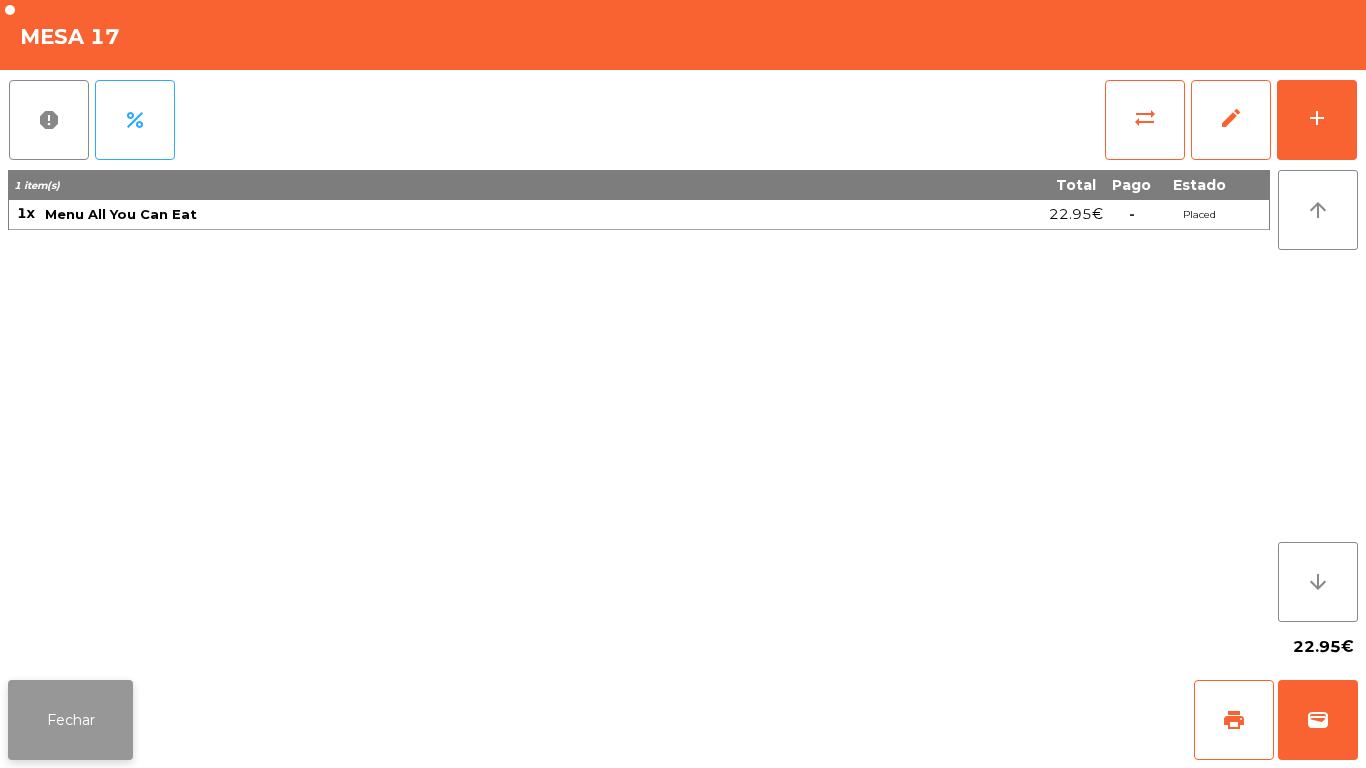click on "Fechar" 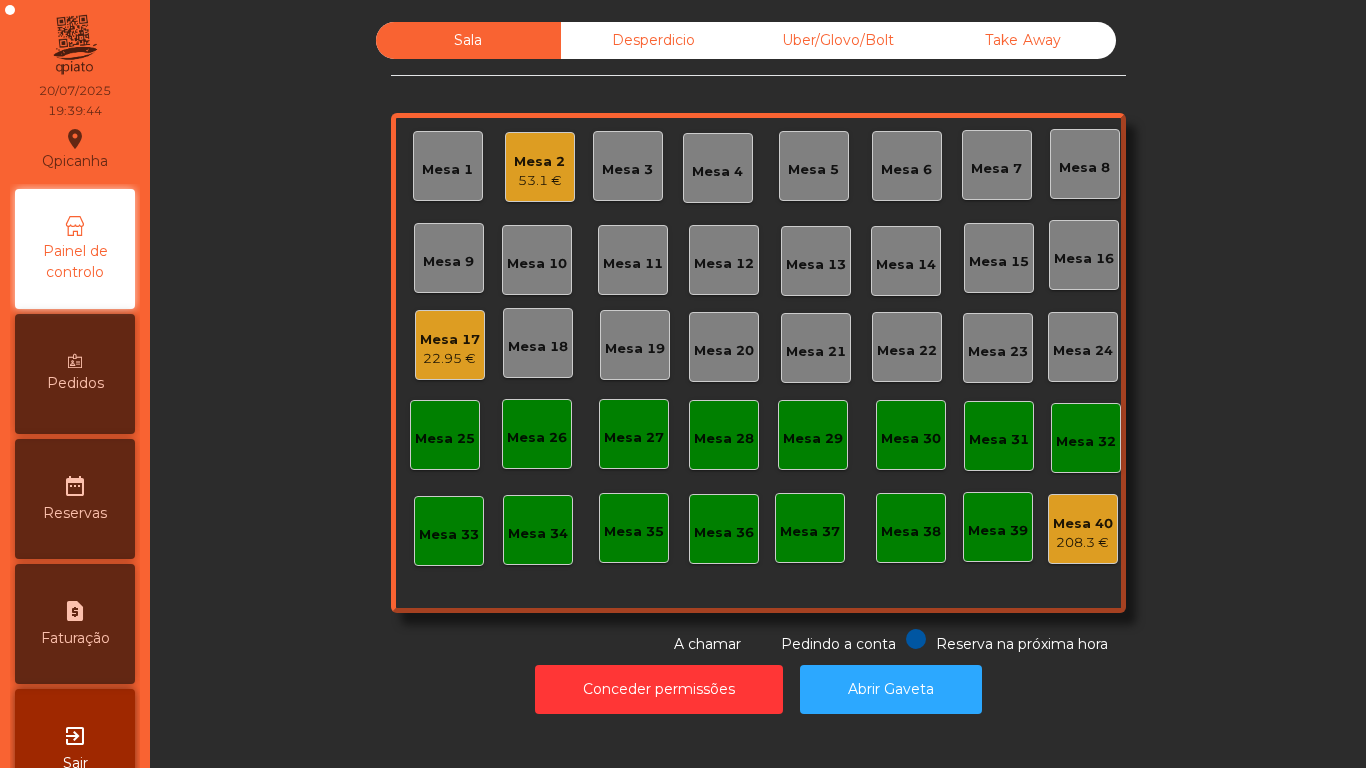 click on "Mesa 2   53.1 €" 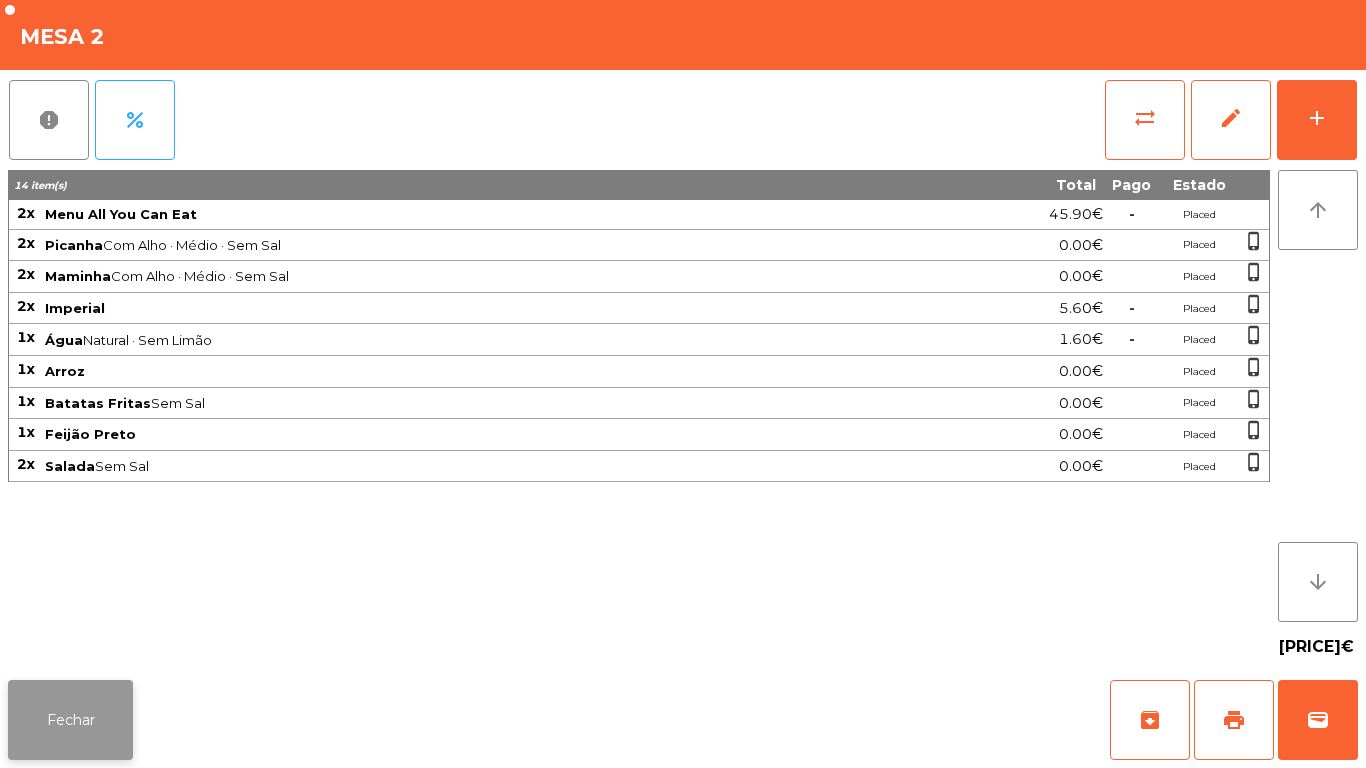 click on "Fechar" 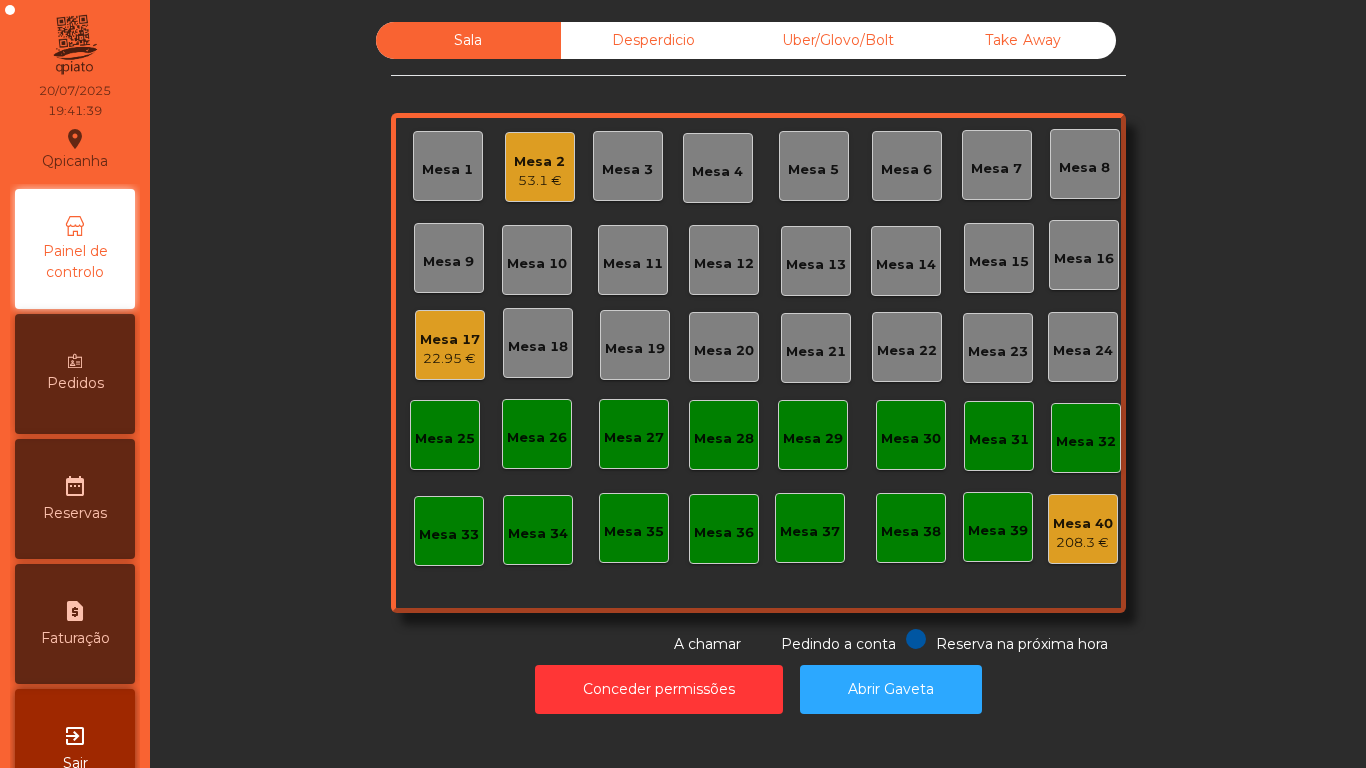 click on "Mesa 2   53.1 €" 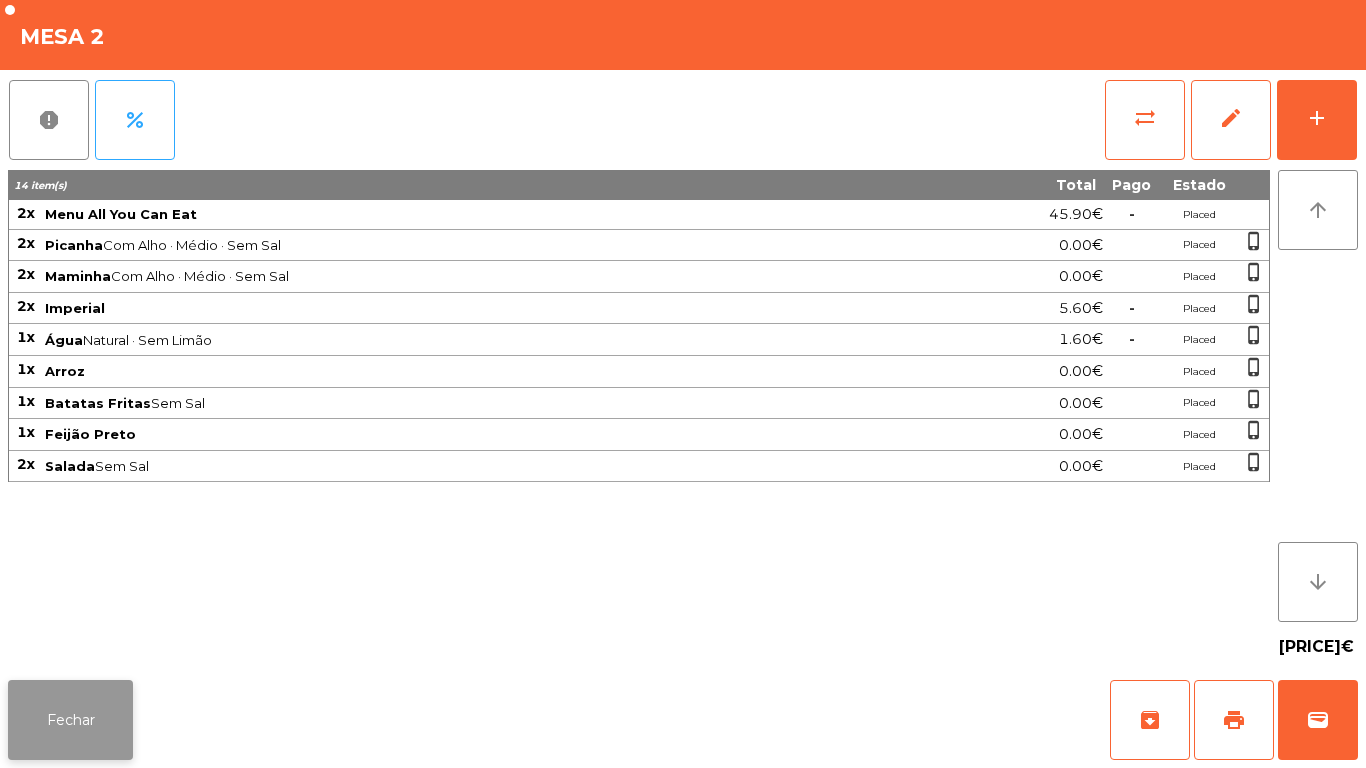 click on "Fechar" 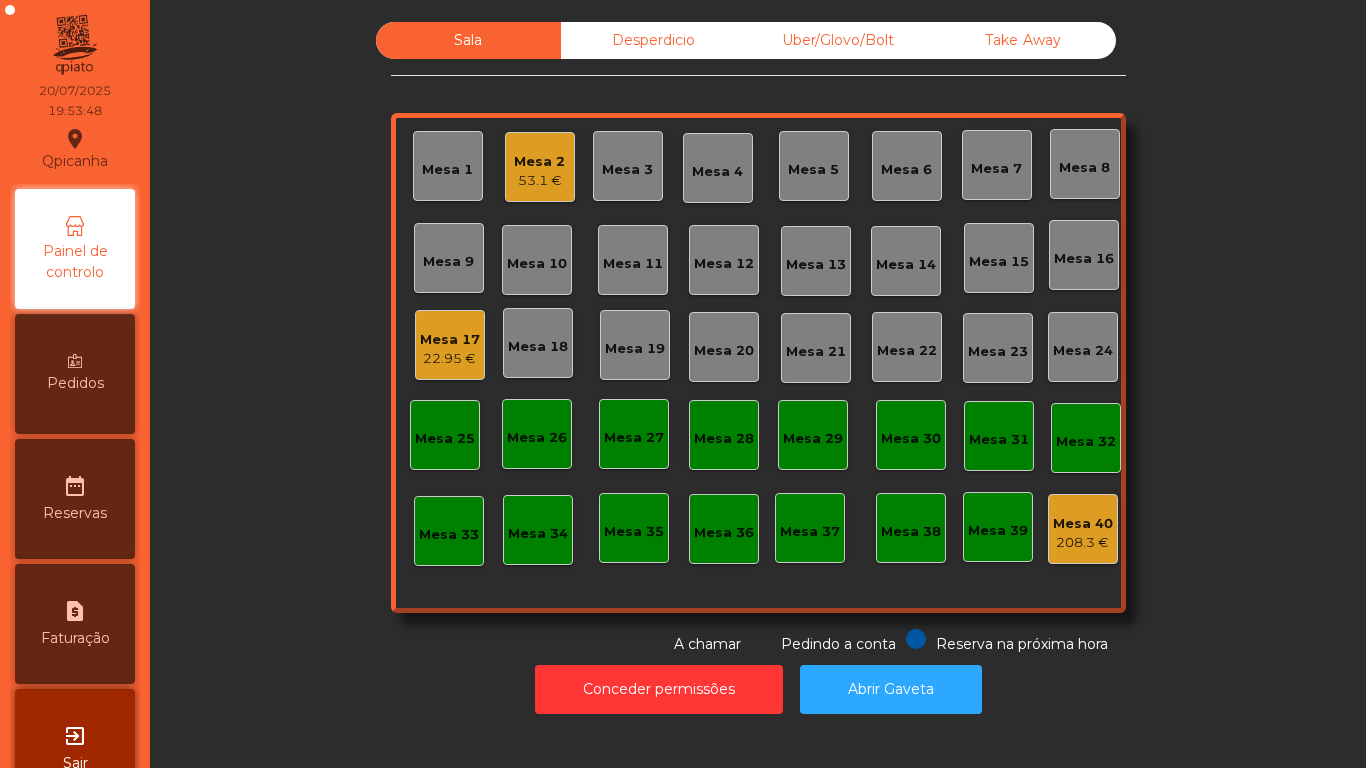 click on "Mesa 3" 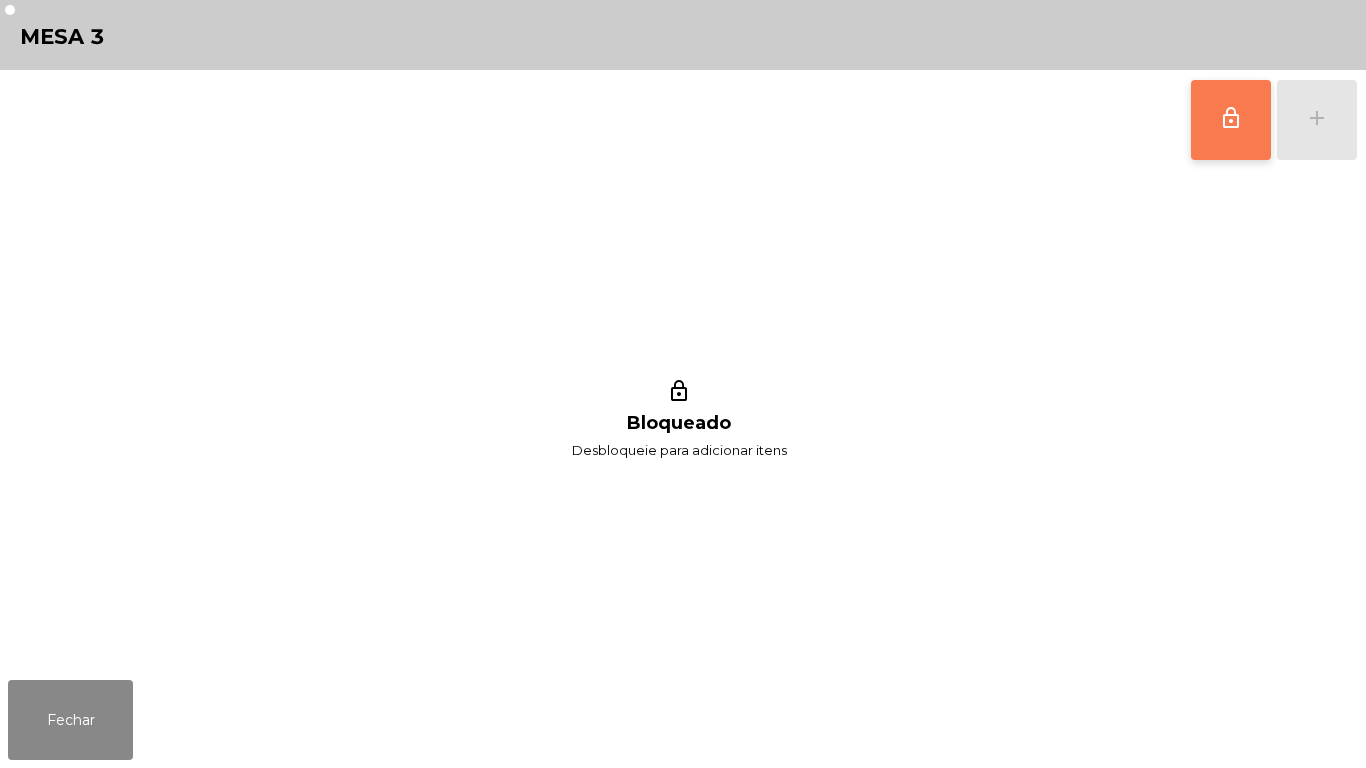 click on "lock_outline" 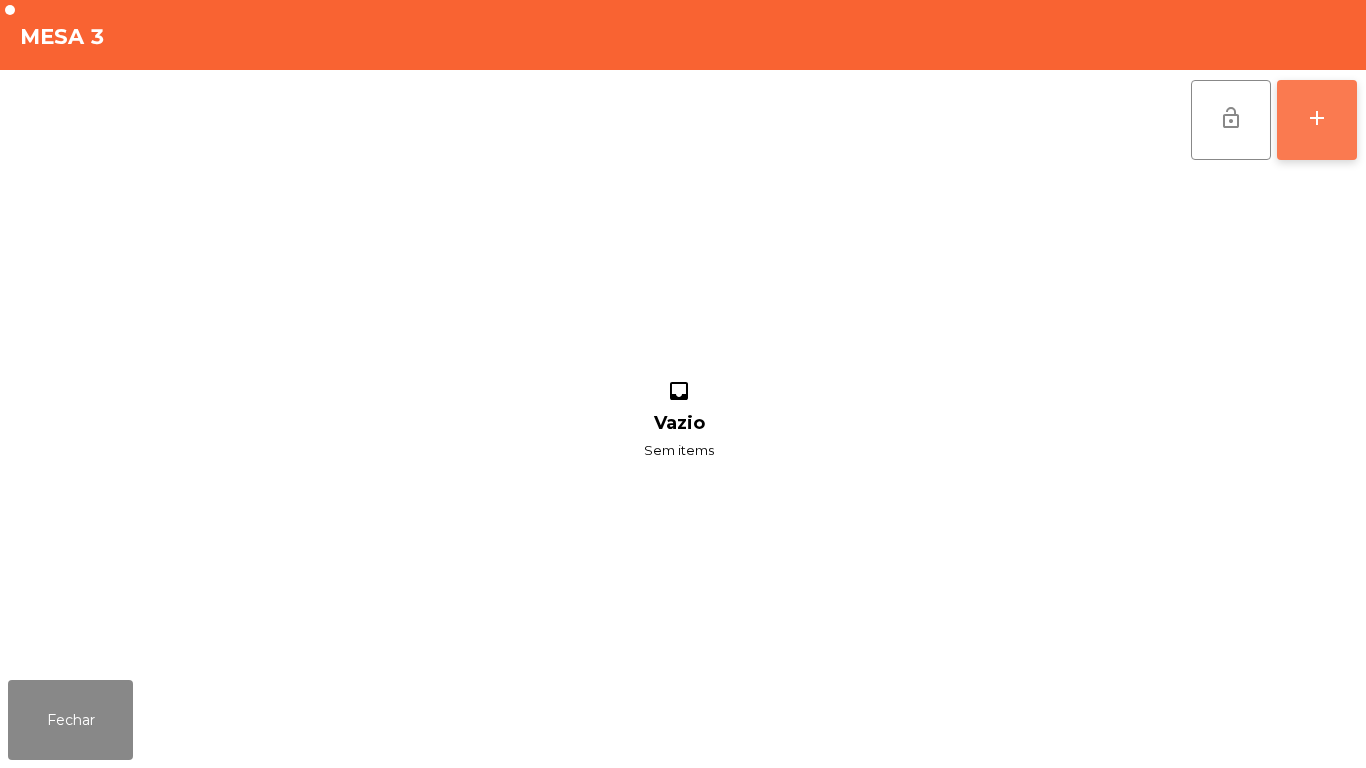 click on "add" 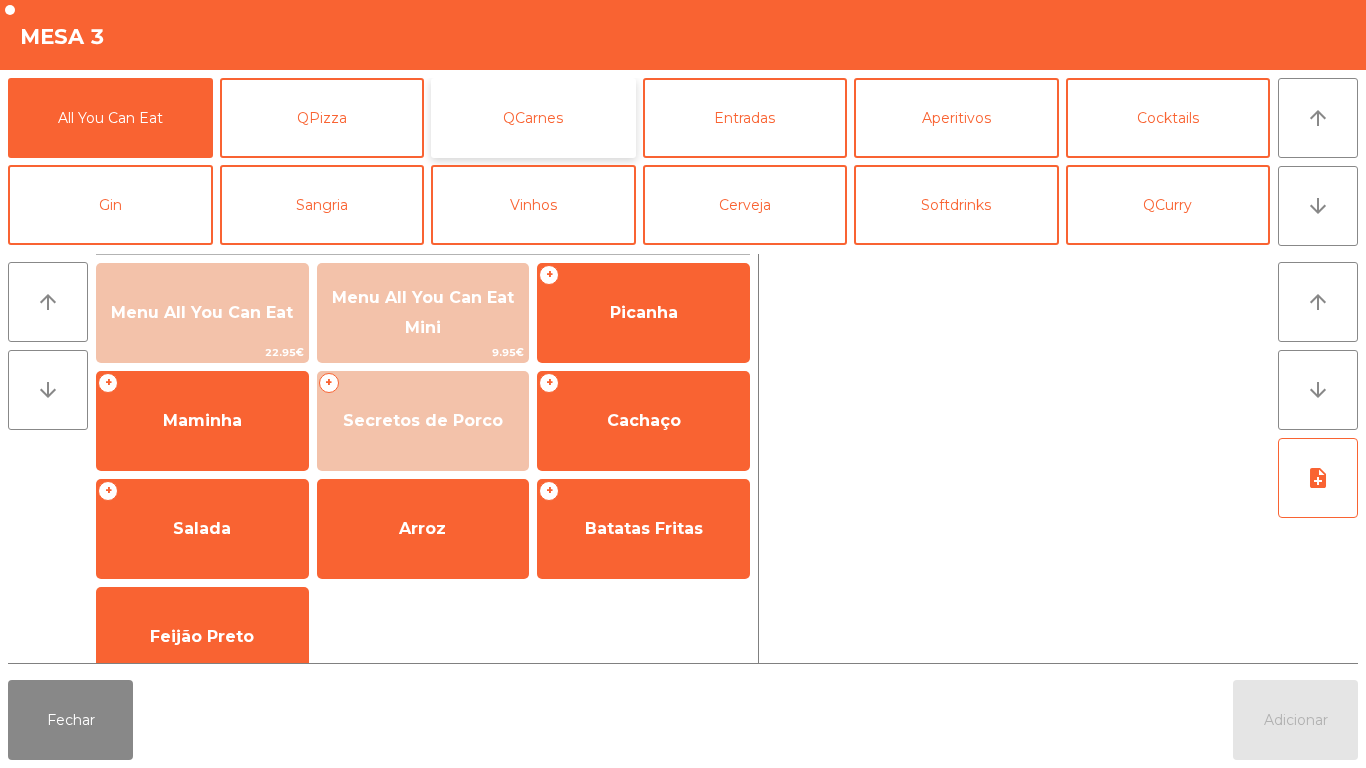 click on "QCarnes" 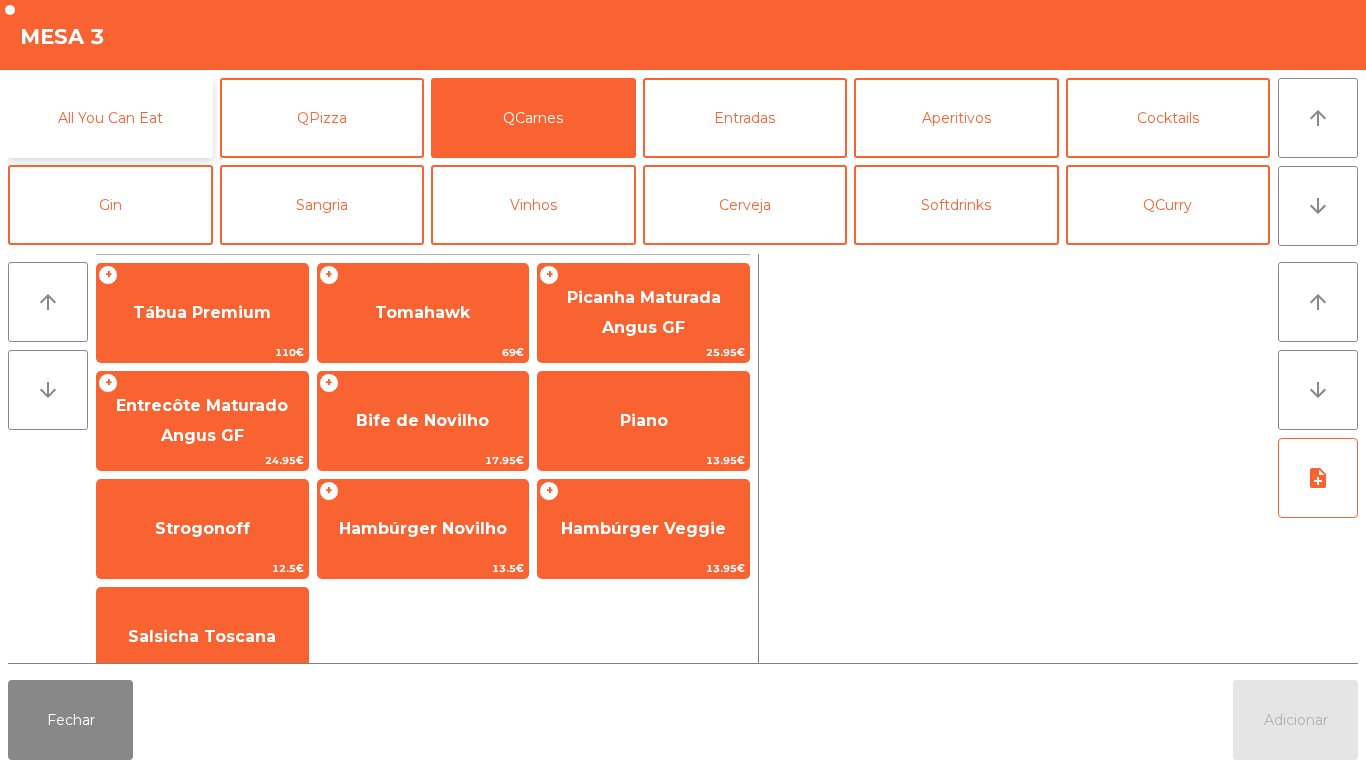 click on "All You Can Eat" 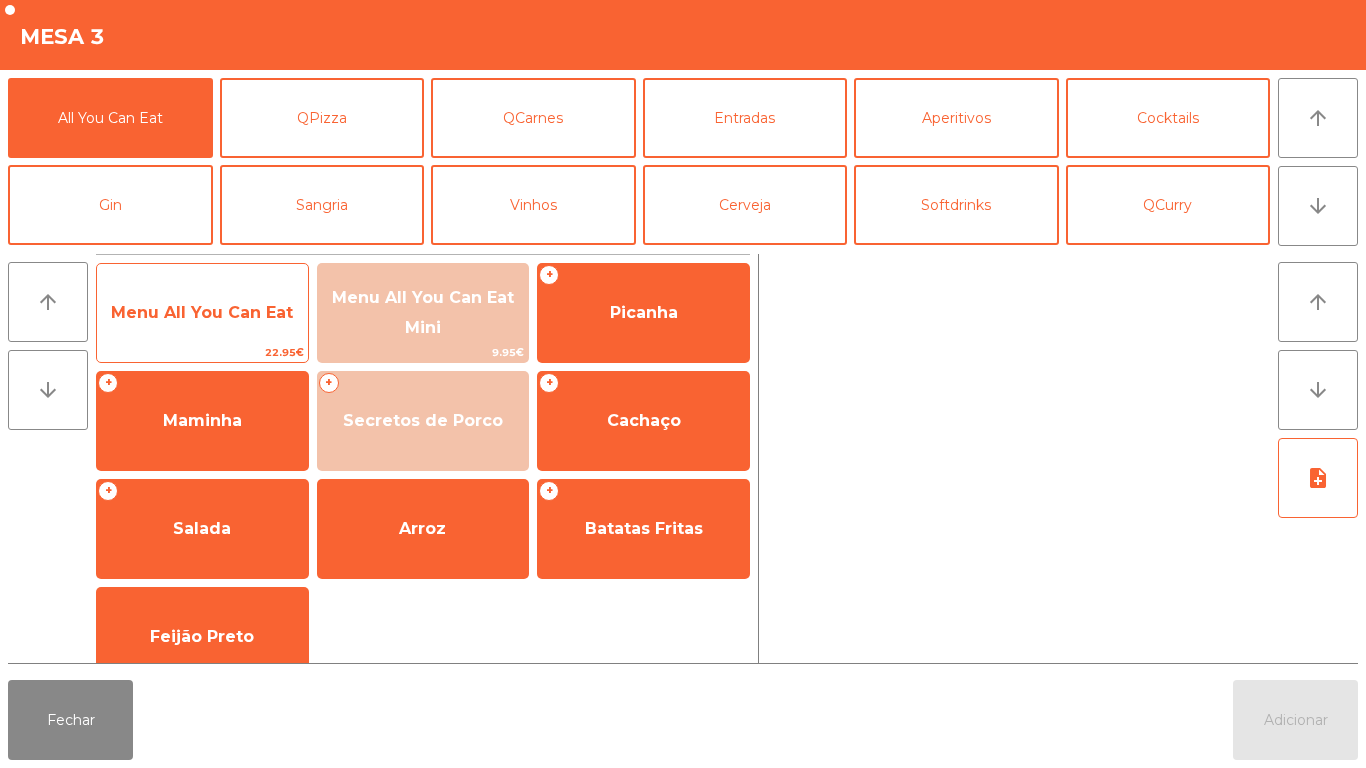 click on "Menu All You Can Eat" 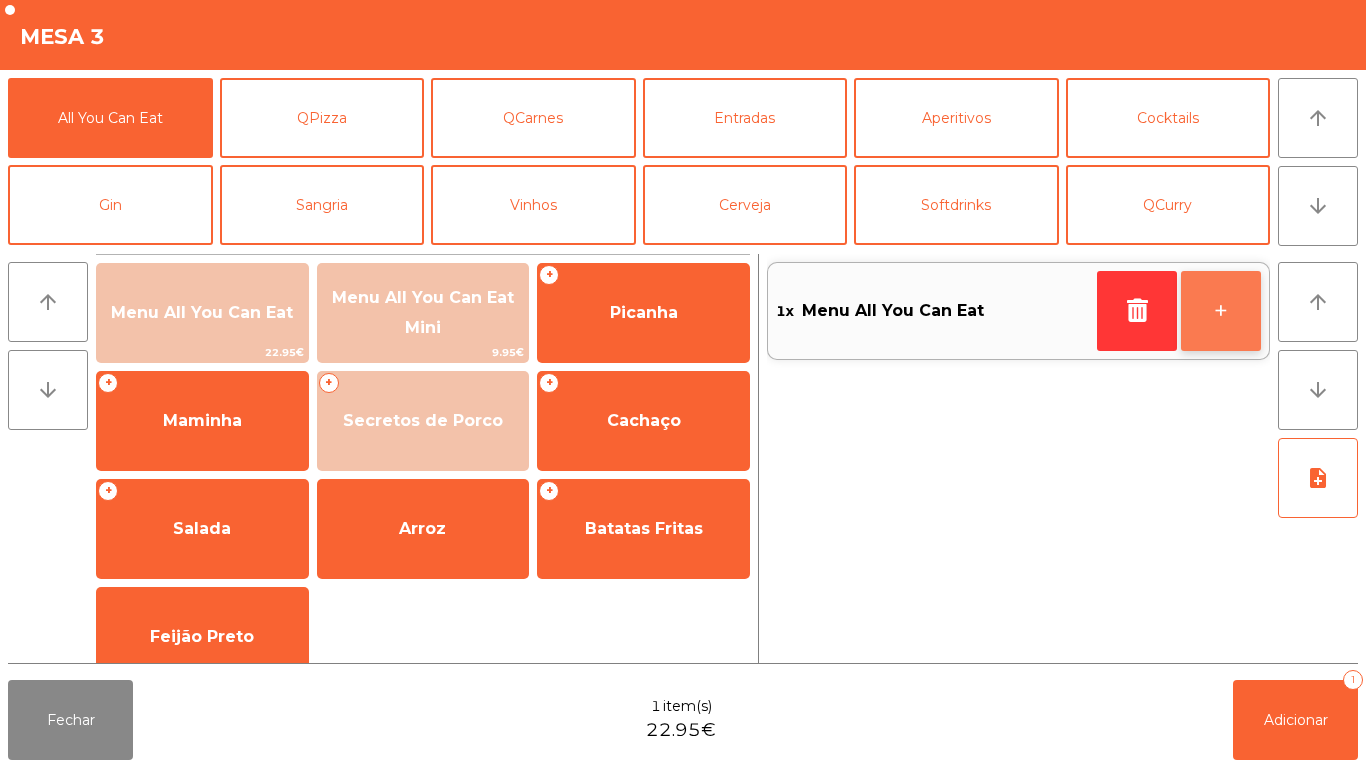 click on "+" 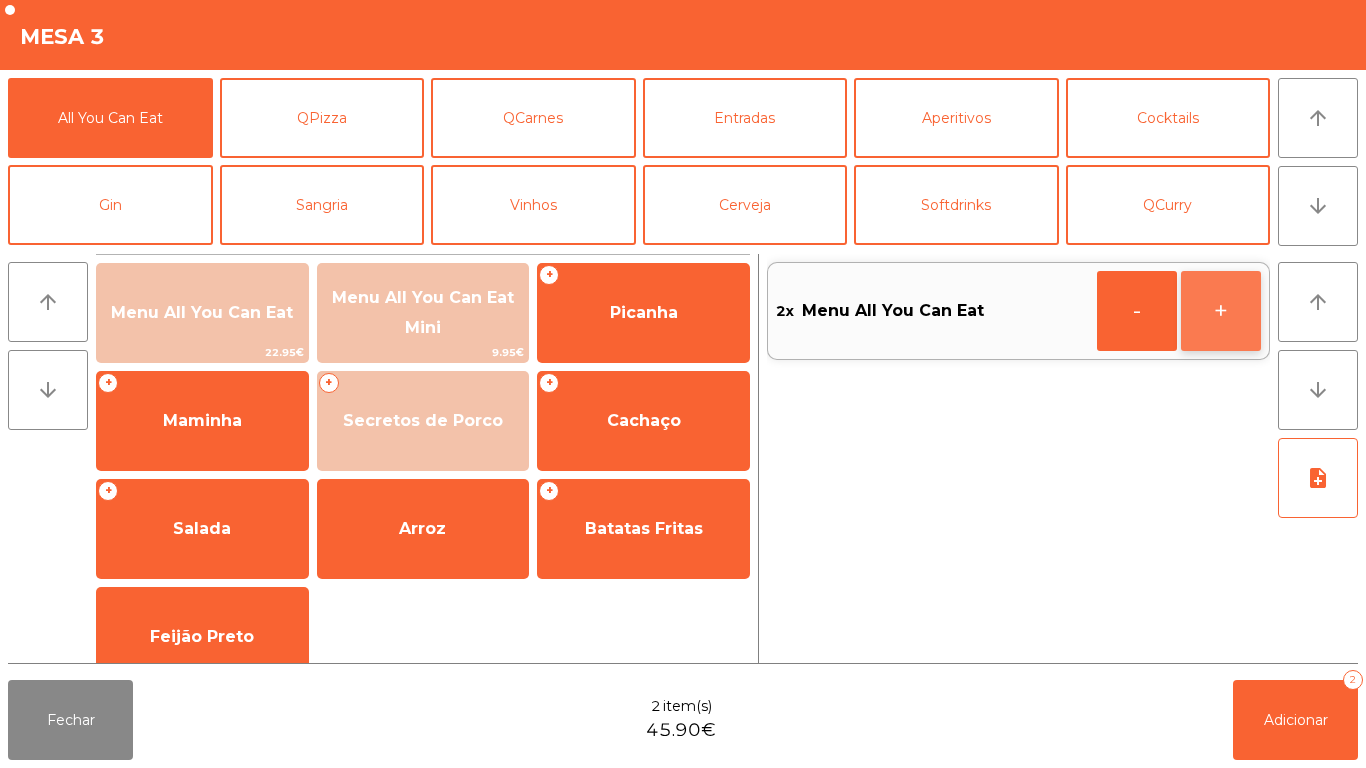 click on "+" 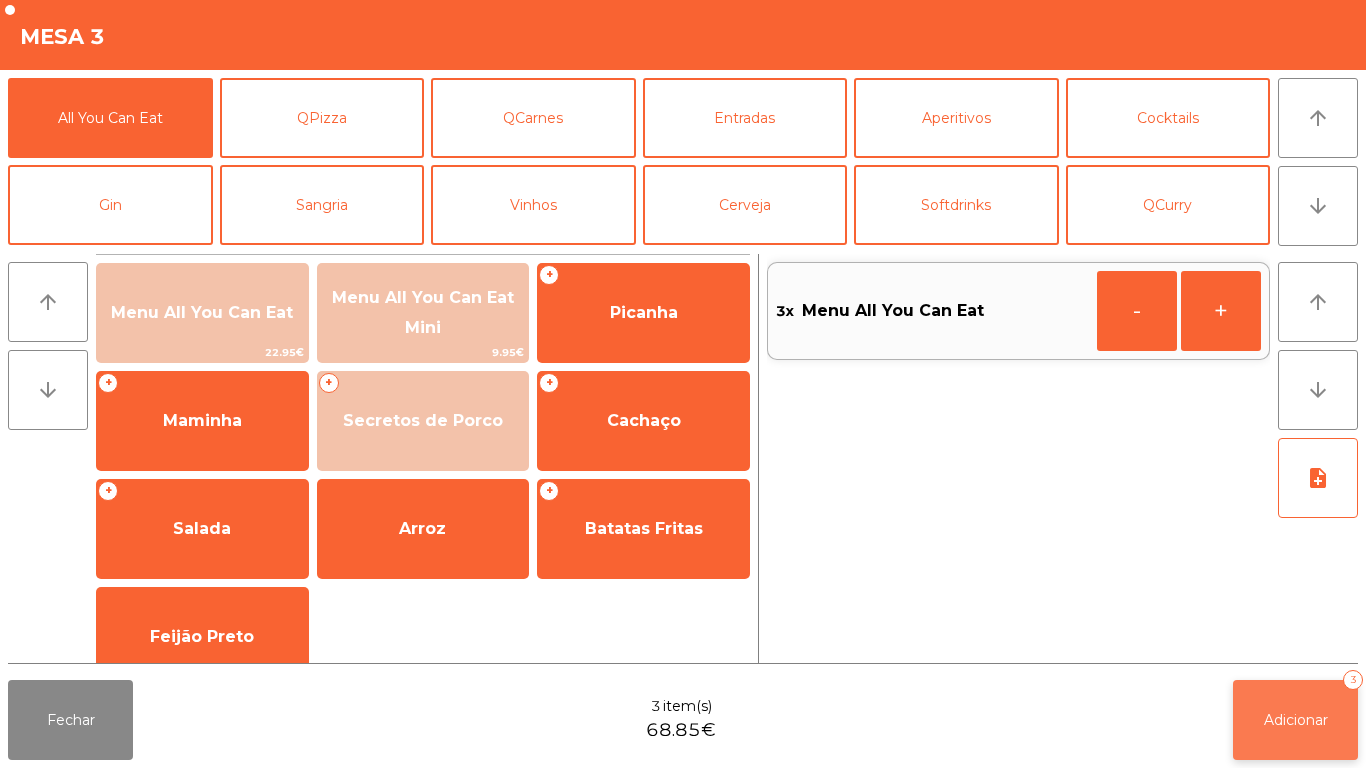 click on "Adicionar" 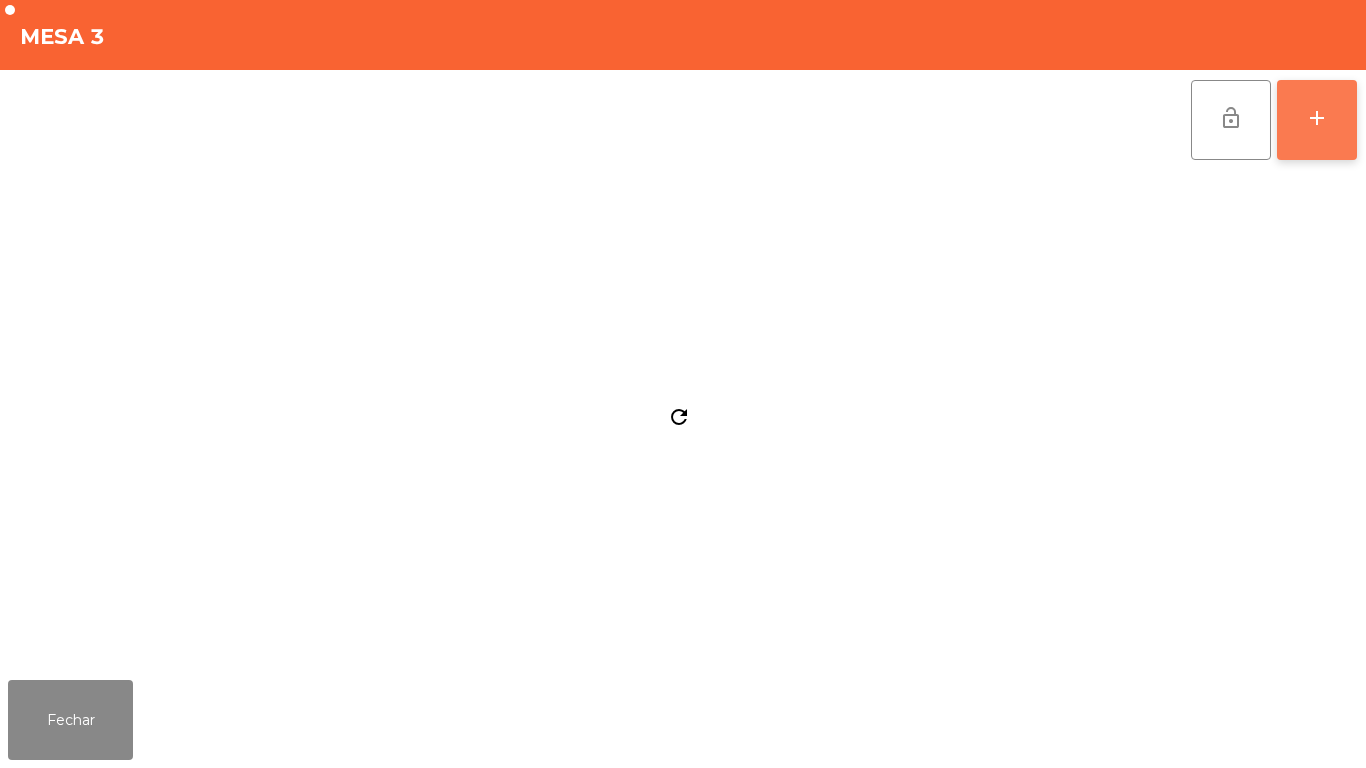 click on "add" 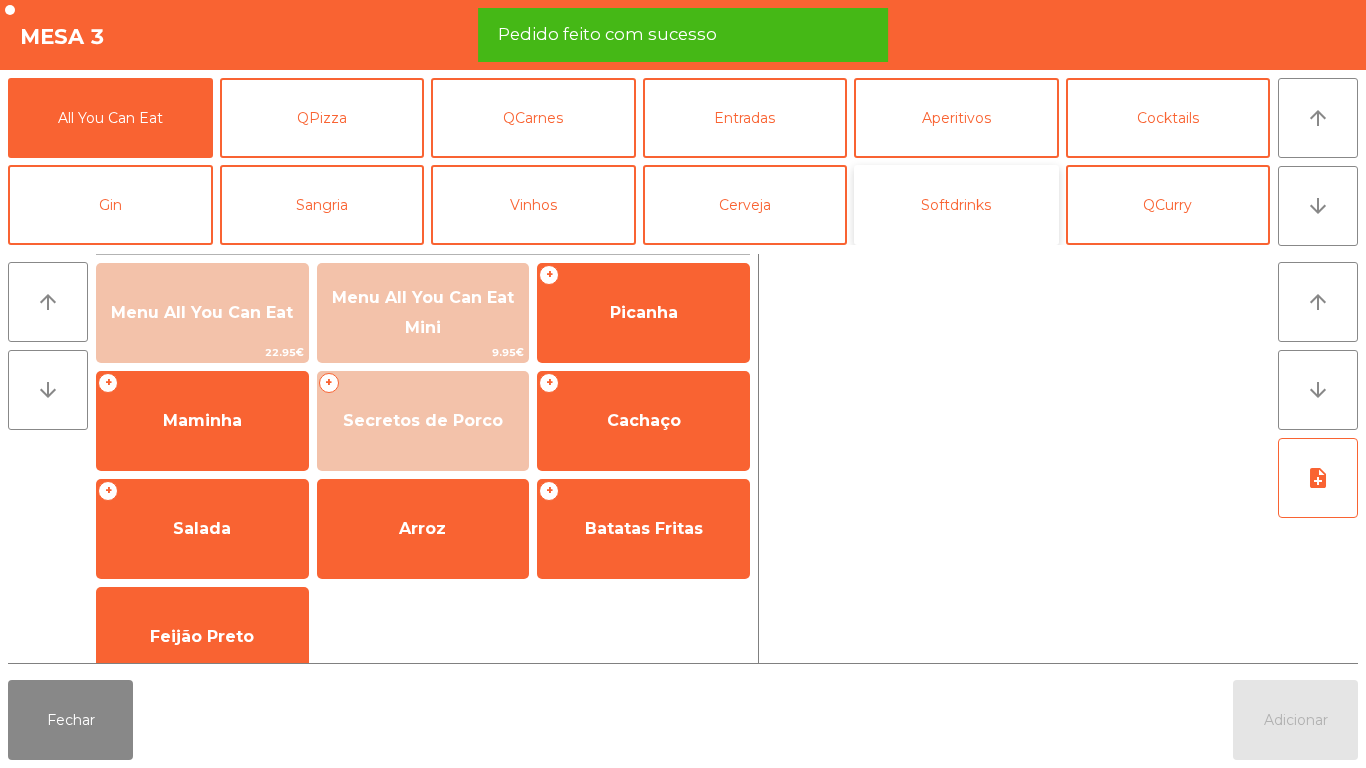 click on "Softdrinks" 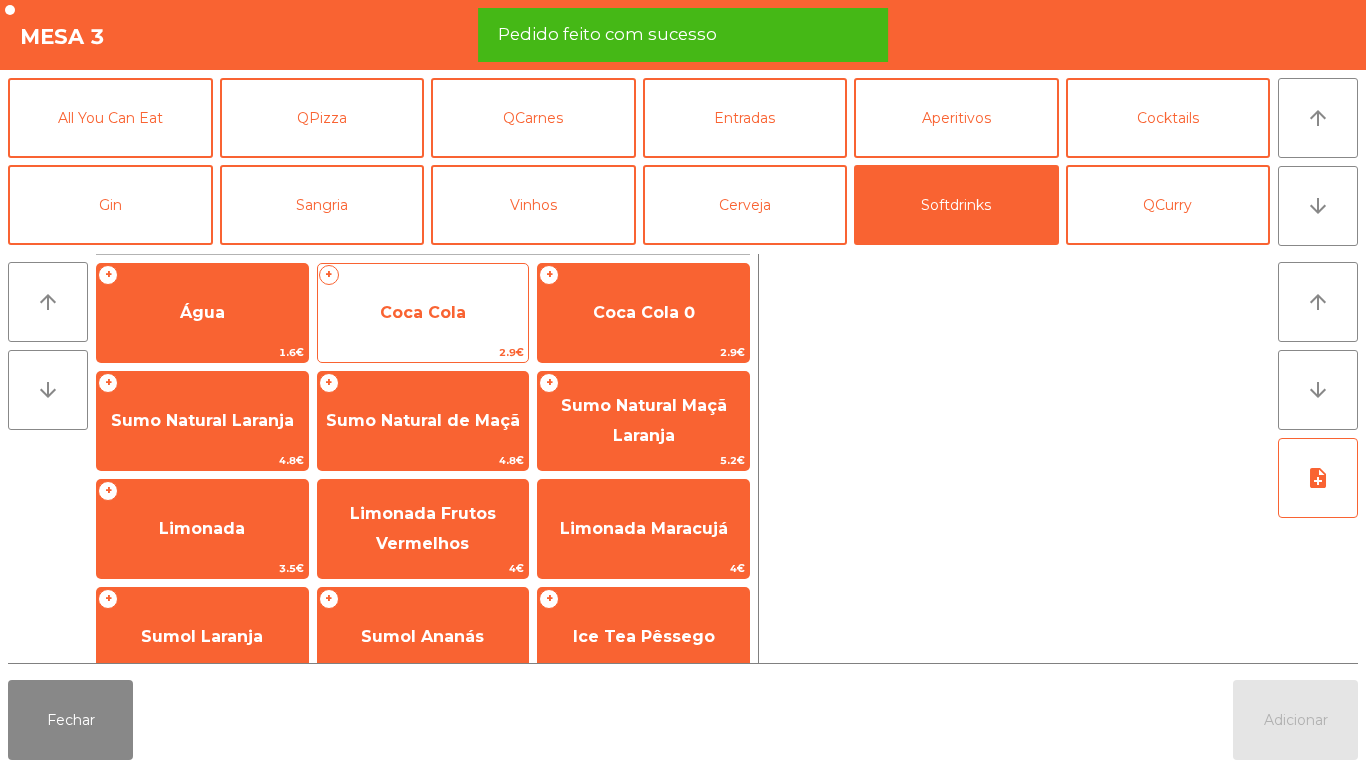 click on "Coca Cola" 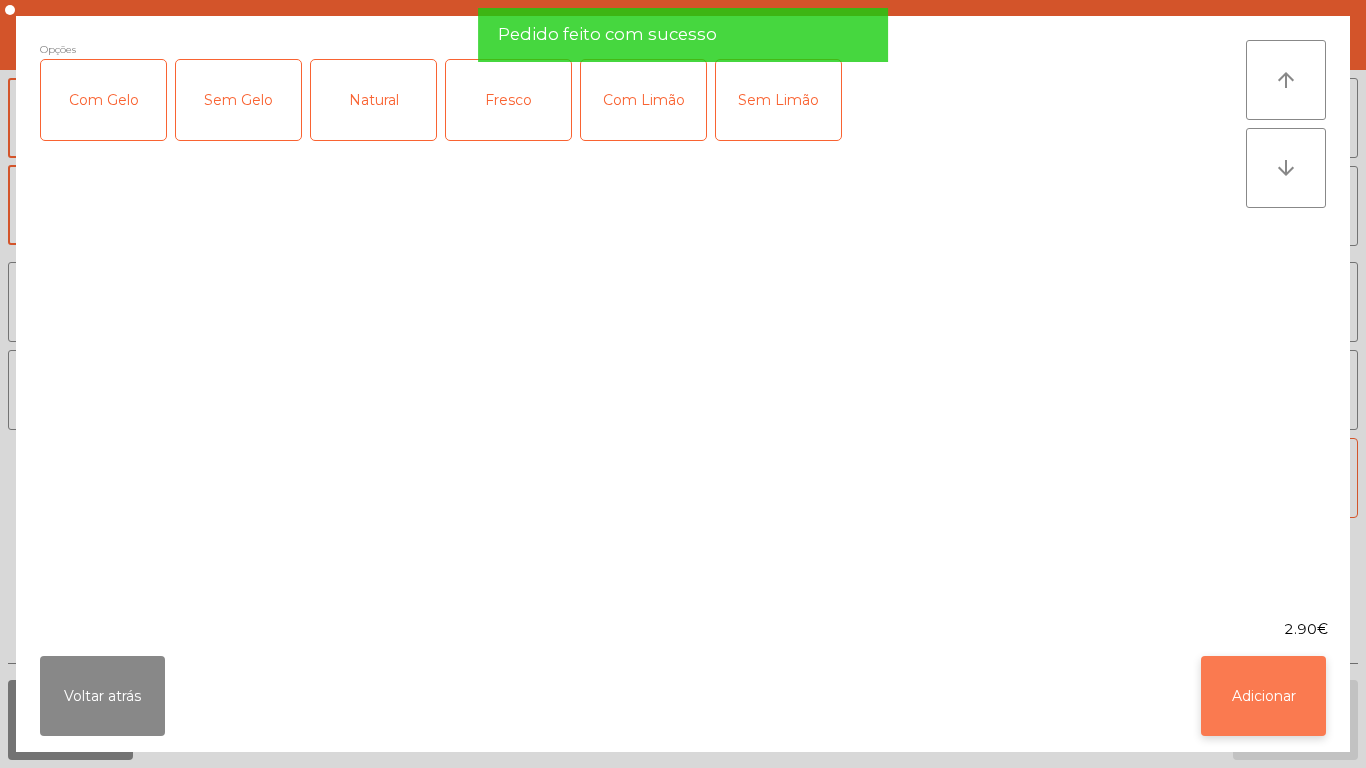 click on "Adicionar" 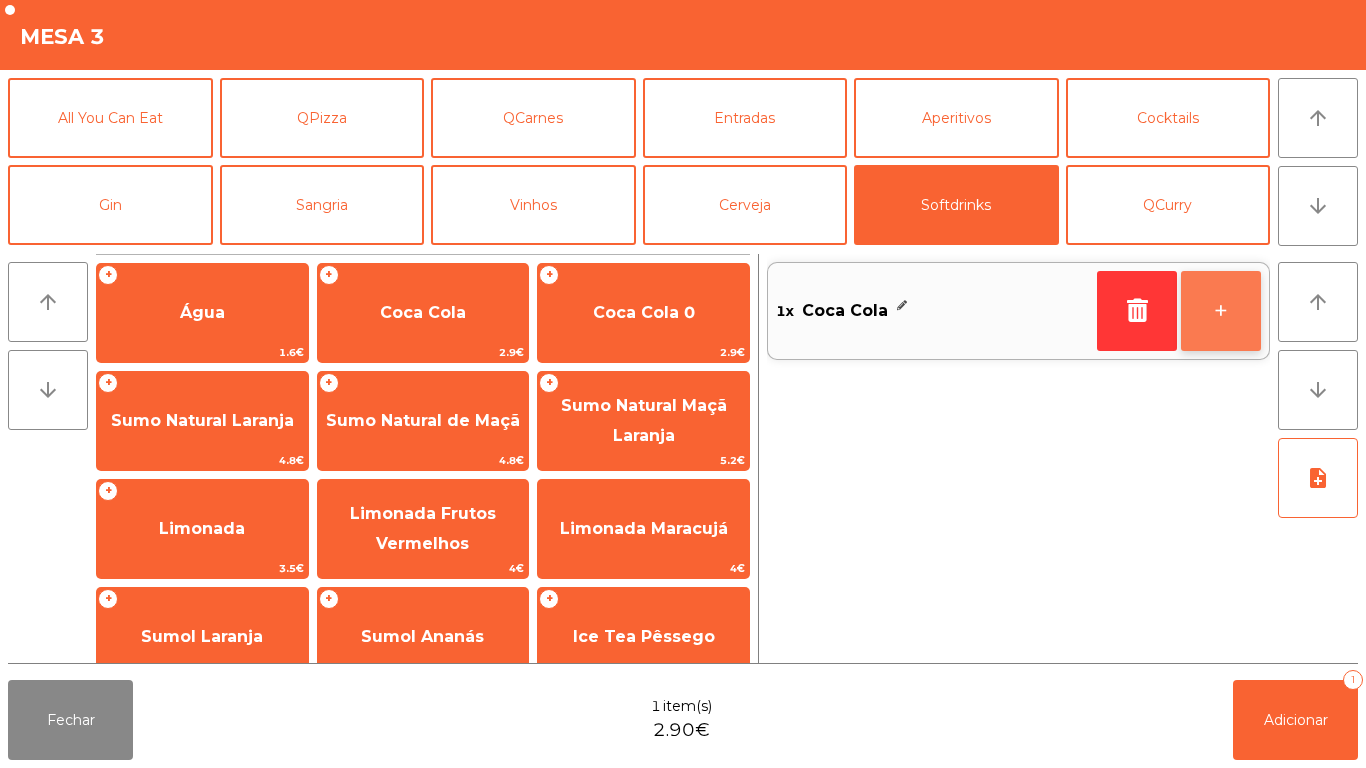 click on "+" 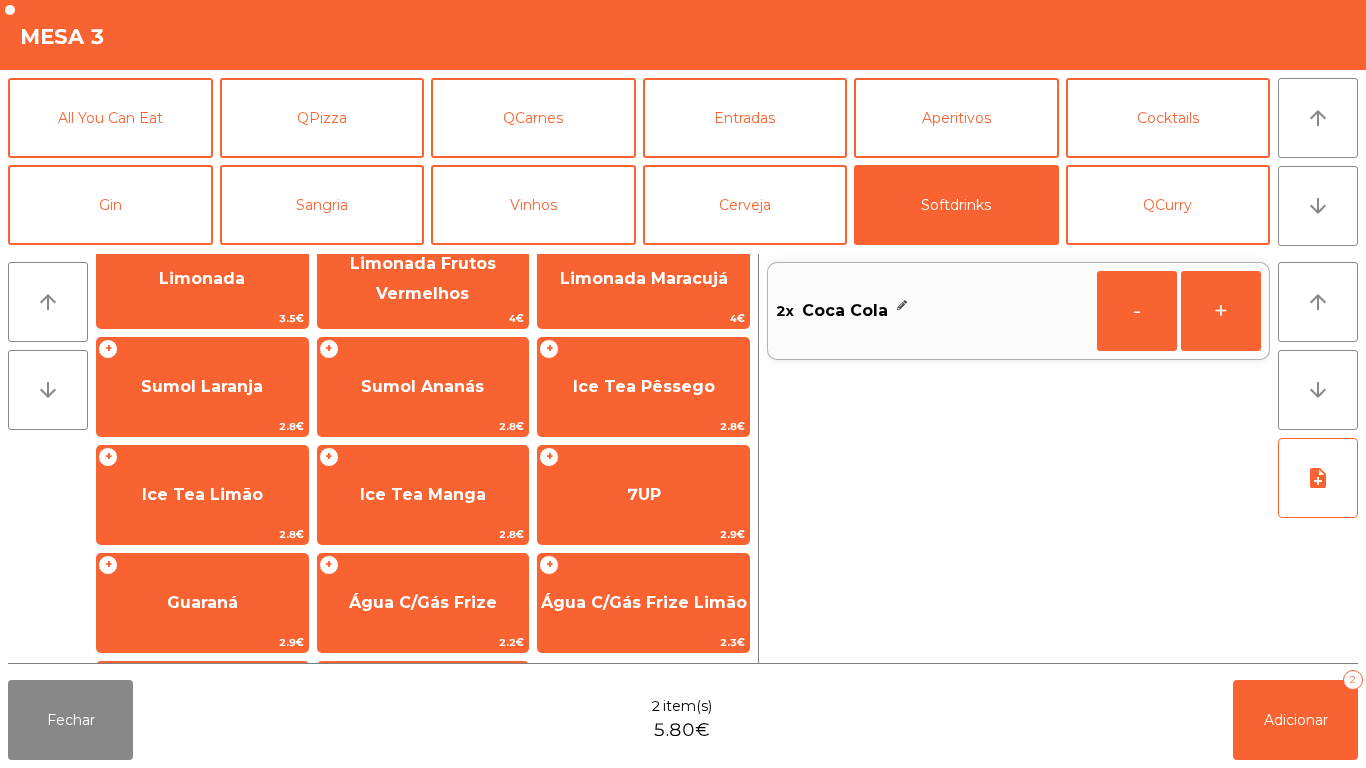 scroll, scrollTop: 260, scrollLeft: 0, axis: vertical 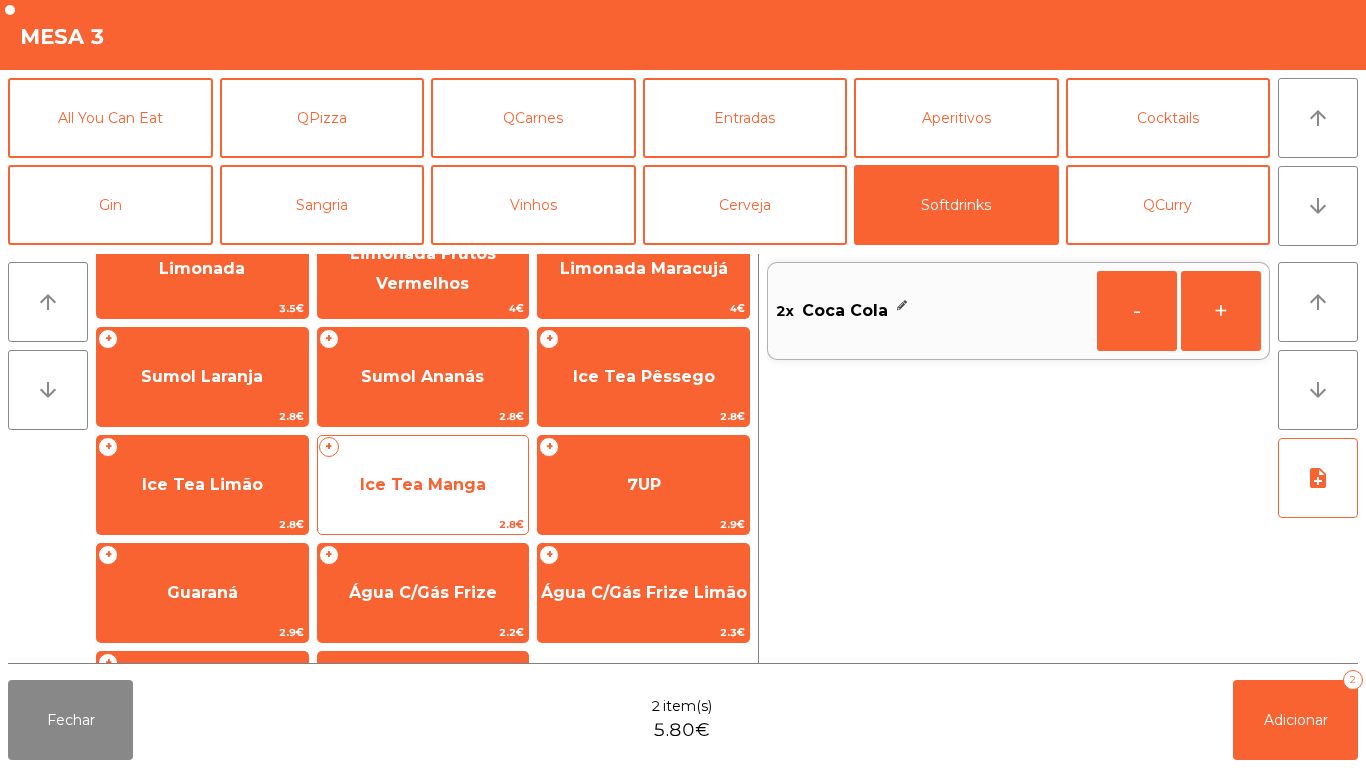 click on "Ice Tea Manga" 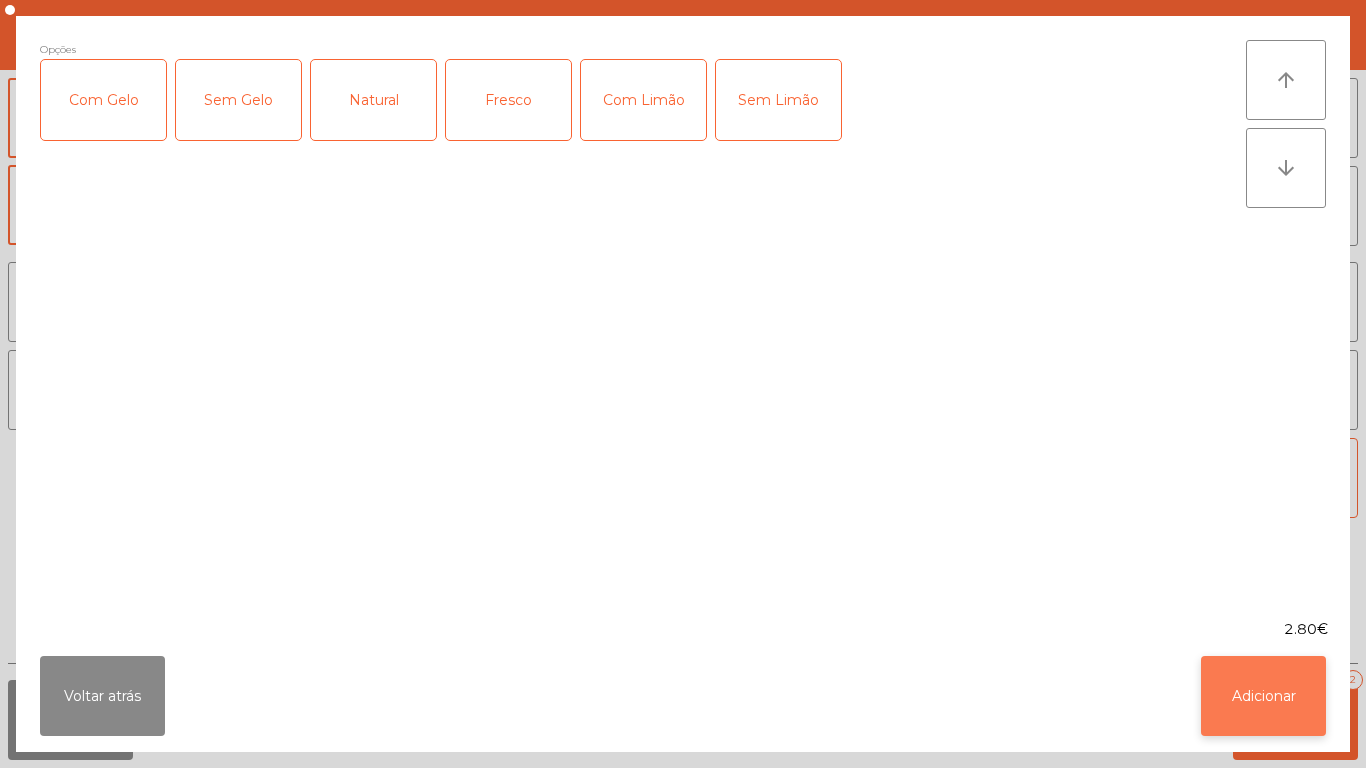 click on "Adicionar" 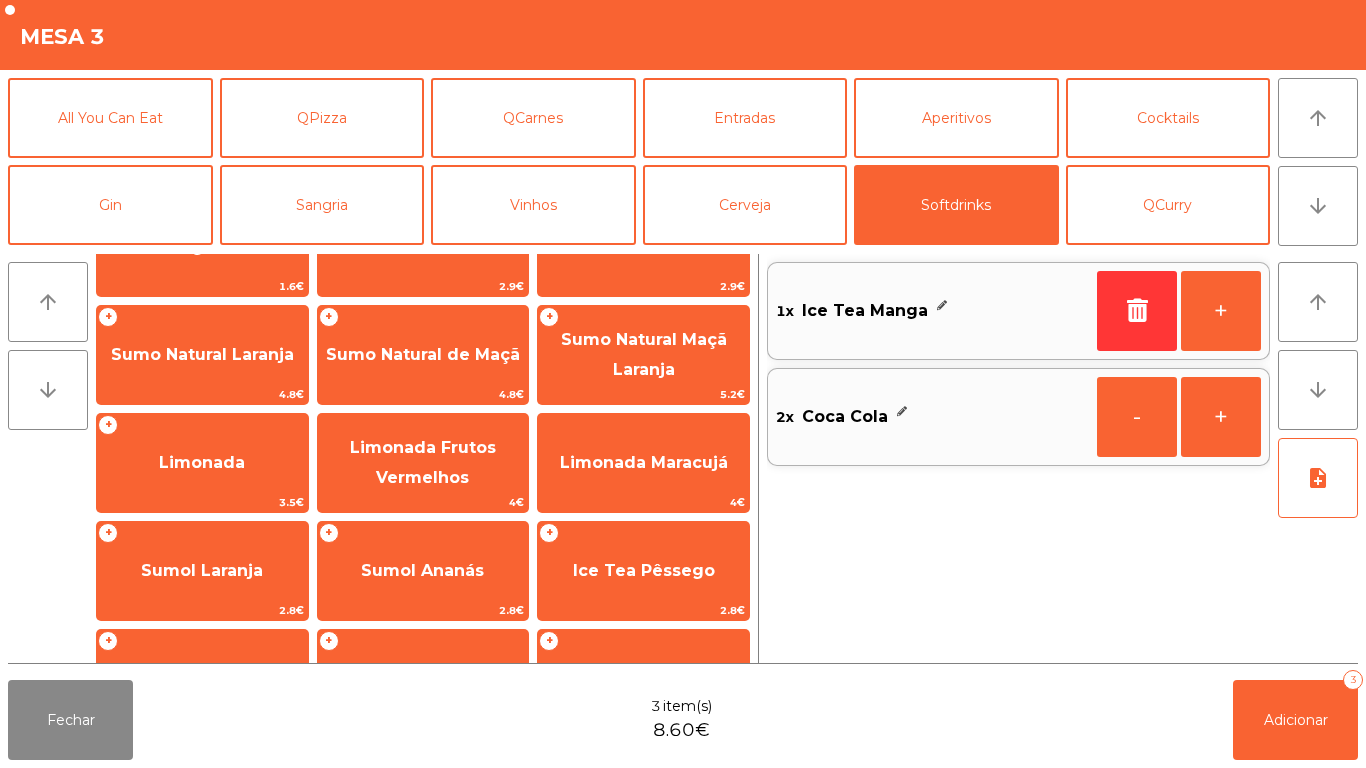 scroll, scrollTop: 0, scrollLeft: 0, axis: both 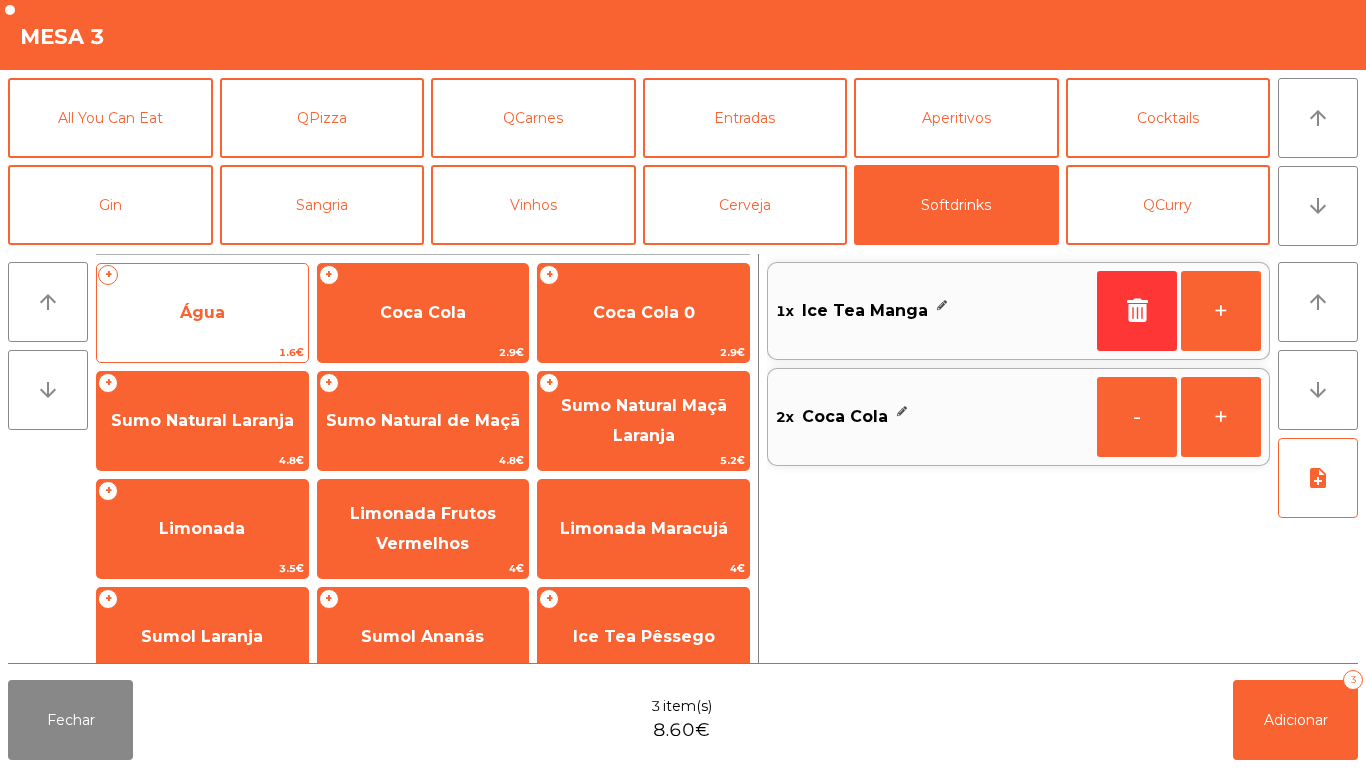 click on "Água" 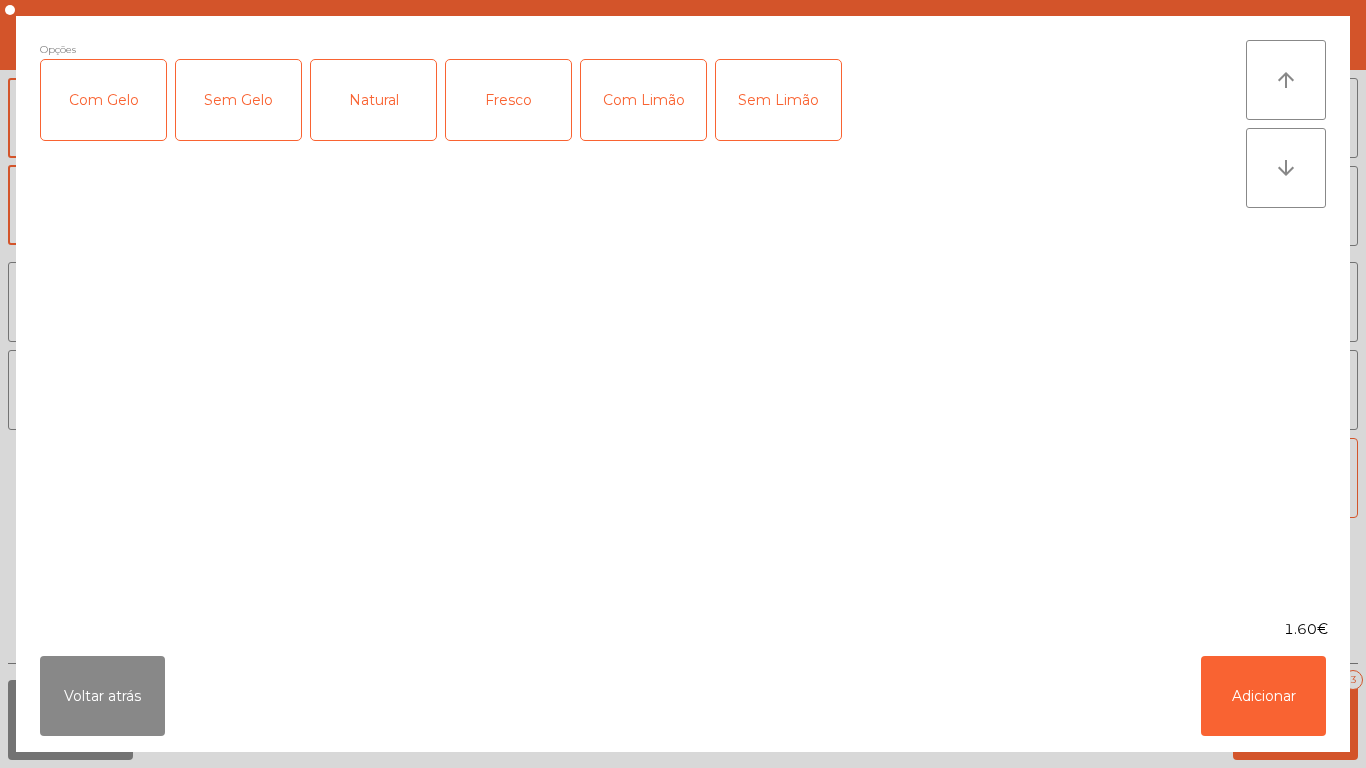 click on "Fresco" 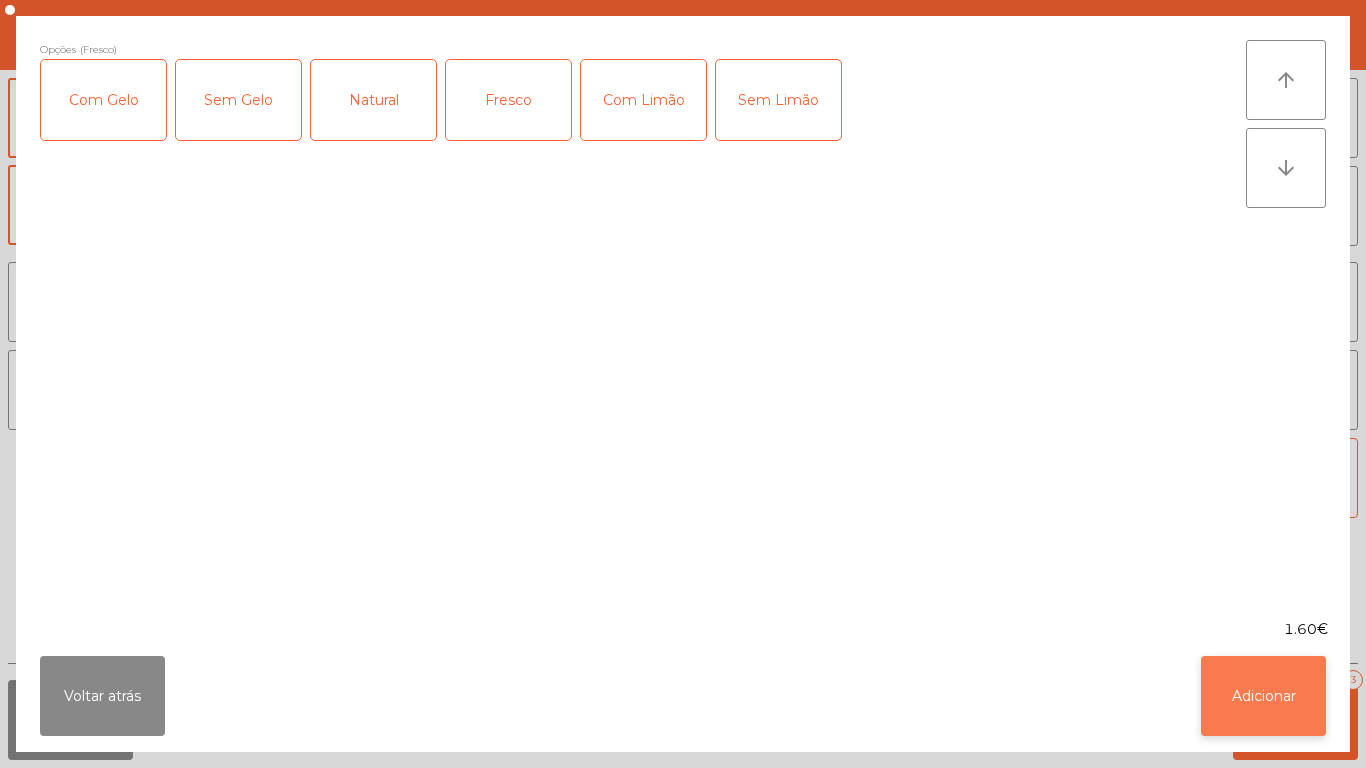 click on "Adicionar" 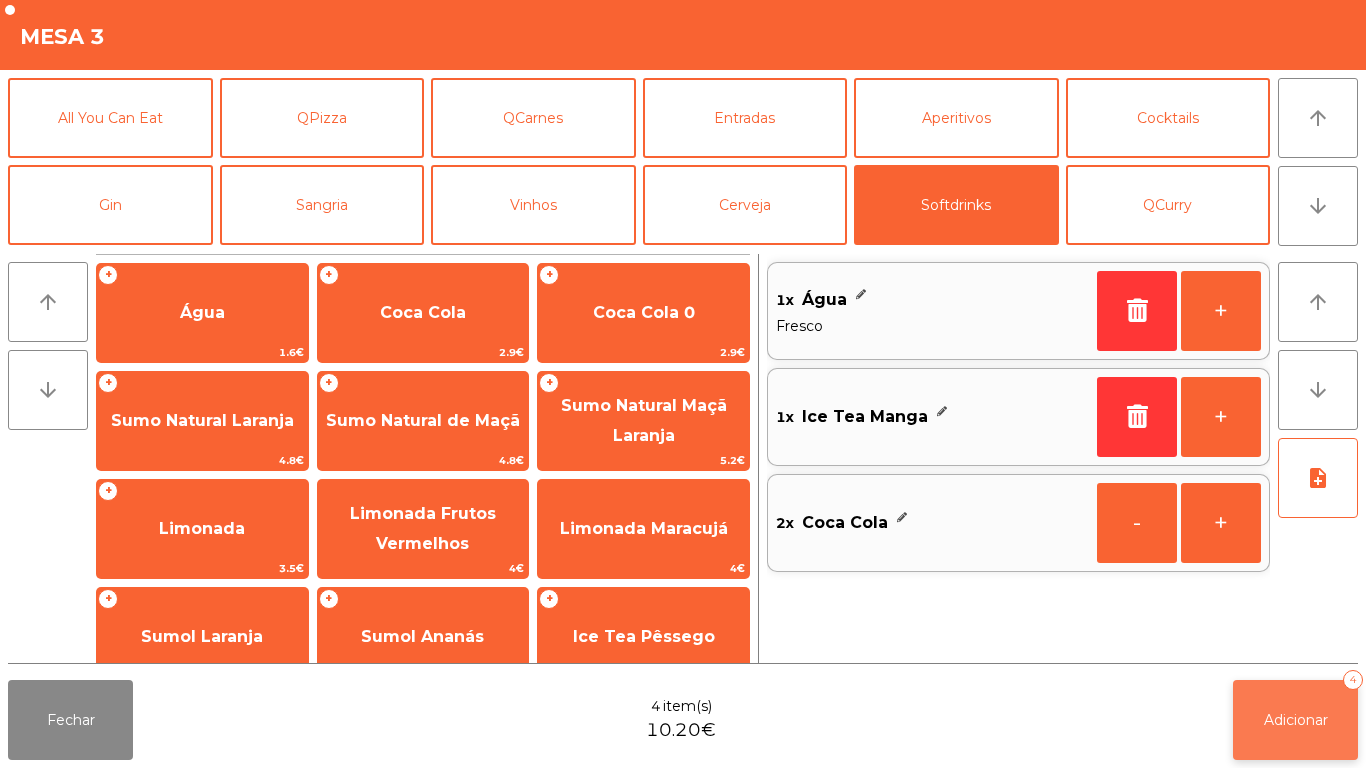 click on "Adicionar   4" 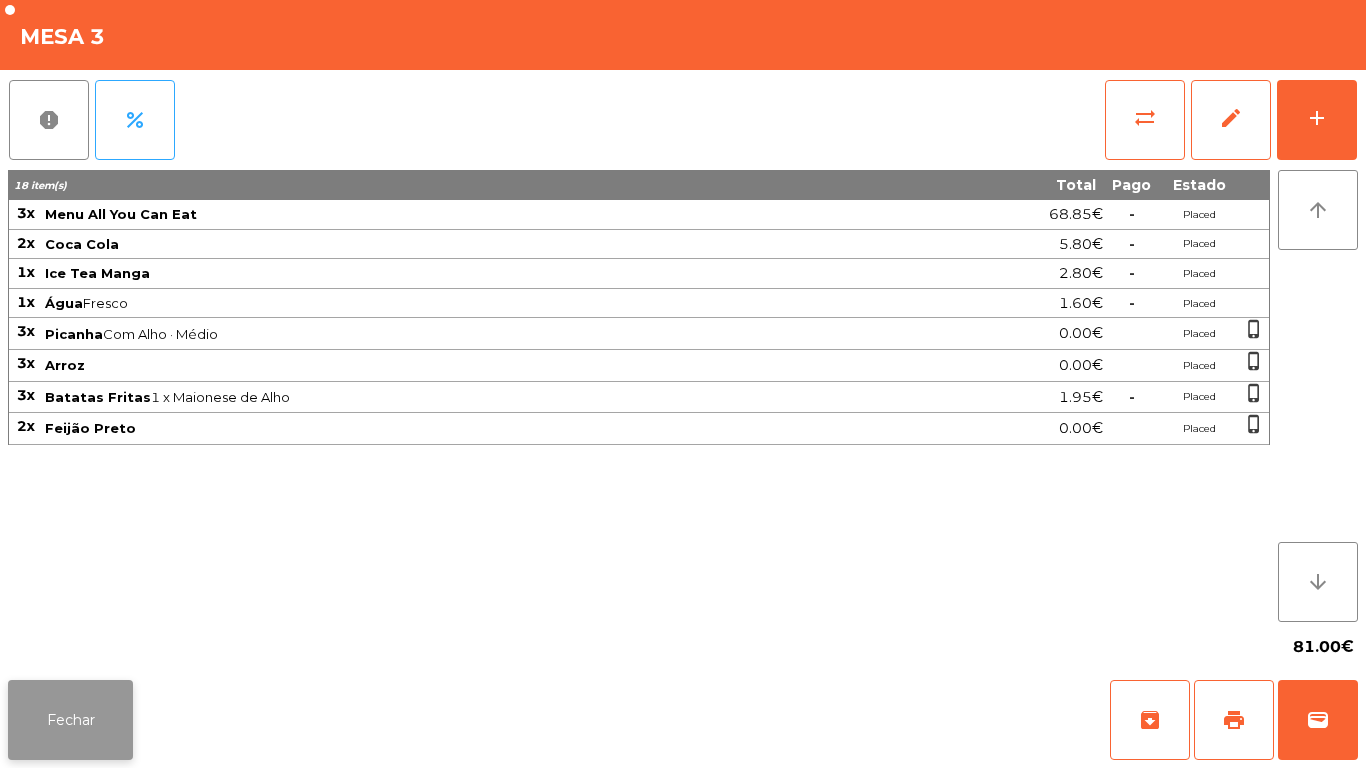 click on "Fechar" 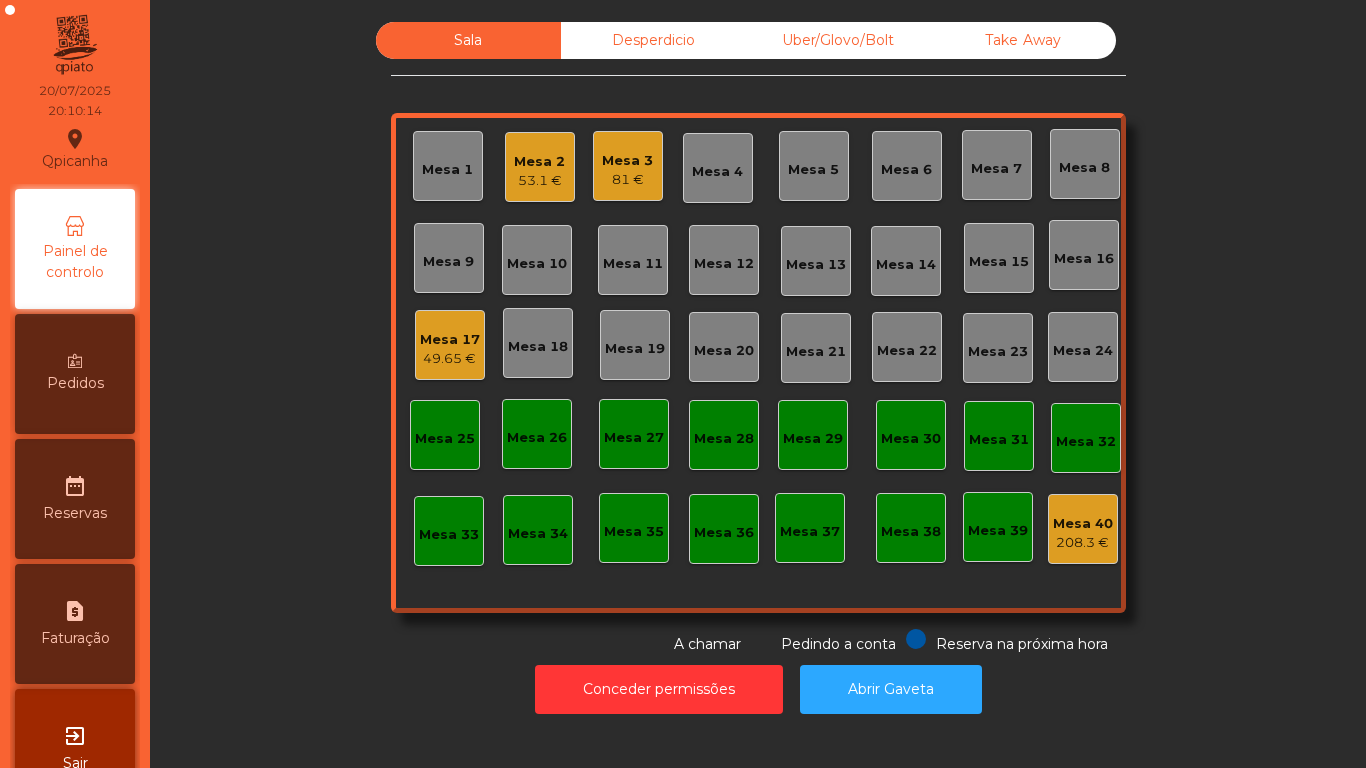 click on "Mesa 3" 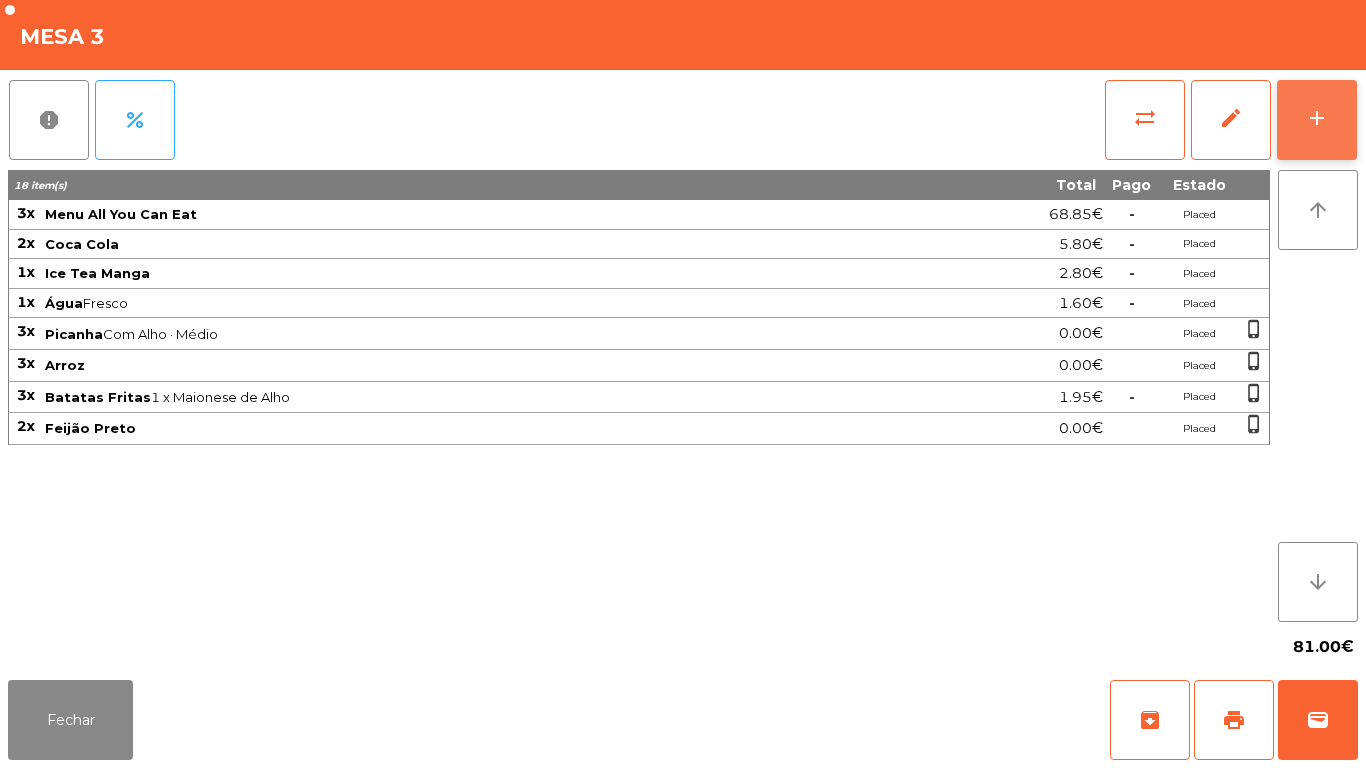click on "add" 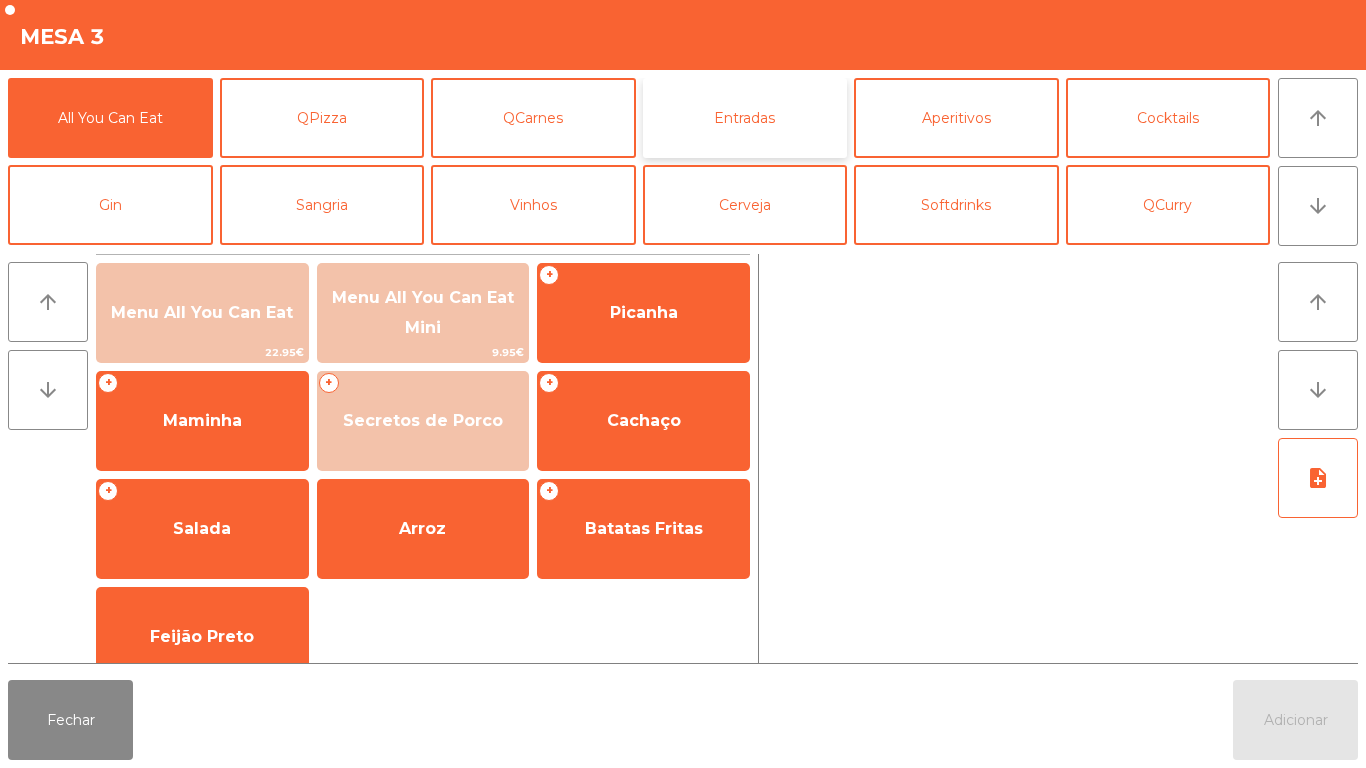 click on "Entradas" 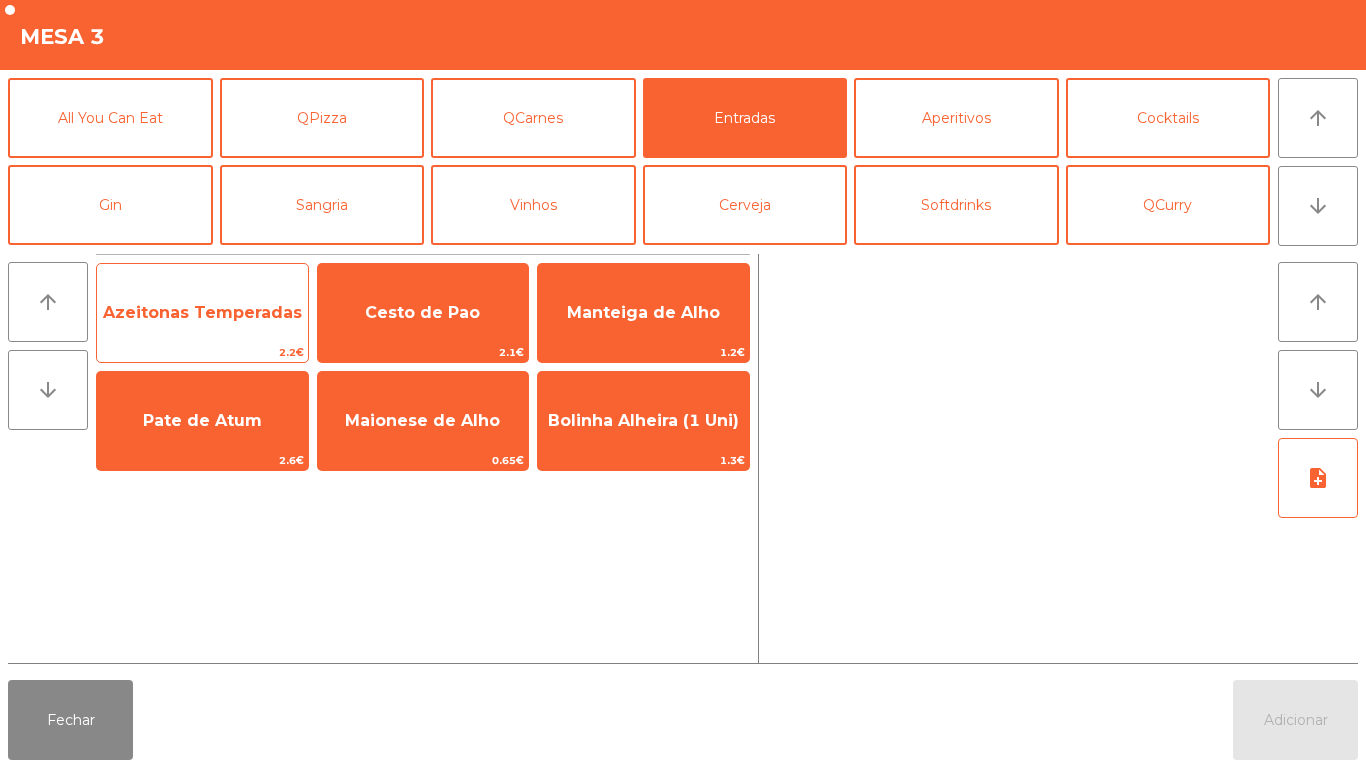 click on "Azeitonas Temperadas" 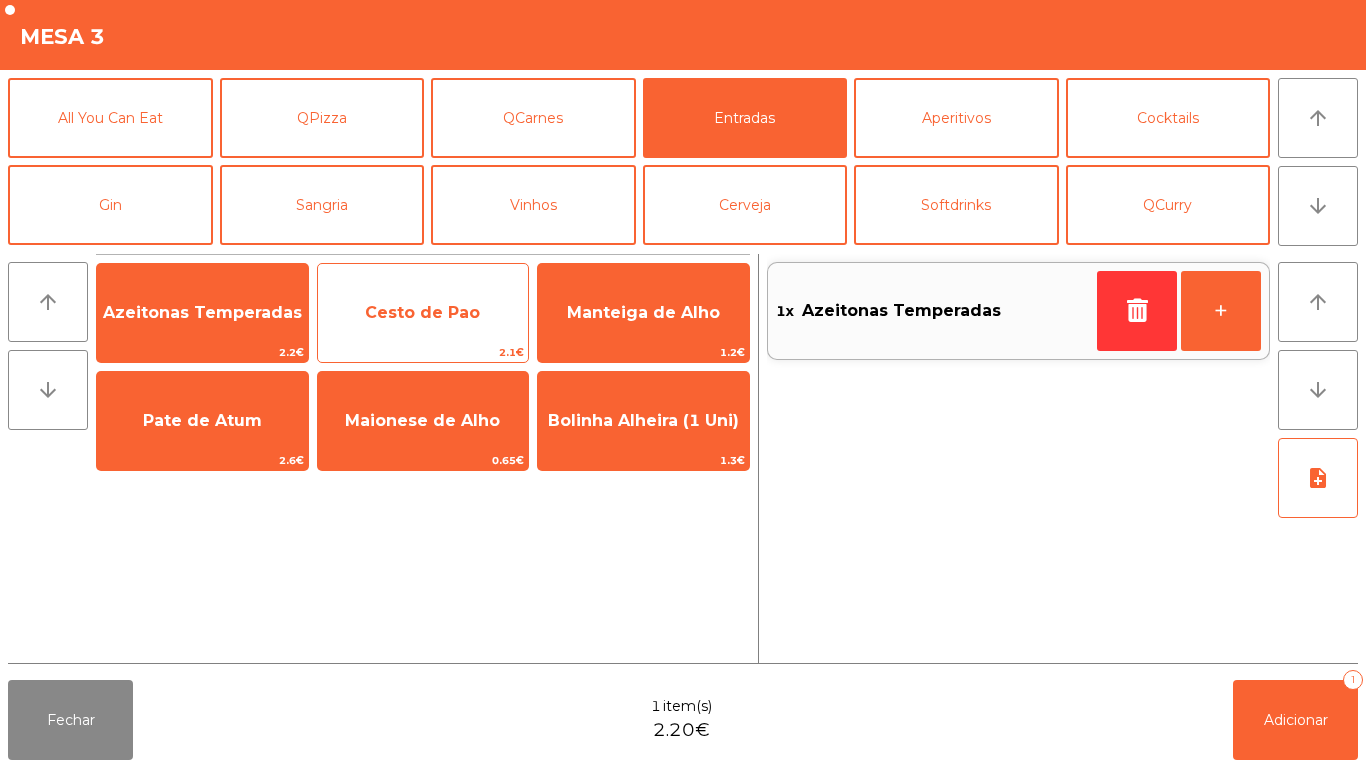 click on "Cesto de Pao" 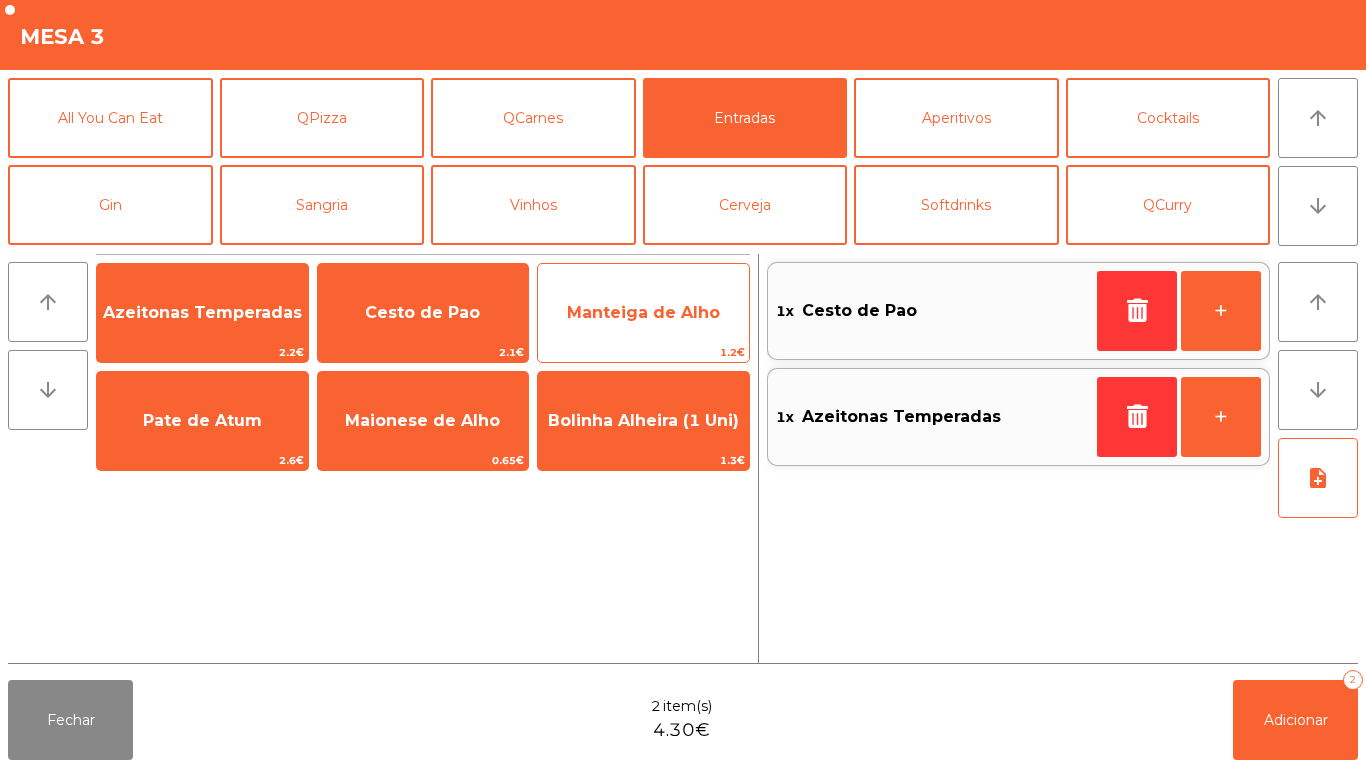 click on "Manteiga de Alho" 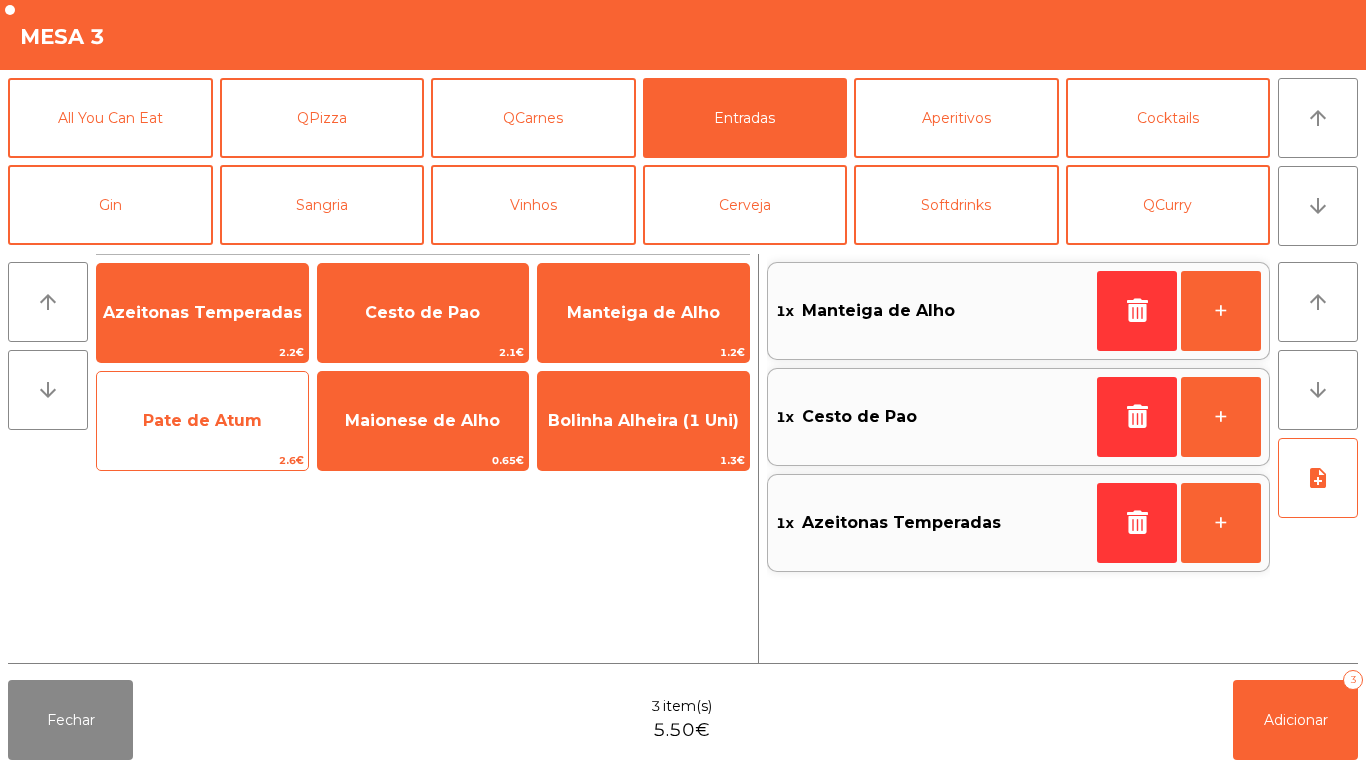 click on "Pate de Atum" 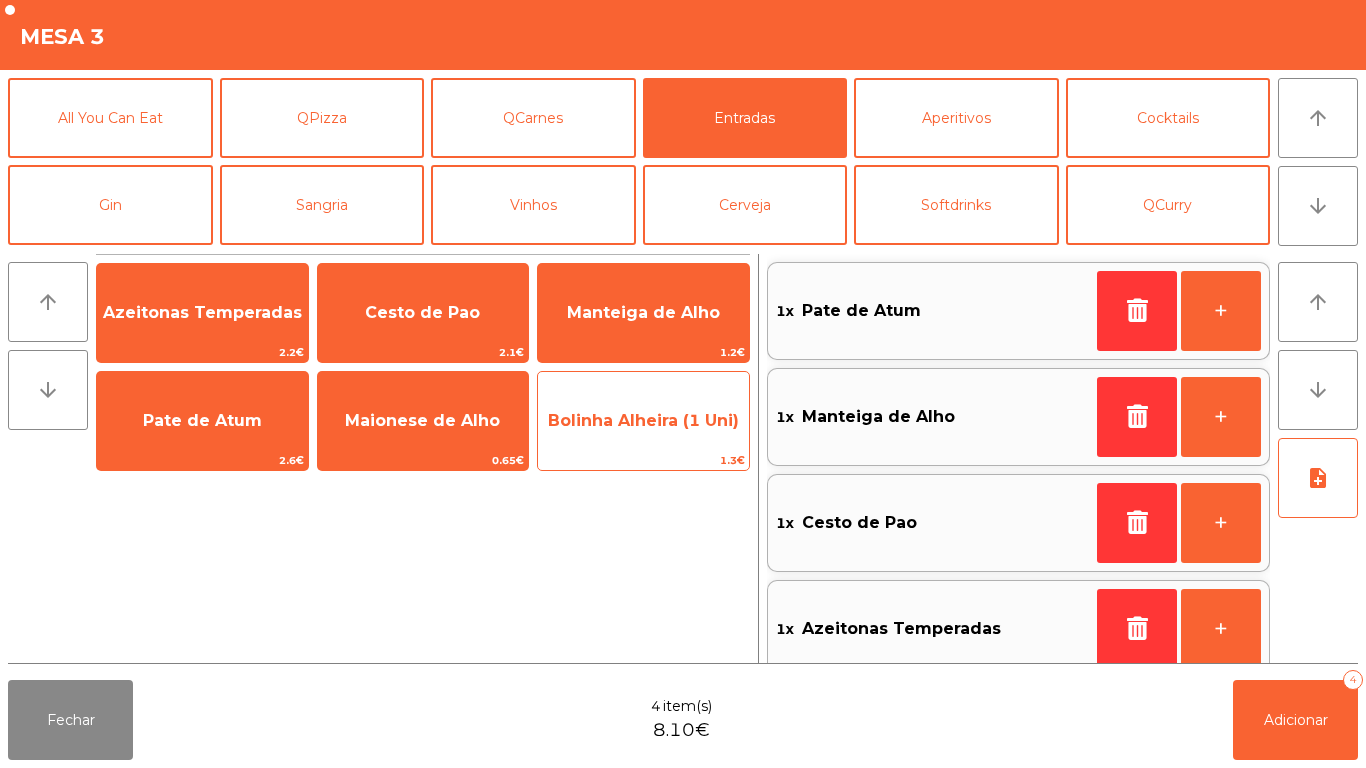 click on "Bolinha Alheira (1 Uni)" 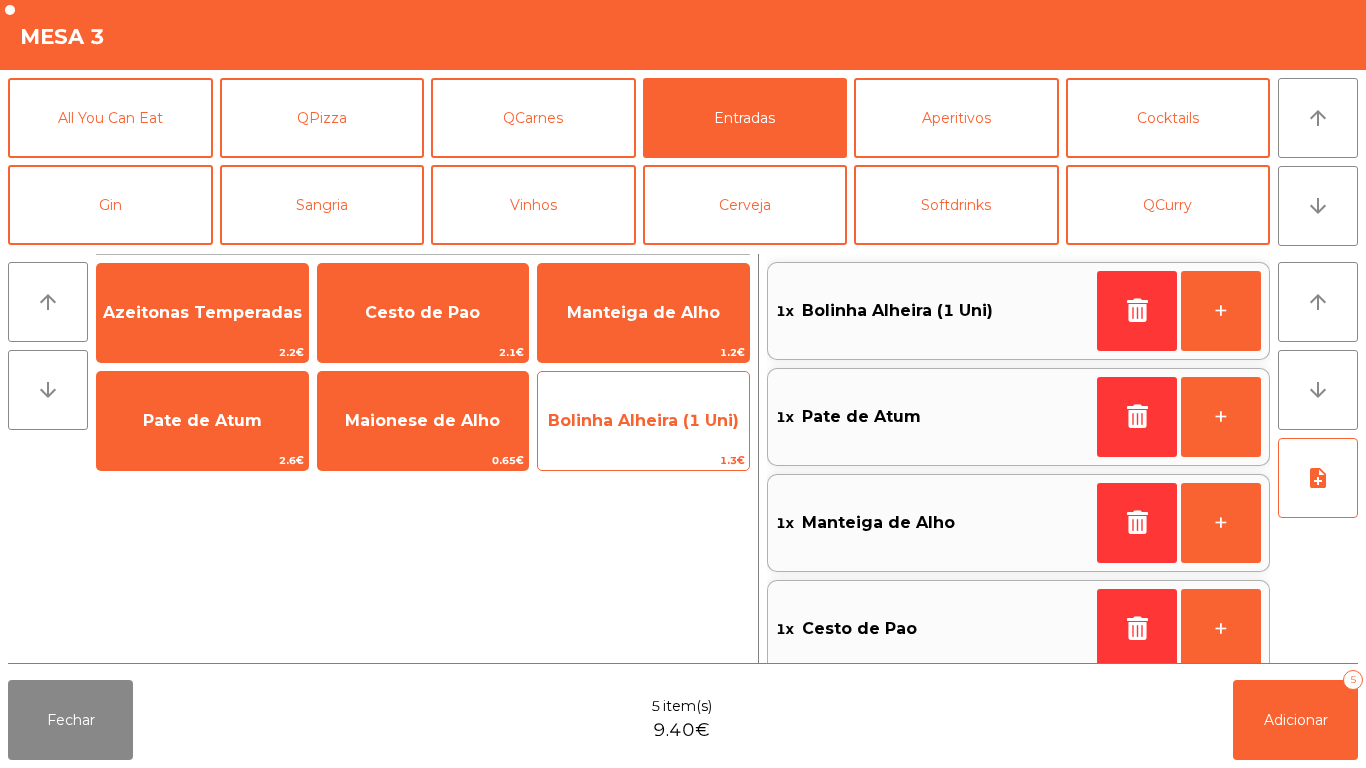 scroll, scrollTop: 8, scrollLeft: 0, axis: vertical 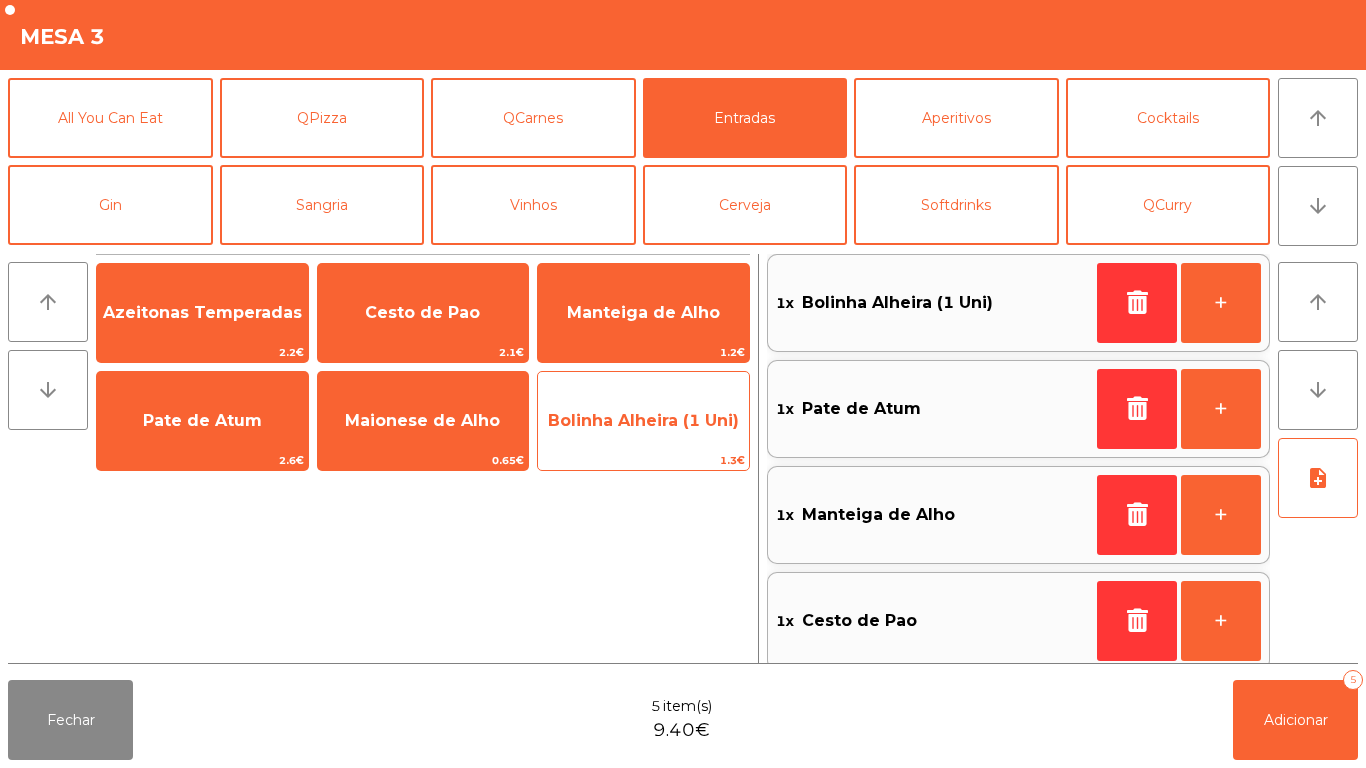 click on "Bolinha Alheira (1 Uni)" 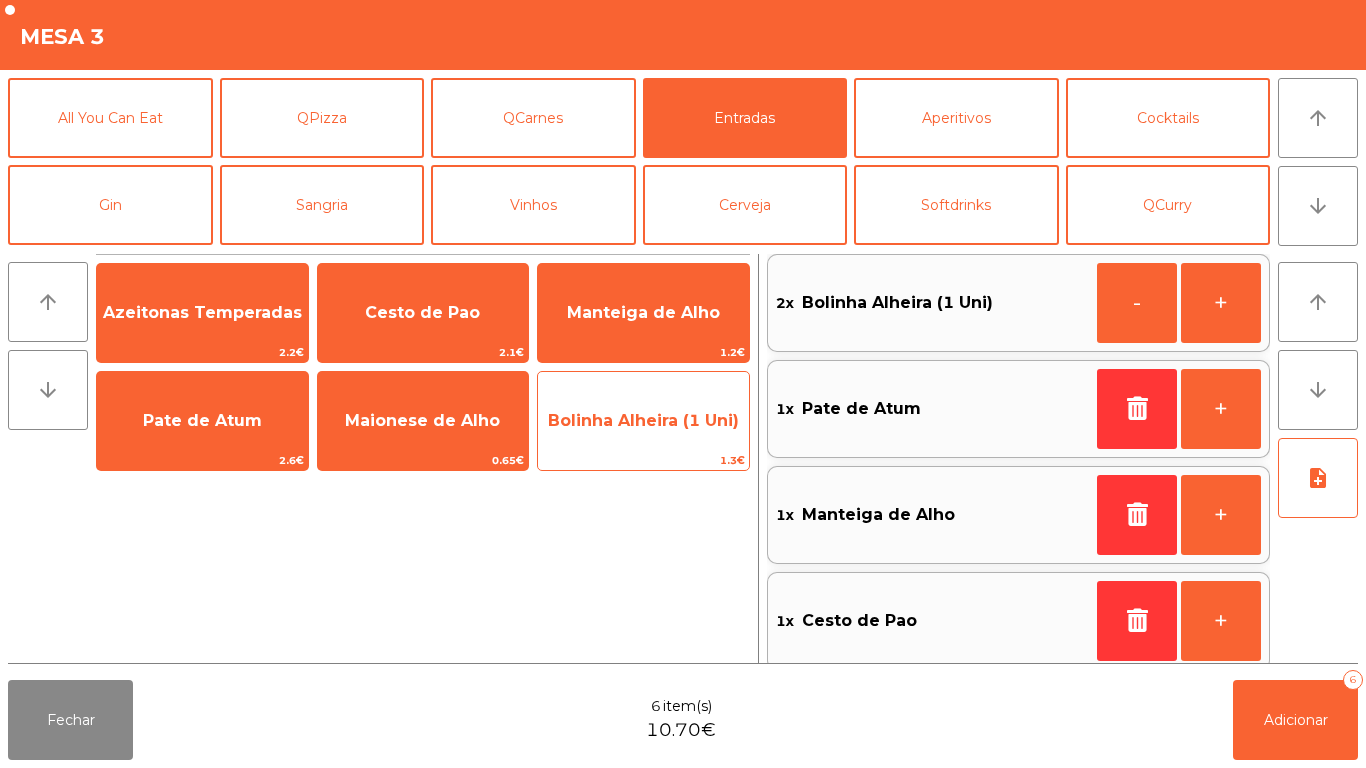 click on "Bolinha Alheira (1 Uni)" 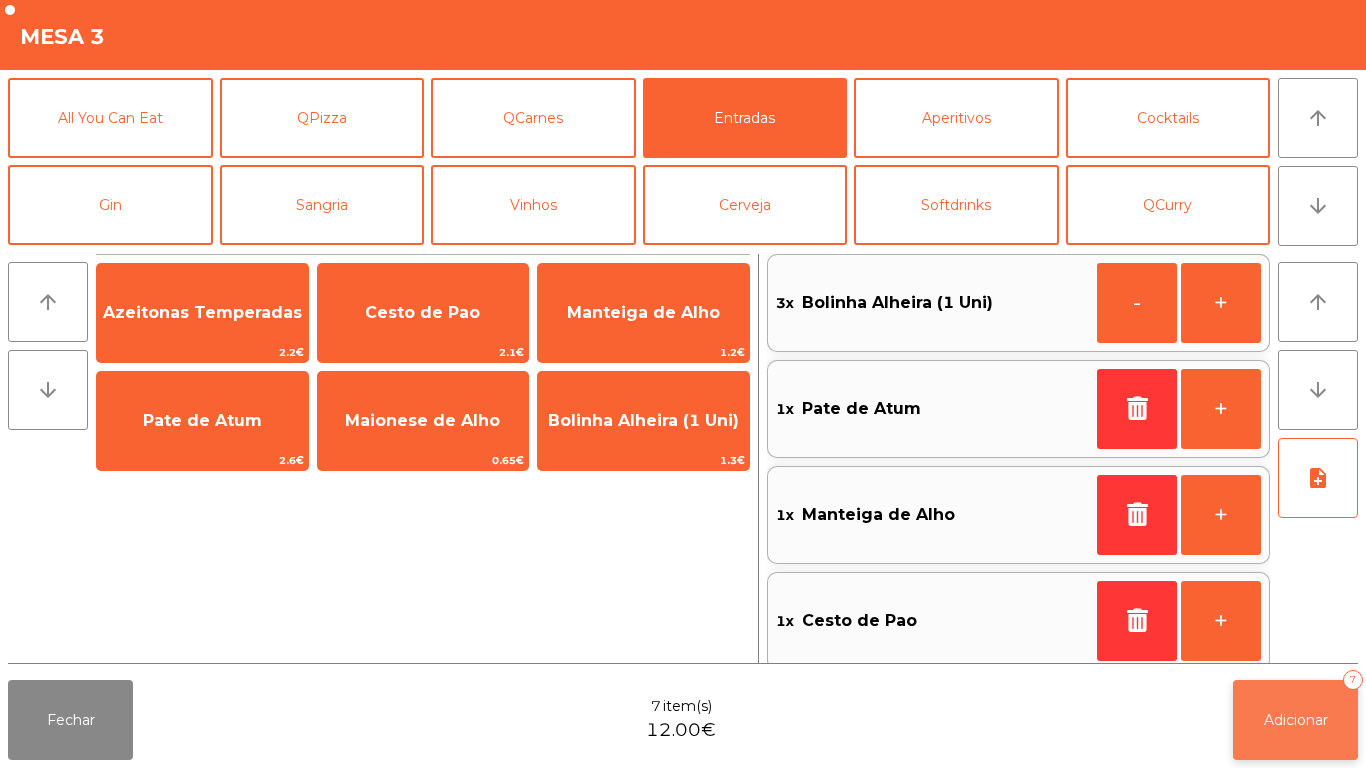 click on "Adicionar   7" 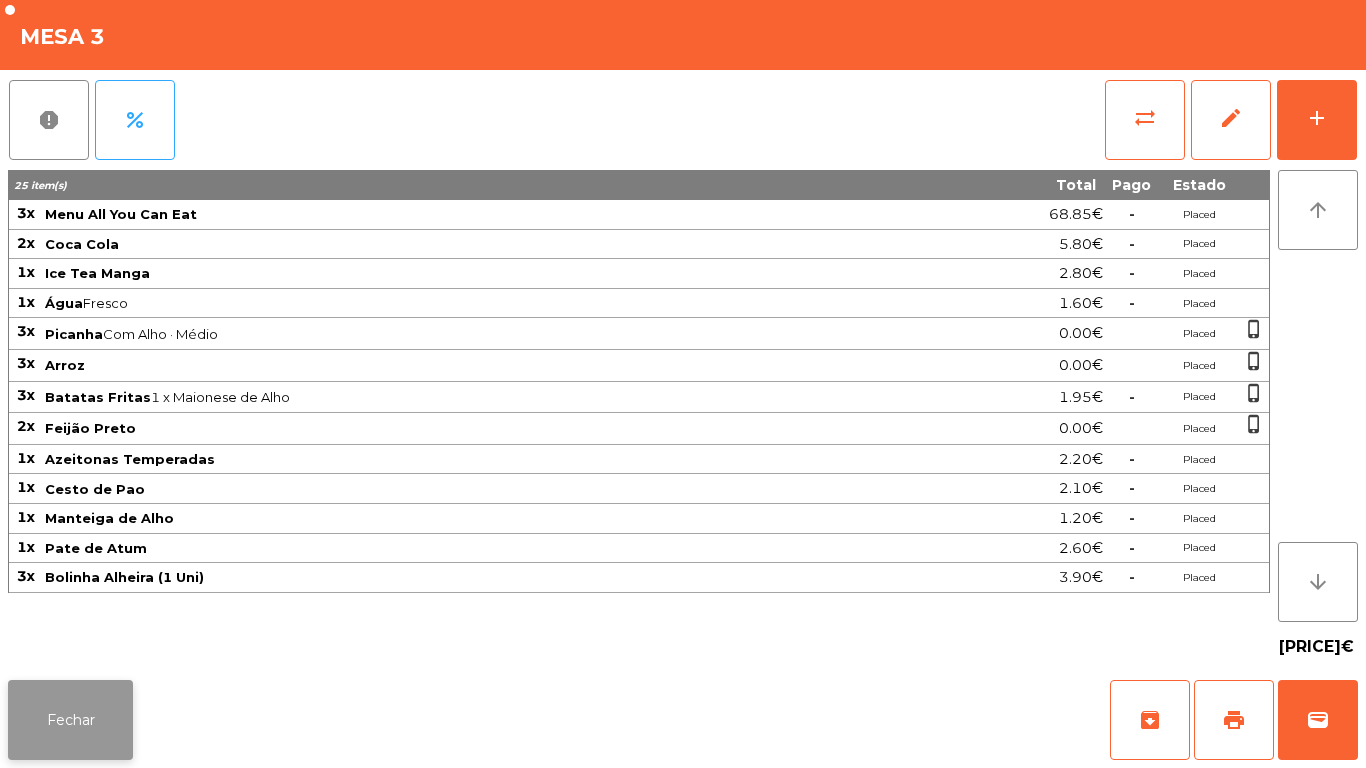 click on "Fechar" 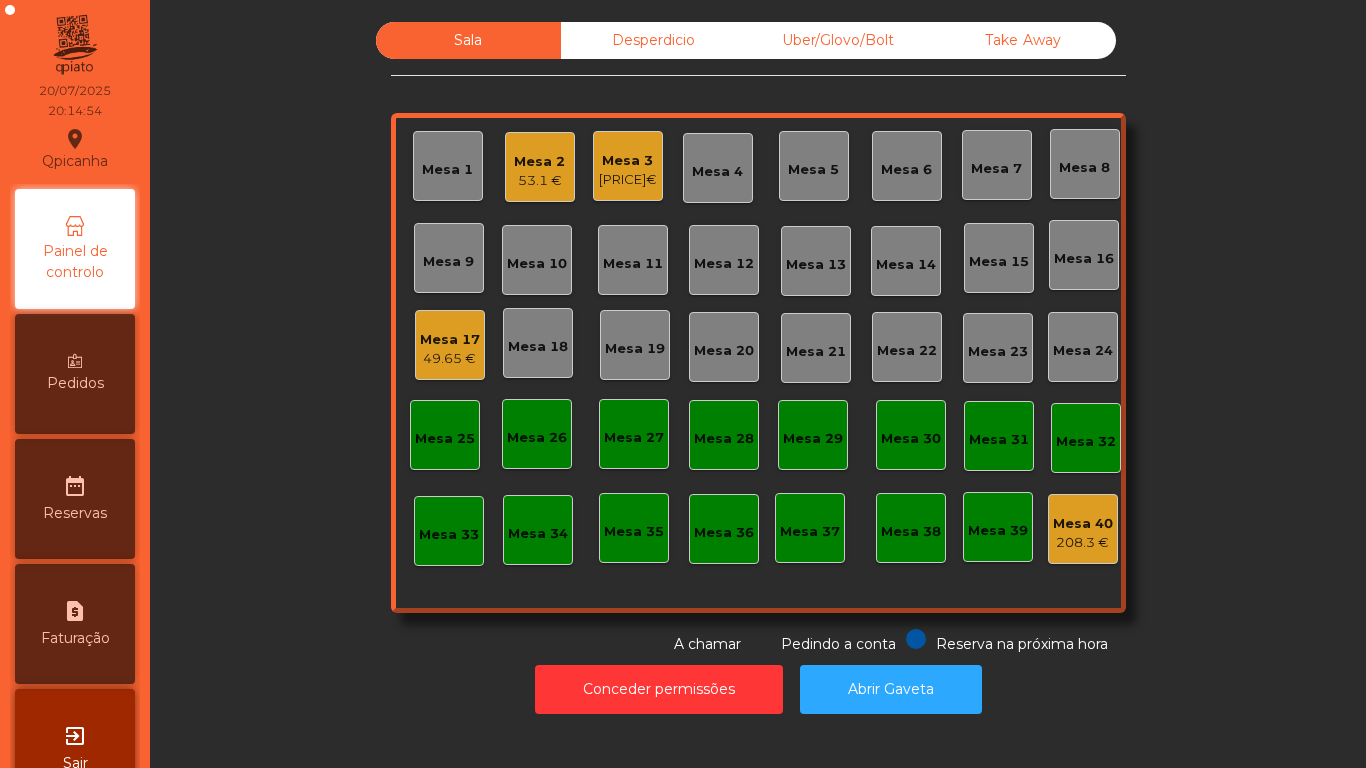 click on "49.65 €" 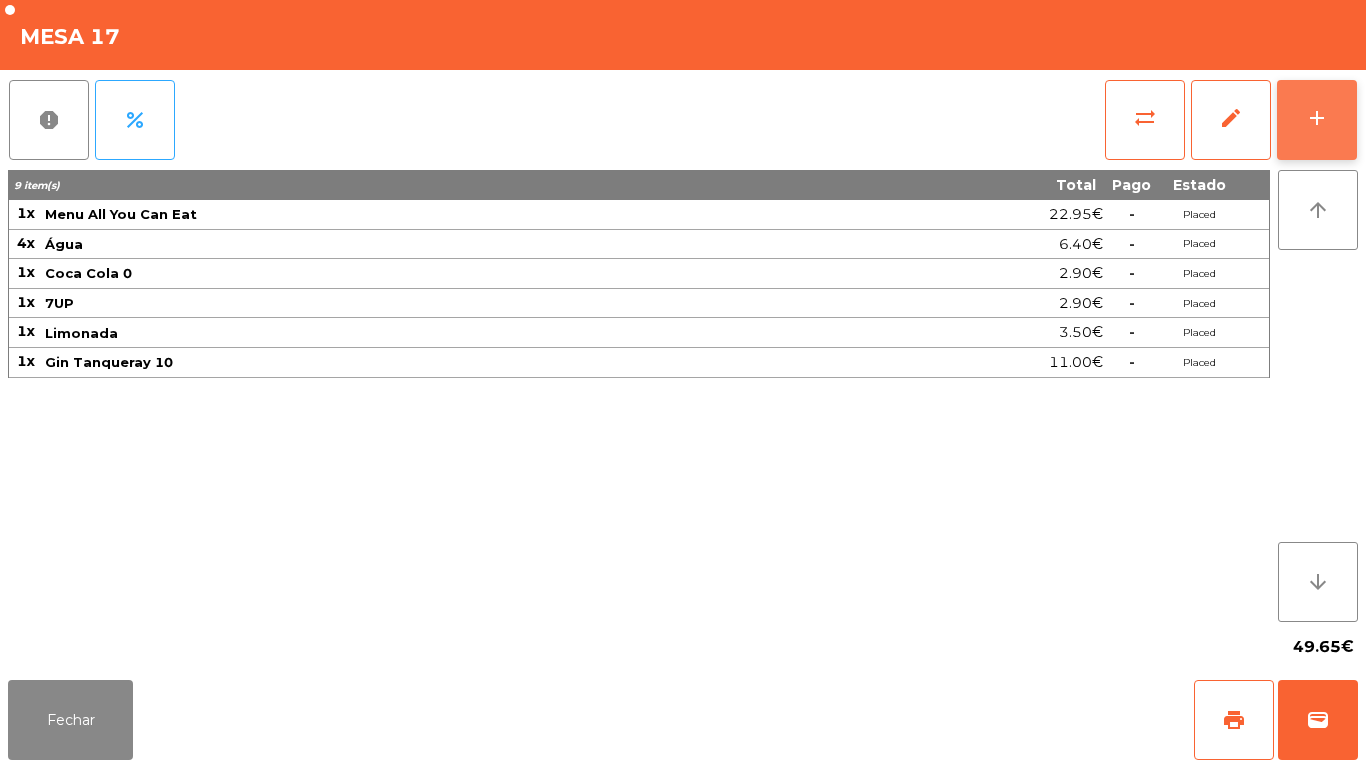 click on "add" 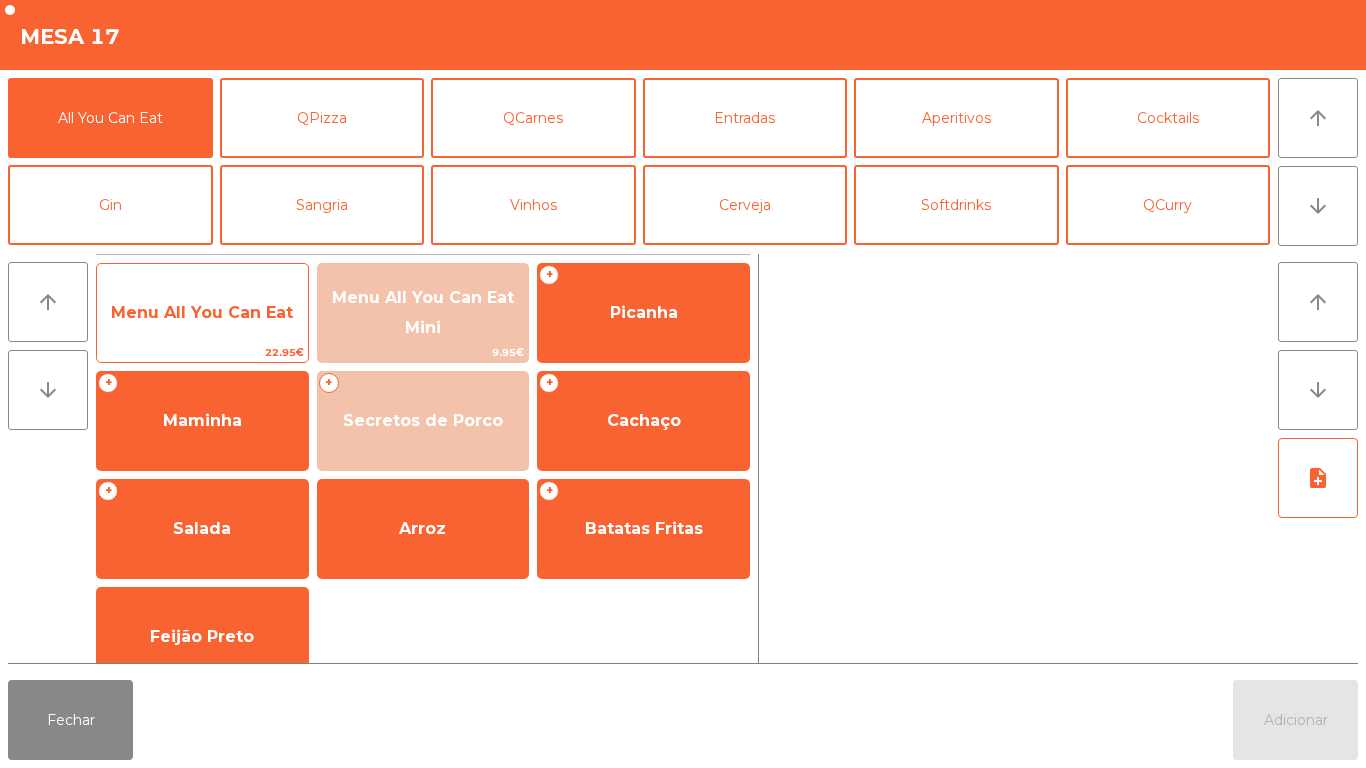 click on "Menu All You Can Eat" 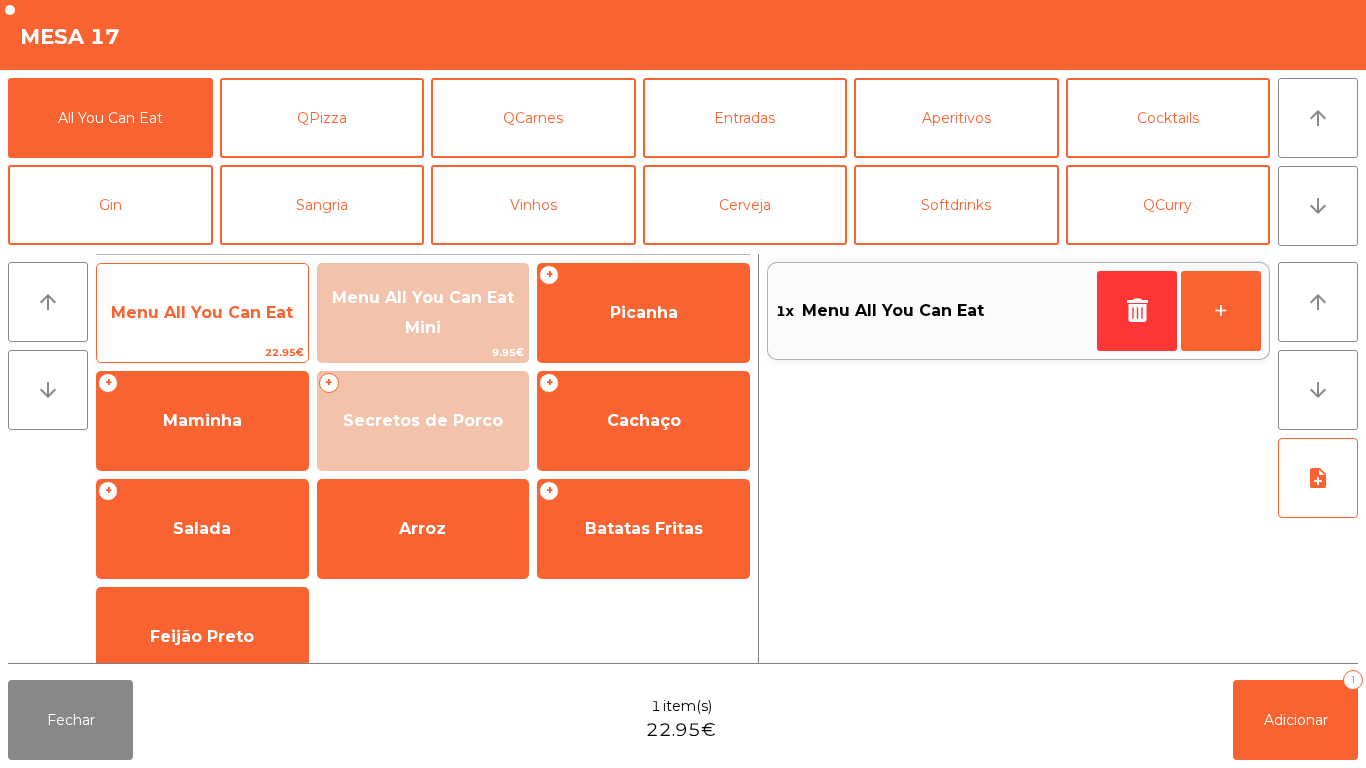 click on "Menu All You Can Eat" 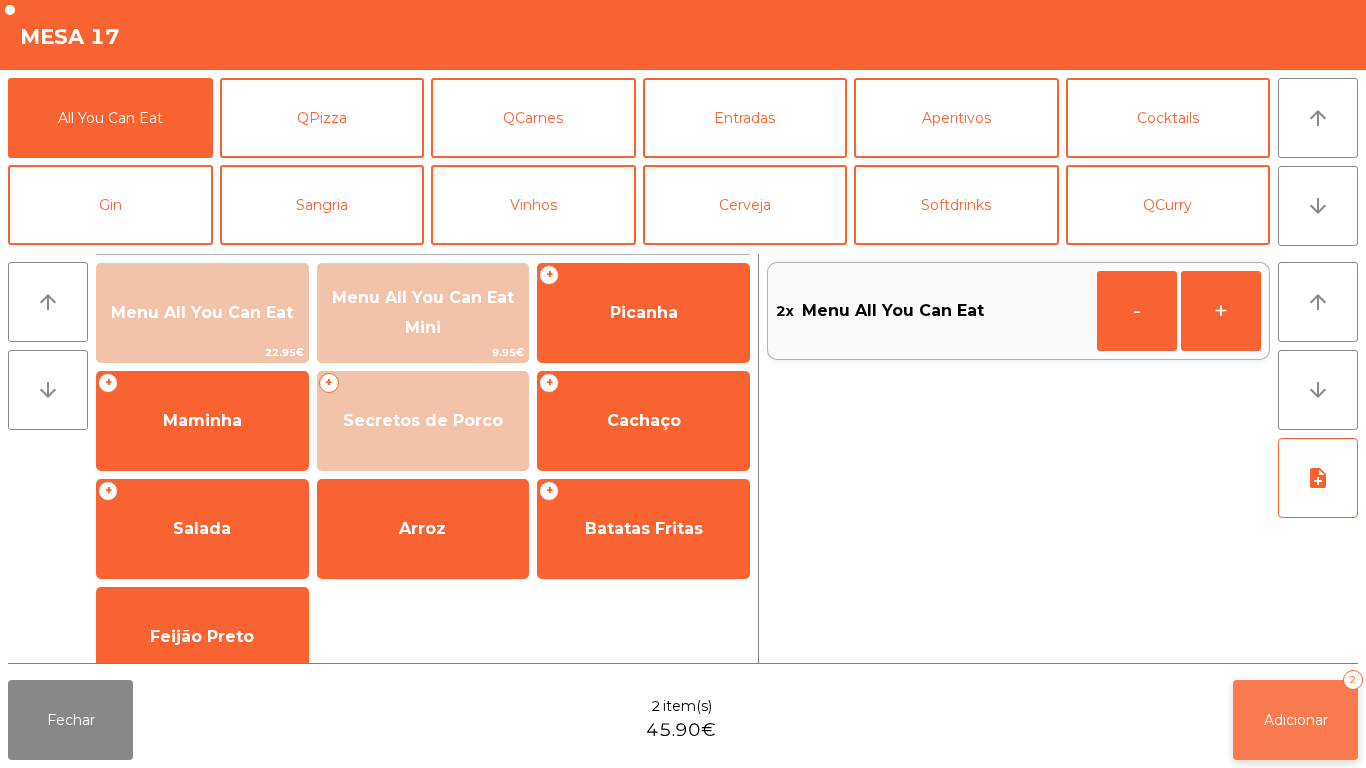 click on "Adicionar   2" 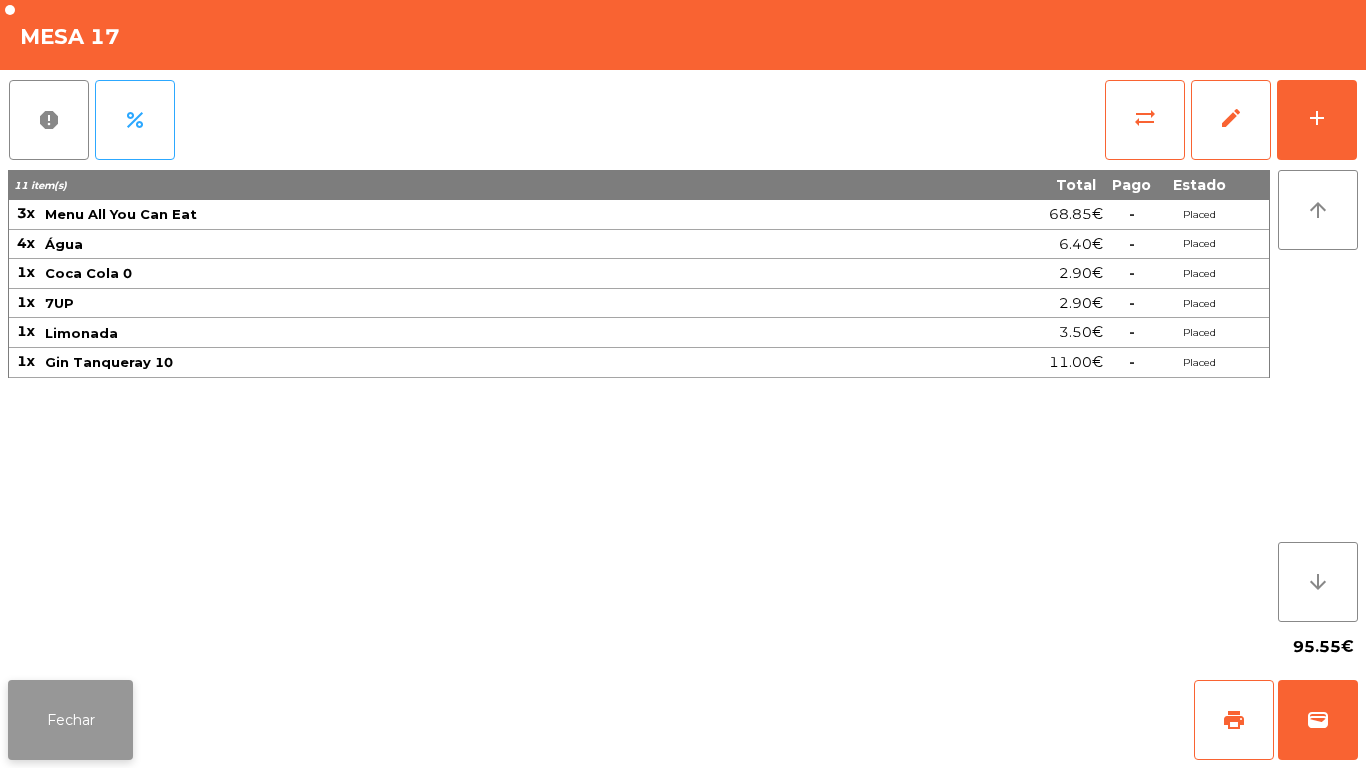 click on "Fechar" 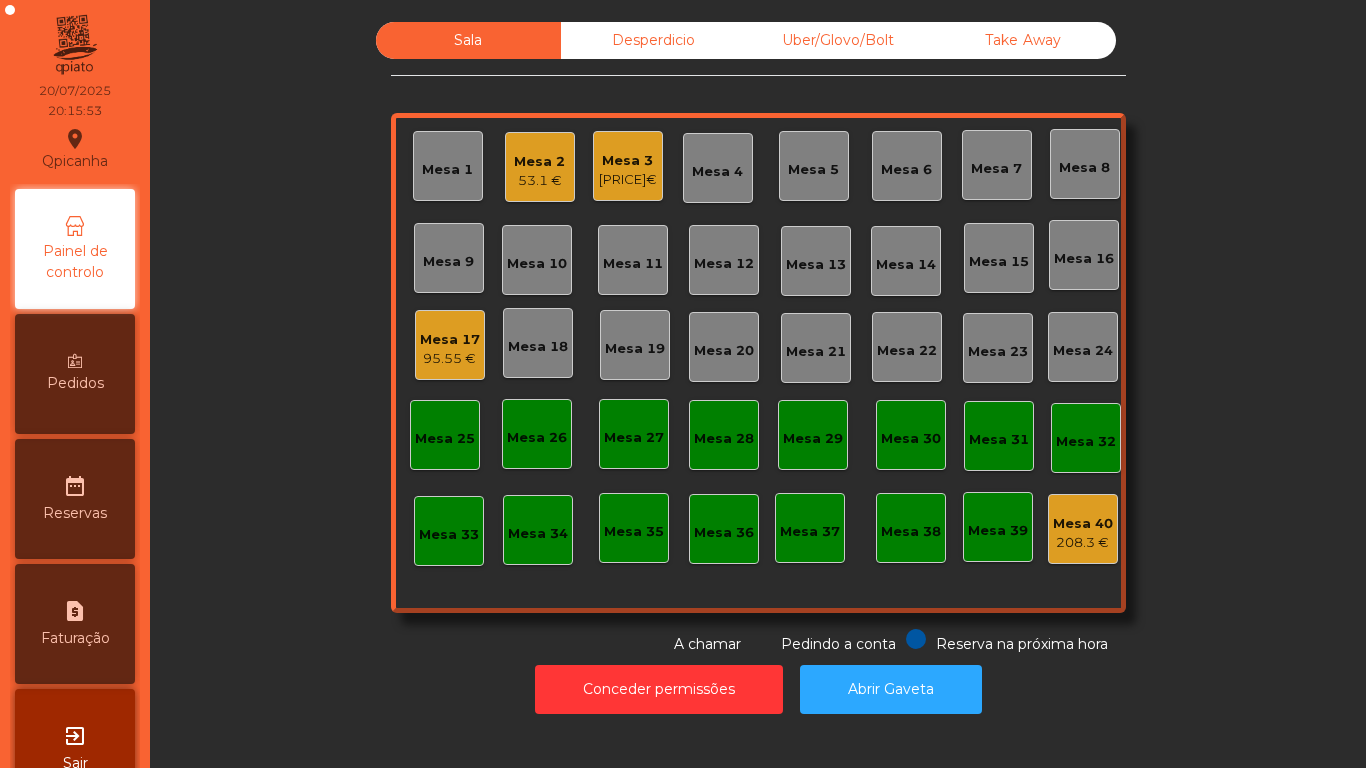 click on "95.55 €" 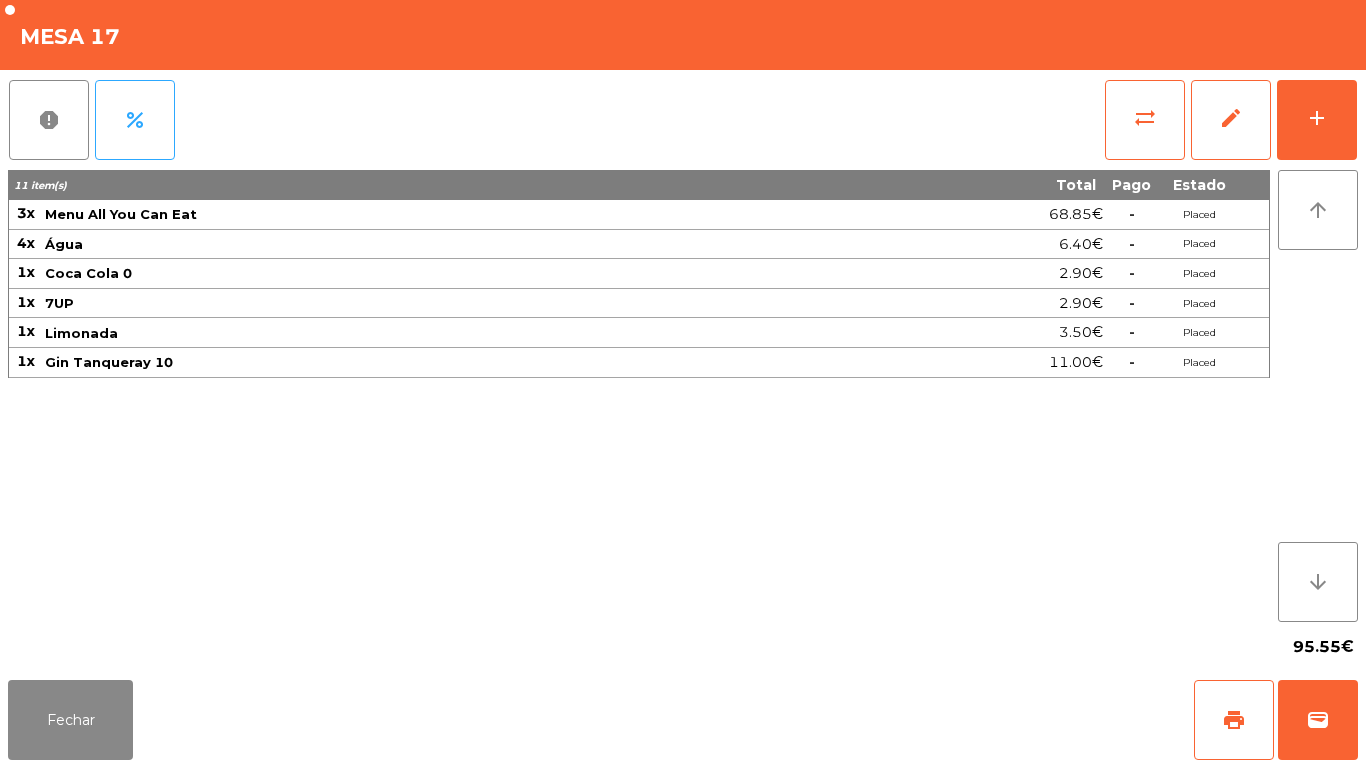 click on "report percent sync_alt edit add 11 item(s) Total Pago Estado 3x Menu All You Can Eat [PRICE]€ - Placed 4x Água [PRICE]€ - Placed 1x Coca Cola 0 [PRICE]€ - Placed 1x 7UP [PRICE]€ - Placed 1x Limonada [PRICE]€ - Placed 1x Gin Tanqueray 10 [PRICE]€ - Placed arrow_upward arrow_downward [PRICE]€" 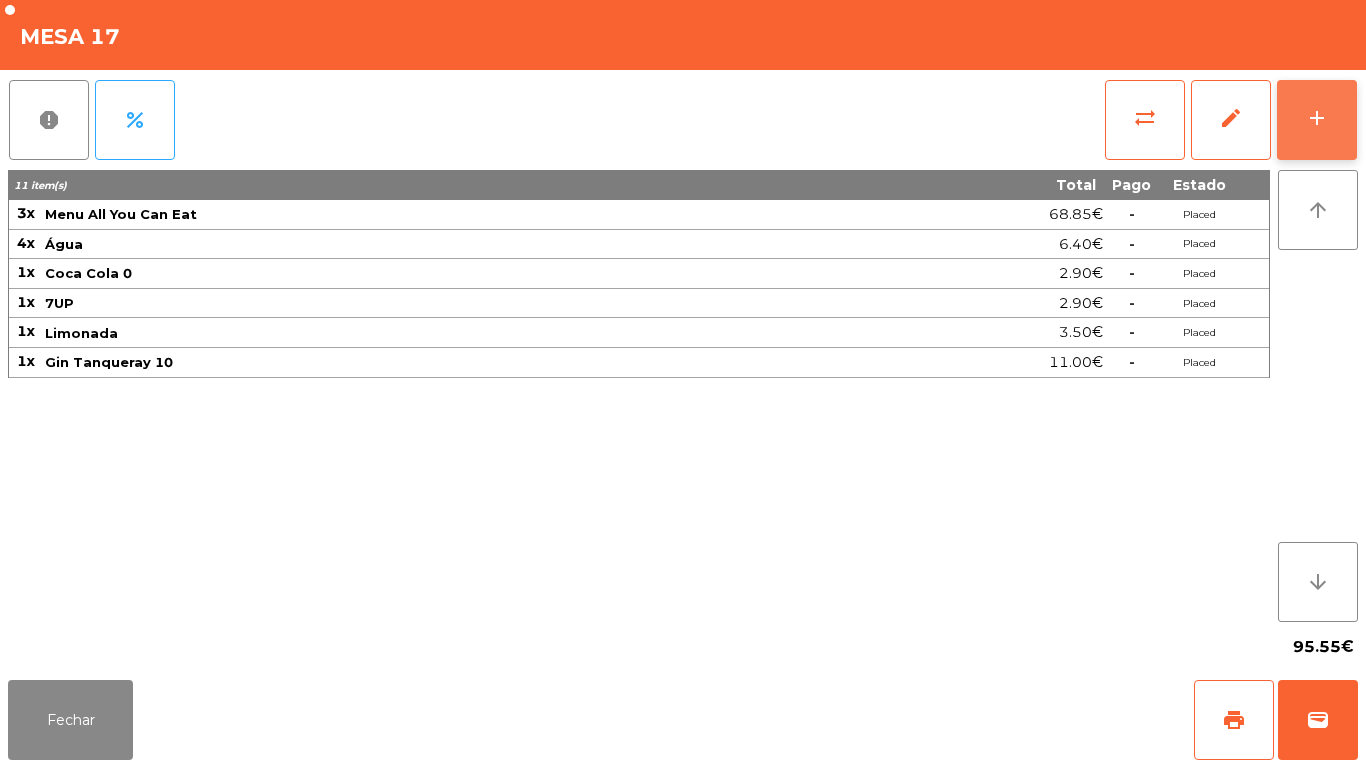 click on "add" 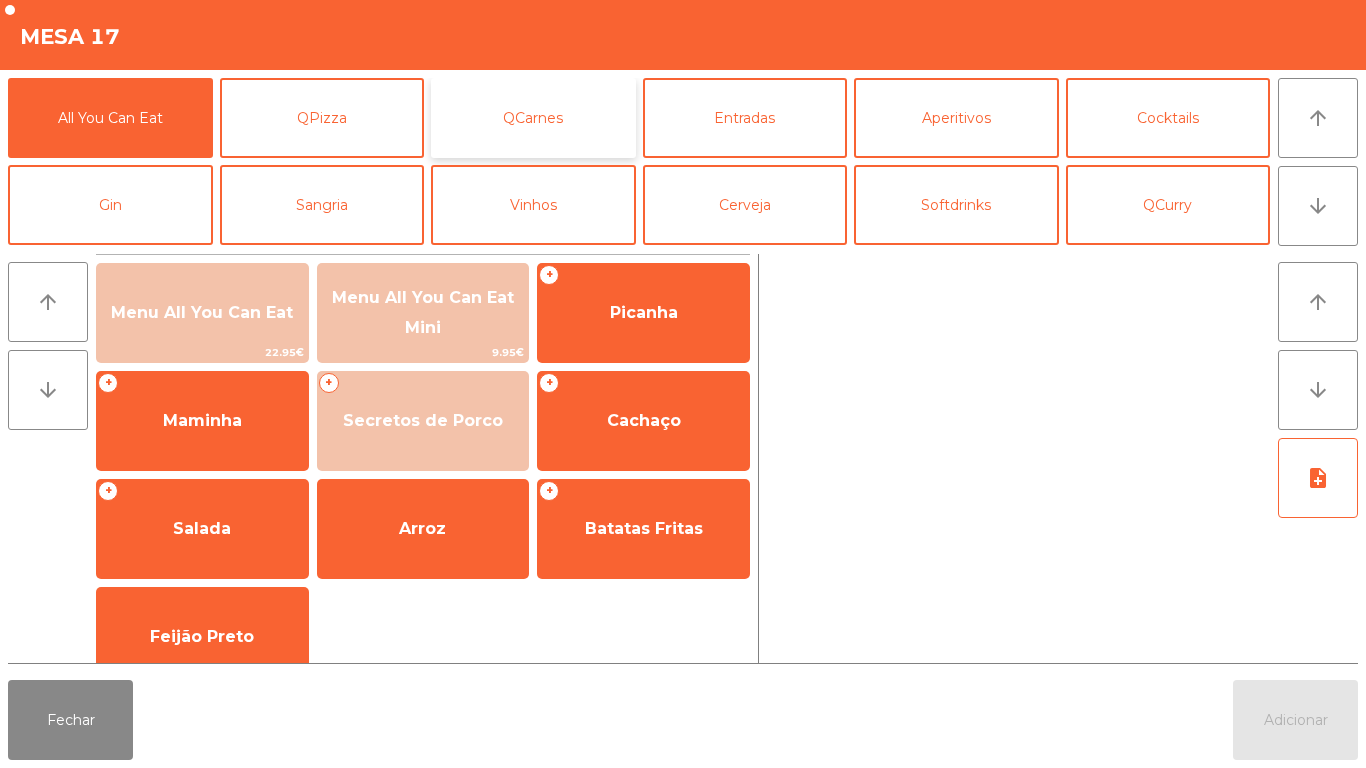 click on "QCarnes" 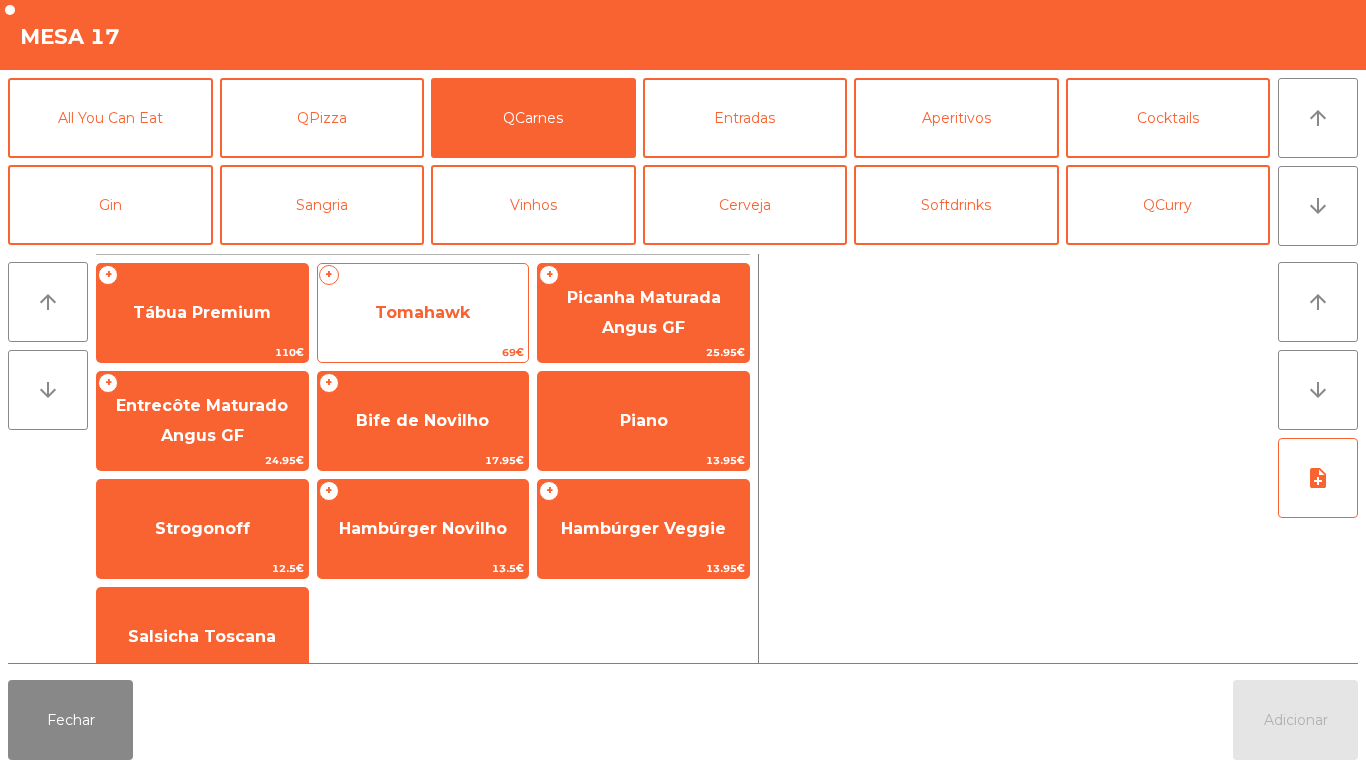 click on "Tomahawk" 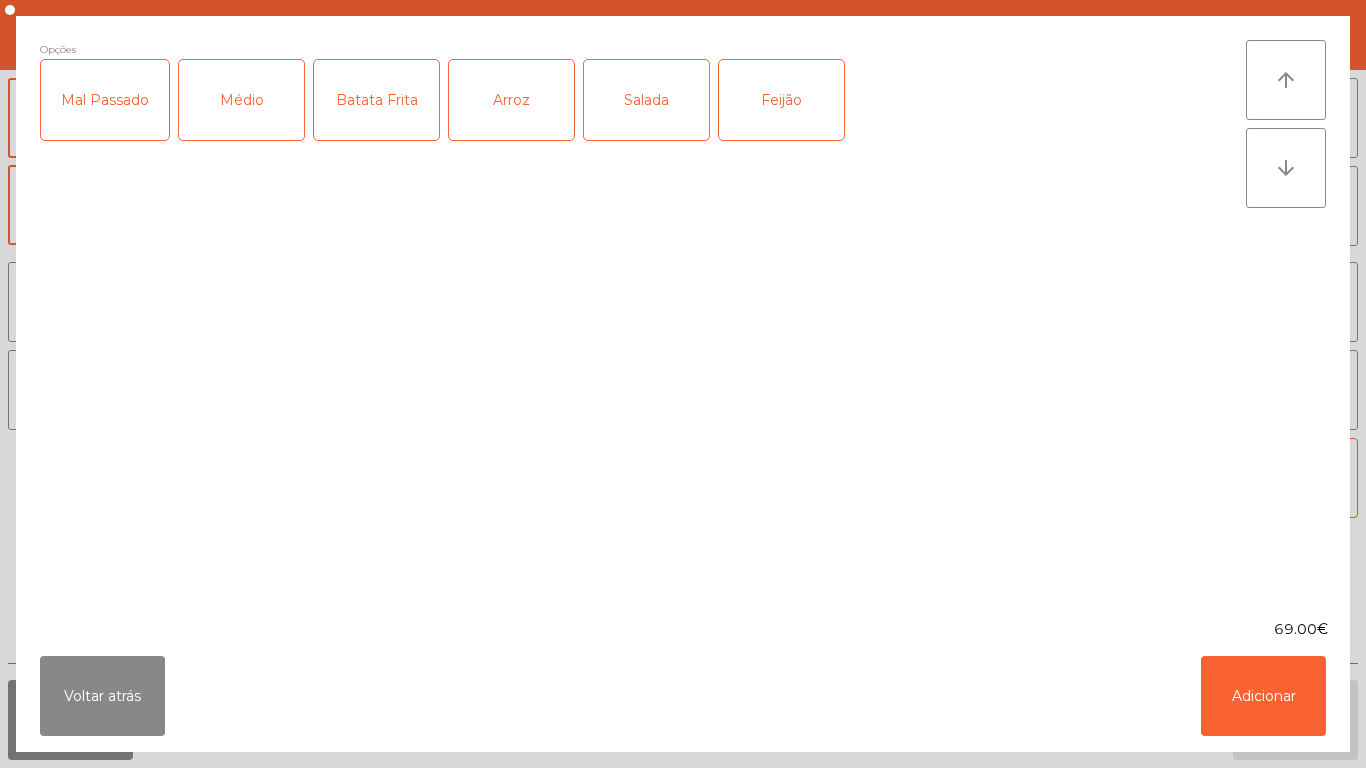 click on "Médio" 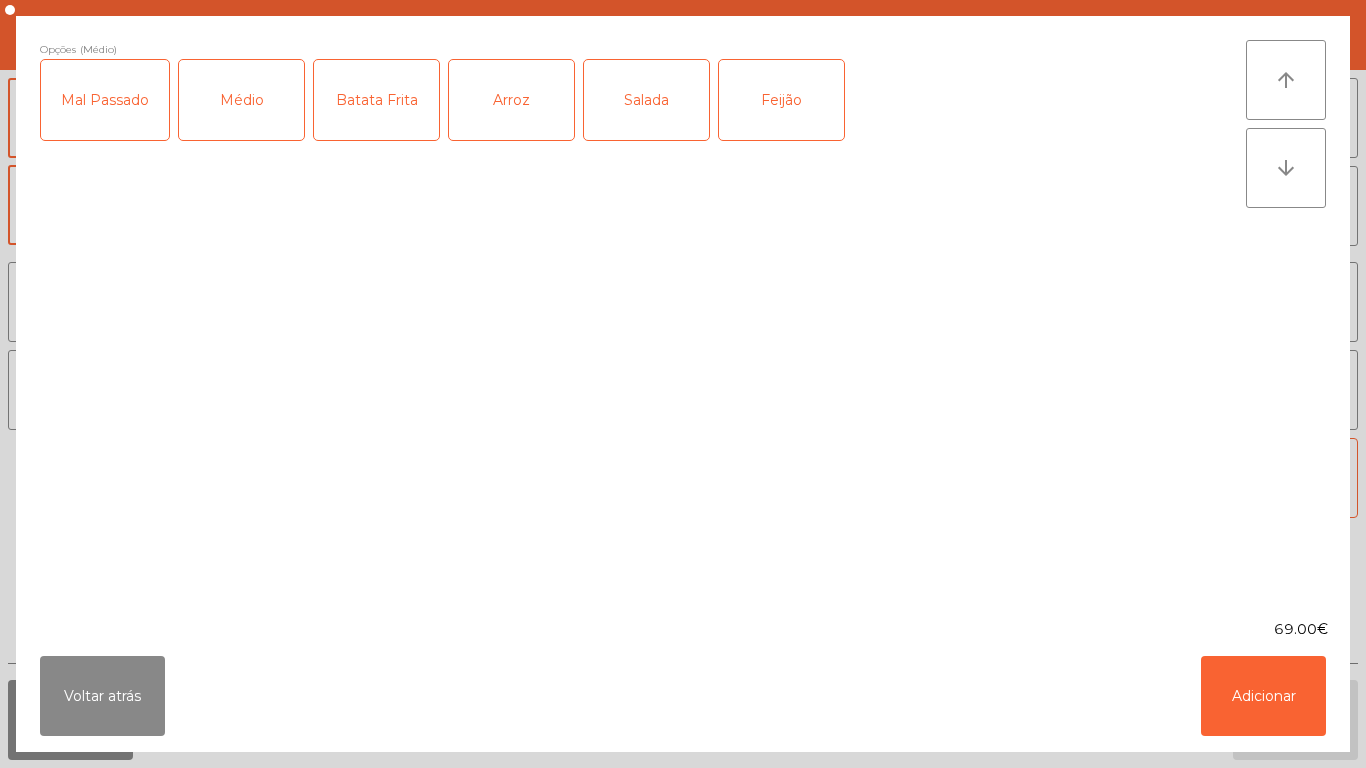 click on "Mal Passado" 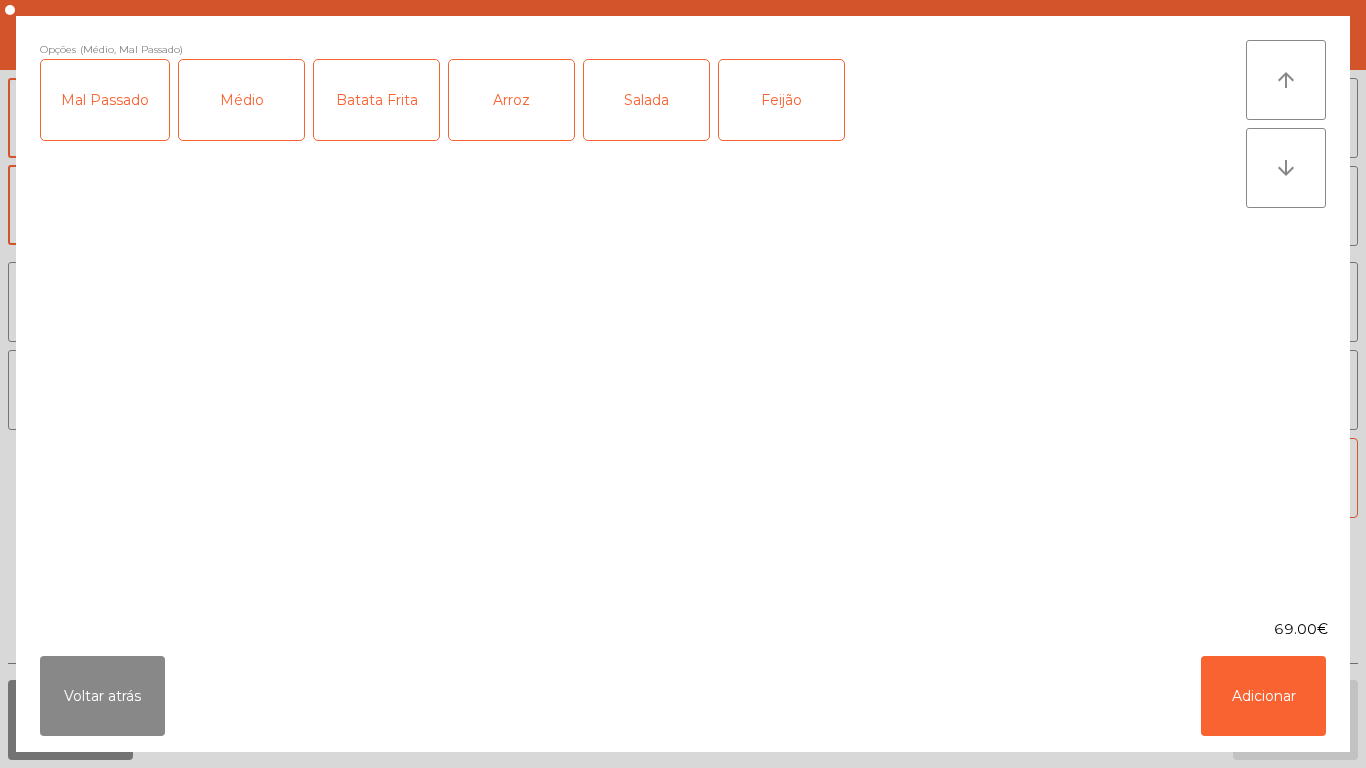 click on "Arroz" 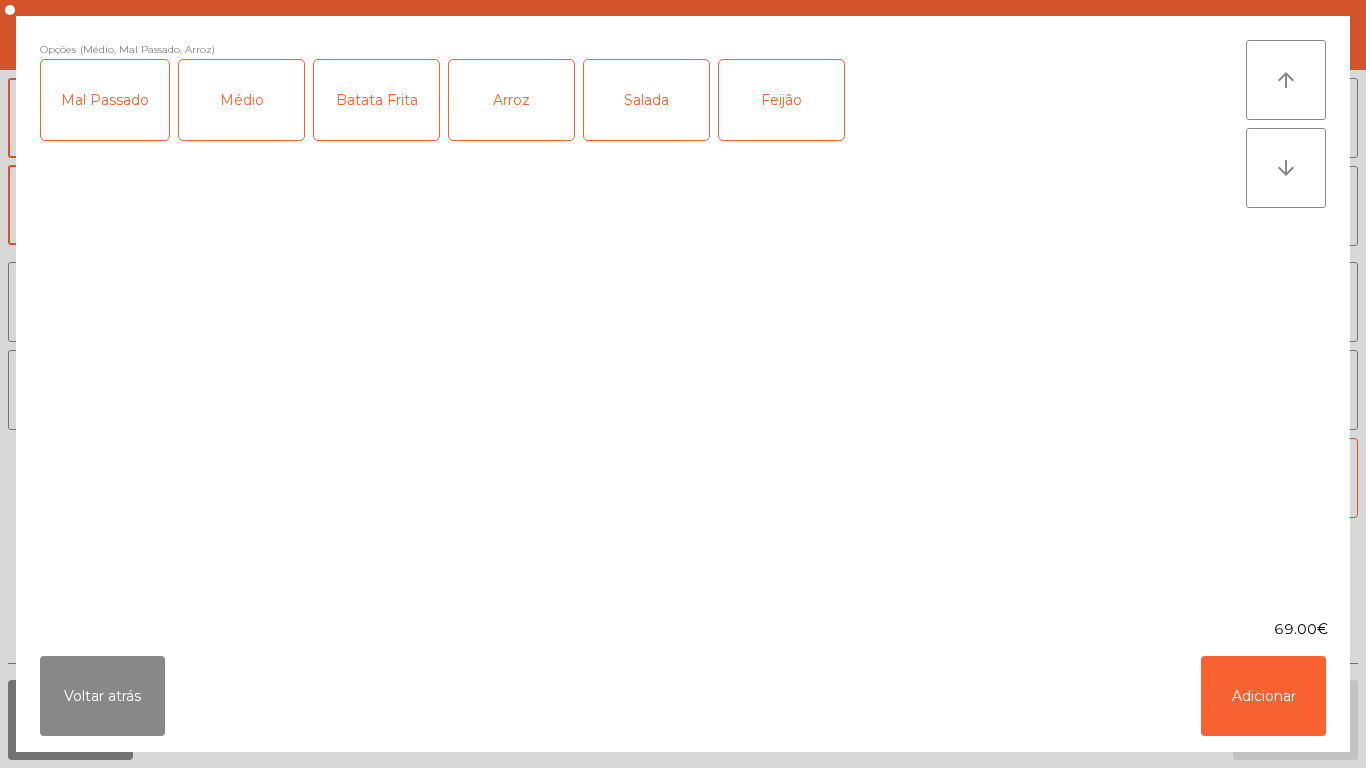 click on "Feijão" 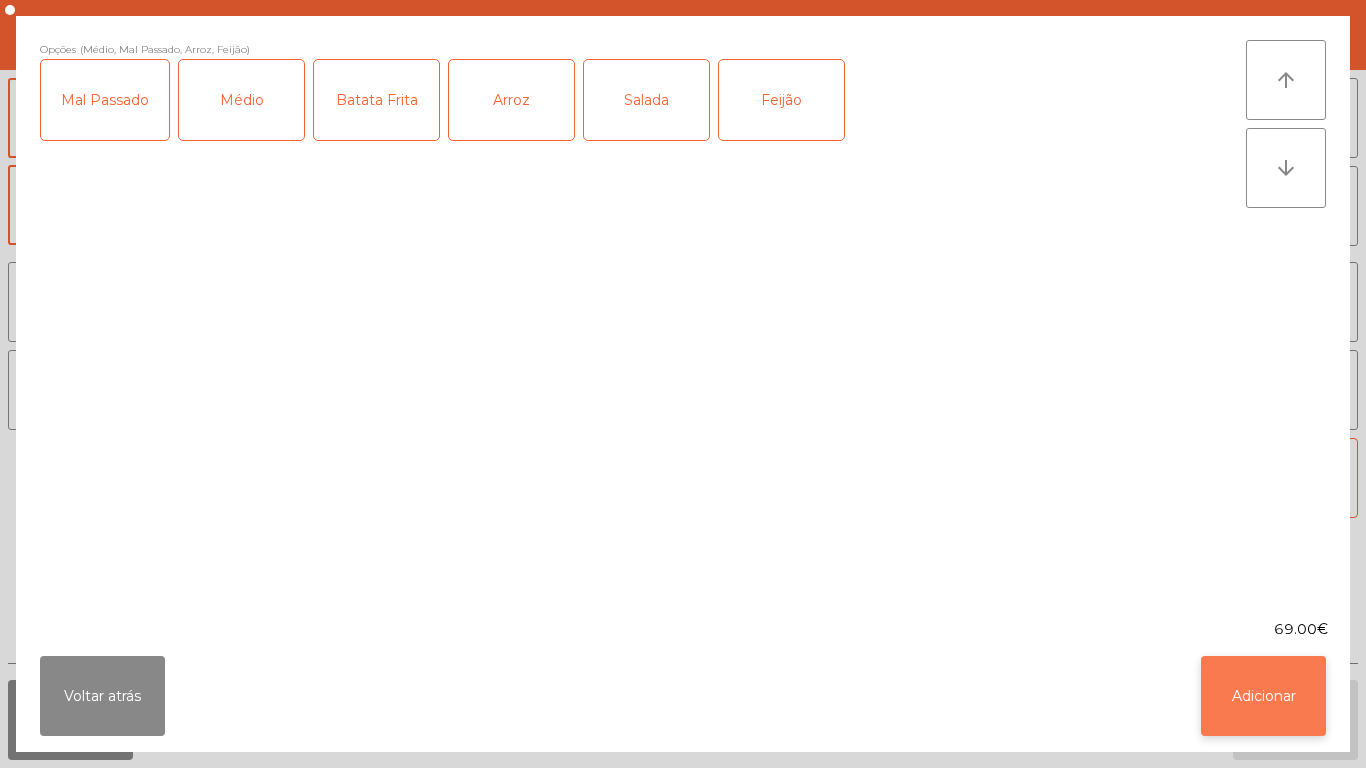 click on "Adicionar" 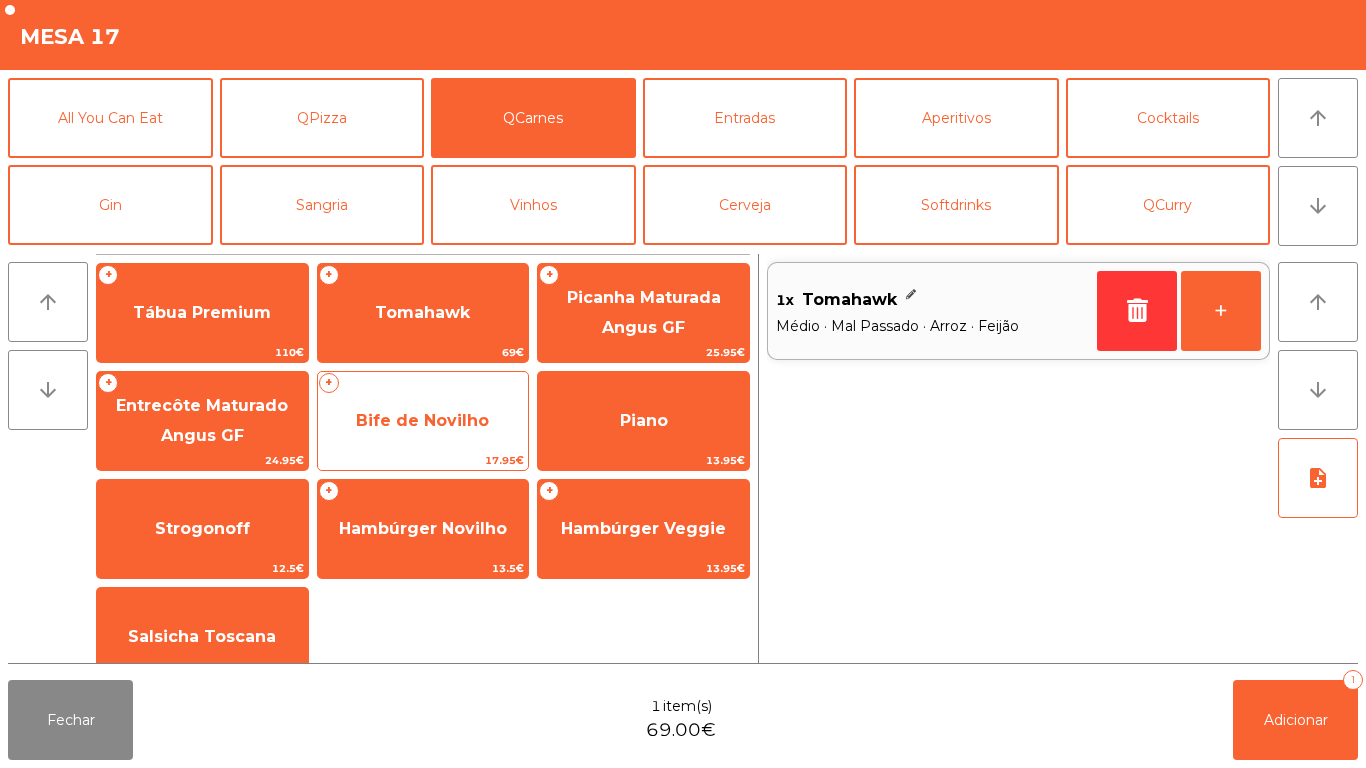 click on "Bife de Novilho" 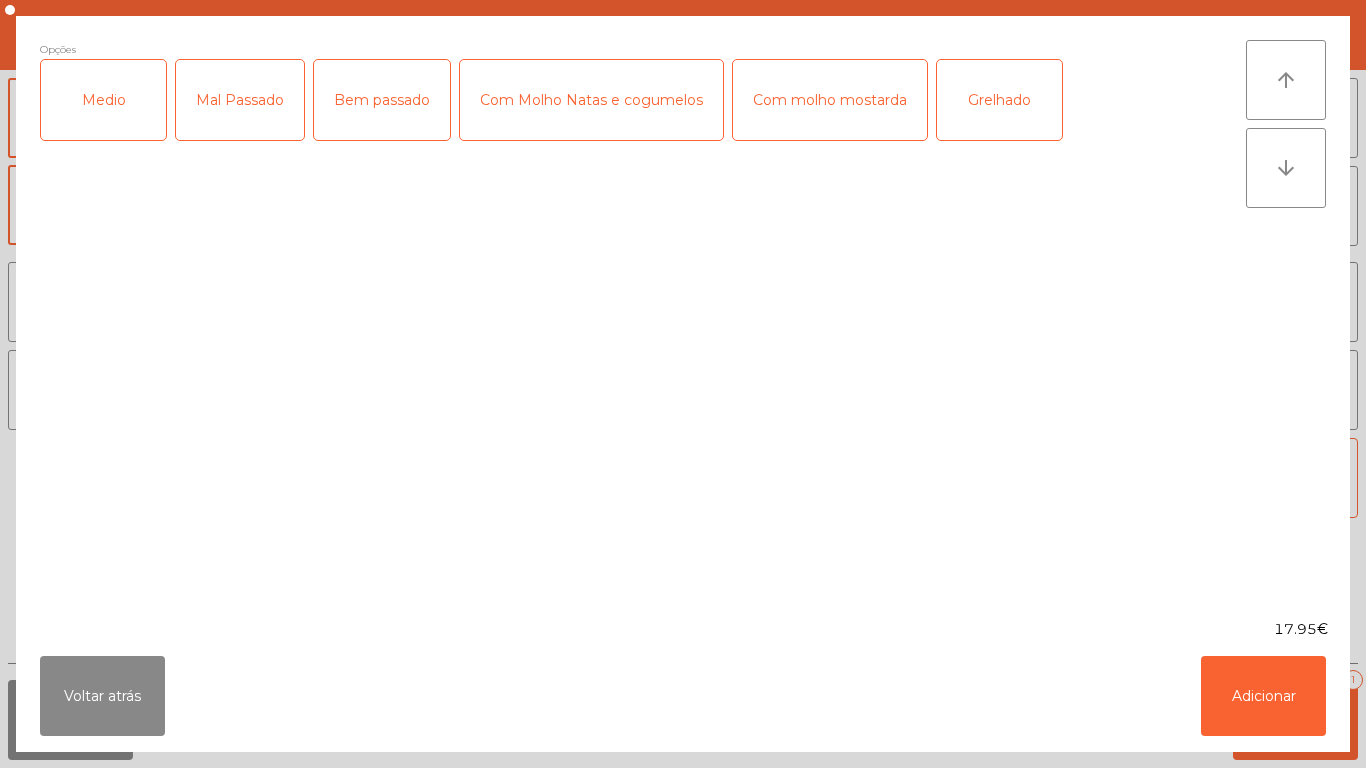 click on "Medio" 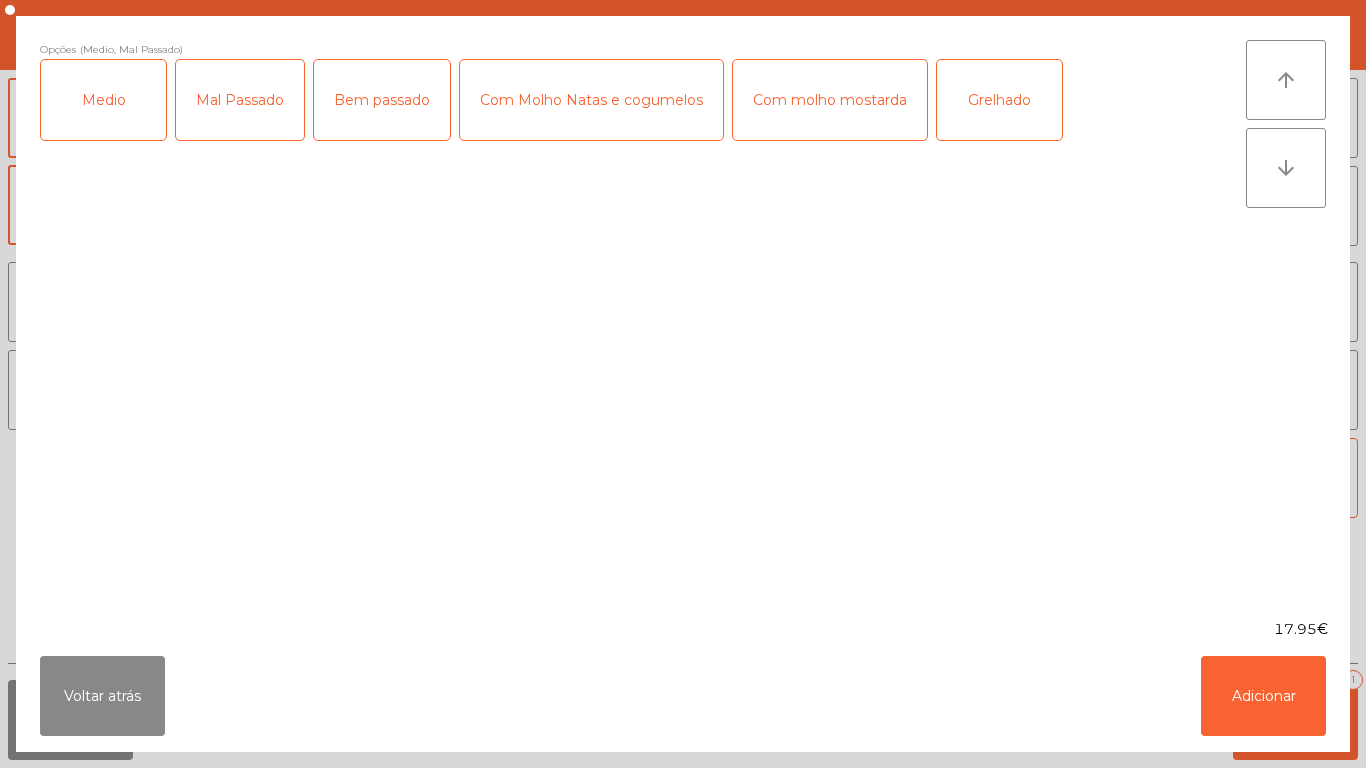 click on "Com Molho Natas e cogumelos" 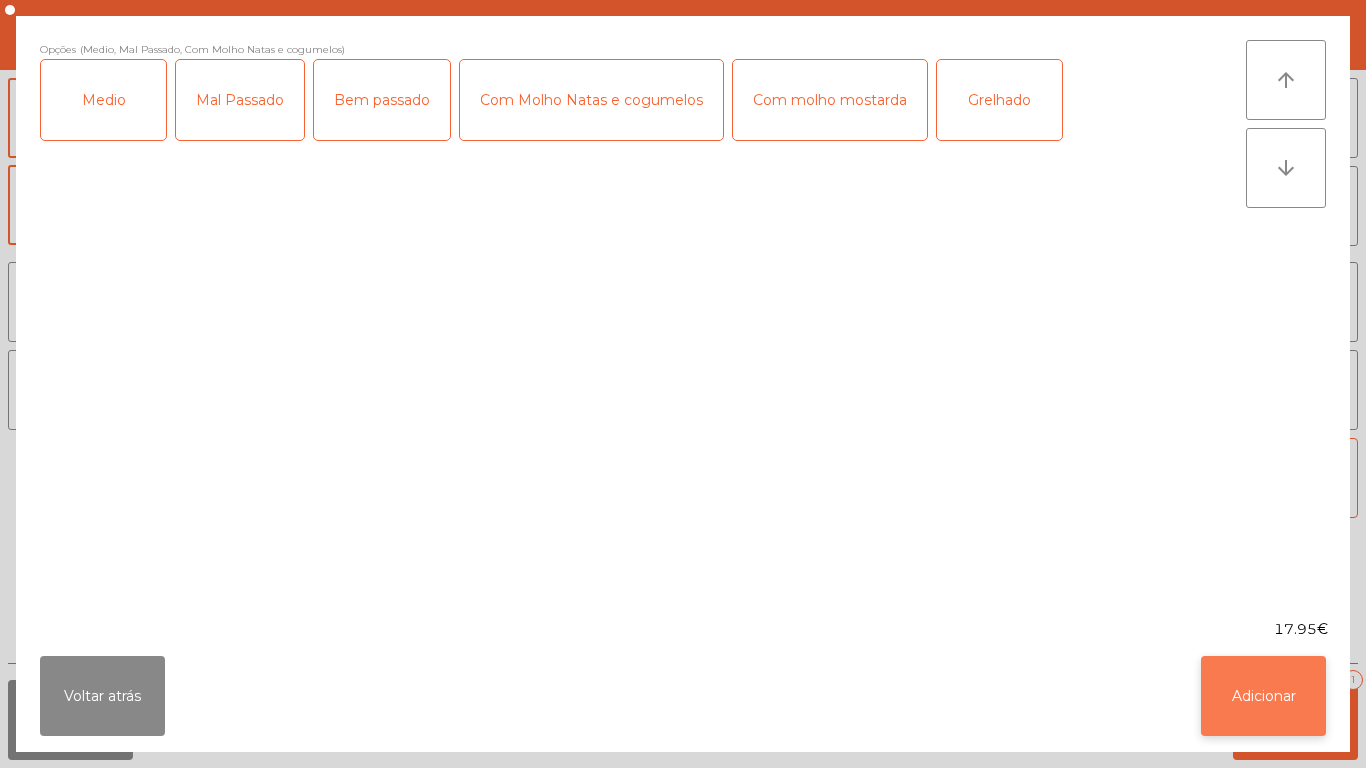 click on "Adicionar" 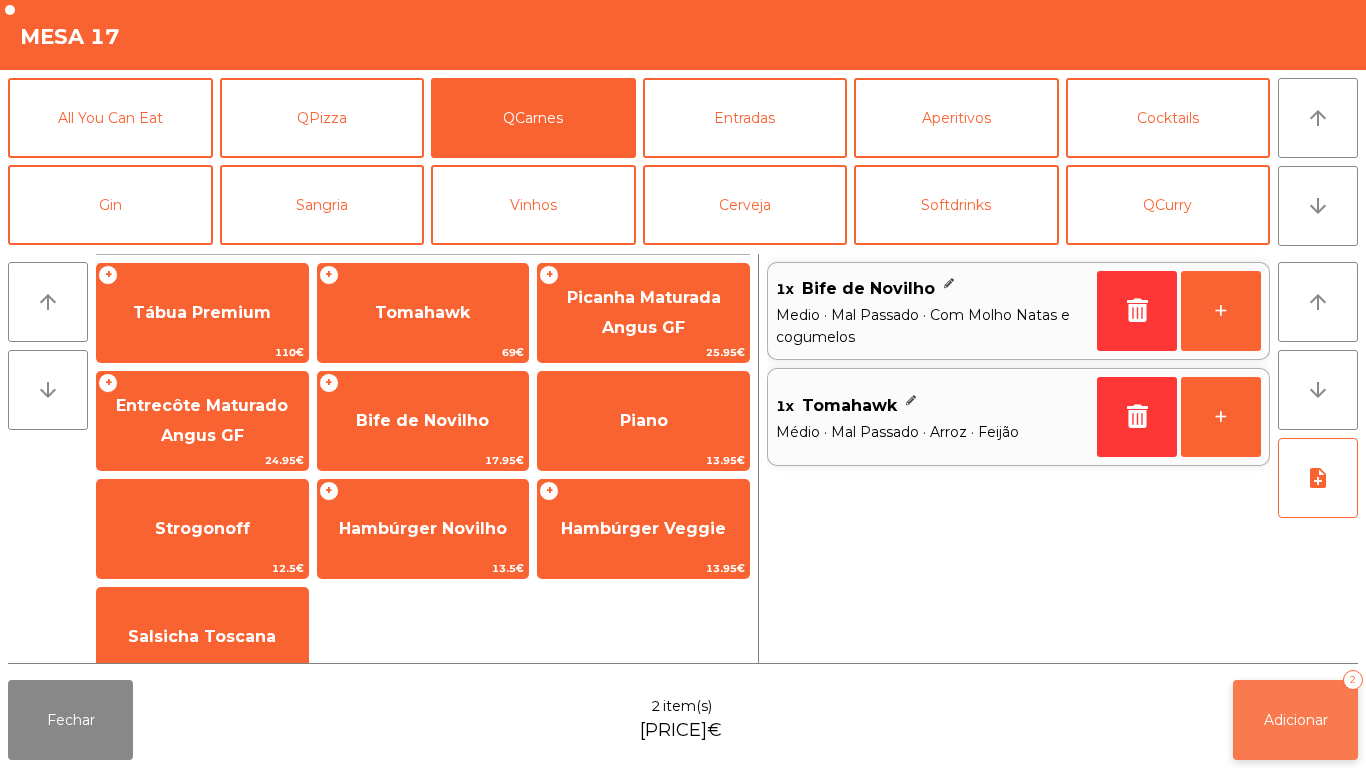 click on "Adicionar" 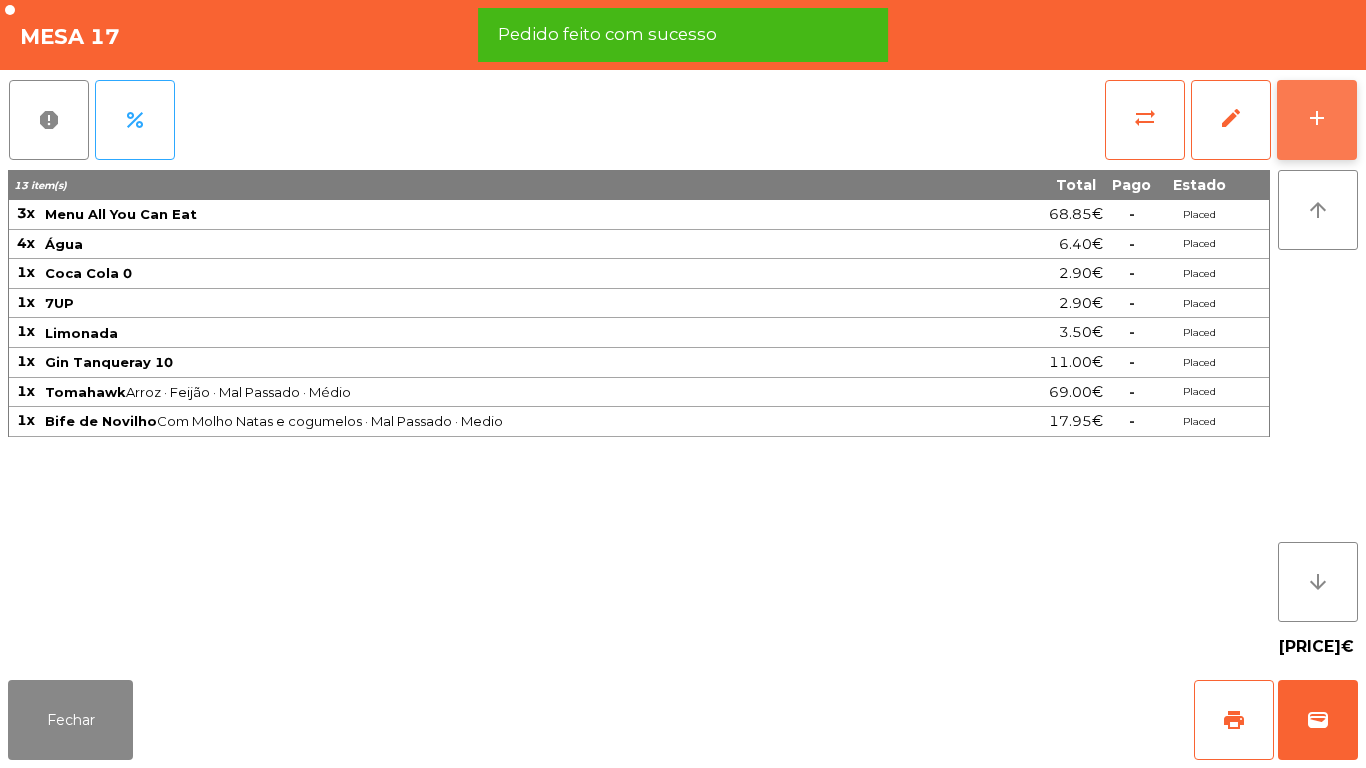 click on "add" 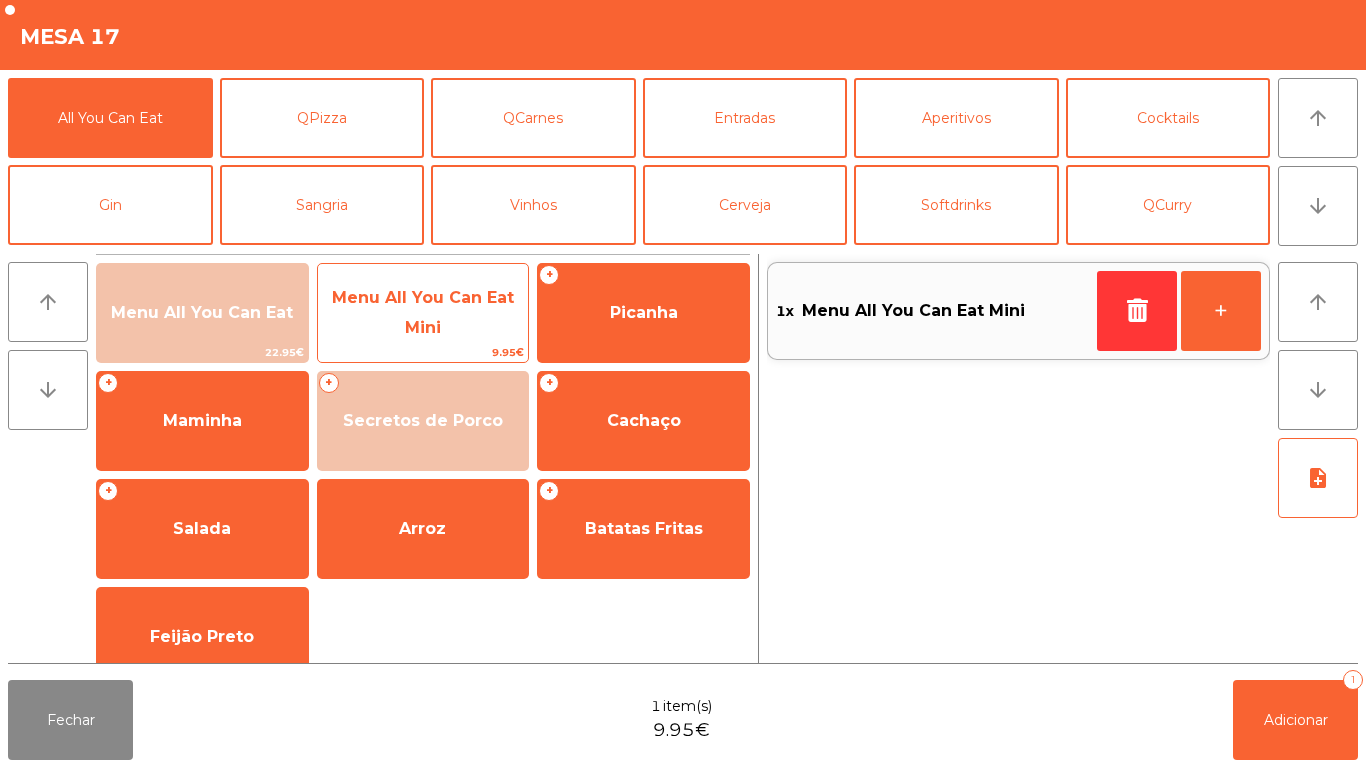 click on "Menu All You Can Eat Mini" 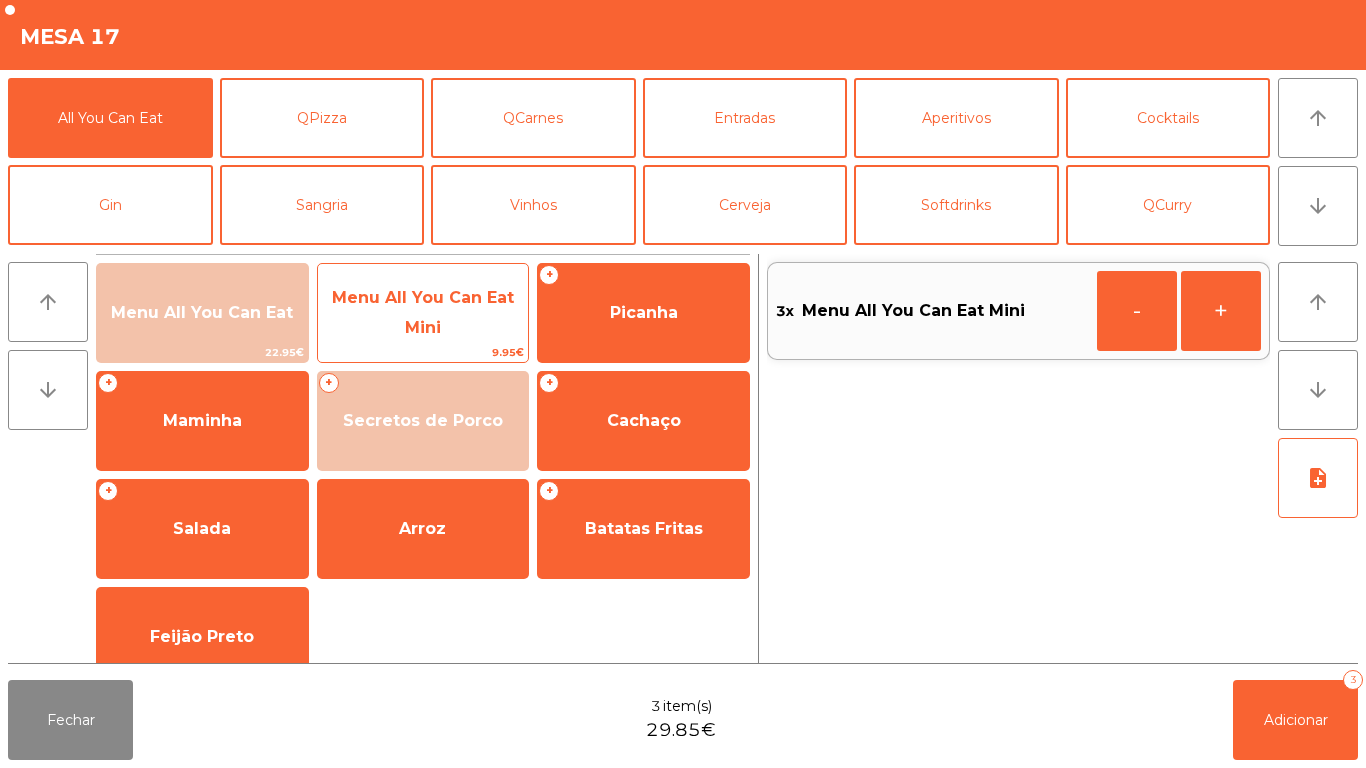 click on "Menu All You Can Eat Mini" 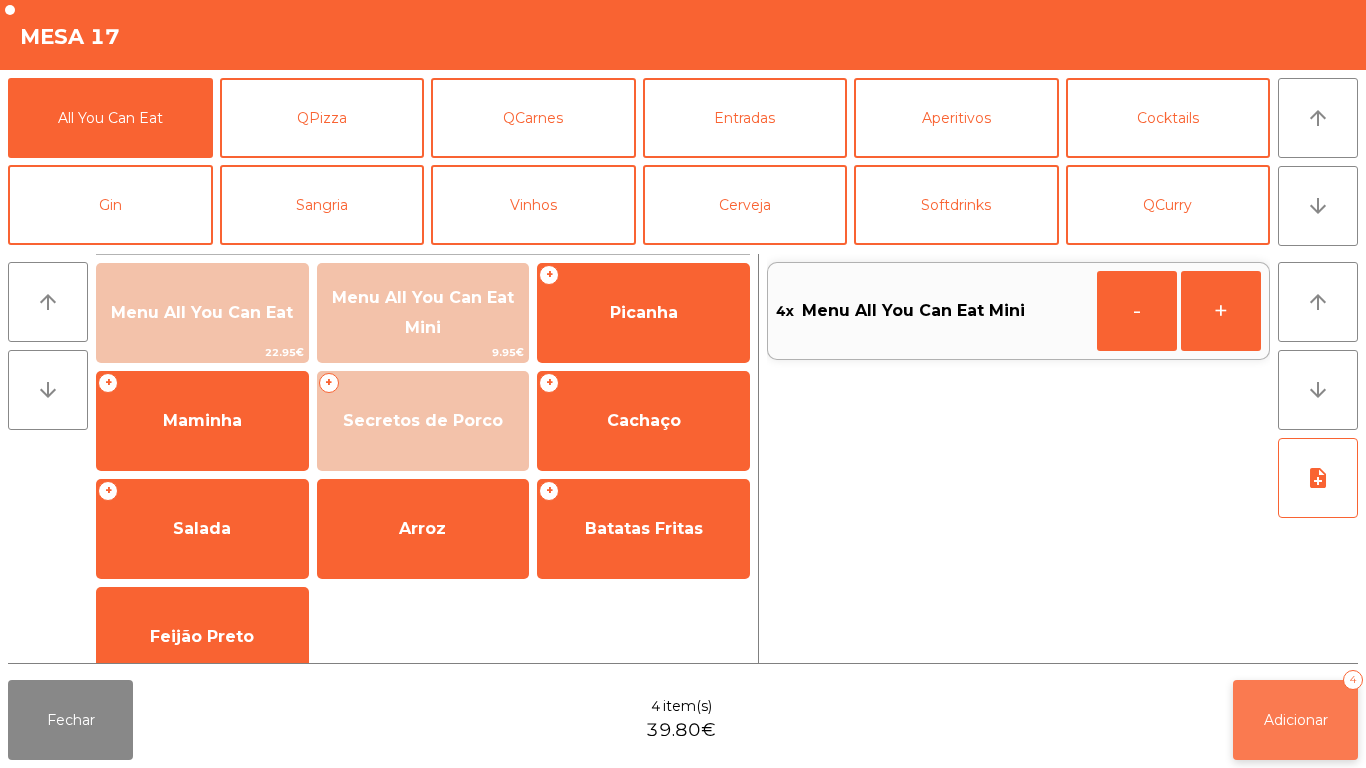 click on "Adicionar" 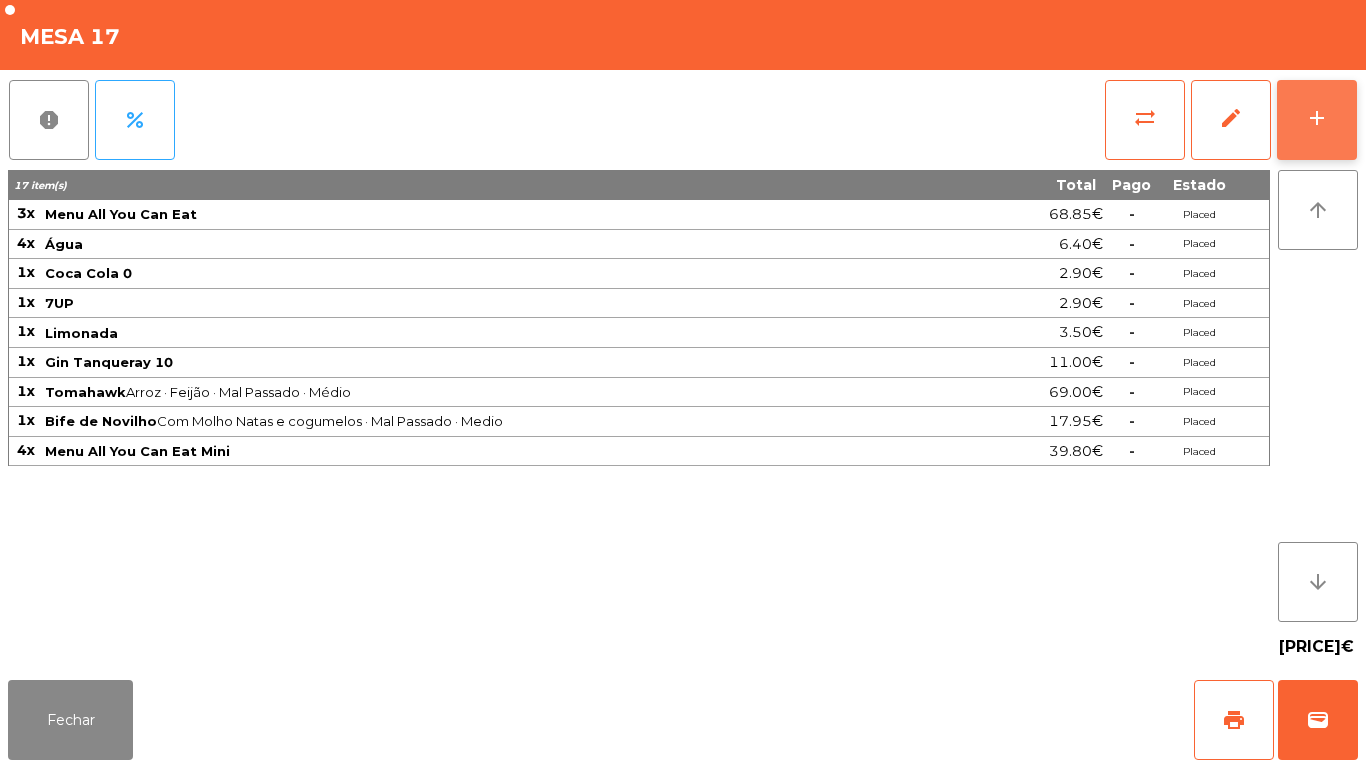 click on "add" 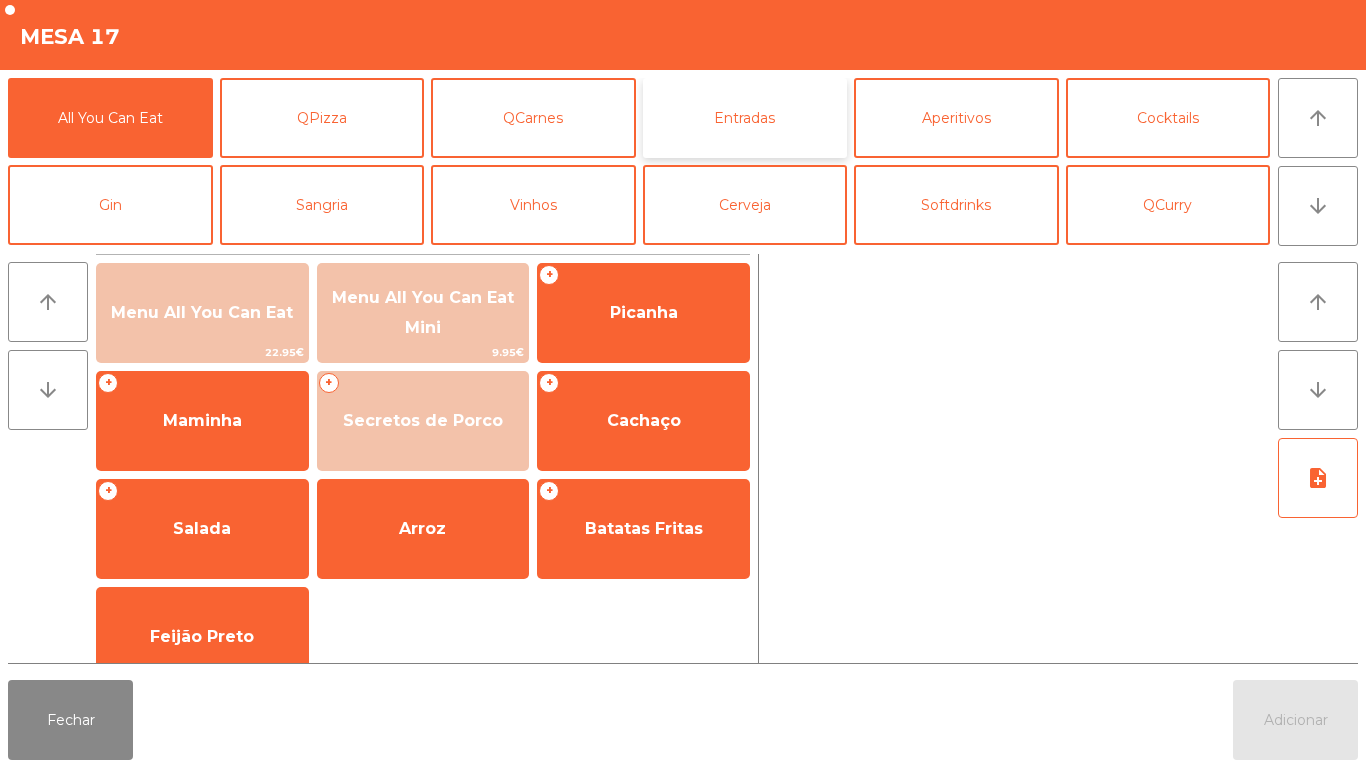 click on "Entradas" 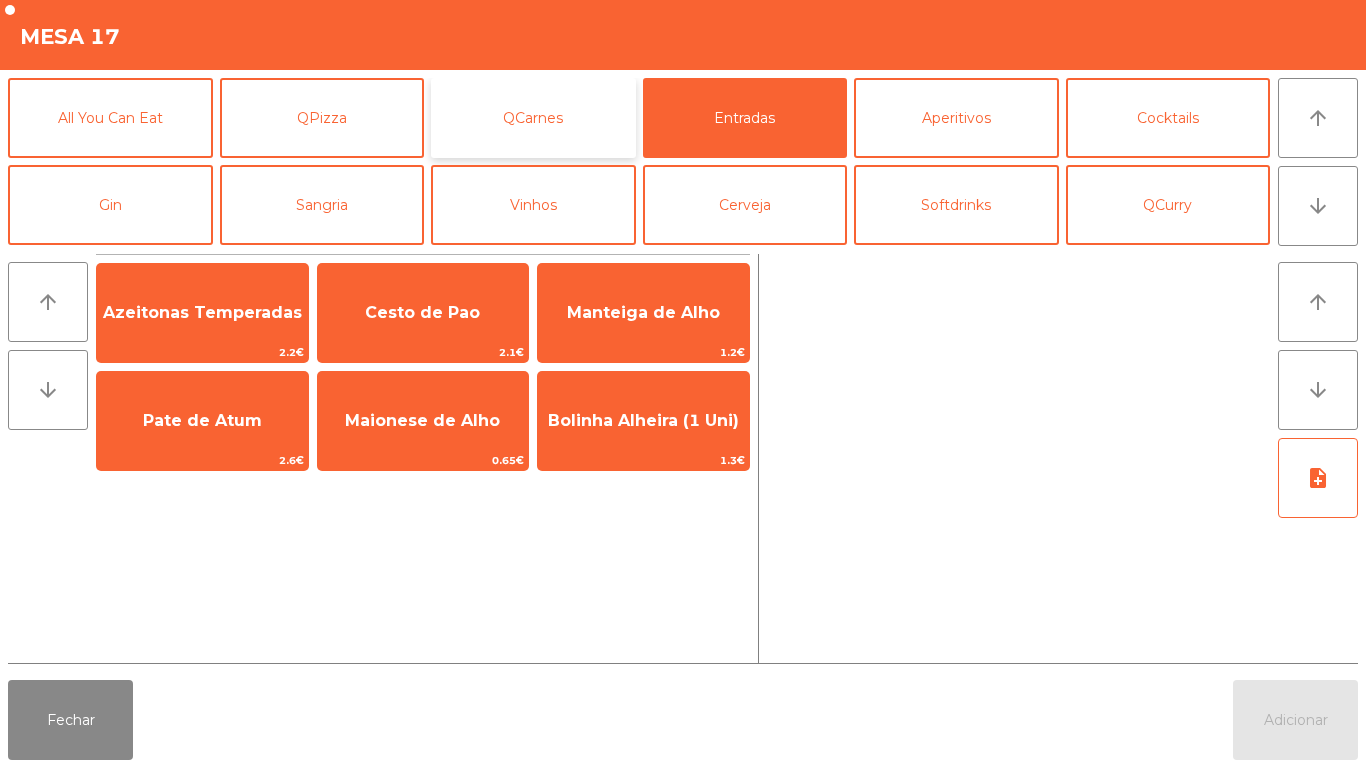 click on "QCarnes" 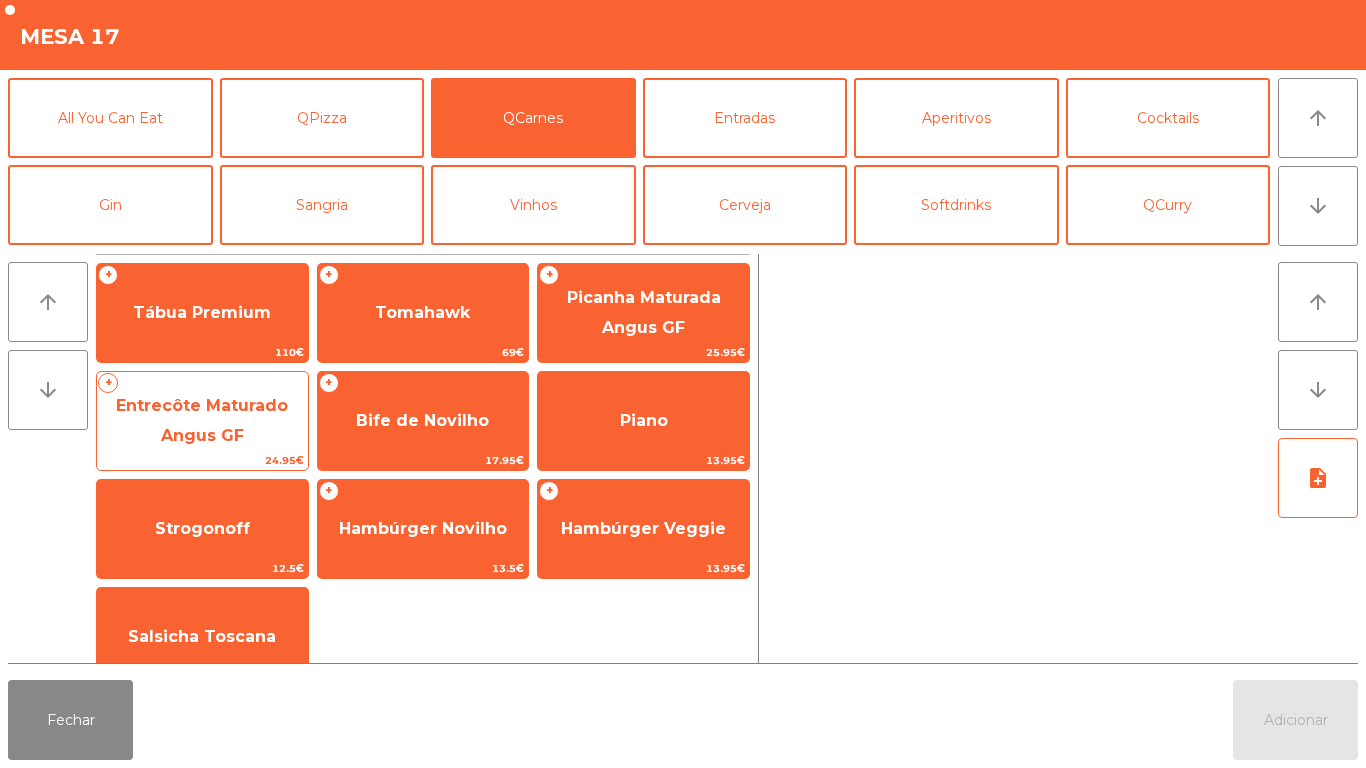 click on "Entrecôte Maturado Angus GF" 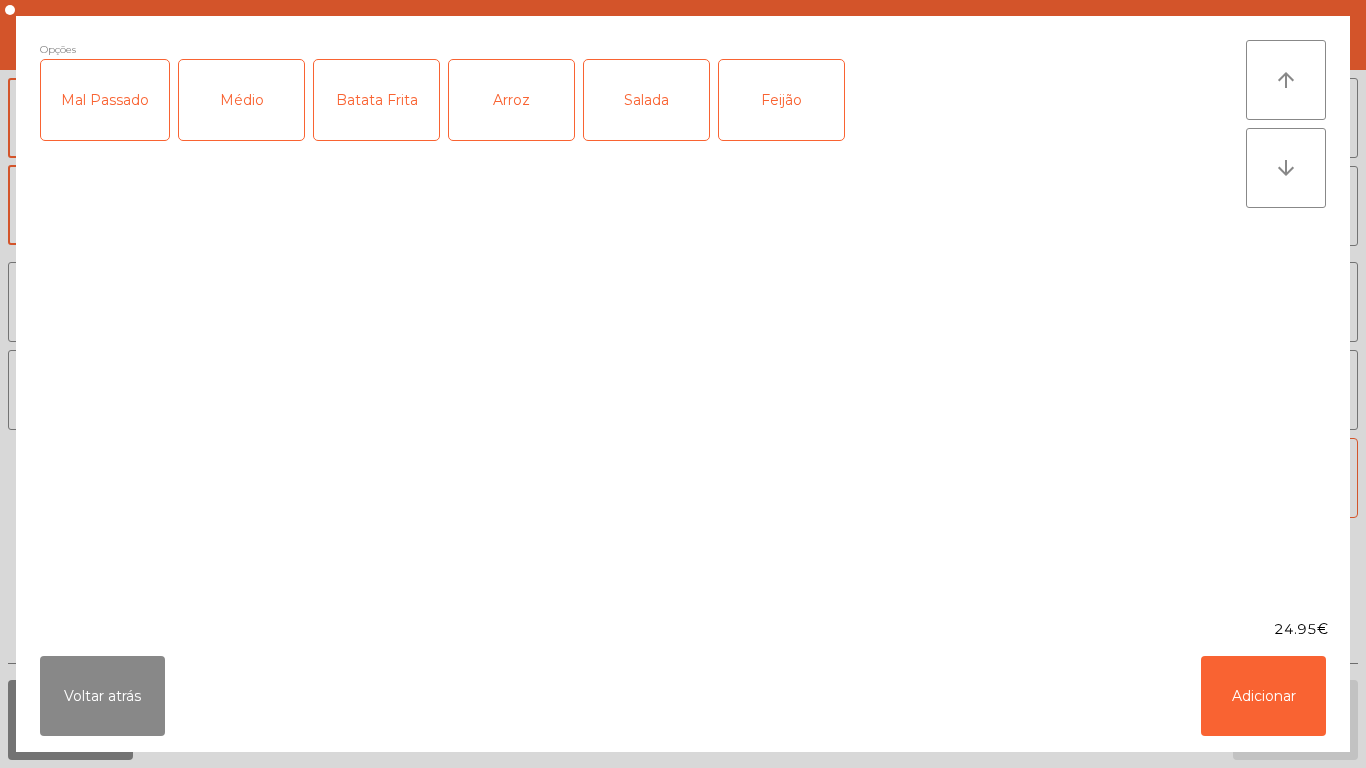 click on "Médio" 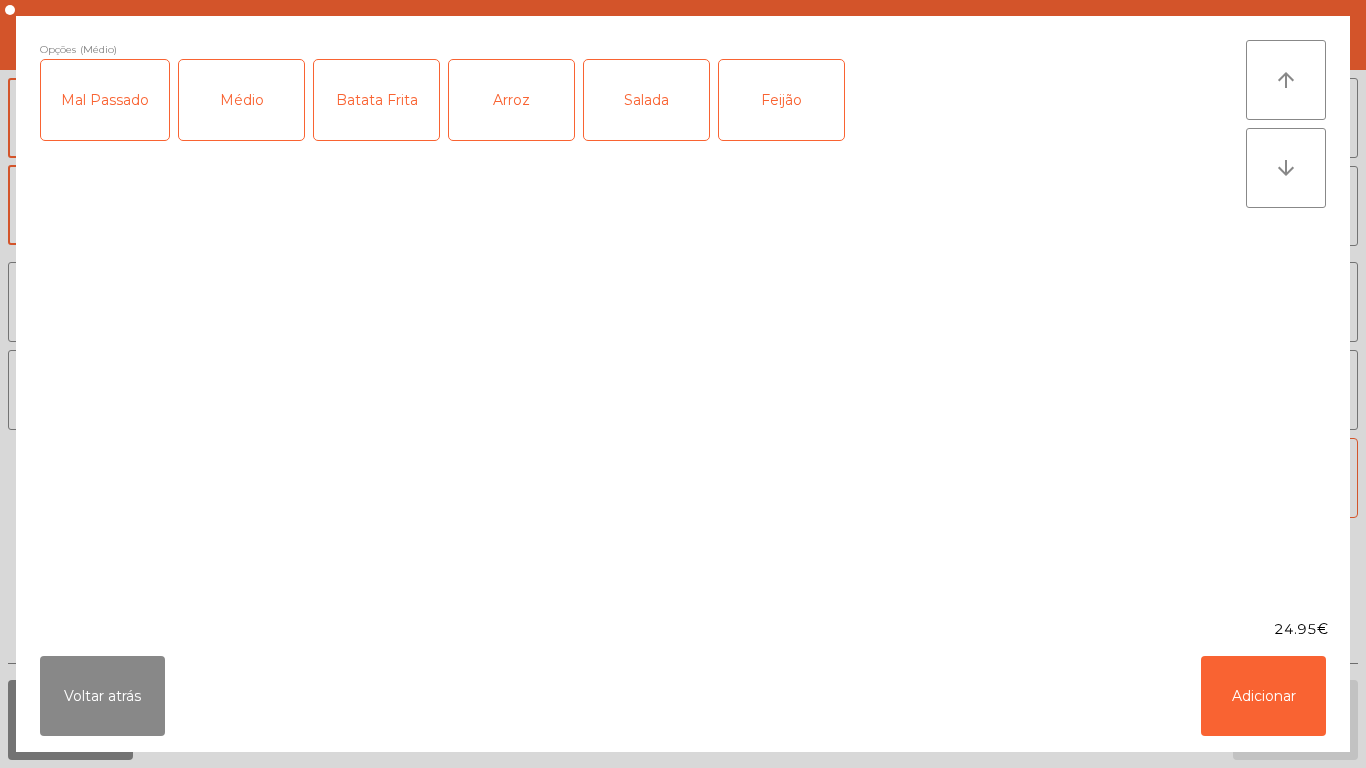 click on "Mal Passado" 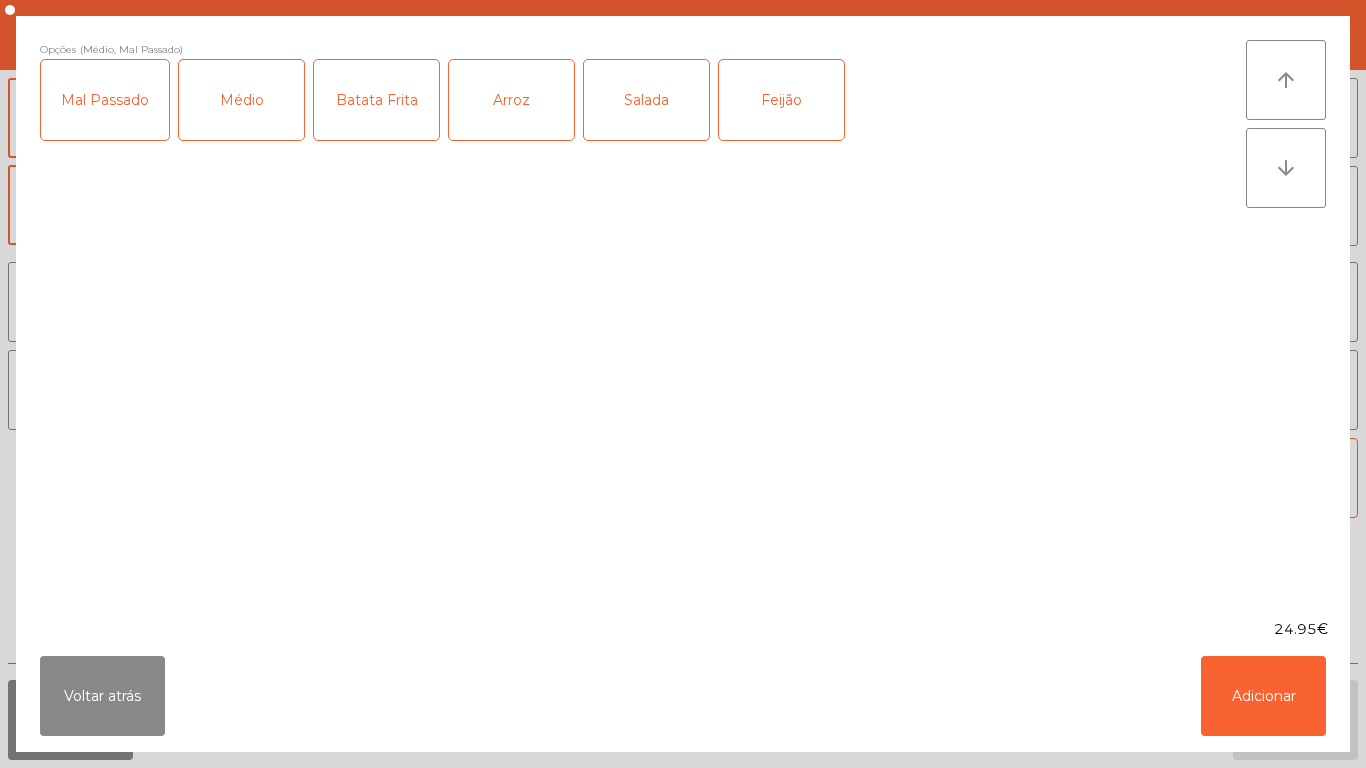 click on "Batata Frita" 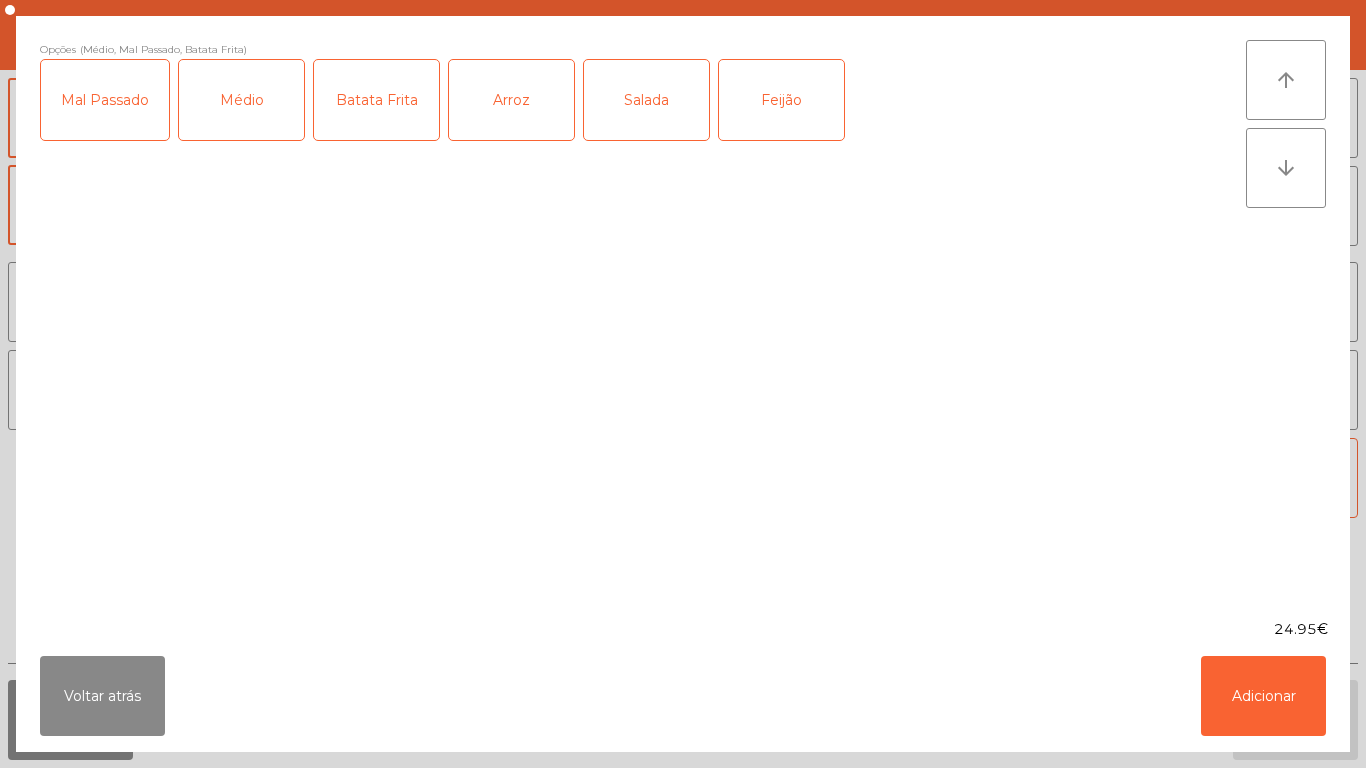 click on "Salada" 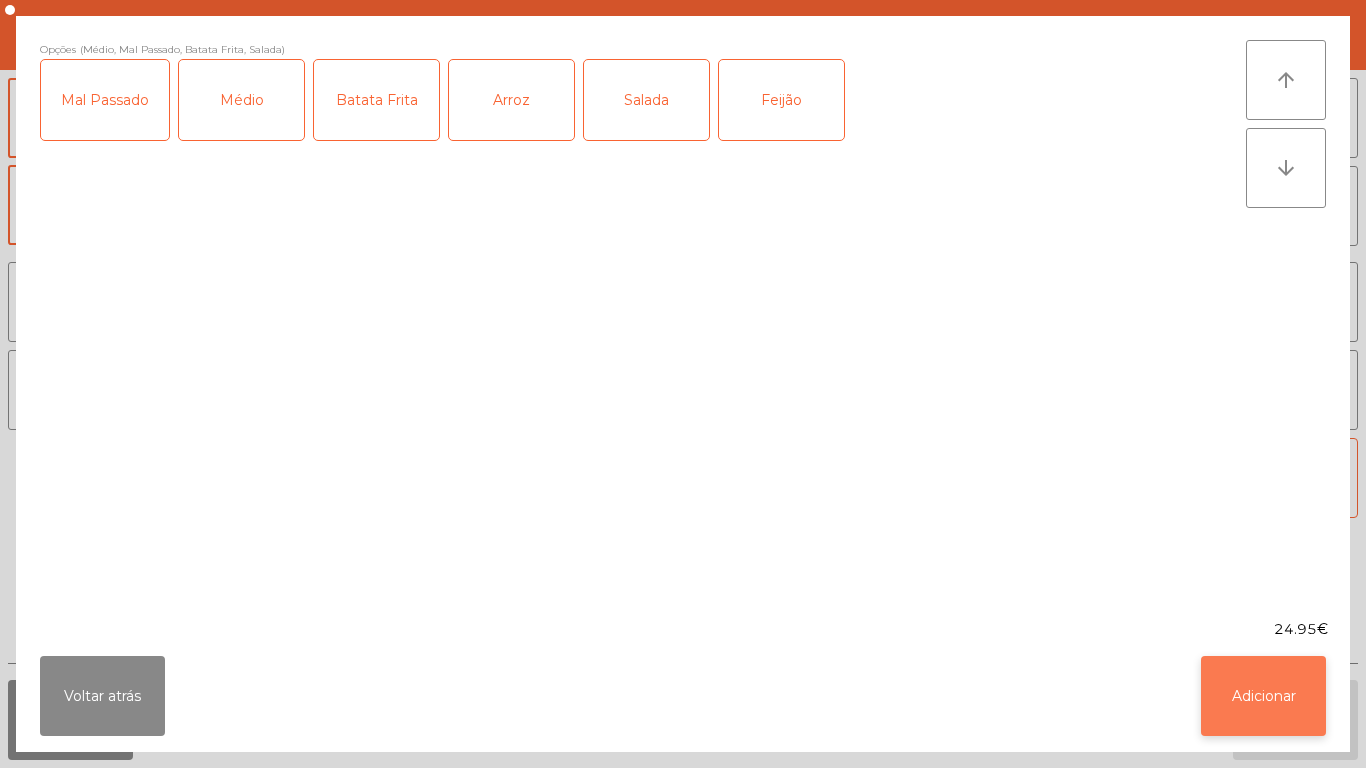 click on "Adicionar" 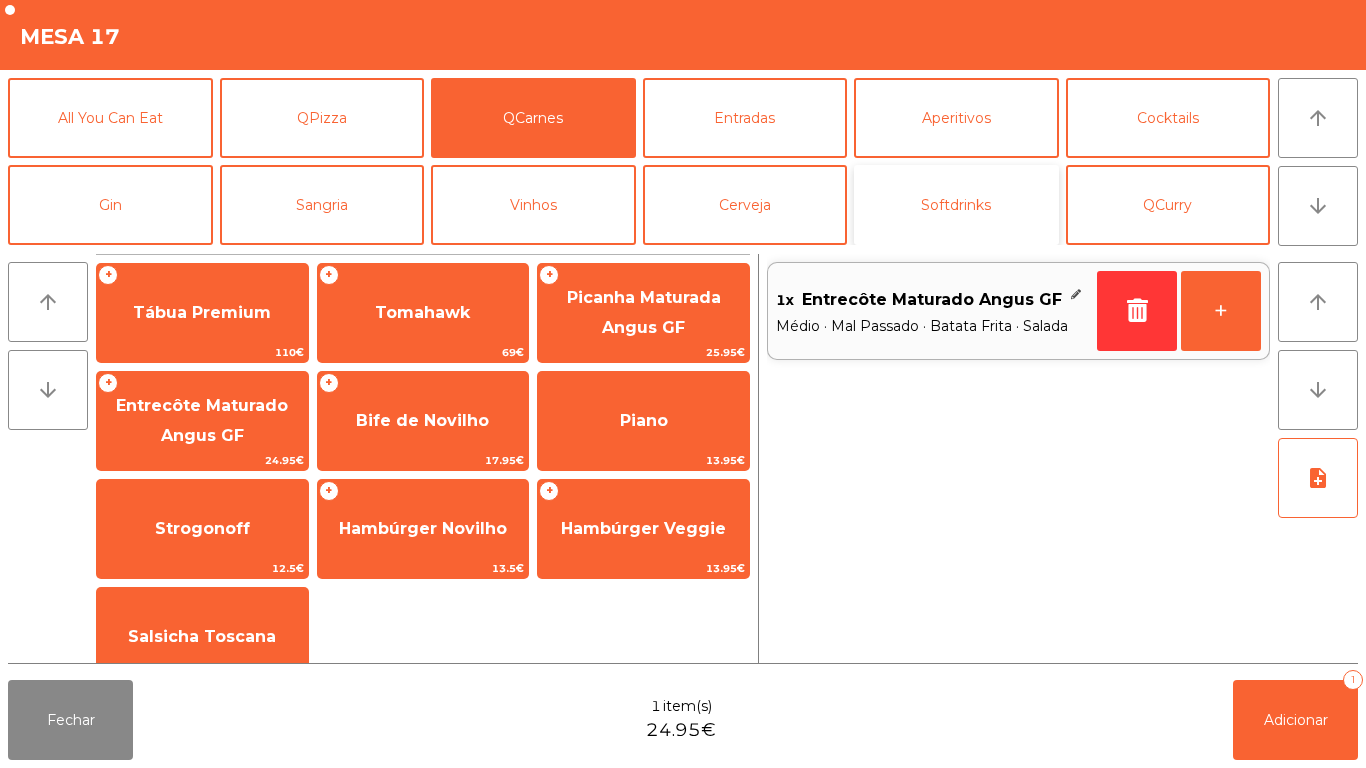 click on "Softdrinks" 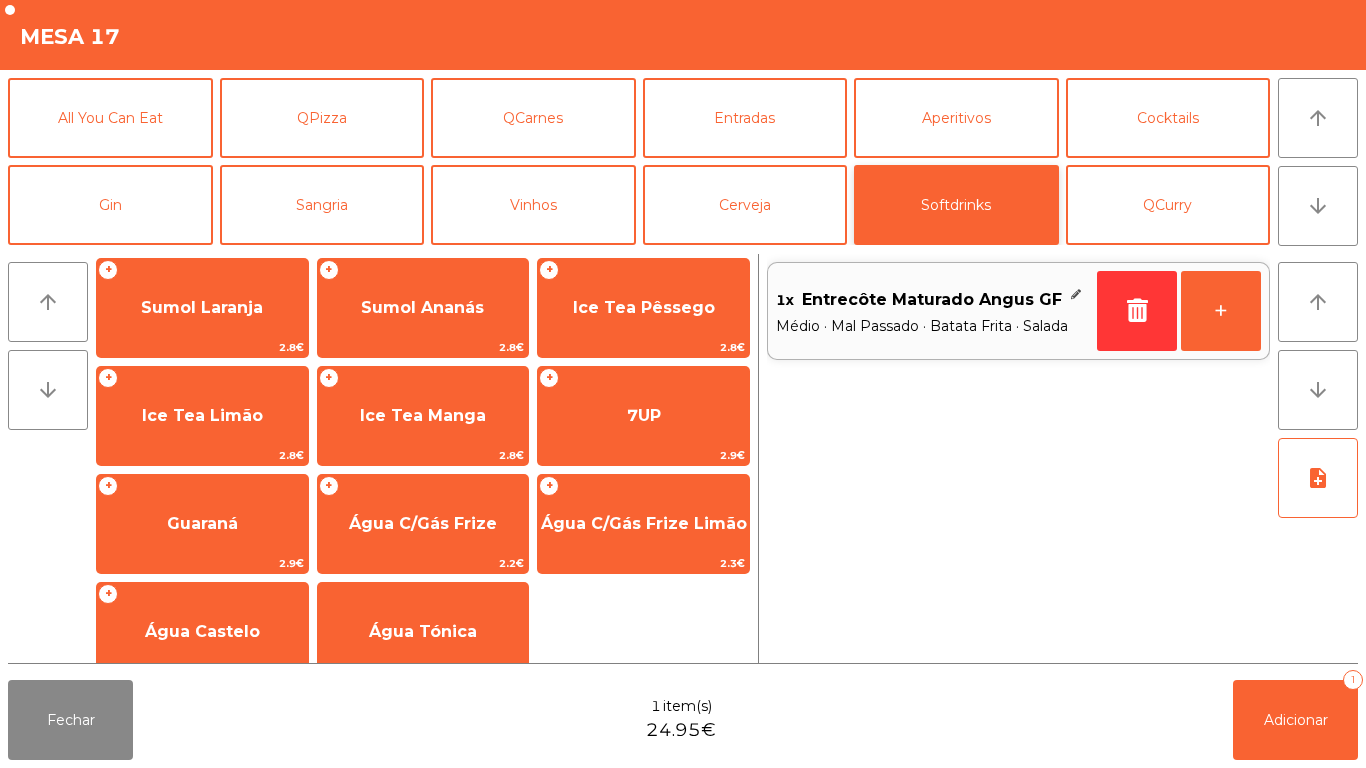 scroll, scrollTop: 329, scrollLeft: 0, axis: vertical 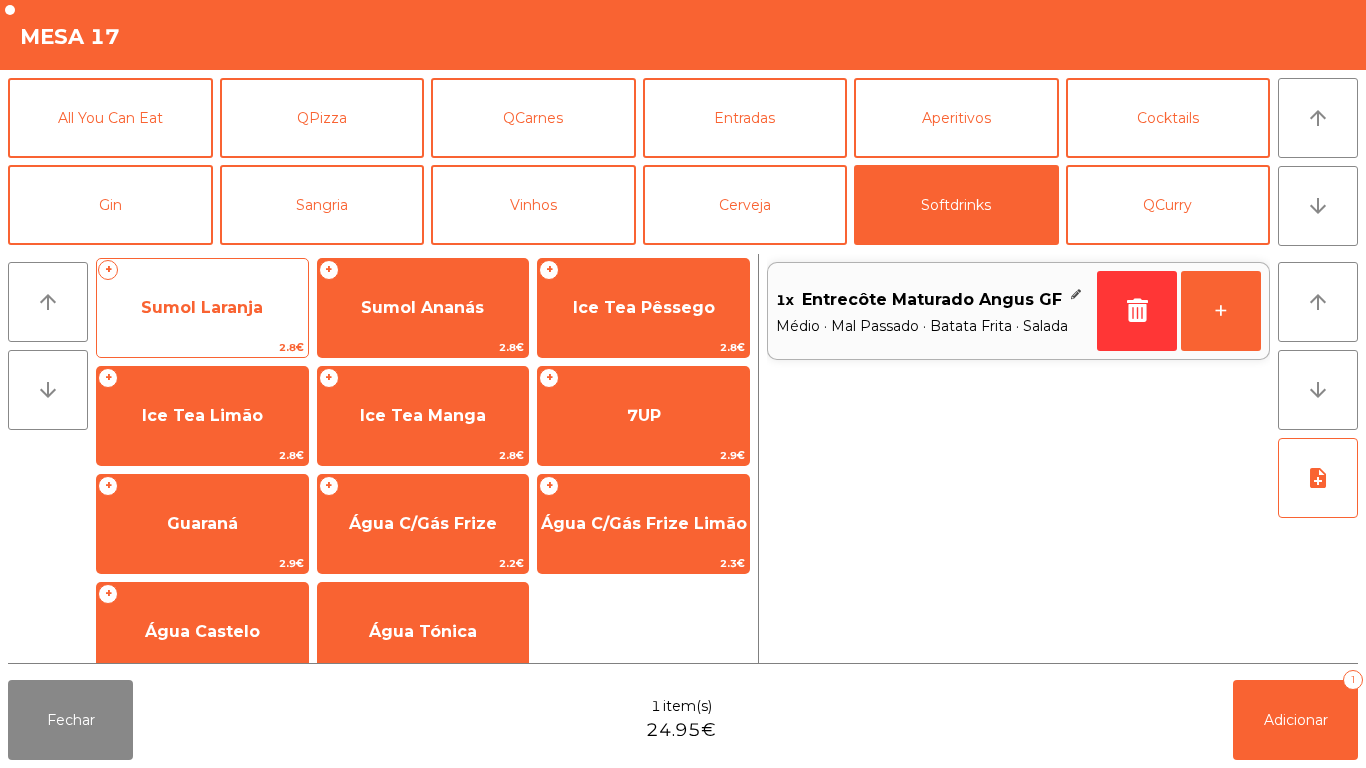 click on "Sumol Laranja" 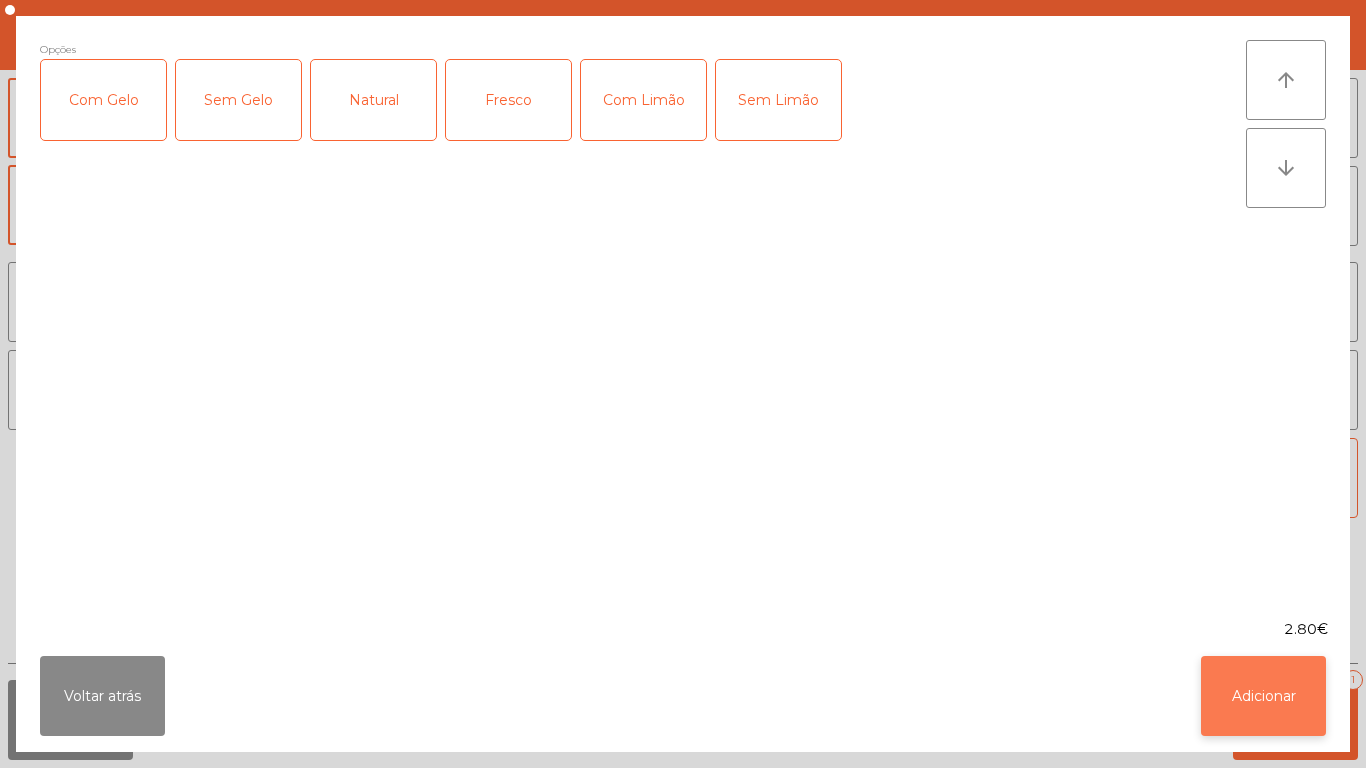 click on "Adicionar" 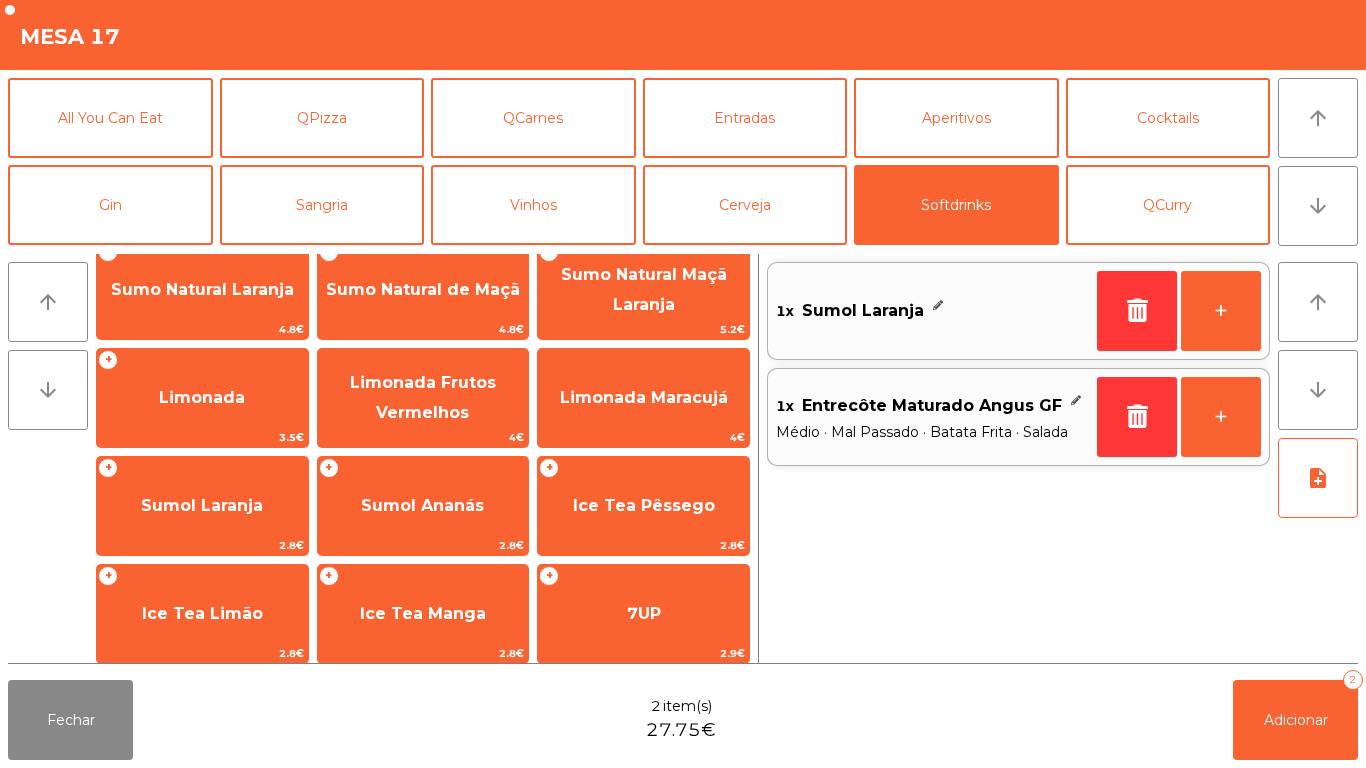 scroll, scrollTop: 36, scrollLeft: 0, axis: vertical 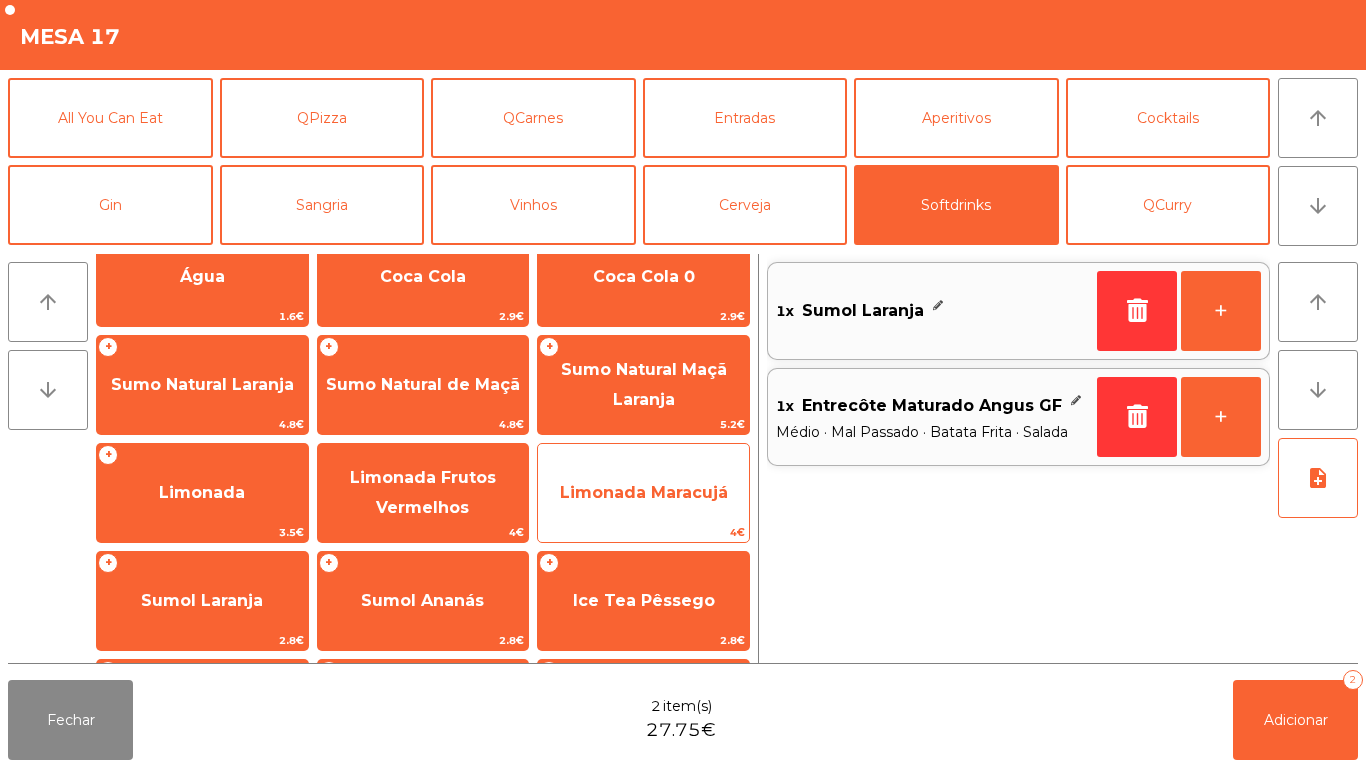 click on "Limonada Maracujá" 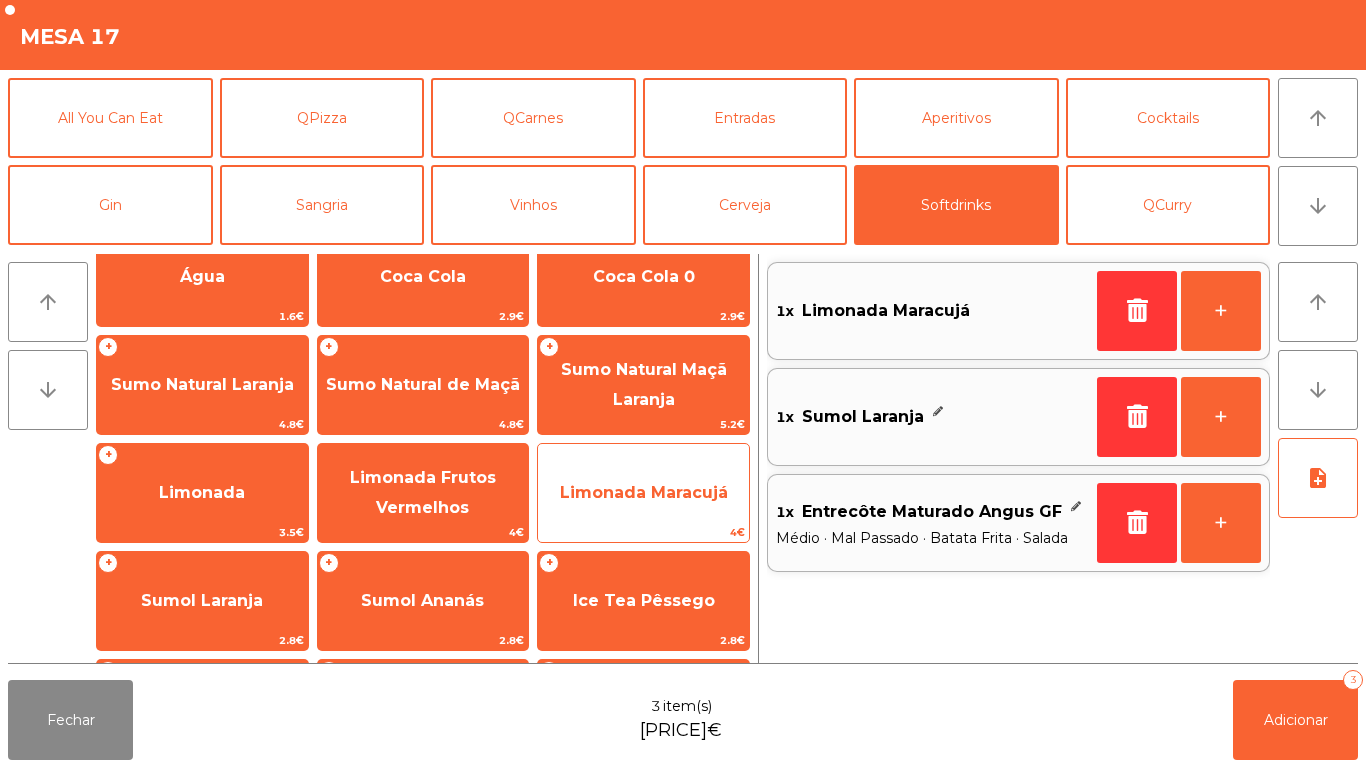 scroll, scrollTop: 0, scrollLeft: 0, axis: both 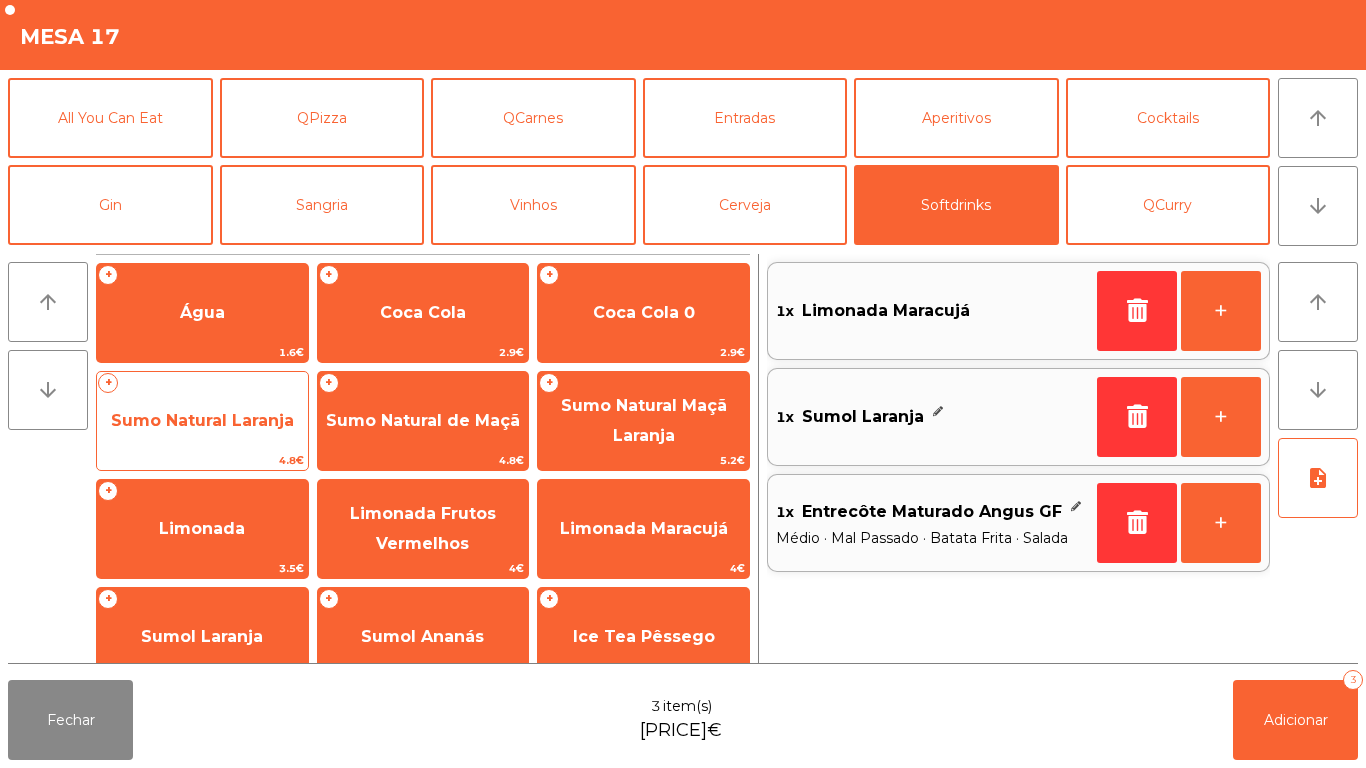 click on "Sumo Natural Laranja" 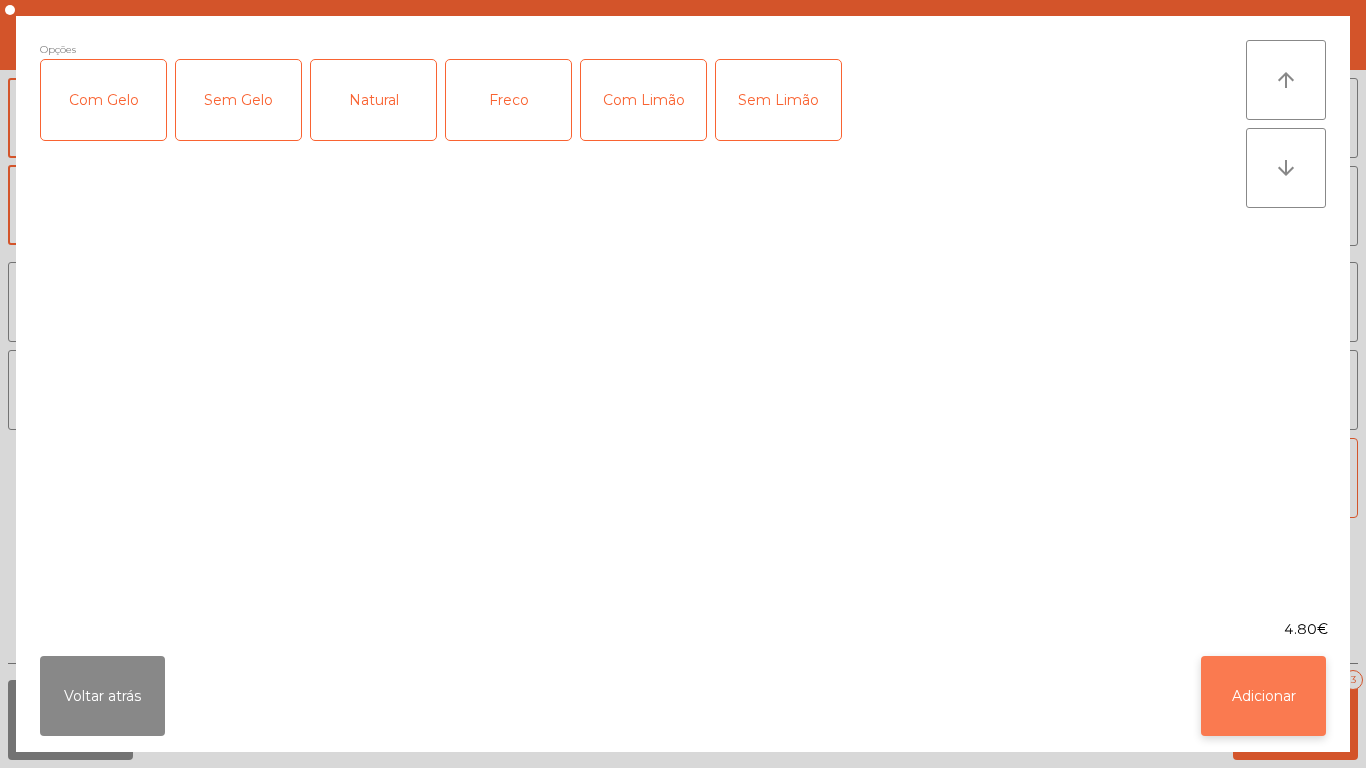 click on "Adicionar" 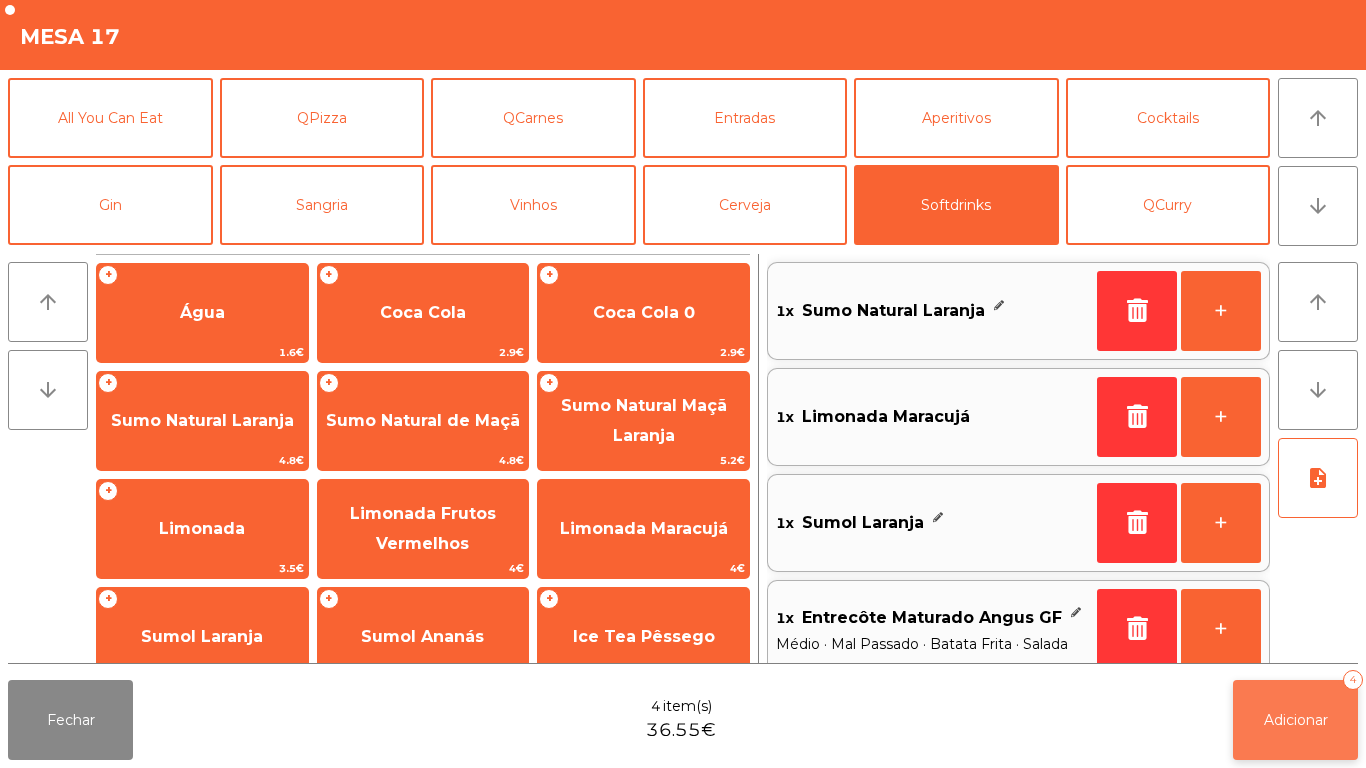 click on "Adicionar   4" 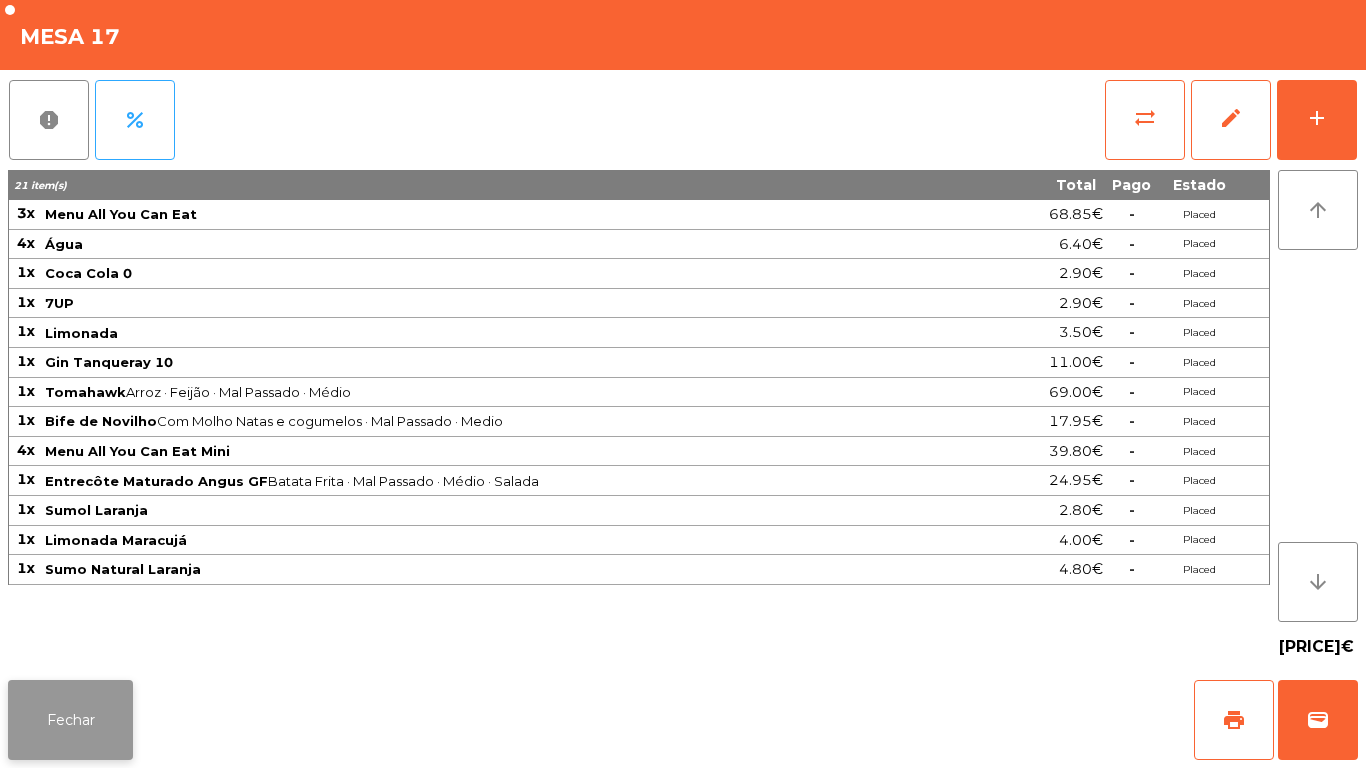 click on "Fechar" 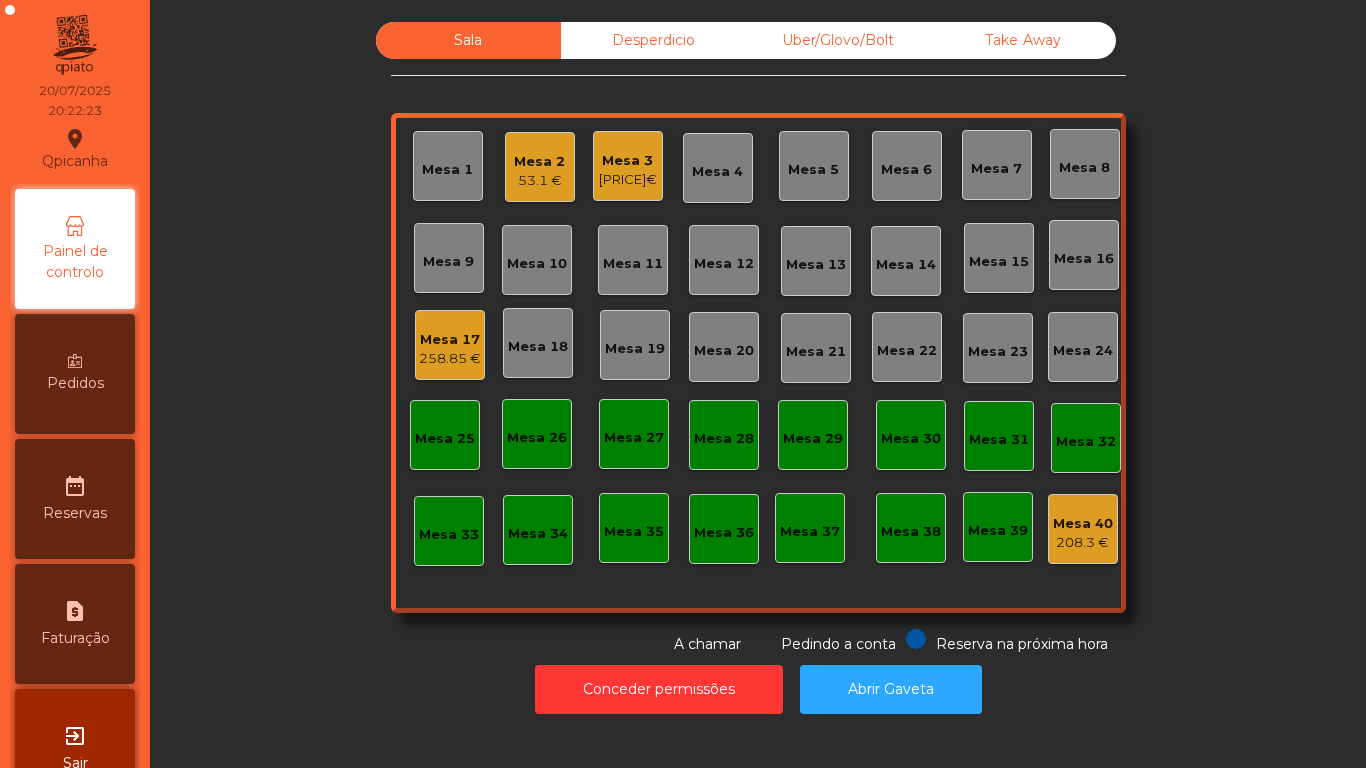 click on "Mesa 17" 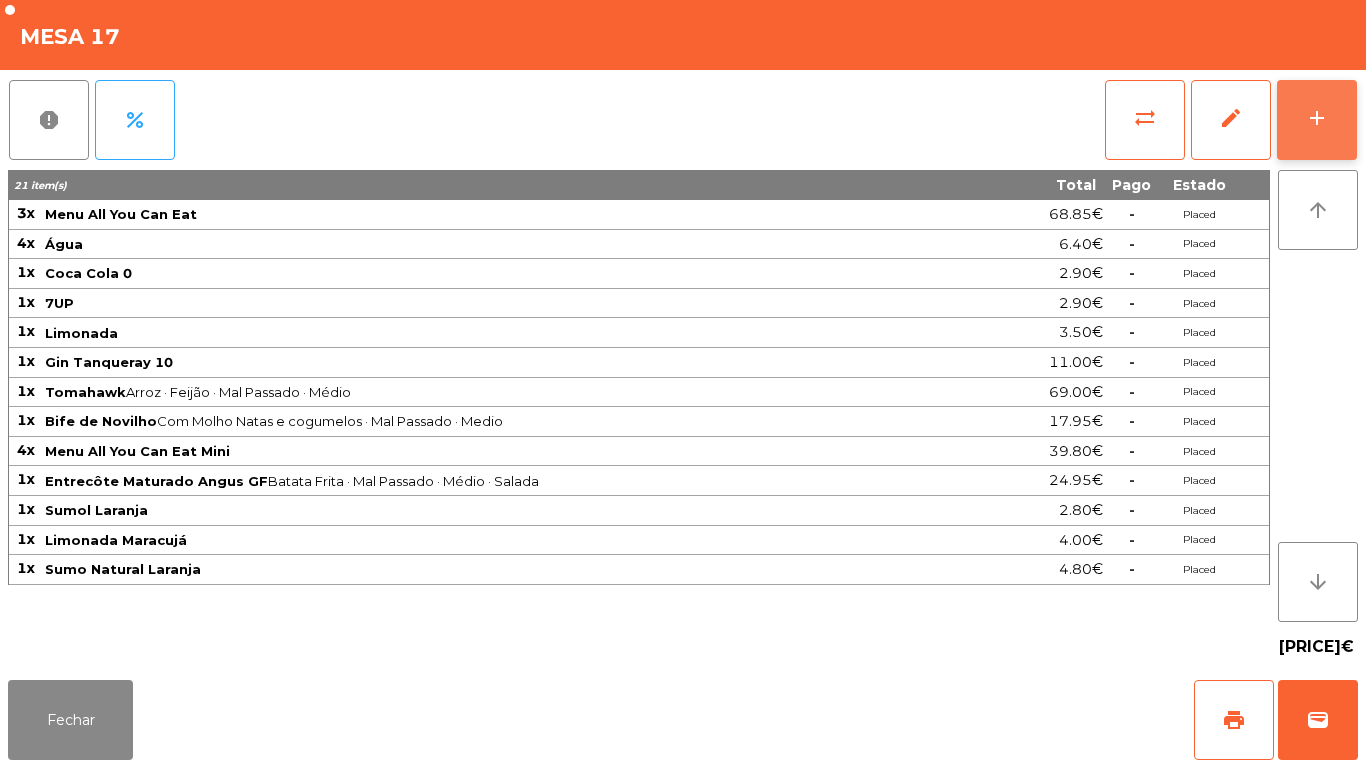 click on "add" 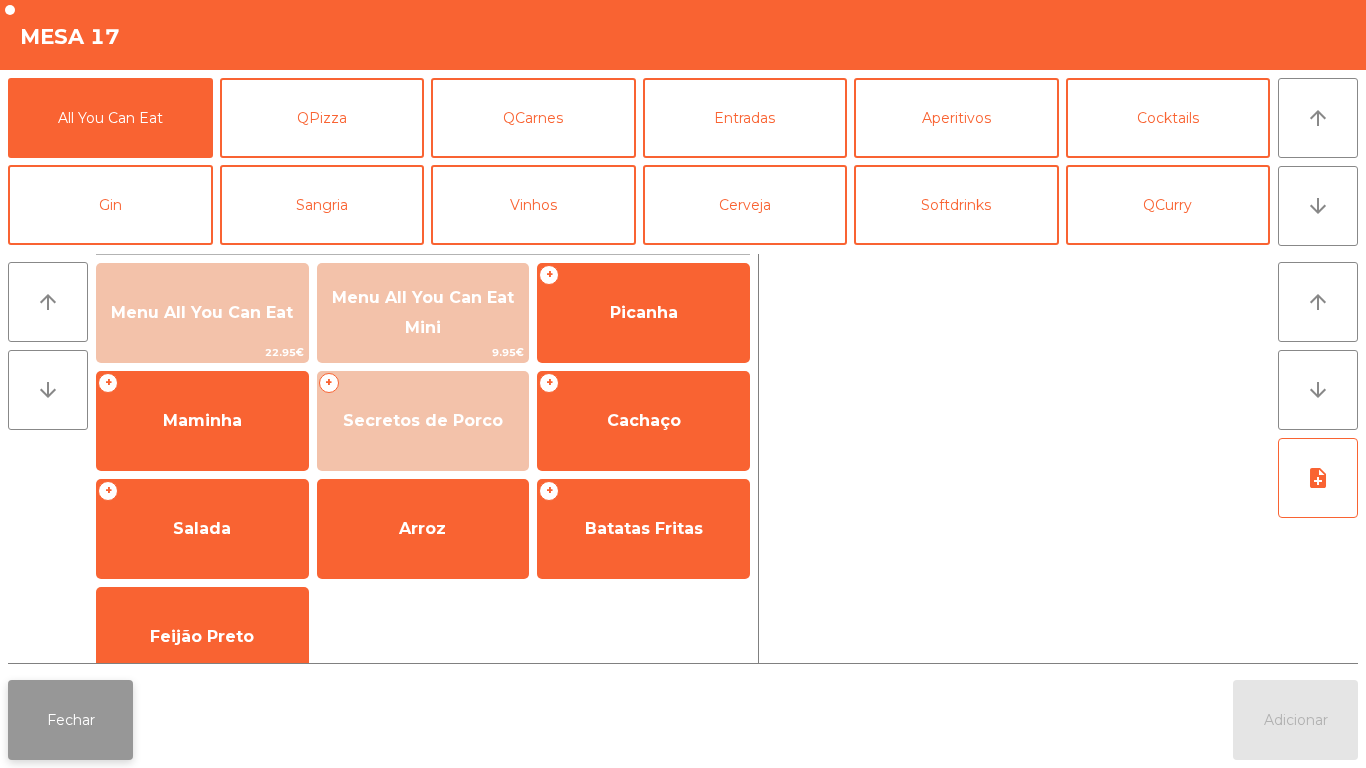 click on "Fechar" 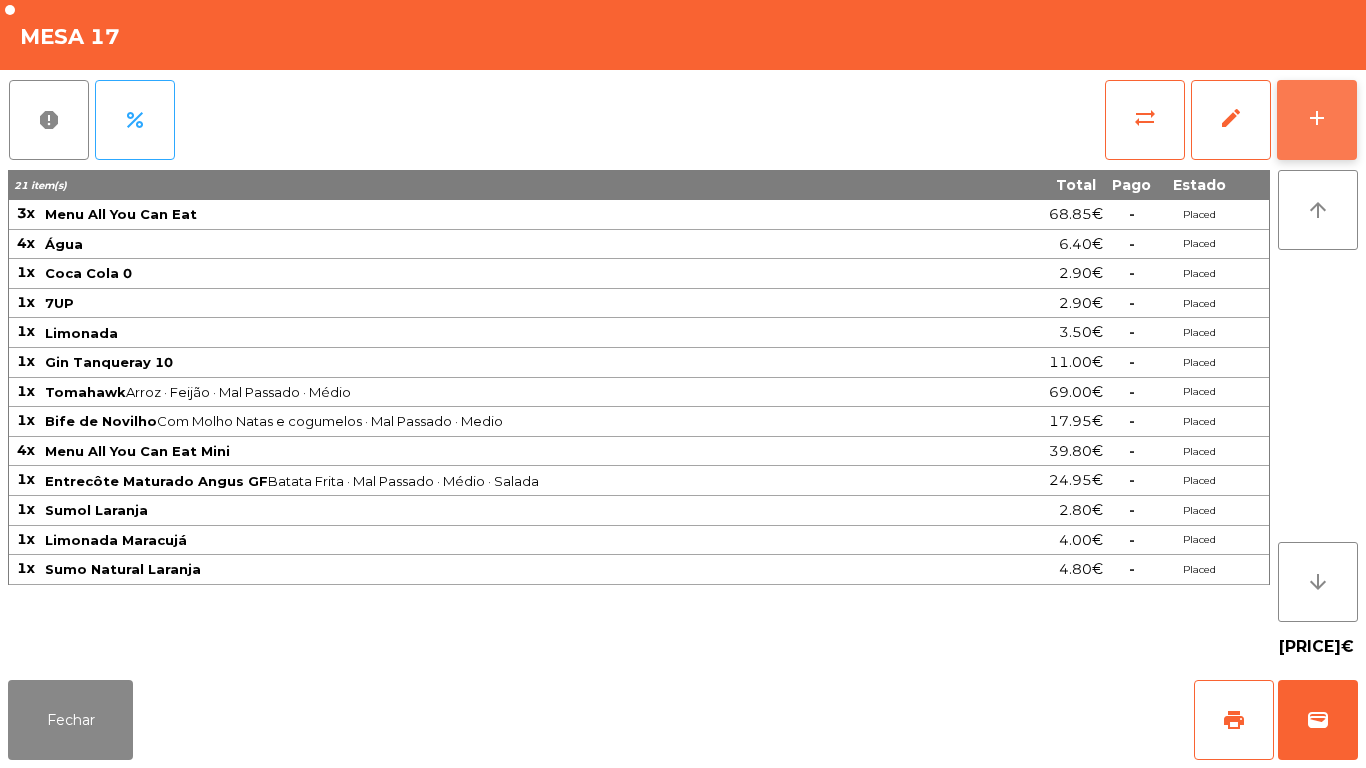 click on "add" 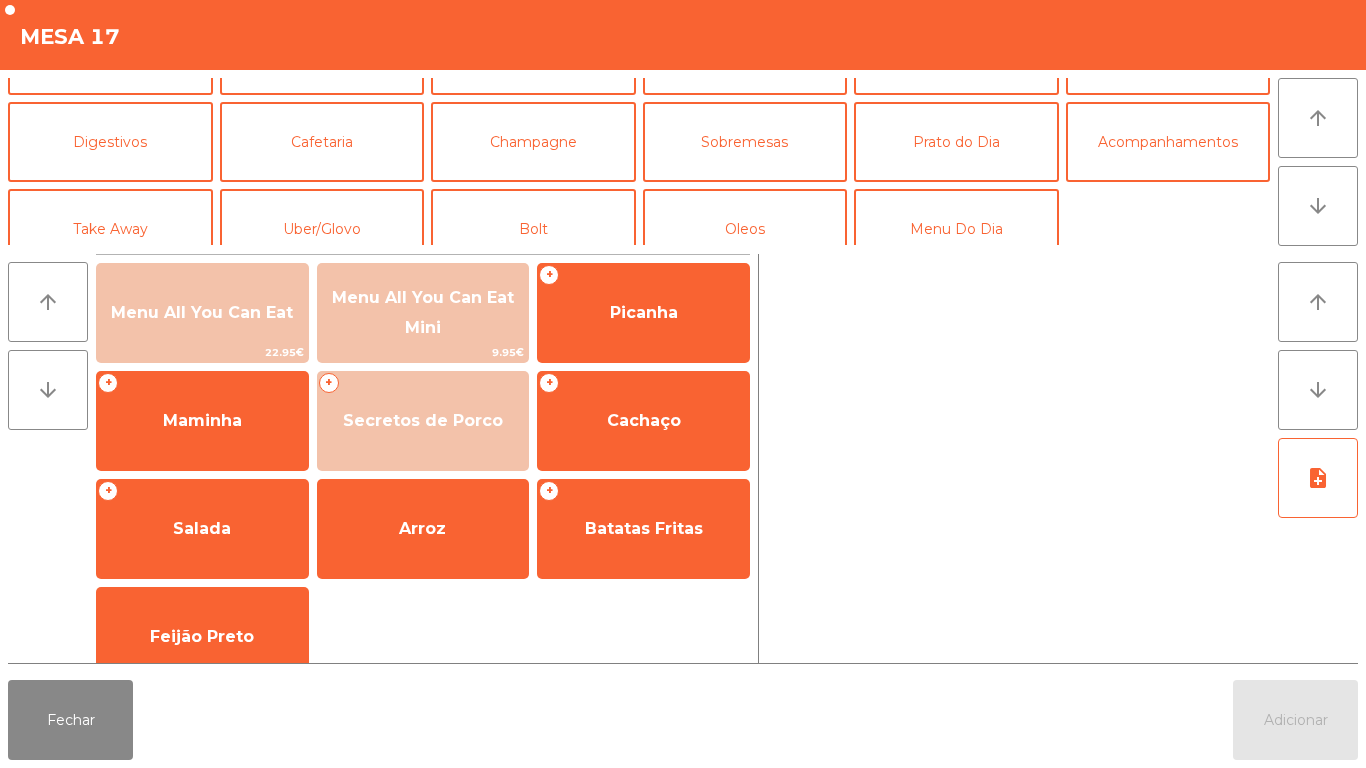 scroll, scrollTop: 152, scrollLeft: 0, axis: vertical 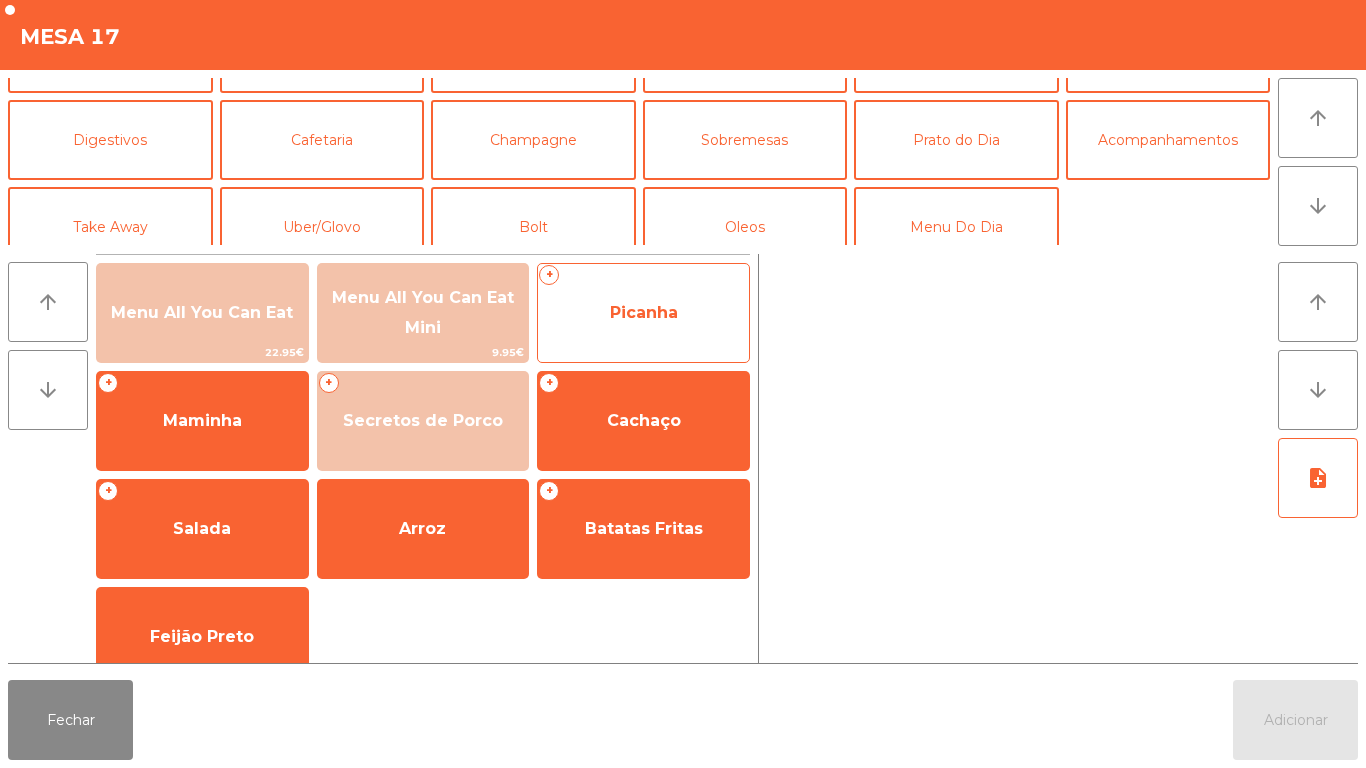 click on "Picanha" 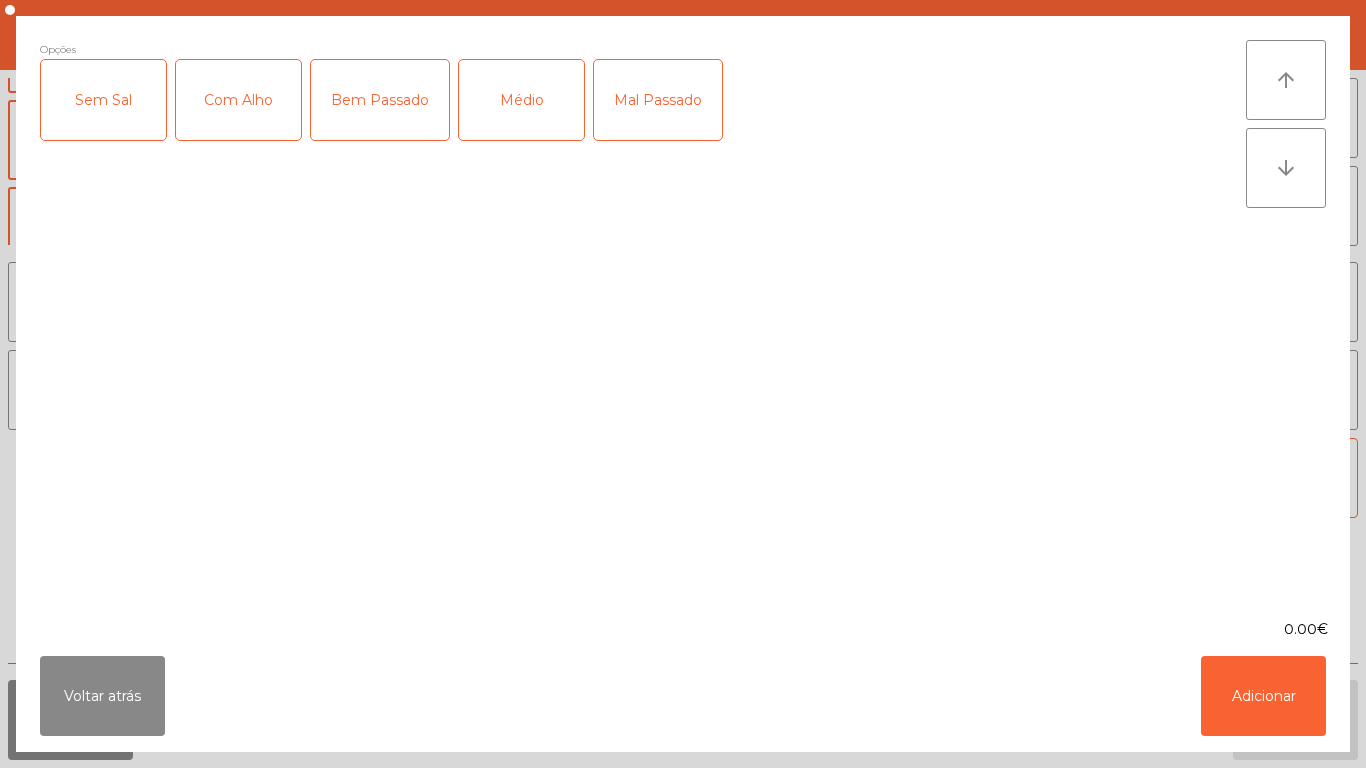 click on "Médio" 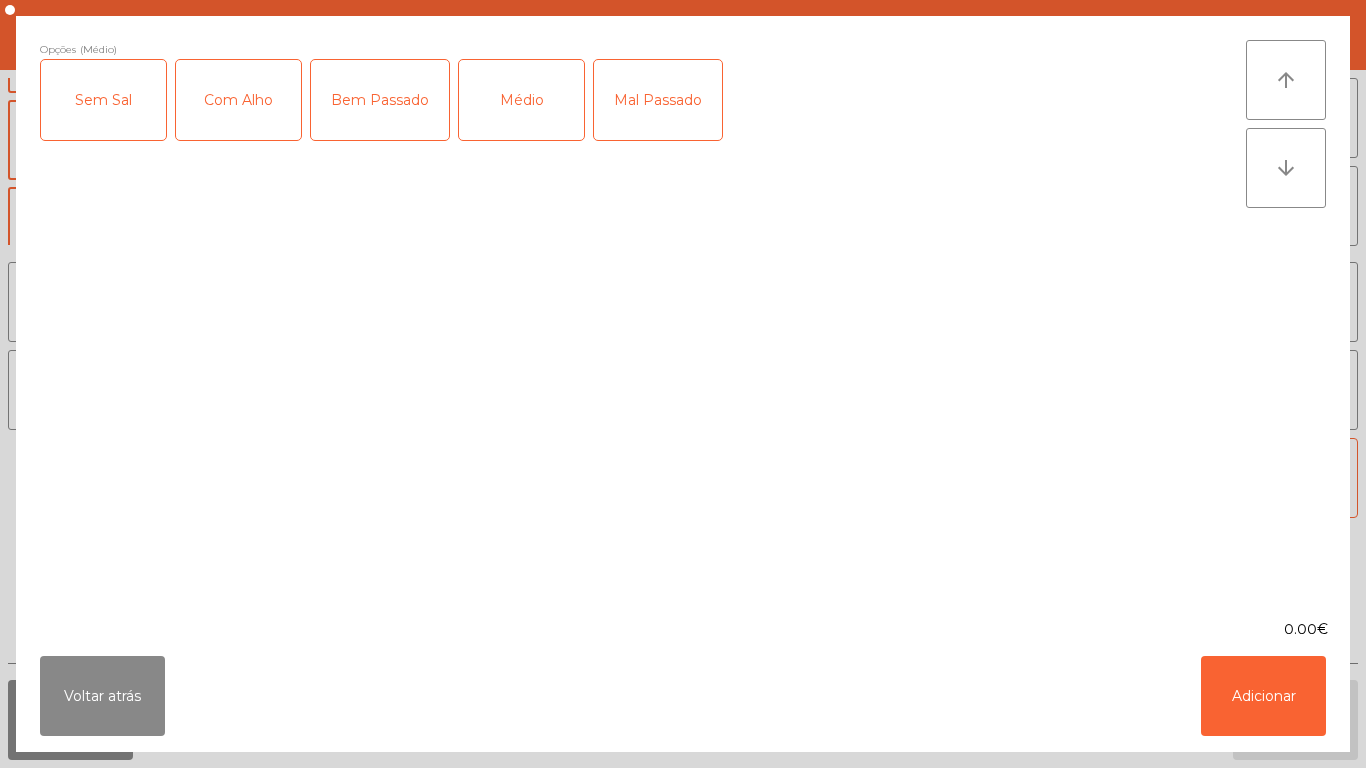 click on "Com Alho" 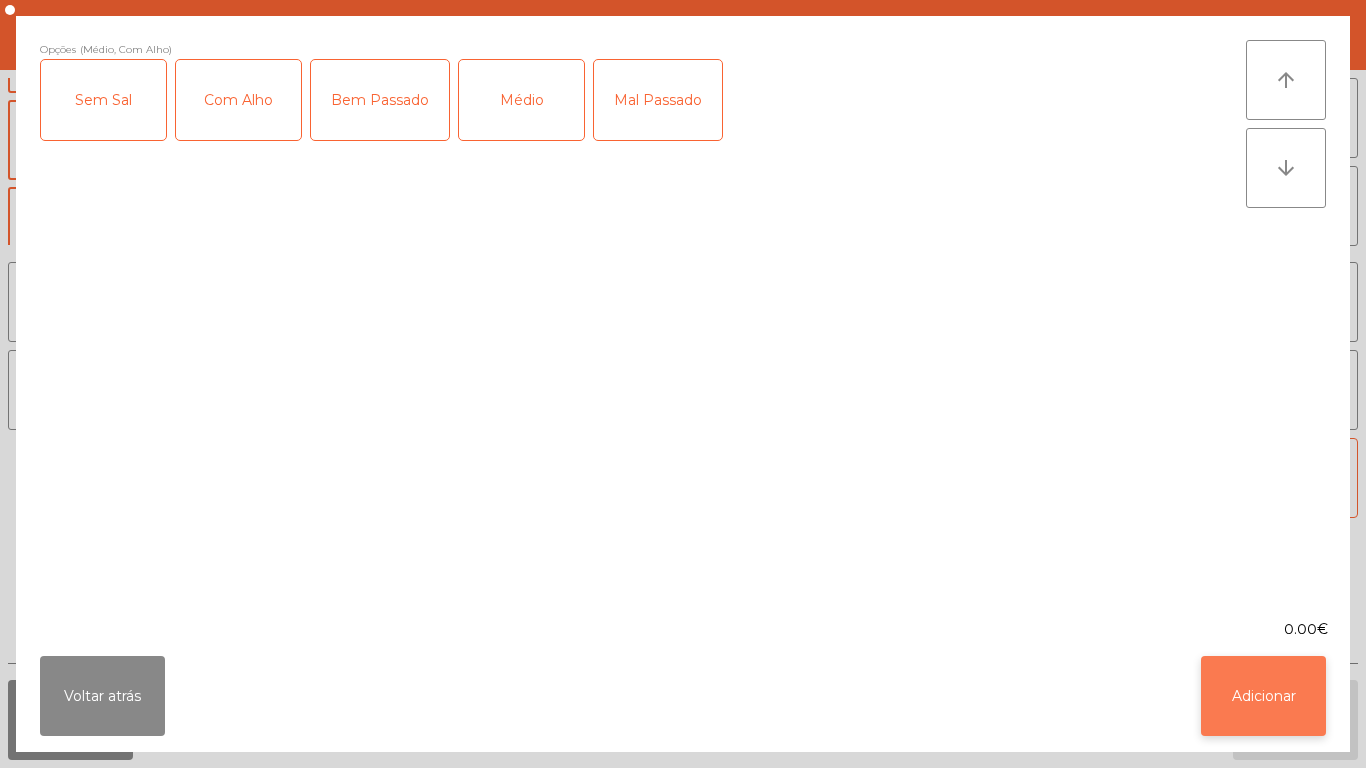 click on "Adicionar" 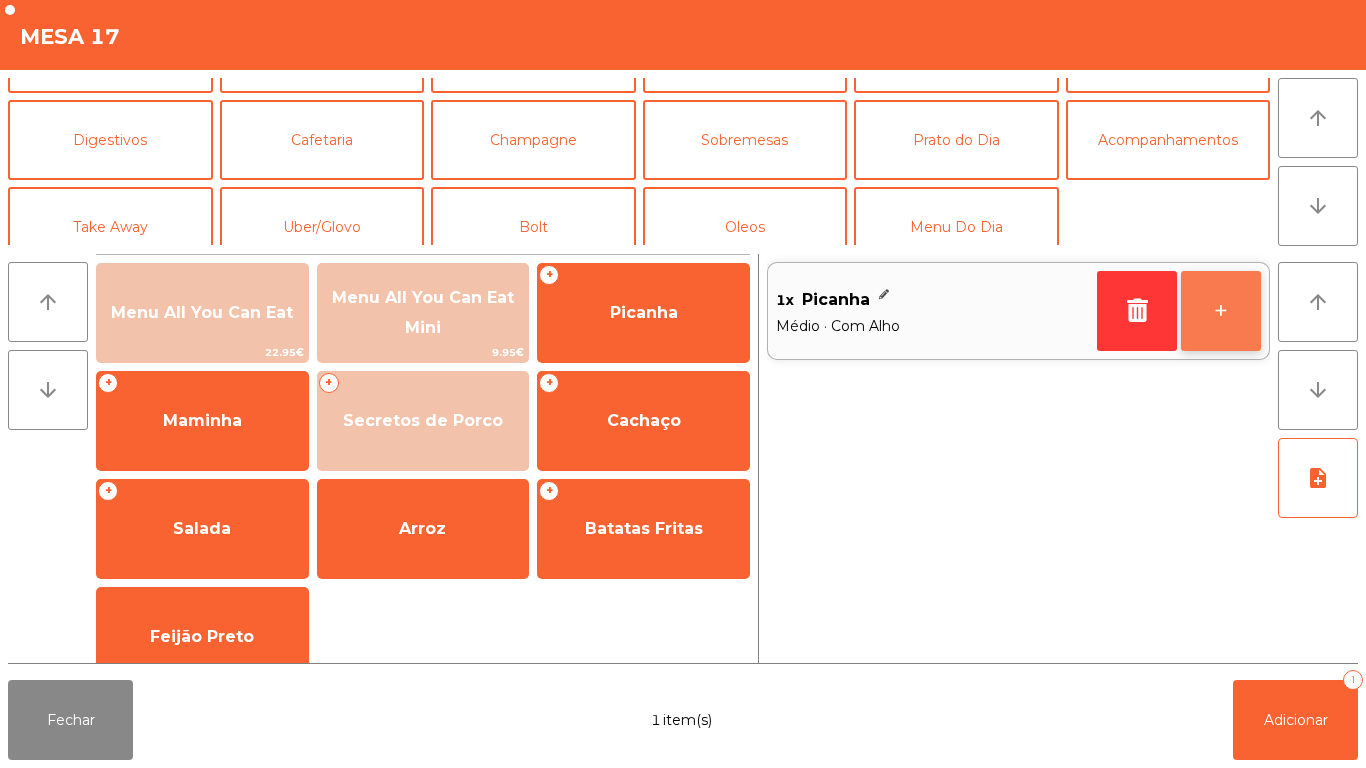 click on "+" 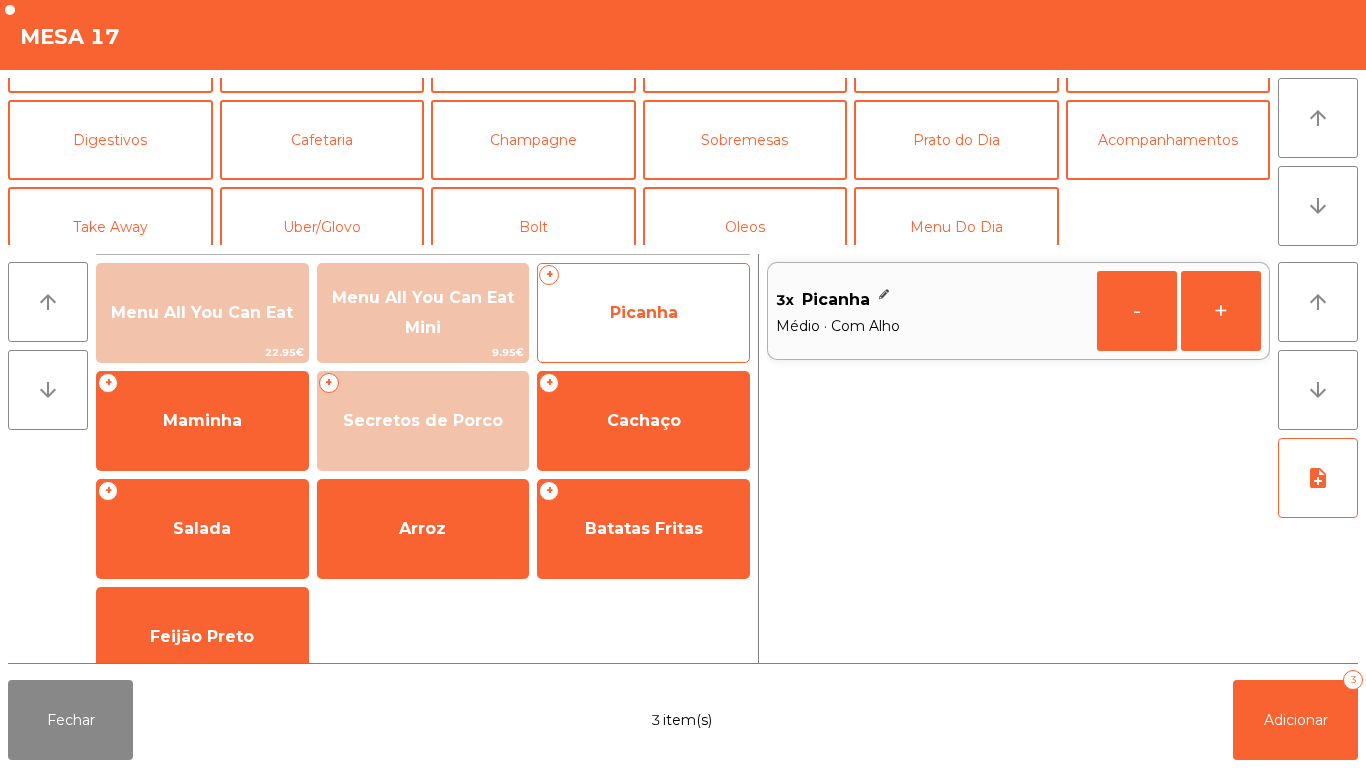 click on "Picanha" 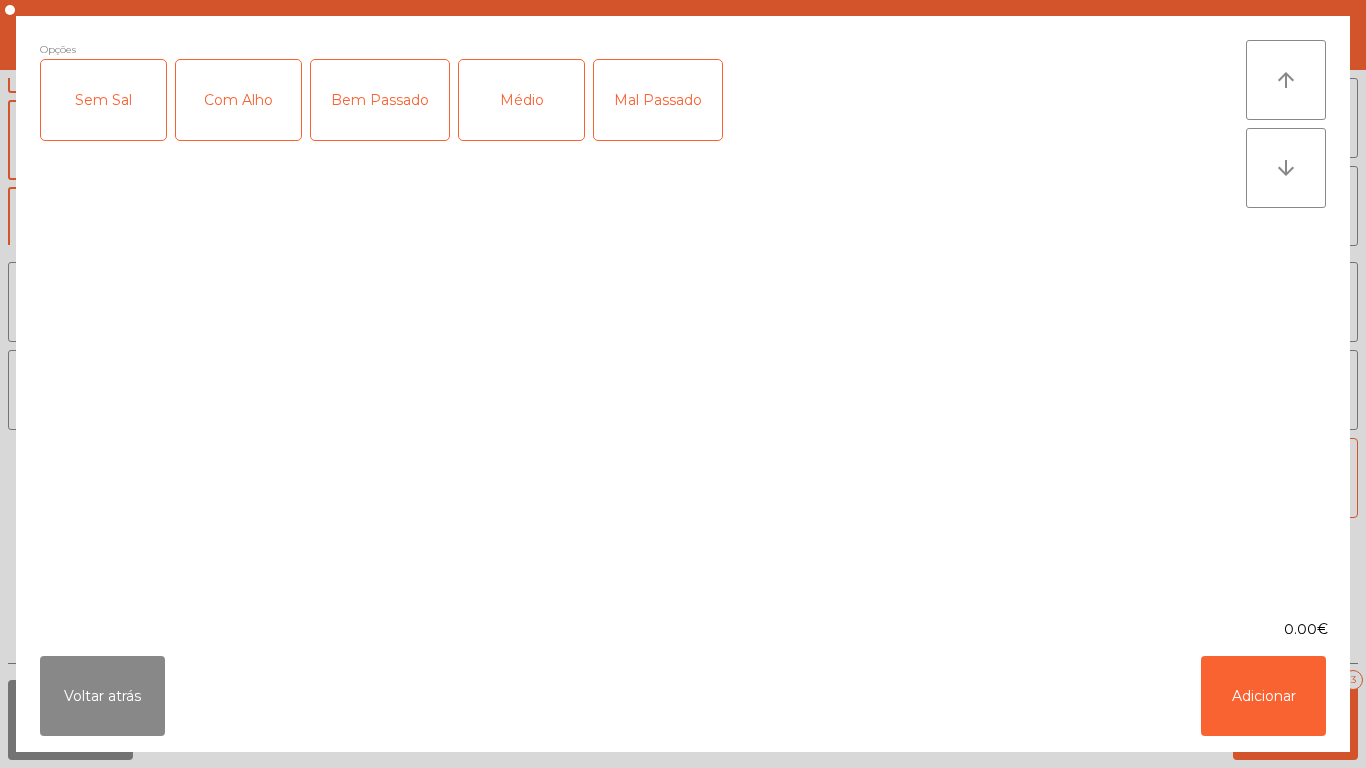 click on "Médio" 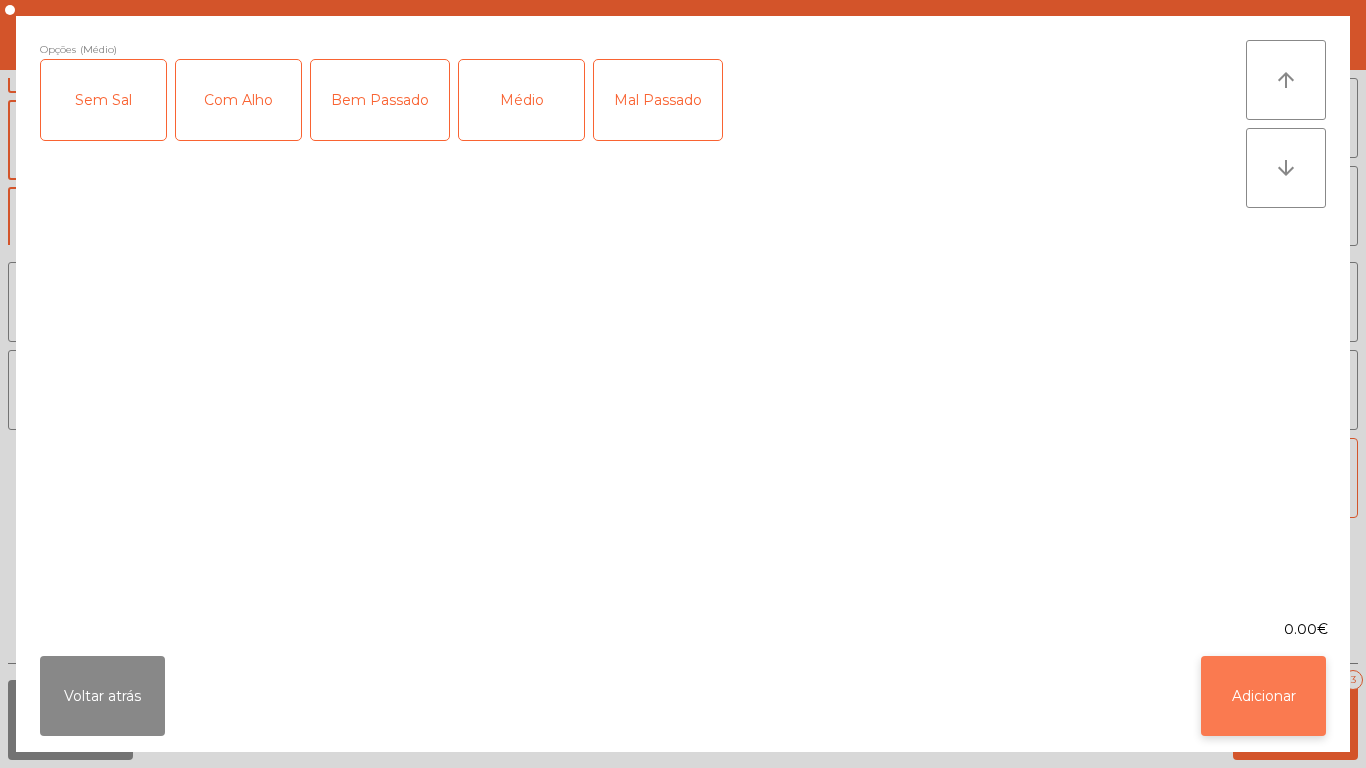 click on "Adicionar" 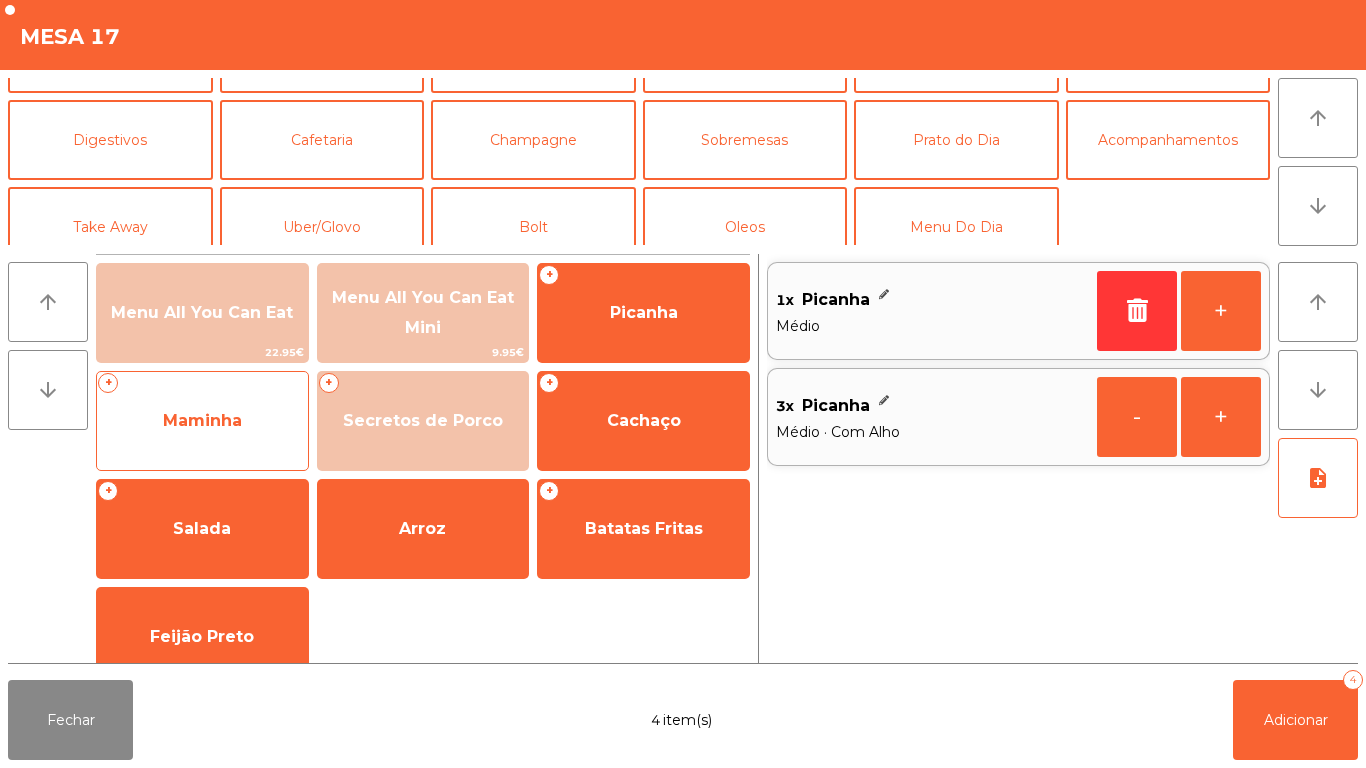 click on "Maminha" 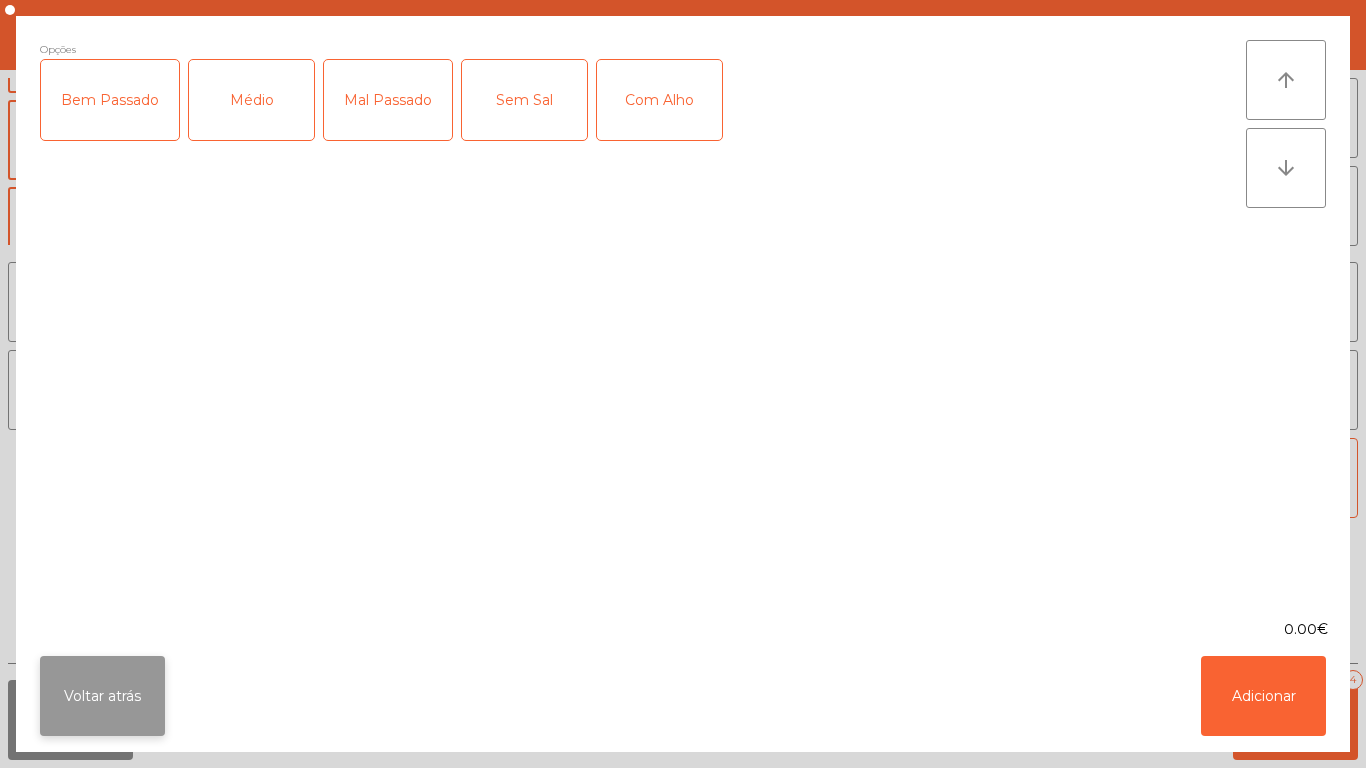 click on "Voltar atrás" 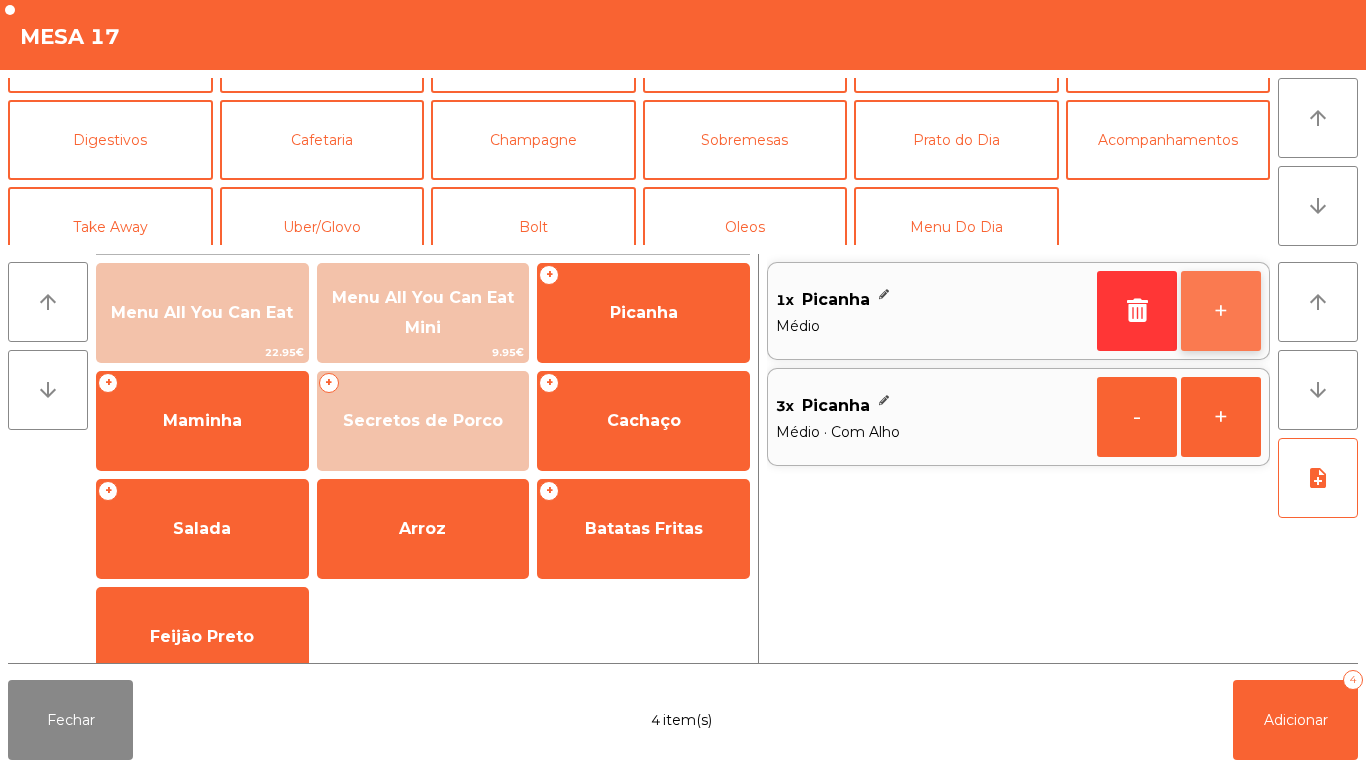 click on "+" 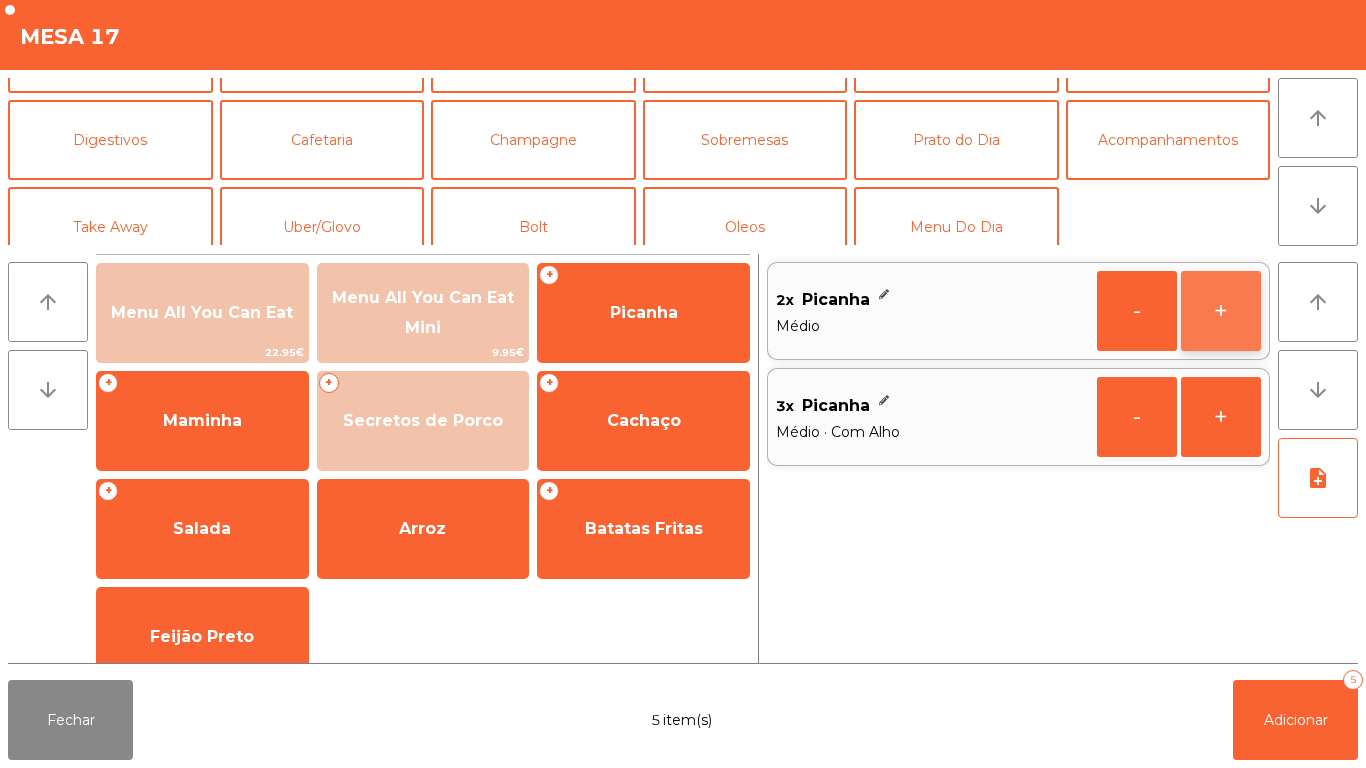 click on "+" 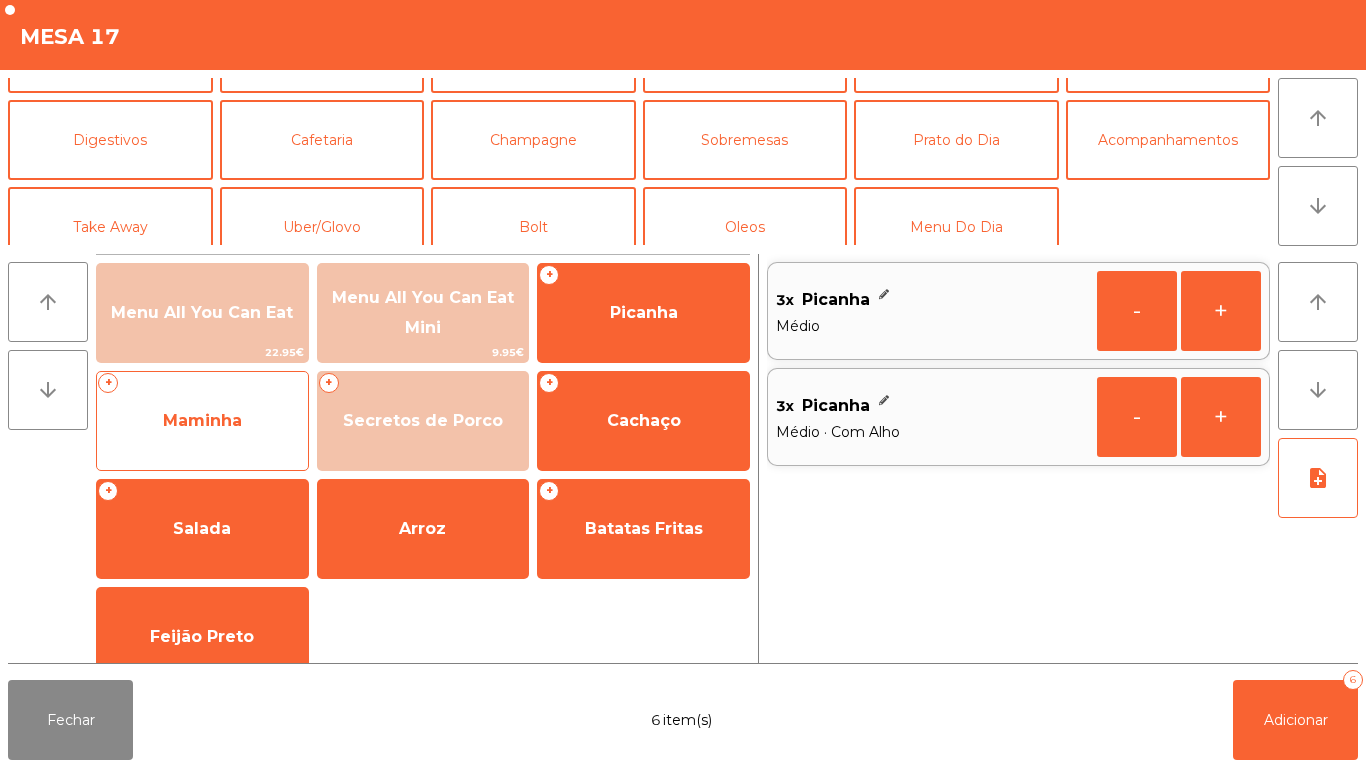 click on "Maminha" 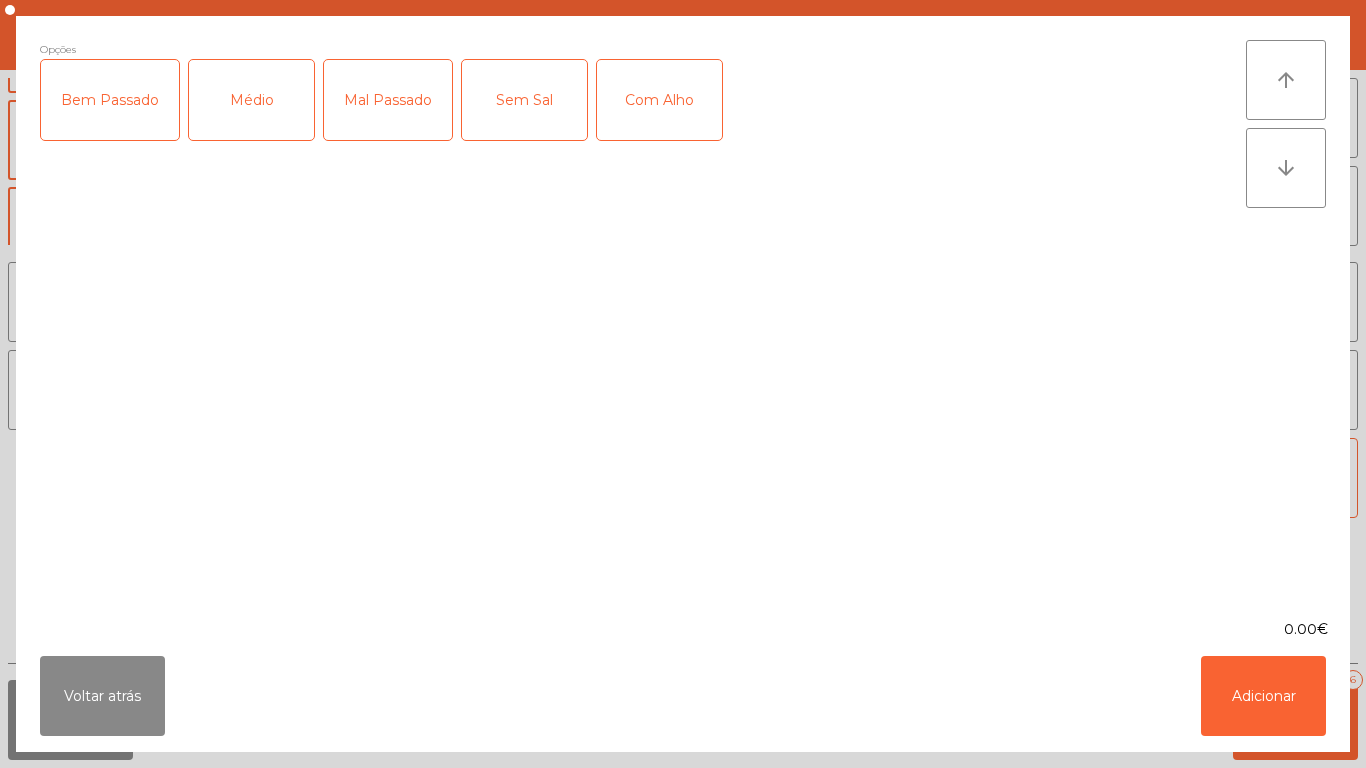 click on "Médio" 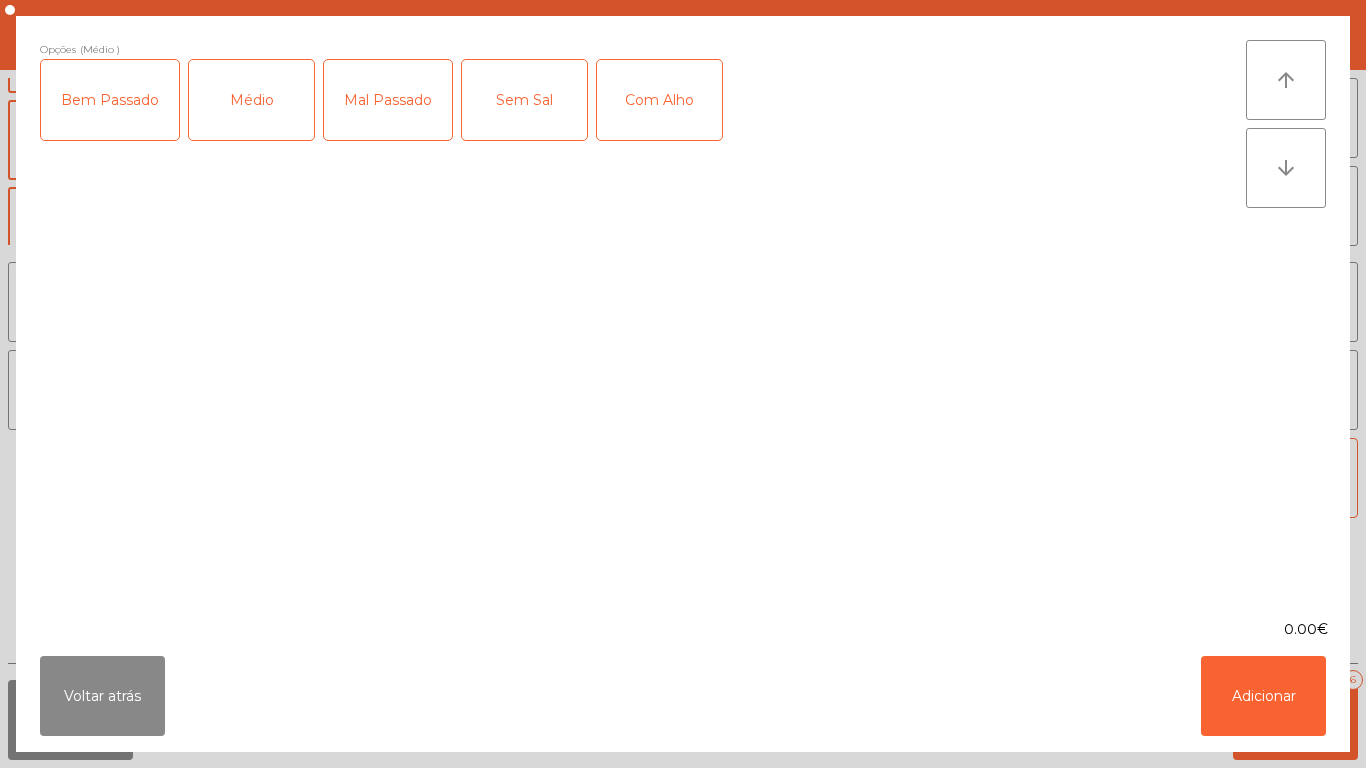 click on "Com Alho" 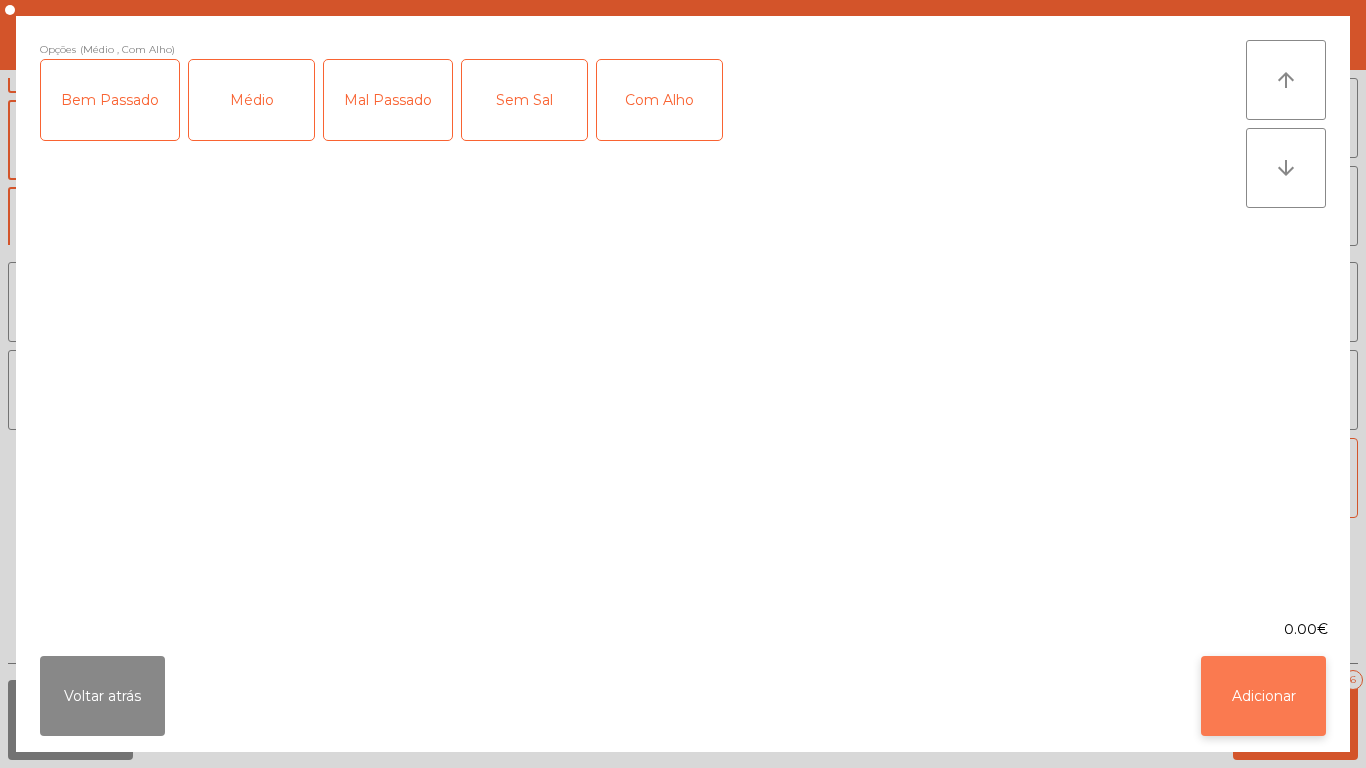 click on "Adicionar" 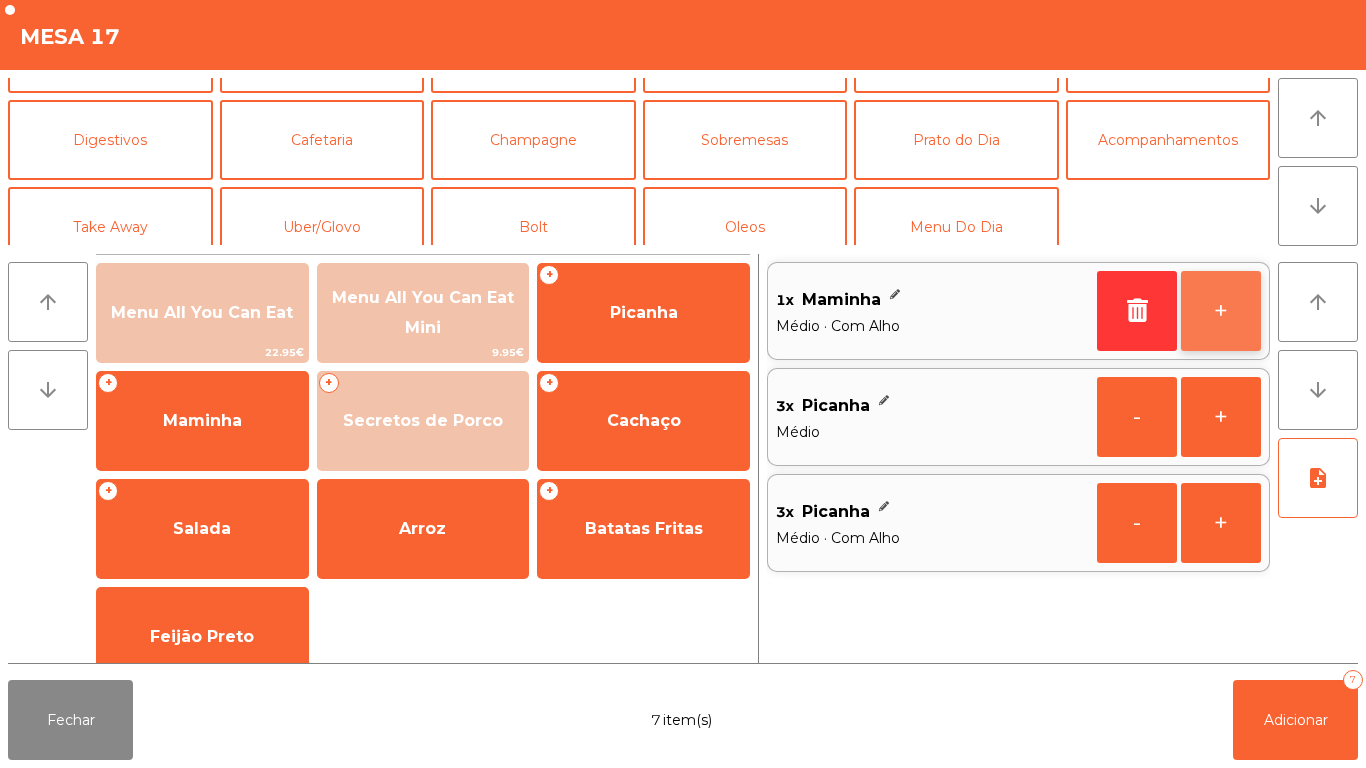 click on "+" 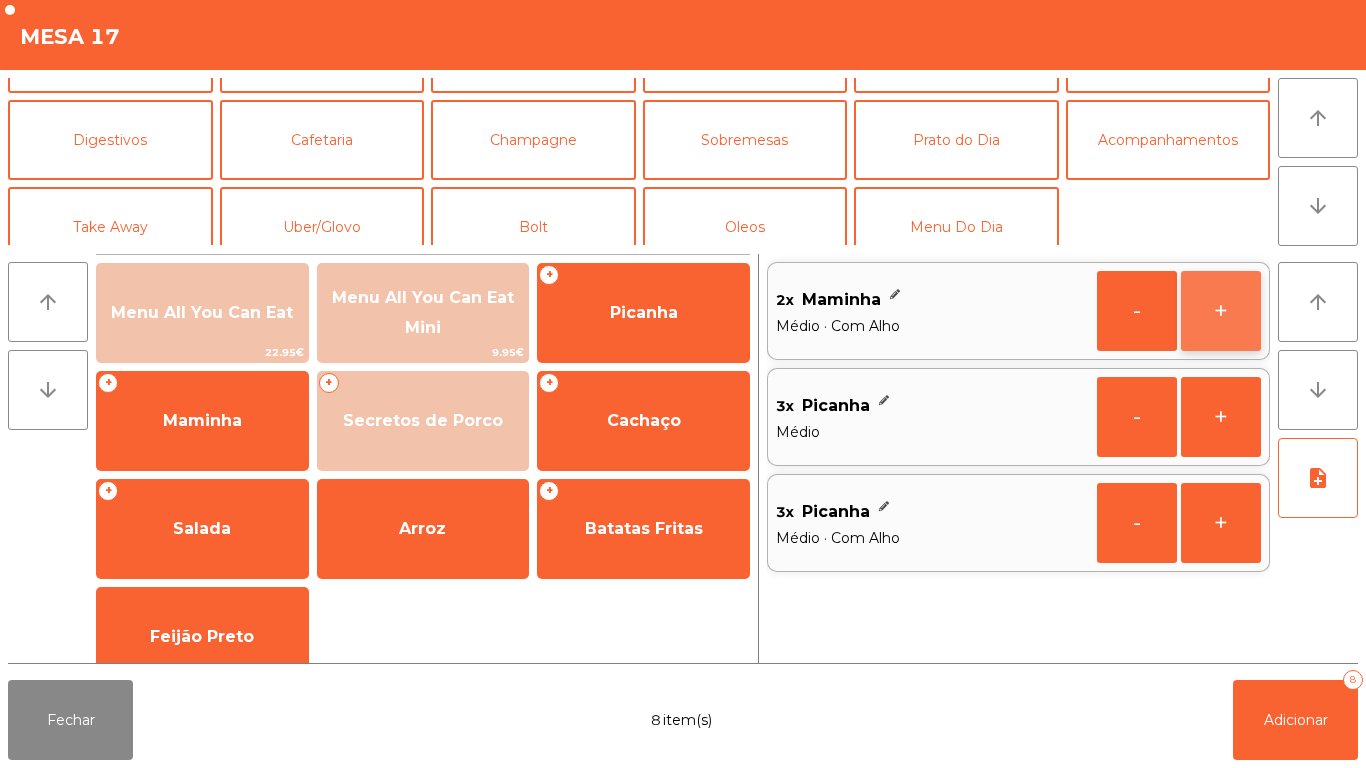 click on "+" 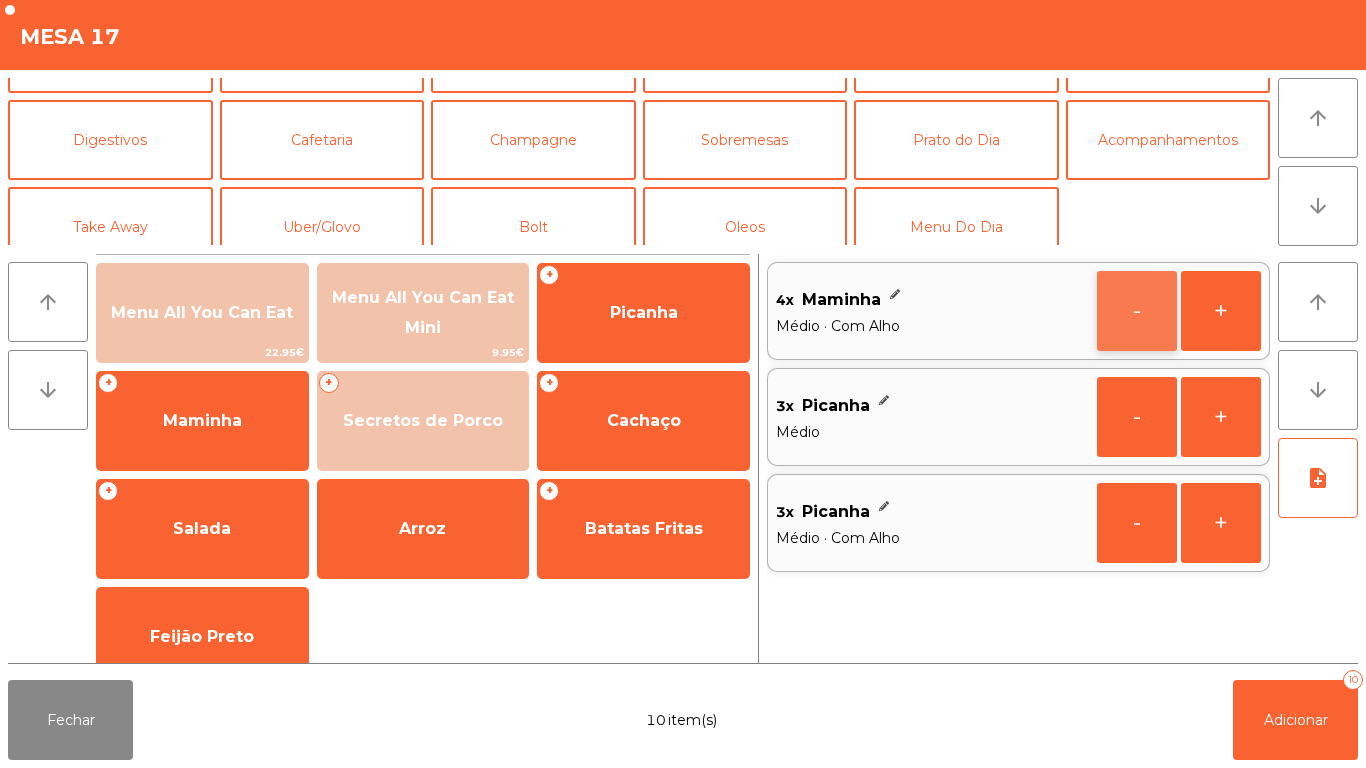 click on "-" 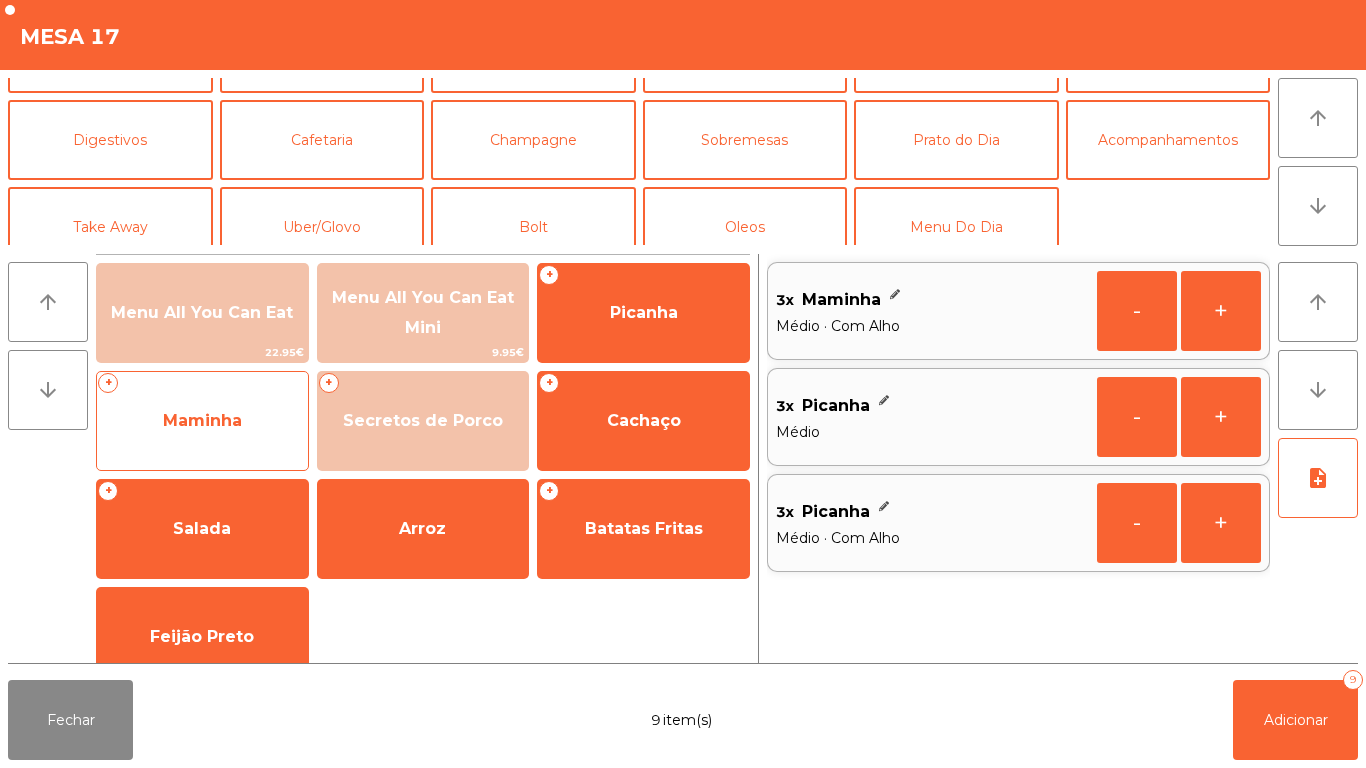 click on "Maminha" 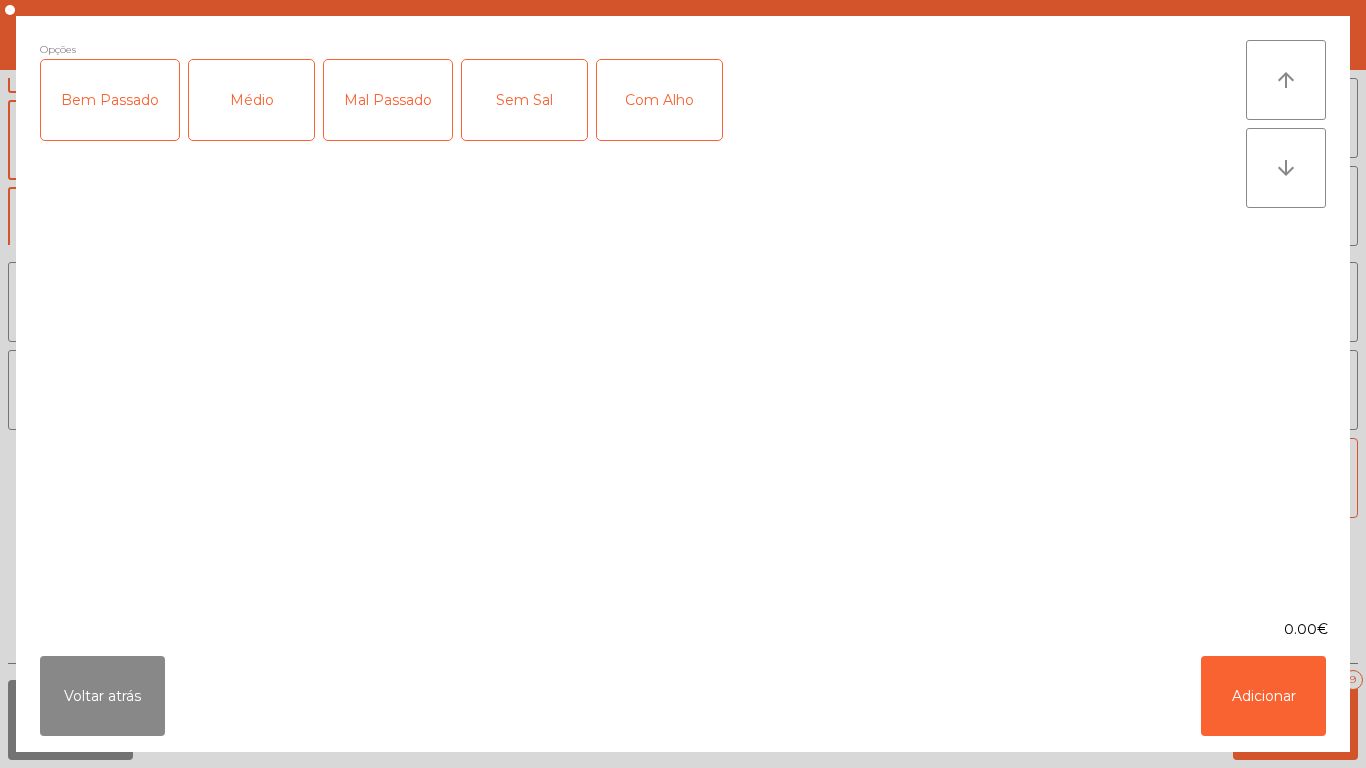 click on "Médio" 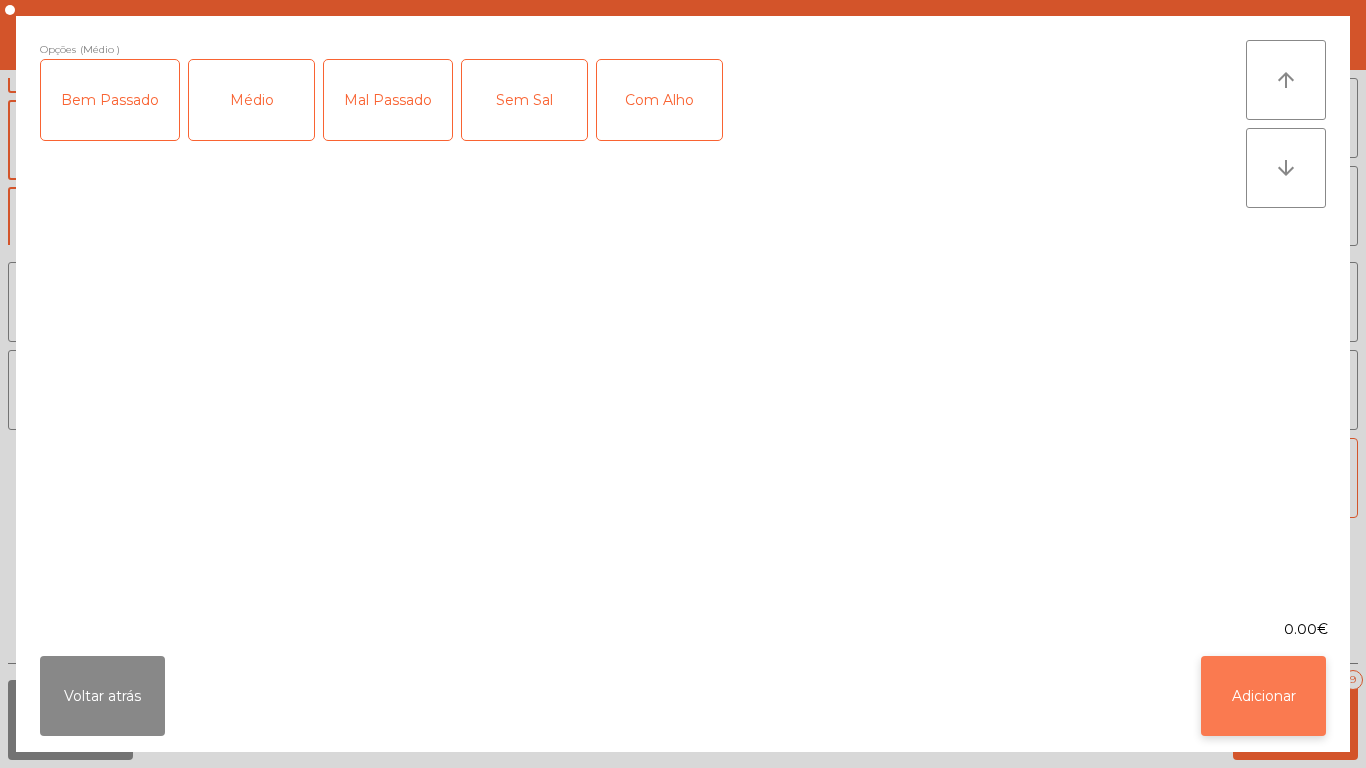 click on "Adicionar" 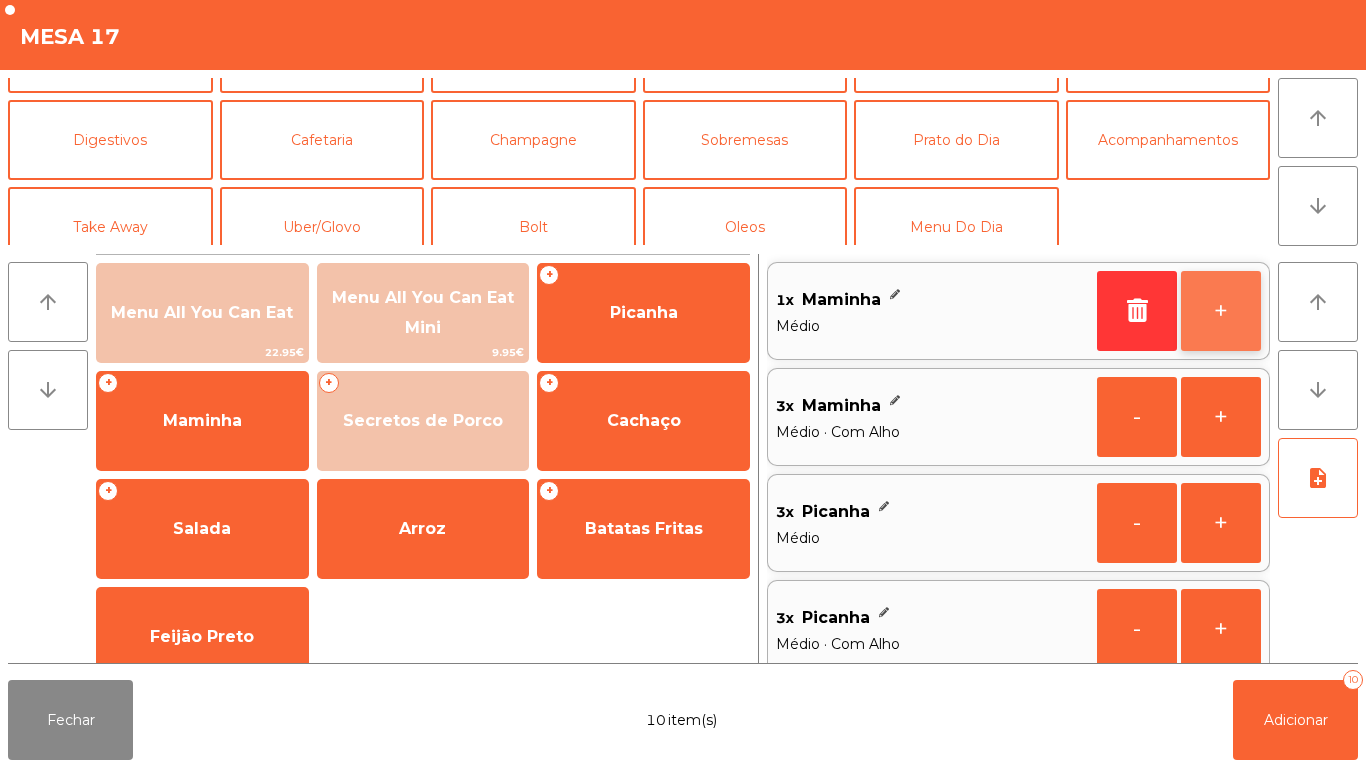 click on "+" 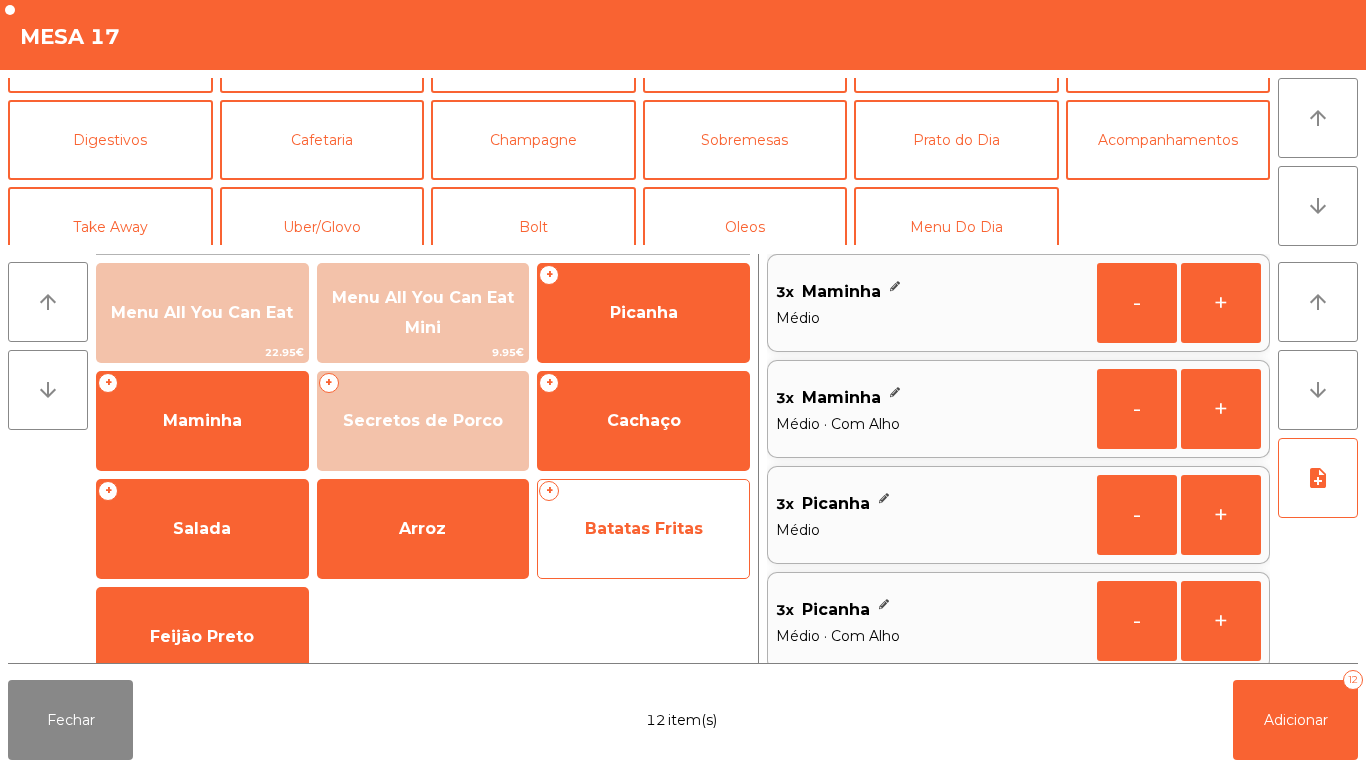 click on "Batatas Fritas" 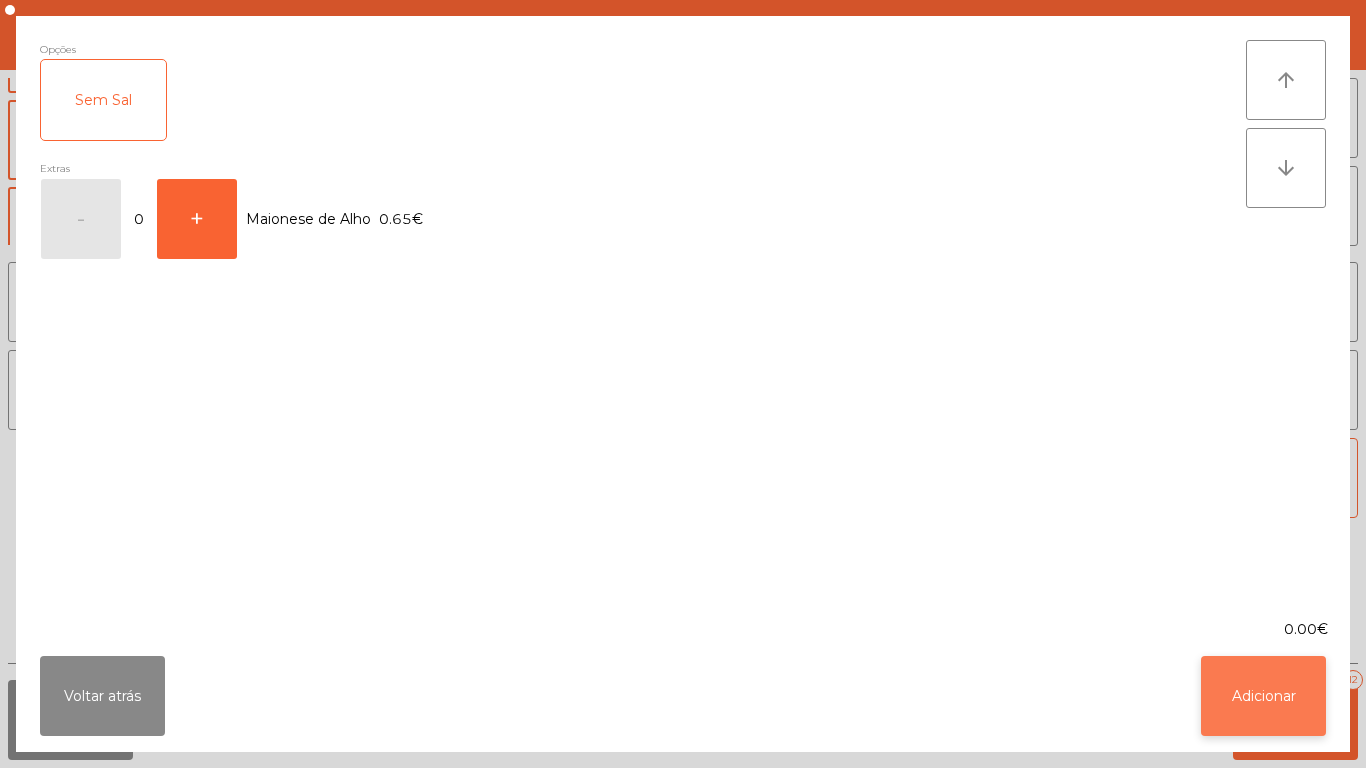 click on "Adicionar" 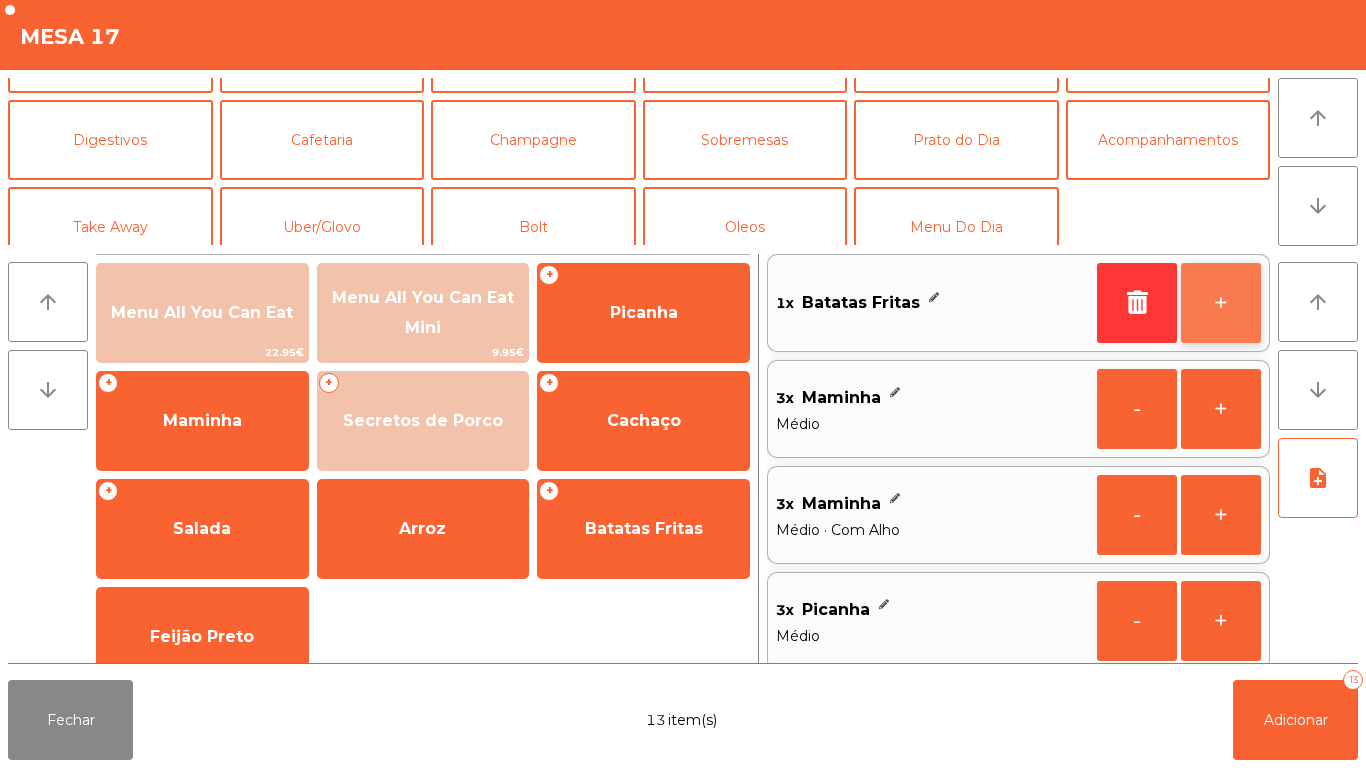 click on "+" 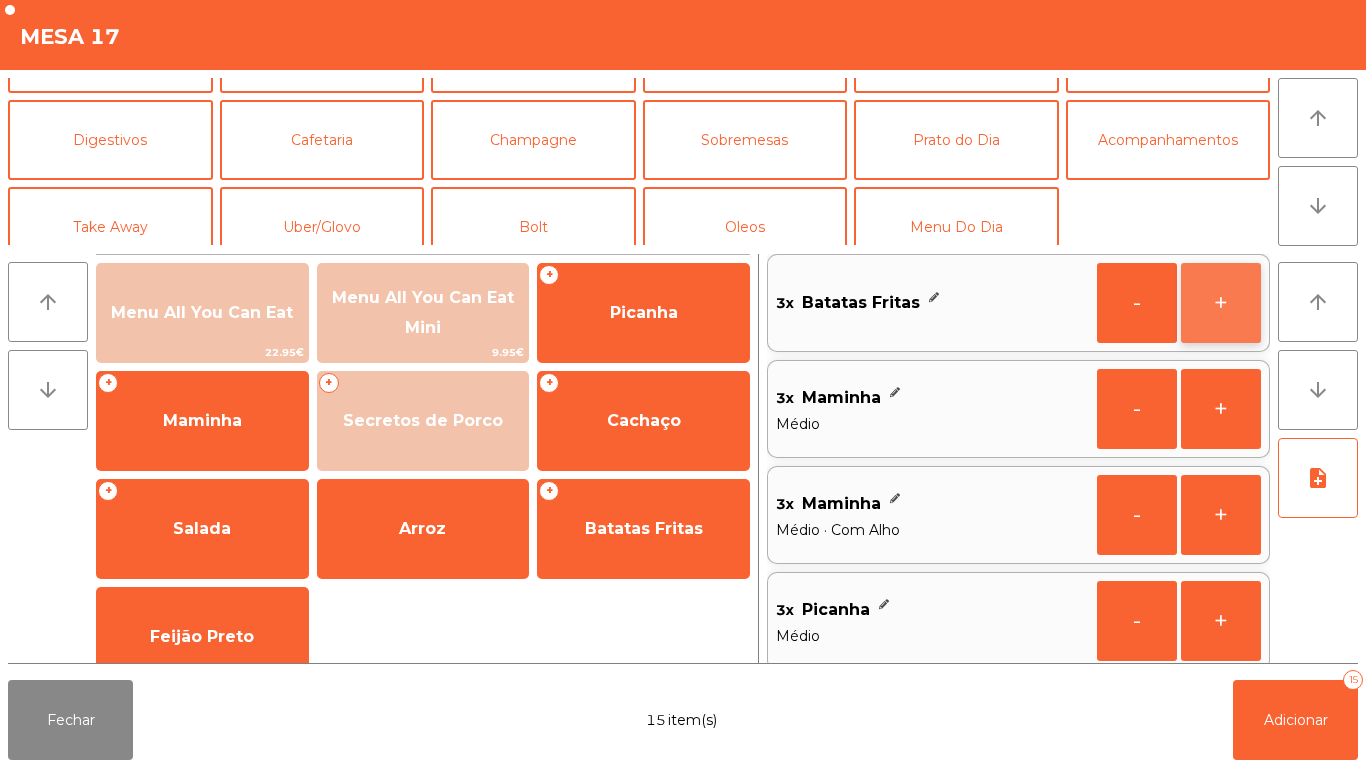 click on "+" 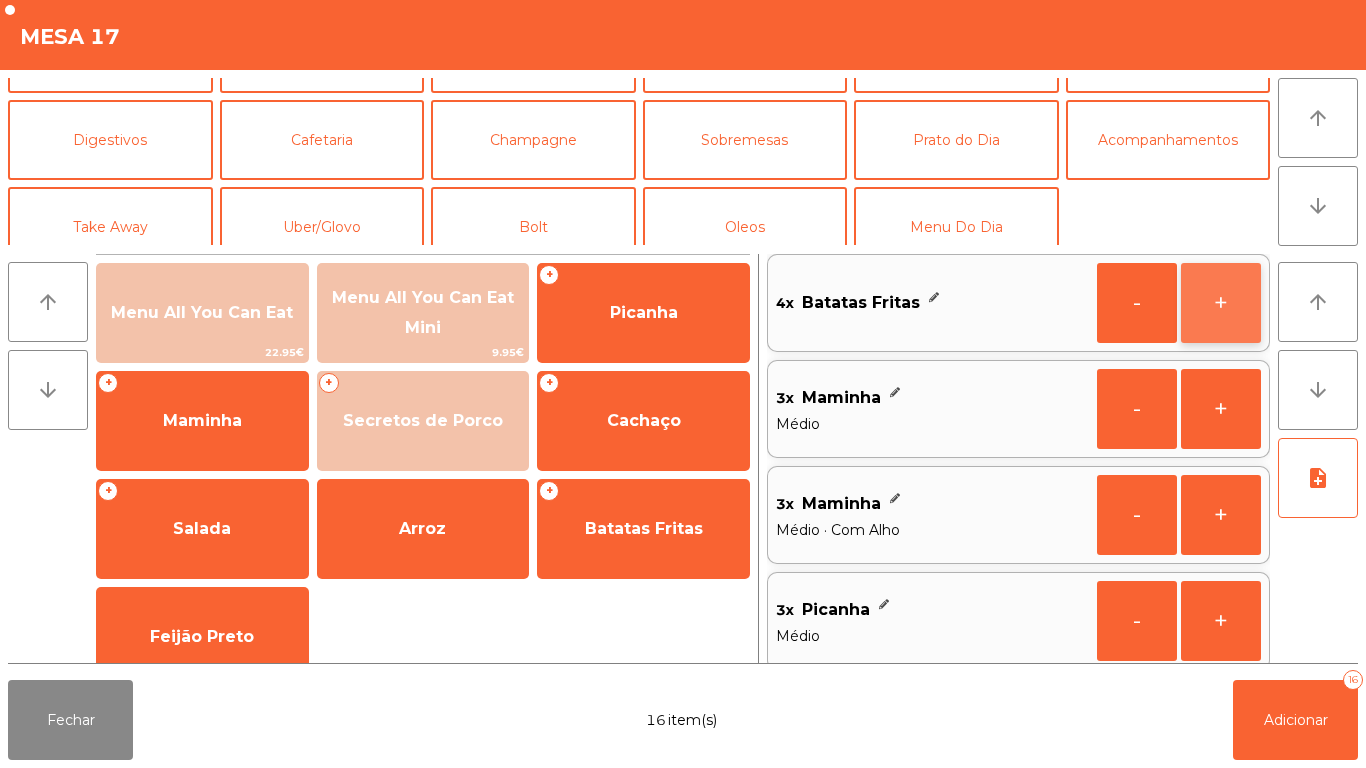 click on "+" 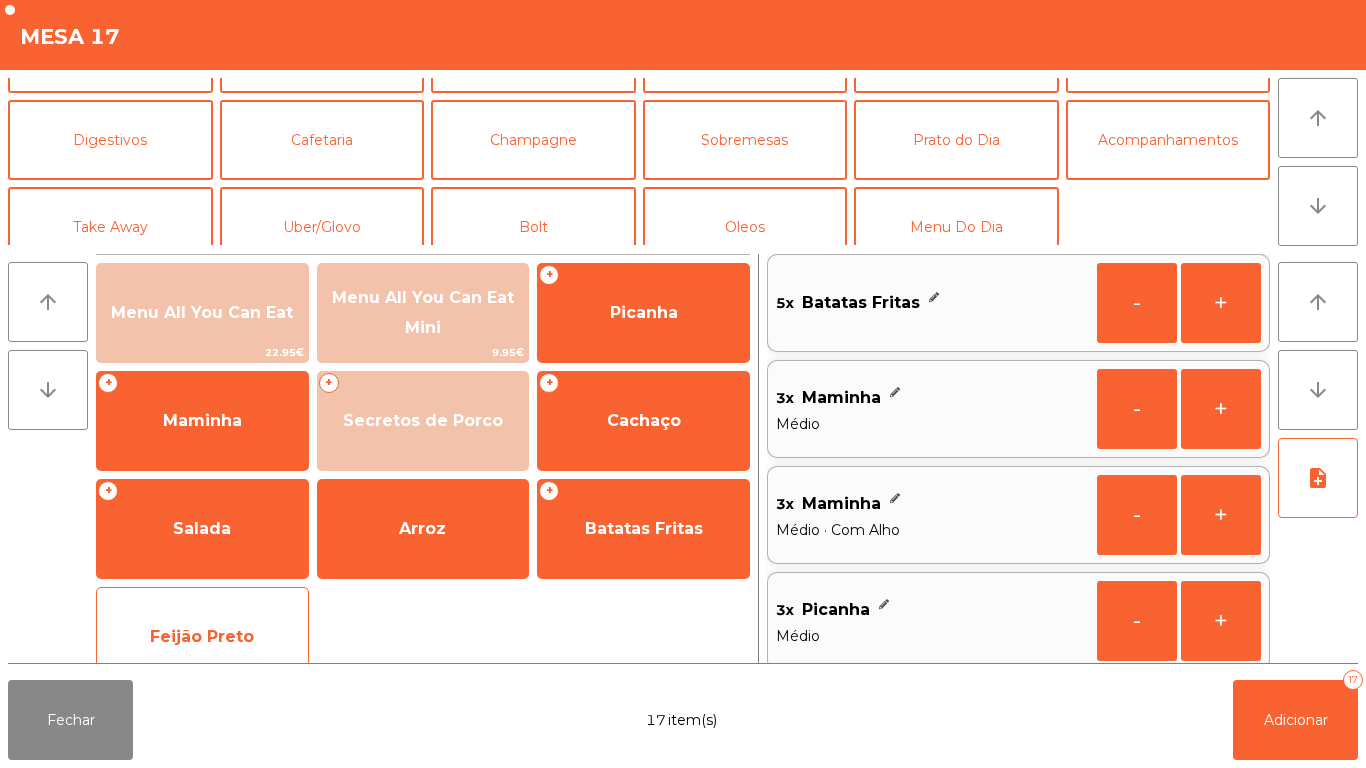 click on "Feijão Preto" 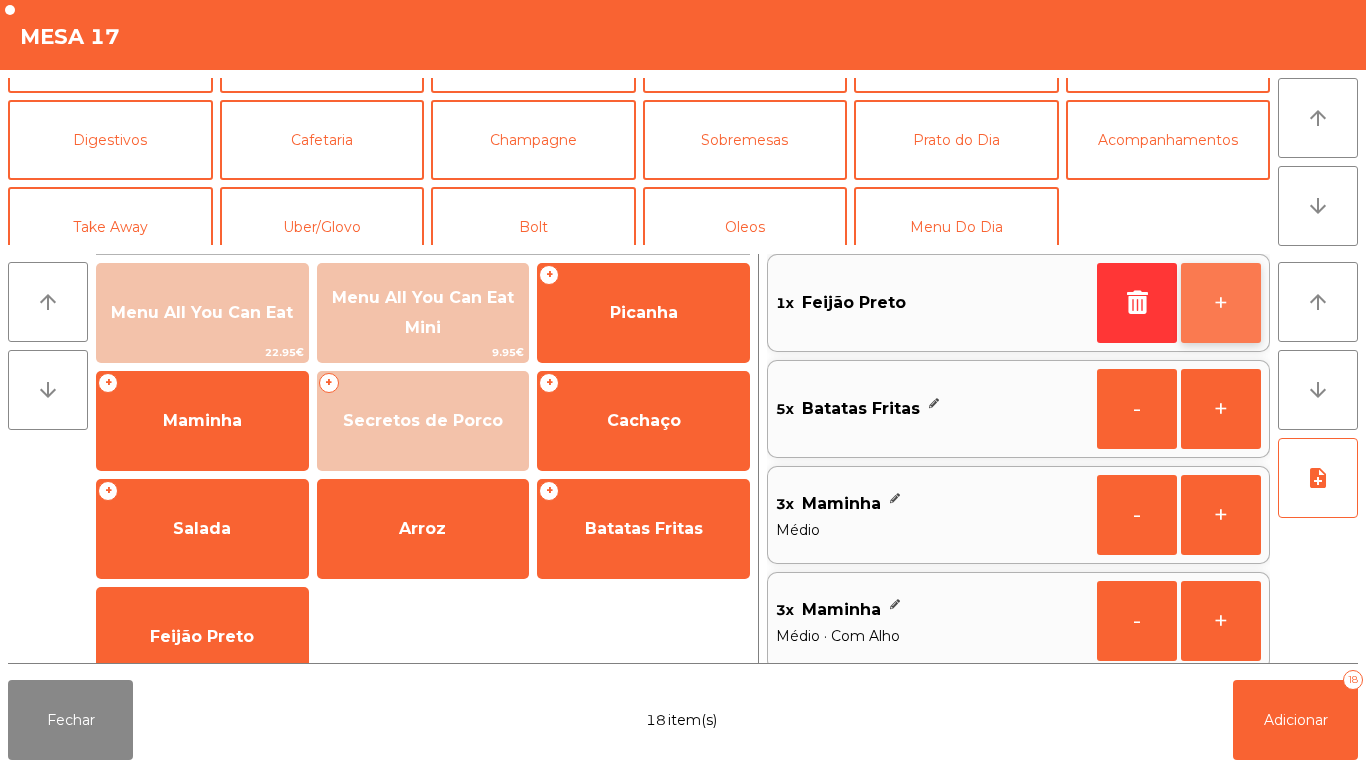 click on "+" 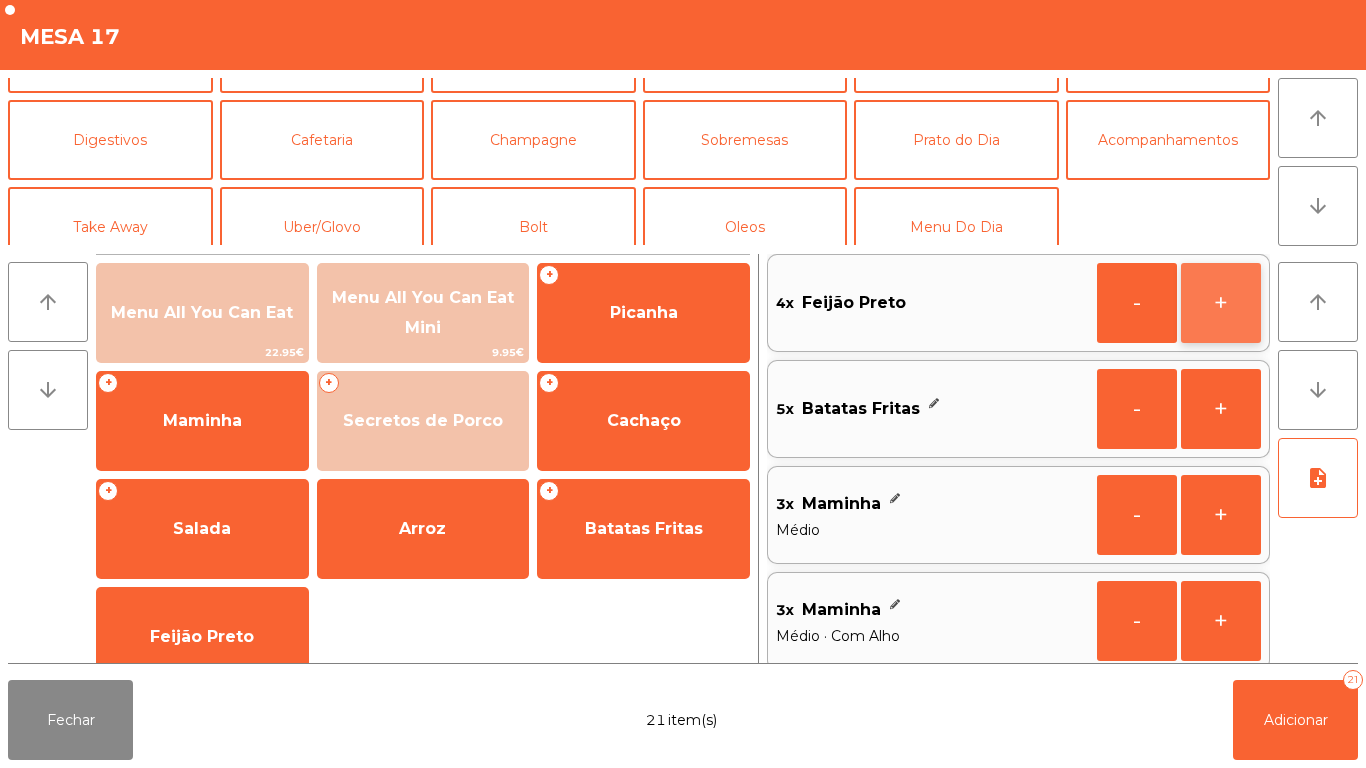 click on "+" 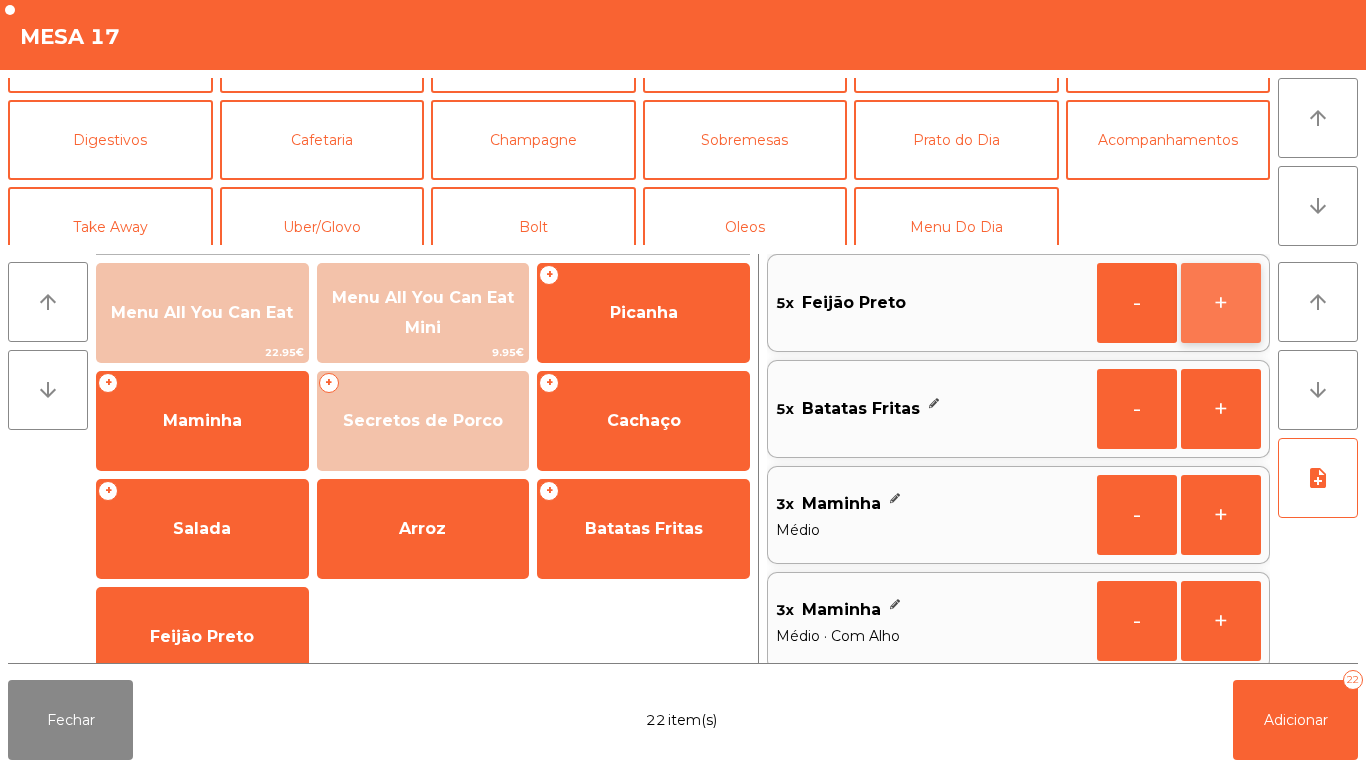 click on "+" 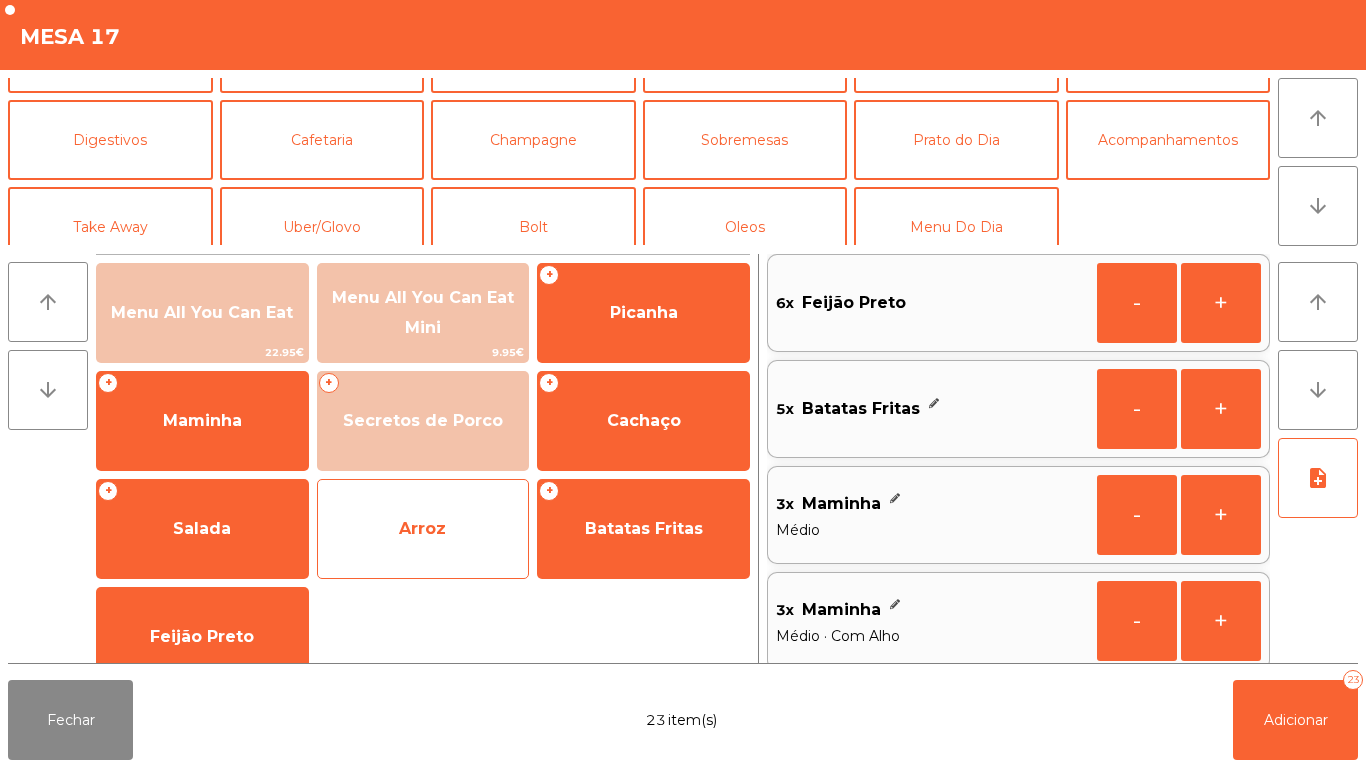 click on "Arroz" 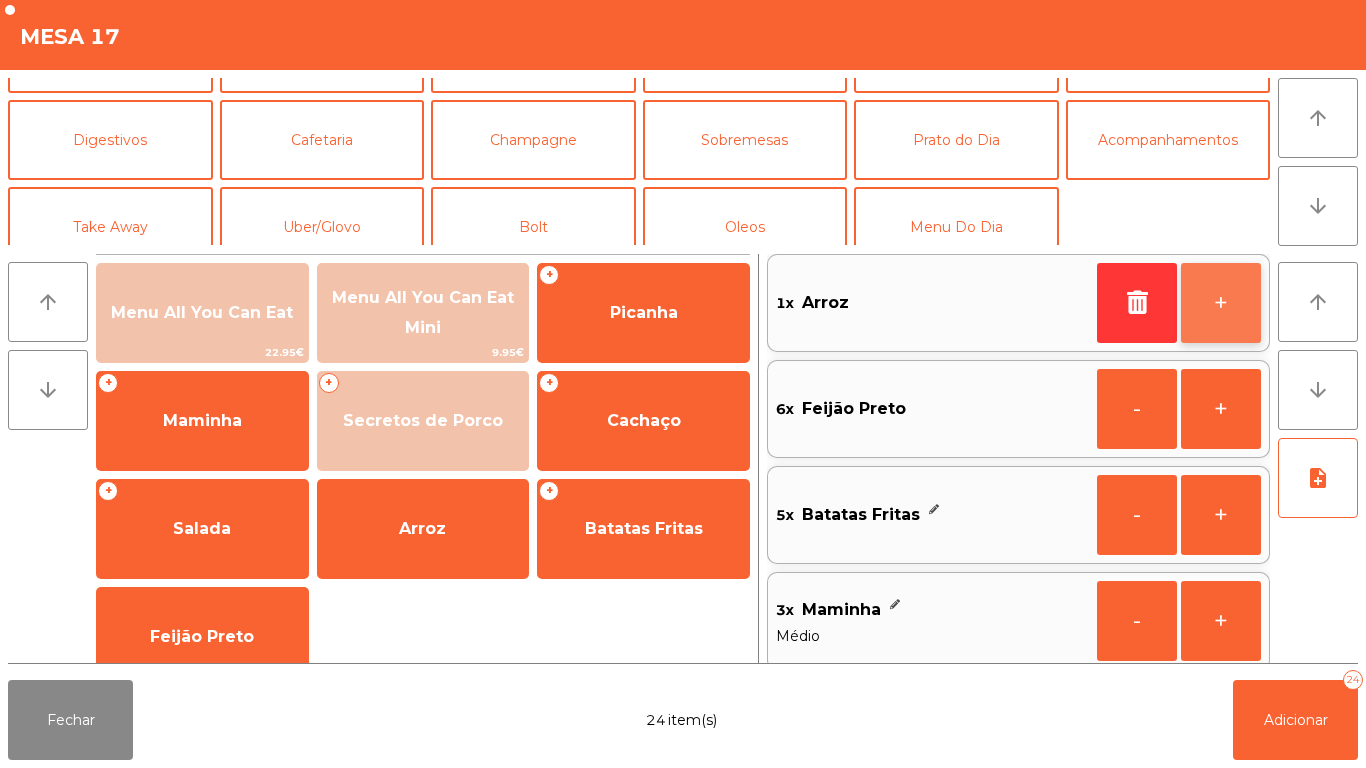 click on "+" 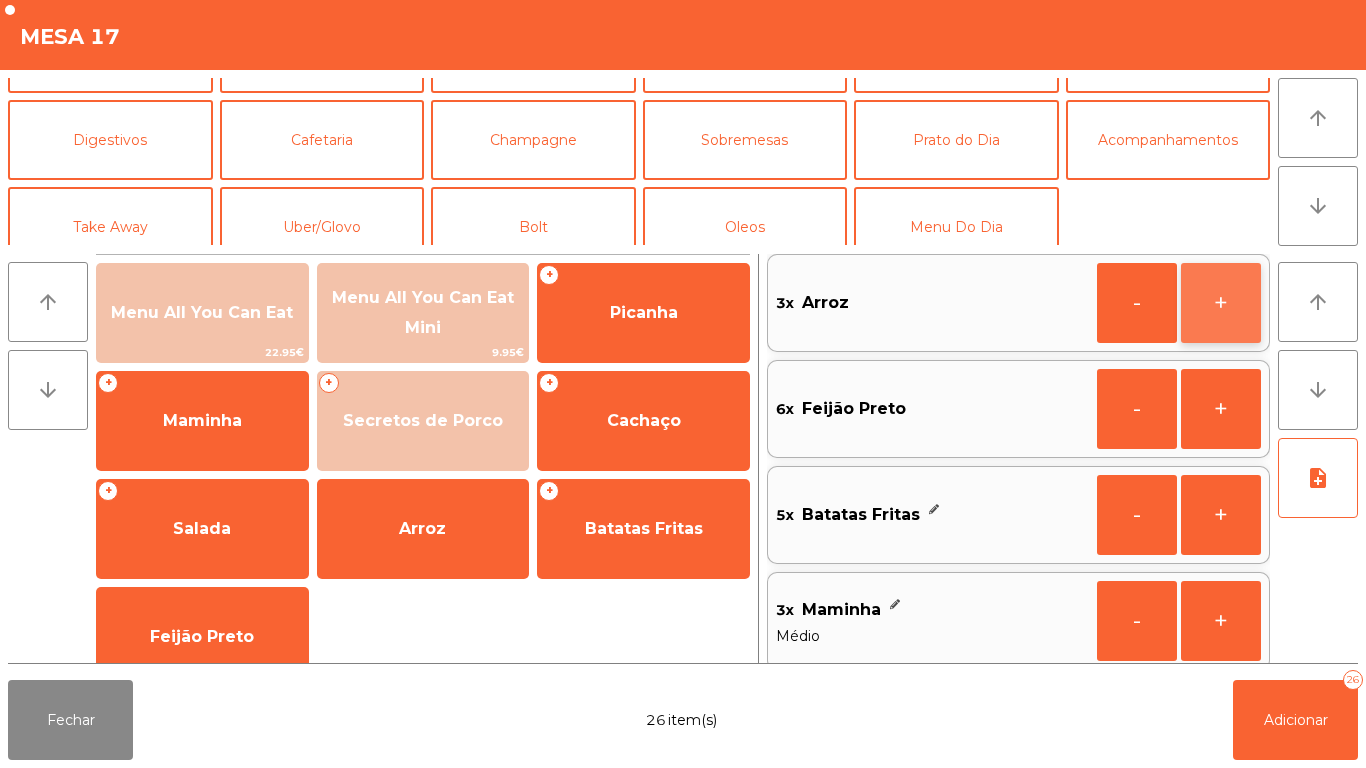 click on "+" 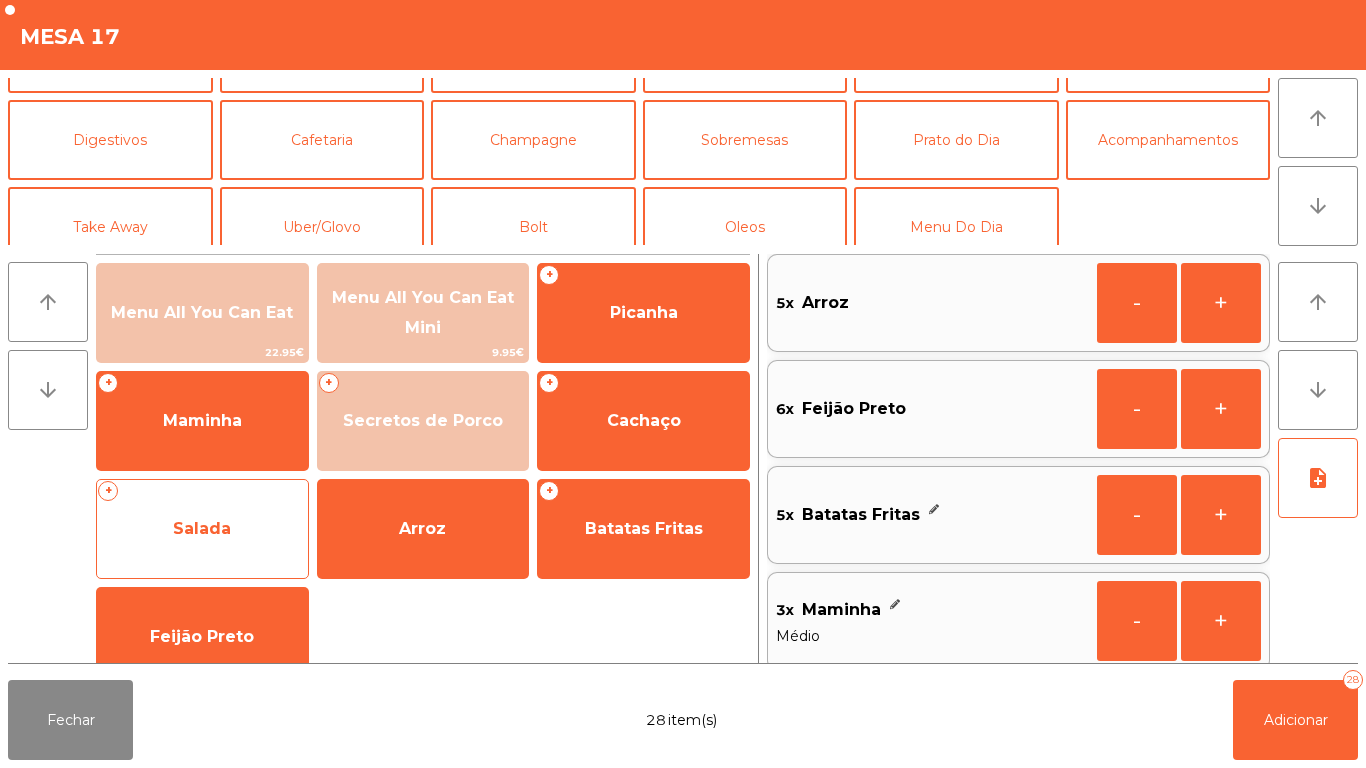click on "Salada" 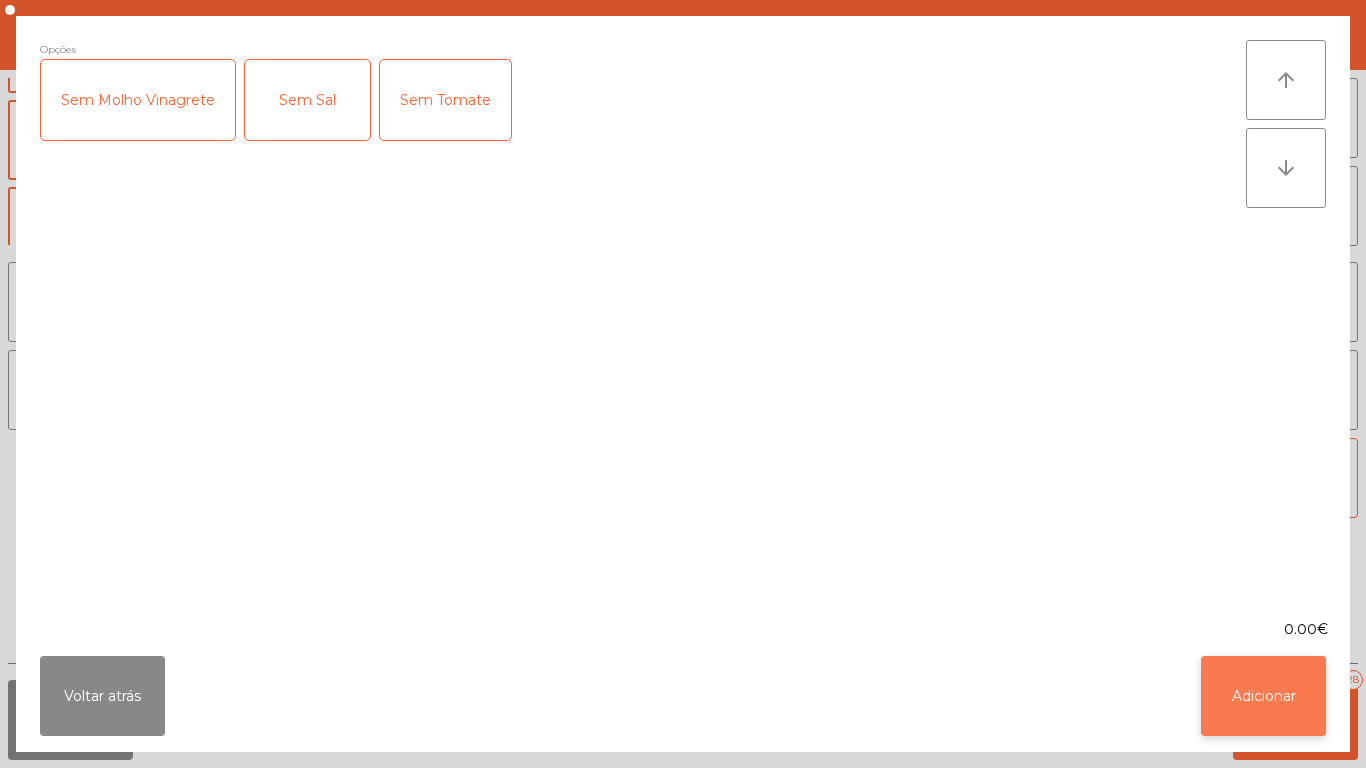 click on "Adicionar" 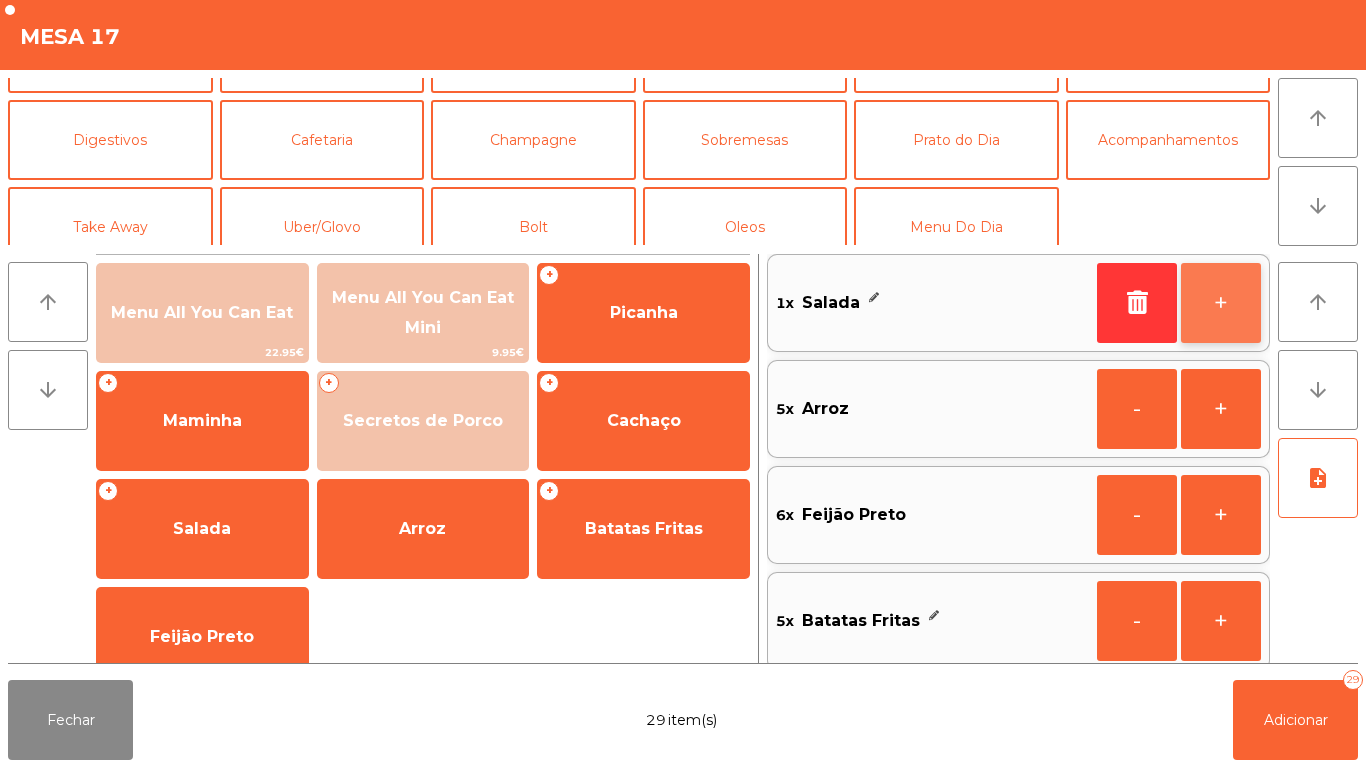 click on "+" 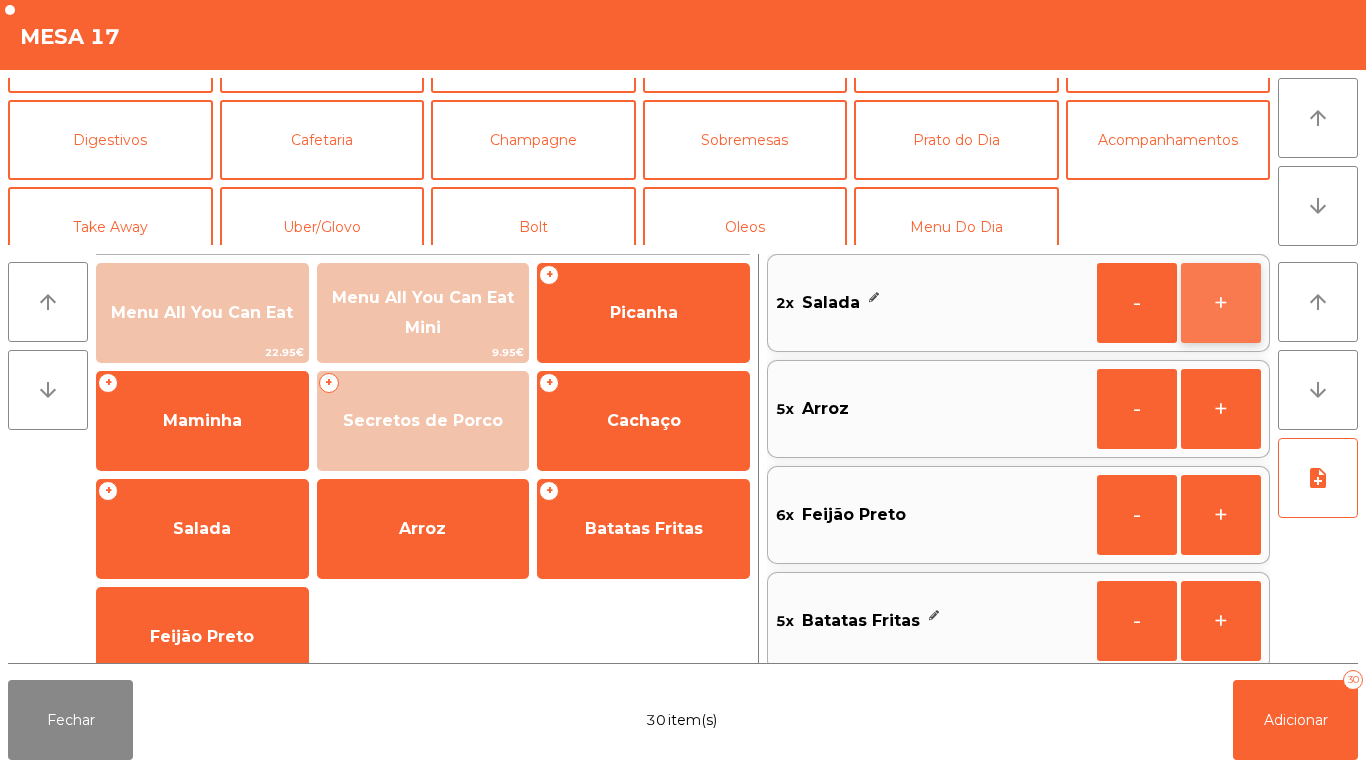click on "+" 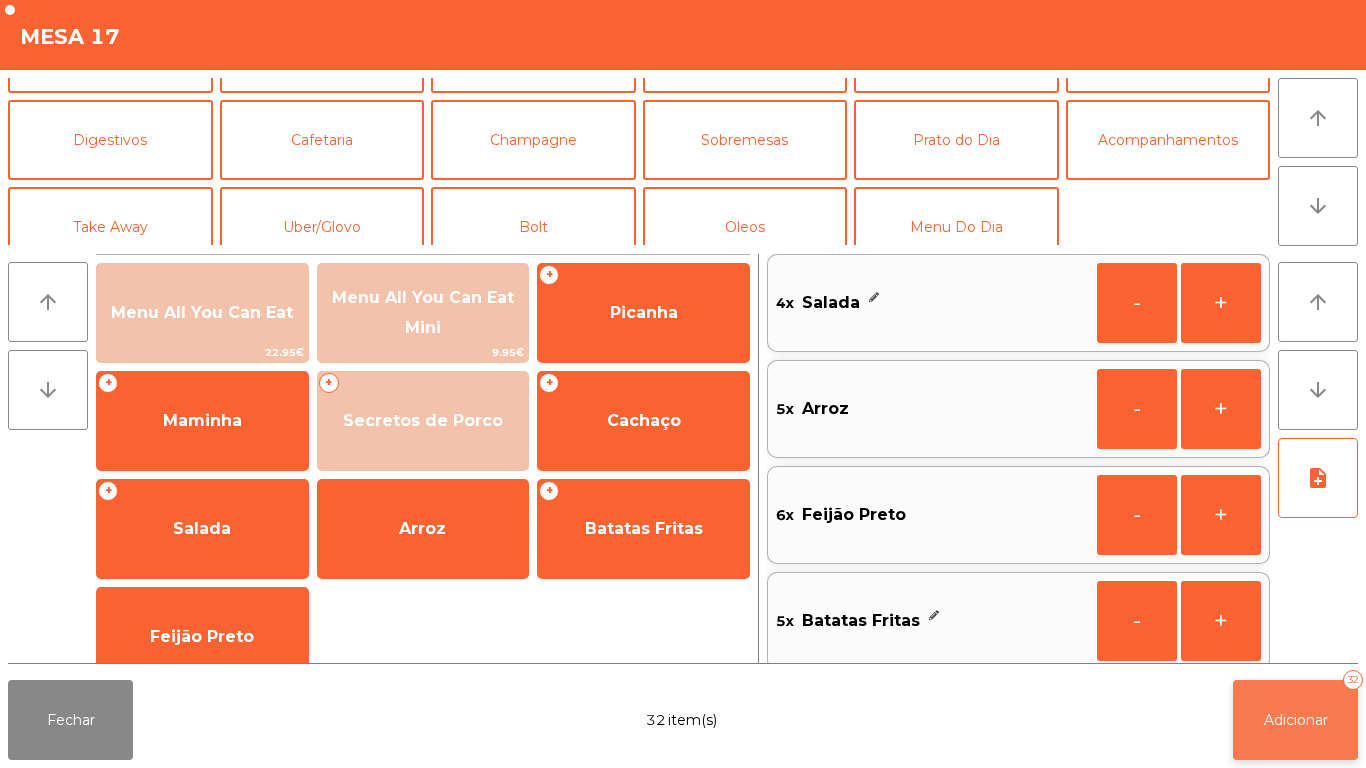 click on "Adicionar 32" 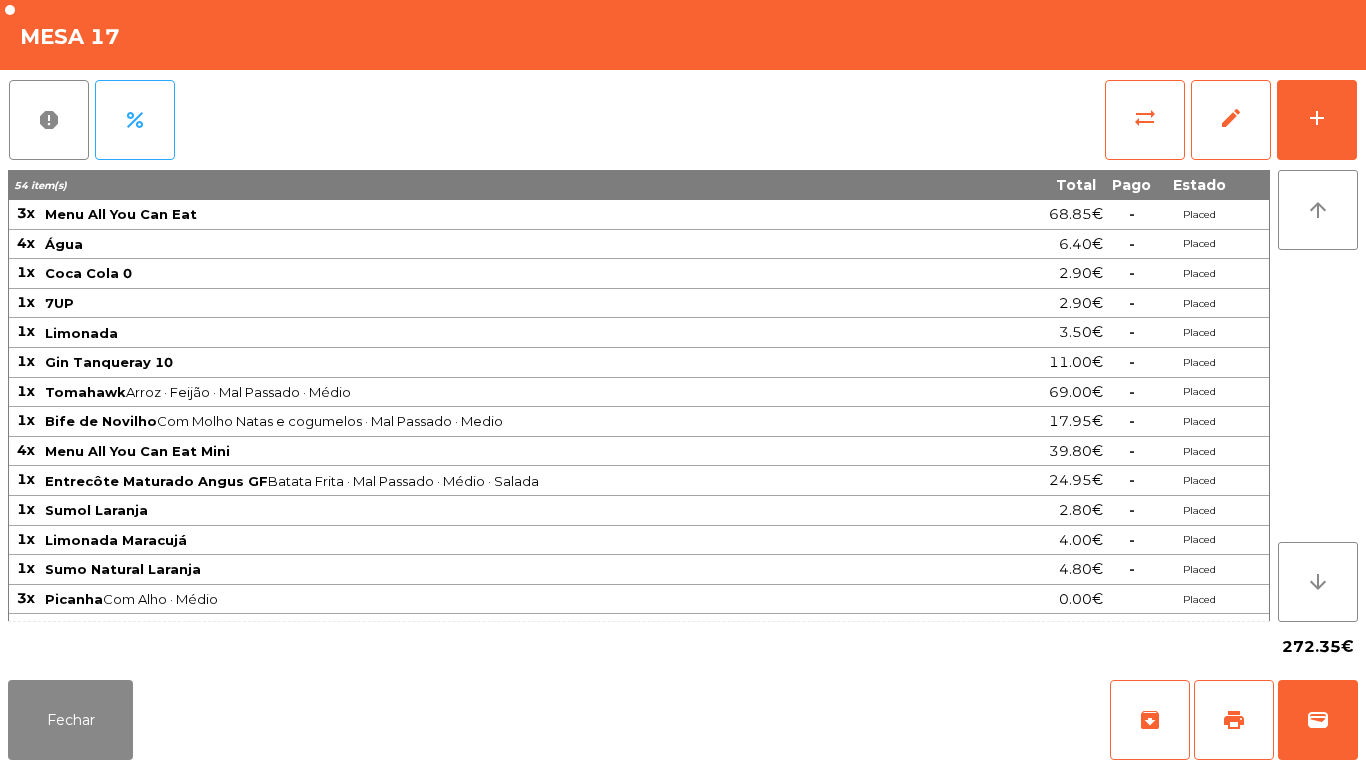 click on "report percent sync_alt edit add 54 item(s) Total Pago Estado 3x Menu All You Can Eat [PRICE]€ - Placed 4x Água [PRICE]€ - Placed 1x Coca Cola 0 [PRICE]€ - Placed 1x 7UP [PRICE]€ - Placed 1x Limonada [PRICE]€ - Placed 1x Gin Tanqueray 10 [PRICE]€ - Placed 1x Tomahawk Arroz · Feijão · Mal Passado · Médio [PRICE]€ - Placed 1x Bife de Novilho Com Molho Natas e cogumelos · Mal Passado · Medio [PRICE]€ - Placed 4x Menu All You Can Eat Mini [PRICE]€ - Placed 1x Entrecôte Maturado Angus GF Batata Frita · Mal Passado · Médio · Salada [PRICE]€ - Placed 1x Sumol Laranja [PRICE]€ - Placed 1x Limonada Maracujá [PRICE]€ - Placed 1x Sumo Natural Laranja [PRICE]€ - Placed 3x Picanha Com Alho · Médio 0.00€ Placed 3x Picanha Médio 0.00€ Placed 3x Maminha Com Alho · Médio 0.00€ Placed 3x Maminha Médio 0.00€ Placed 5x Batatas Fritas 0.00€ Placed 6x Feijão Preto 0.00€ Placed 5x Arroz 0.00€ Placed 4x Salada 0.00€ Placed 1x Vallado 0,375CL [PRICE]€" 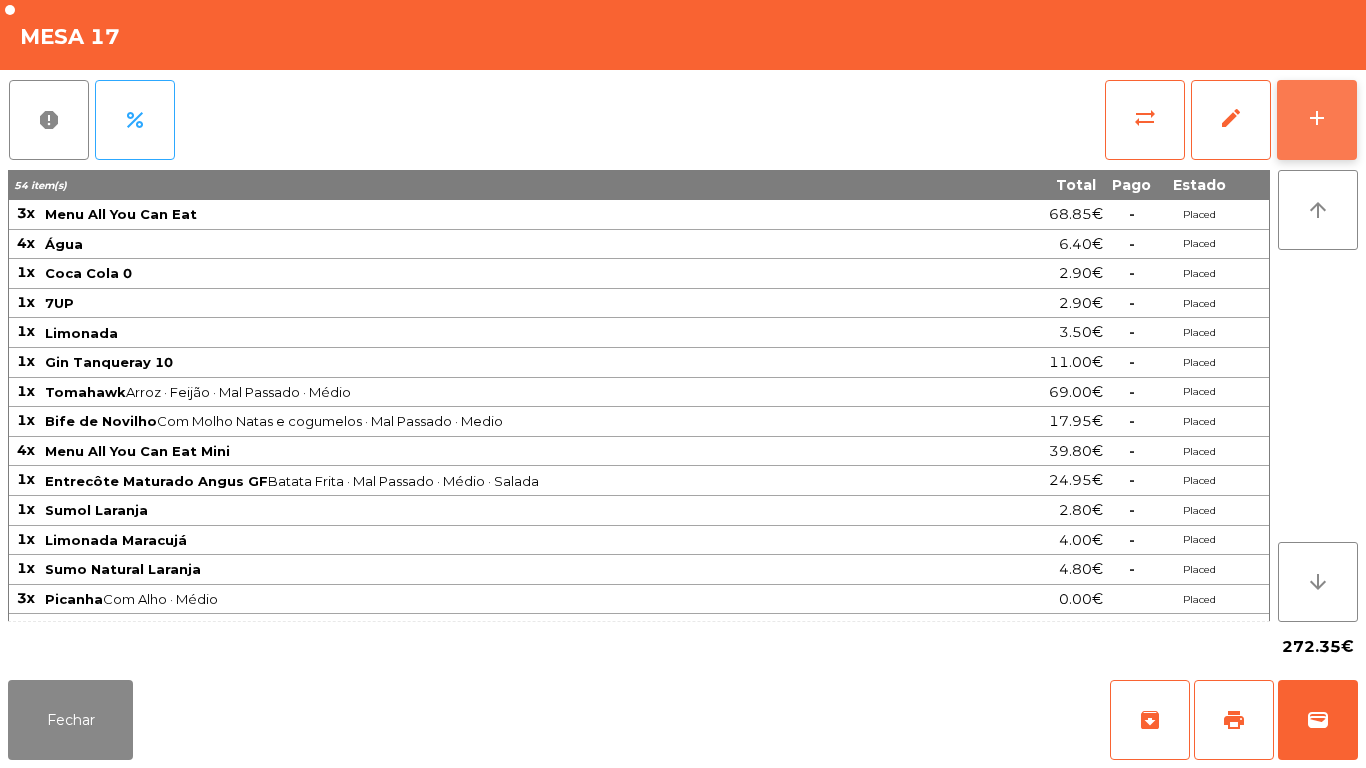 click on "add" 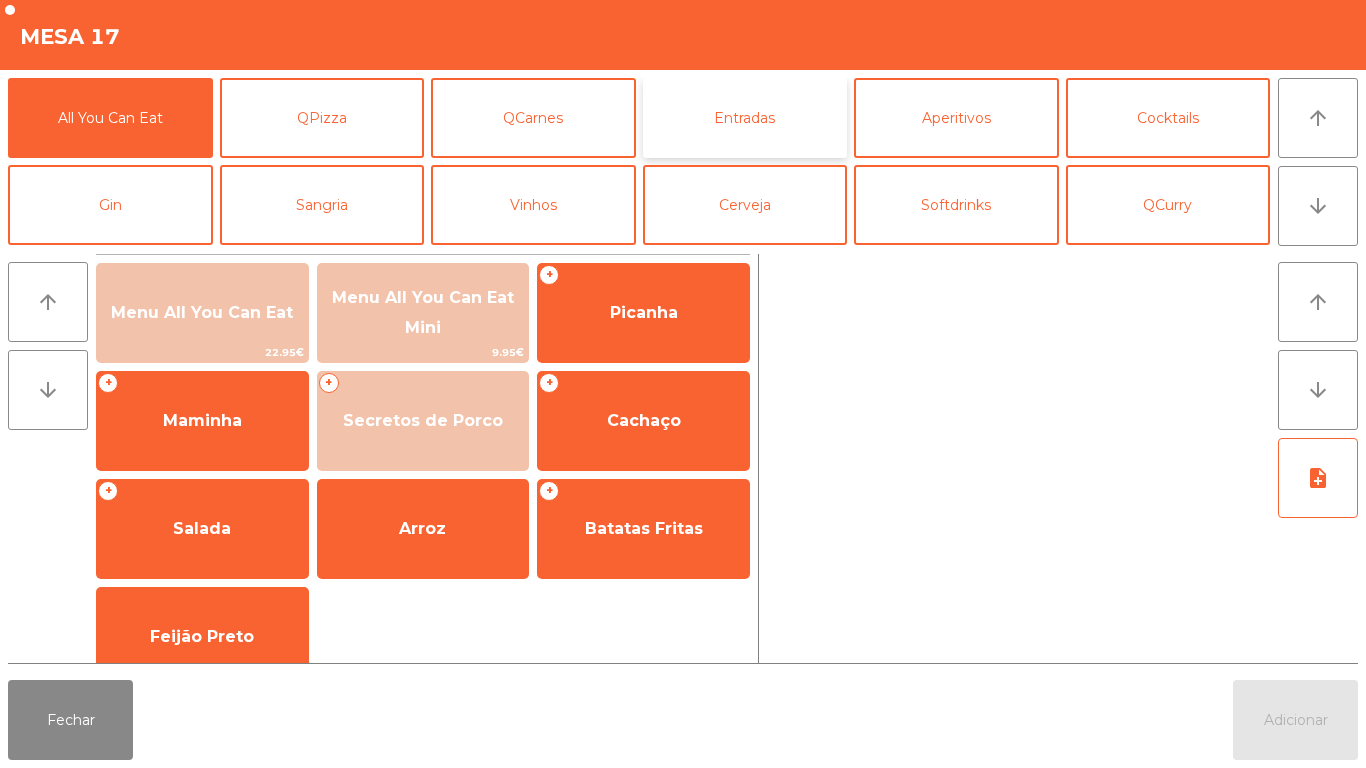 click on "Entradas" 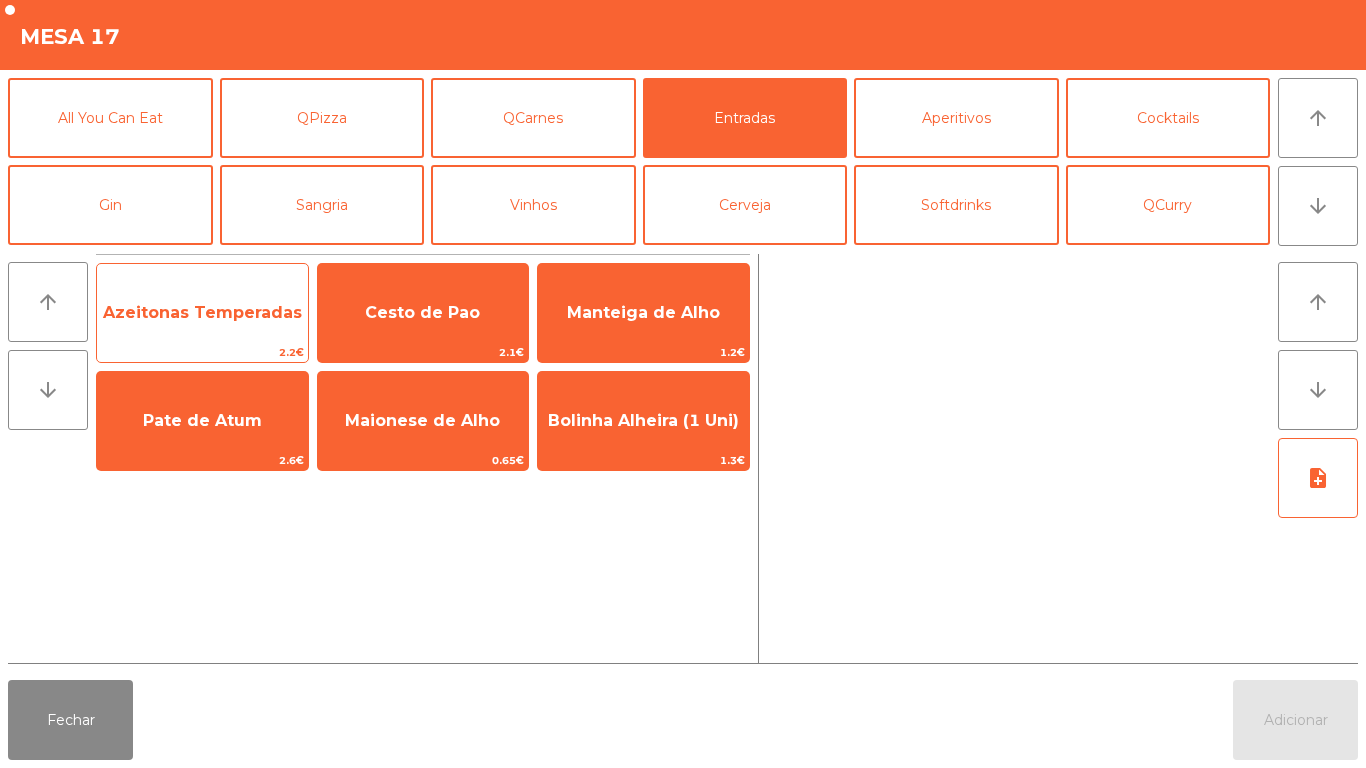 click on "Azeitonas Temperadas" 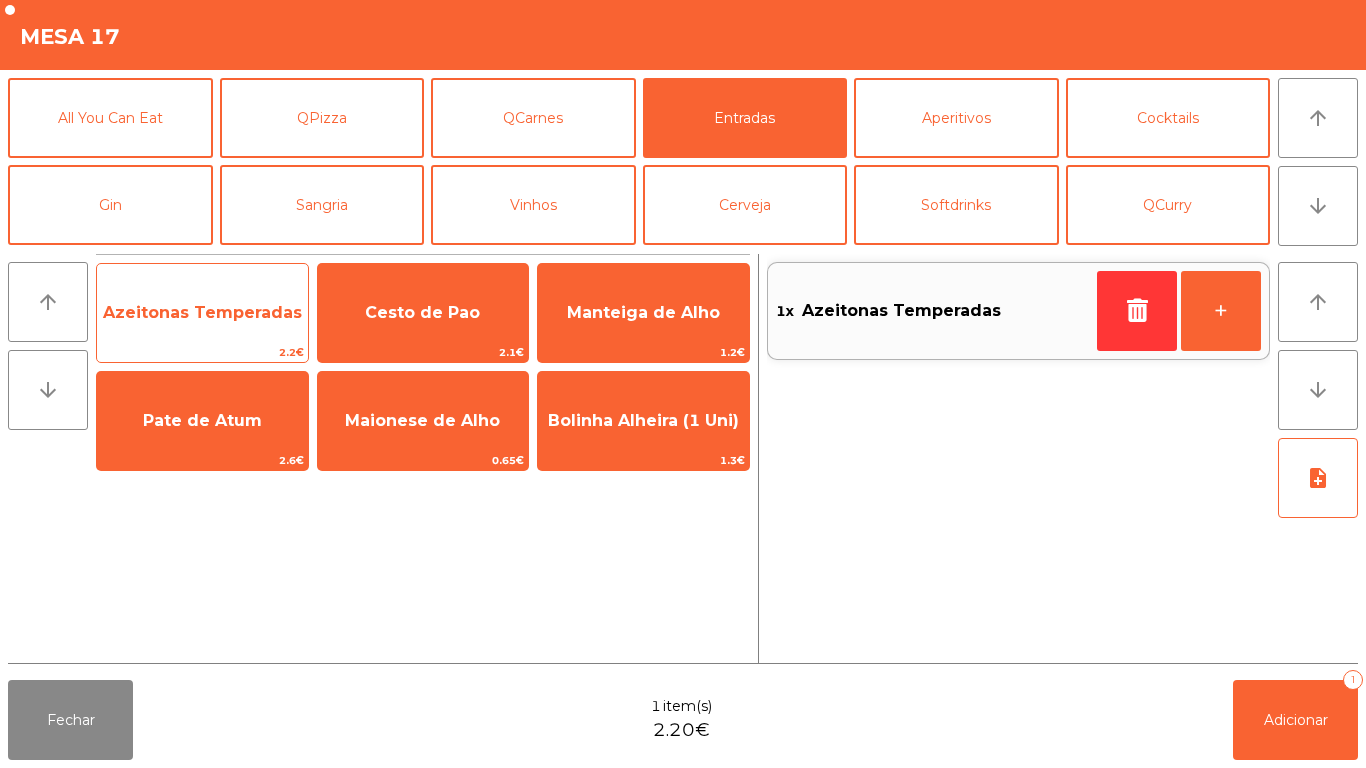 click on "Azeitonas Temperadas" 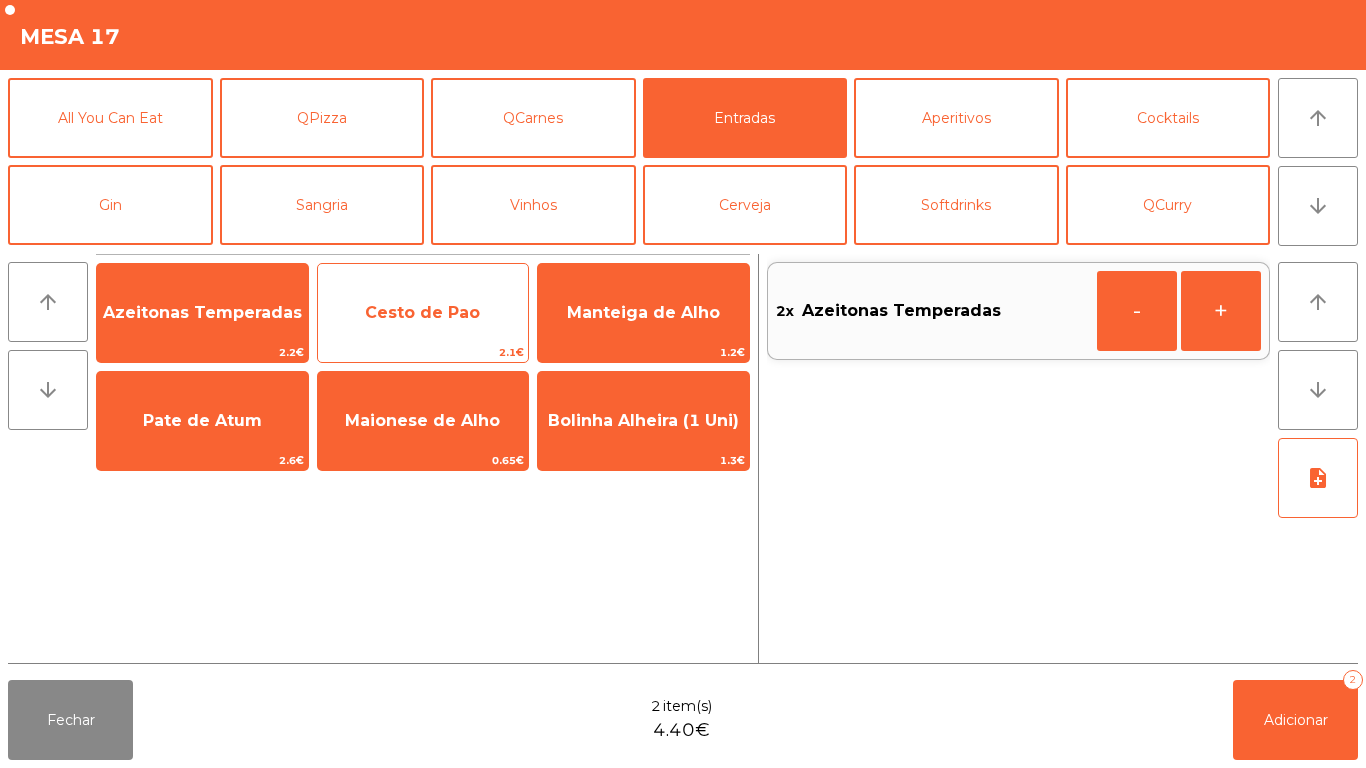 click on "Cesto de Pao" 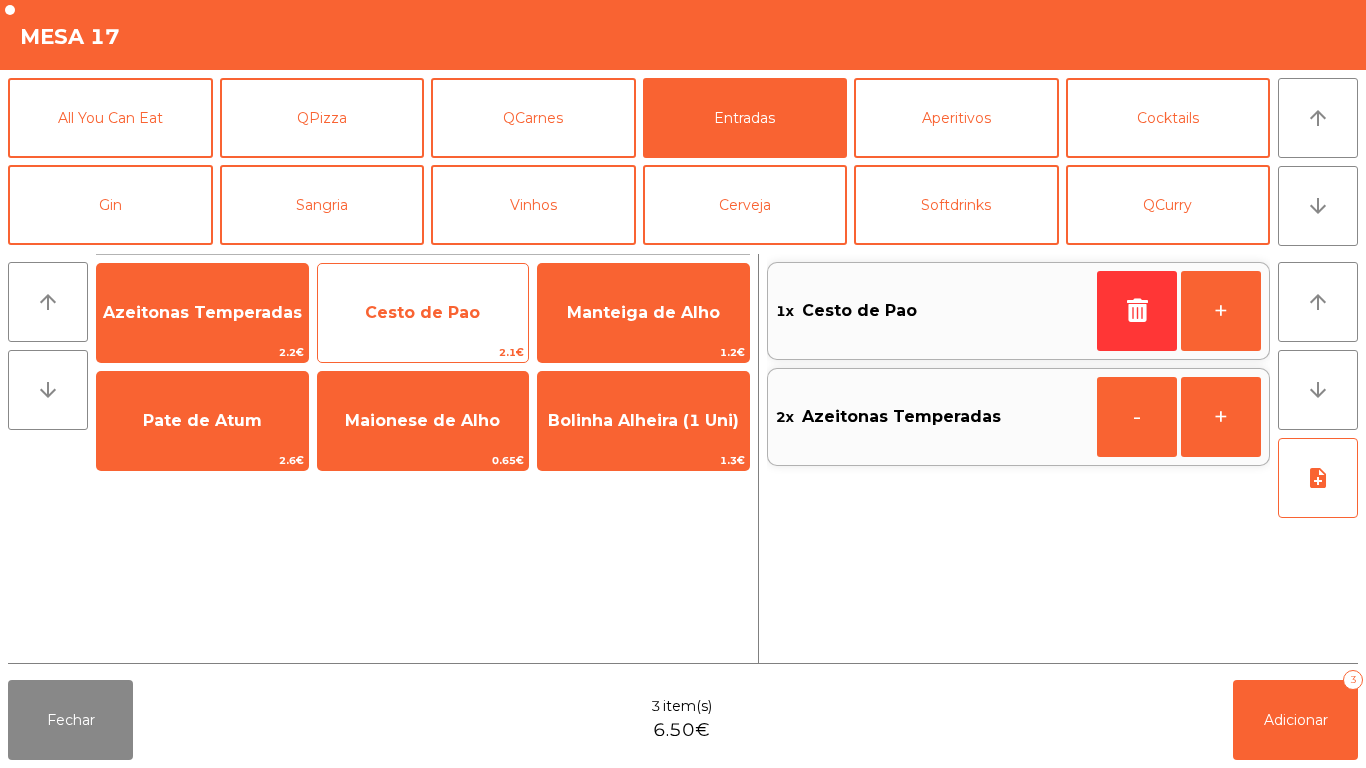click on "Cesto de Pao" 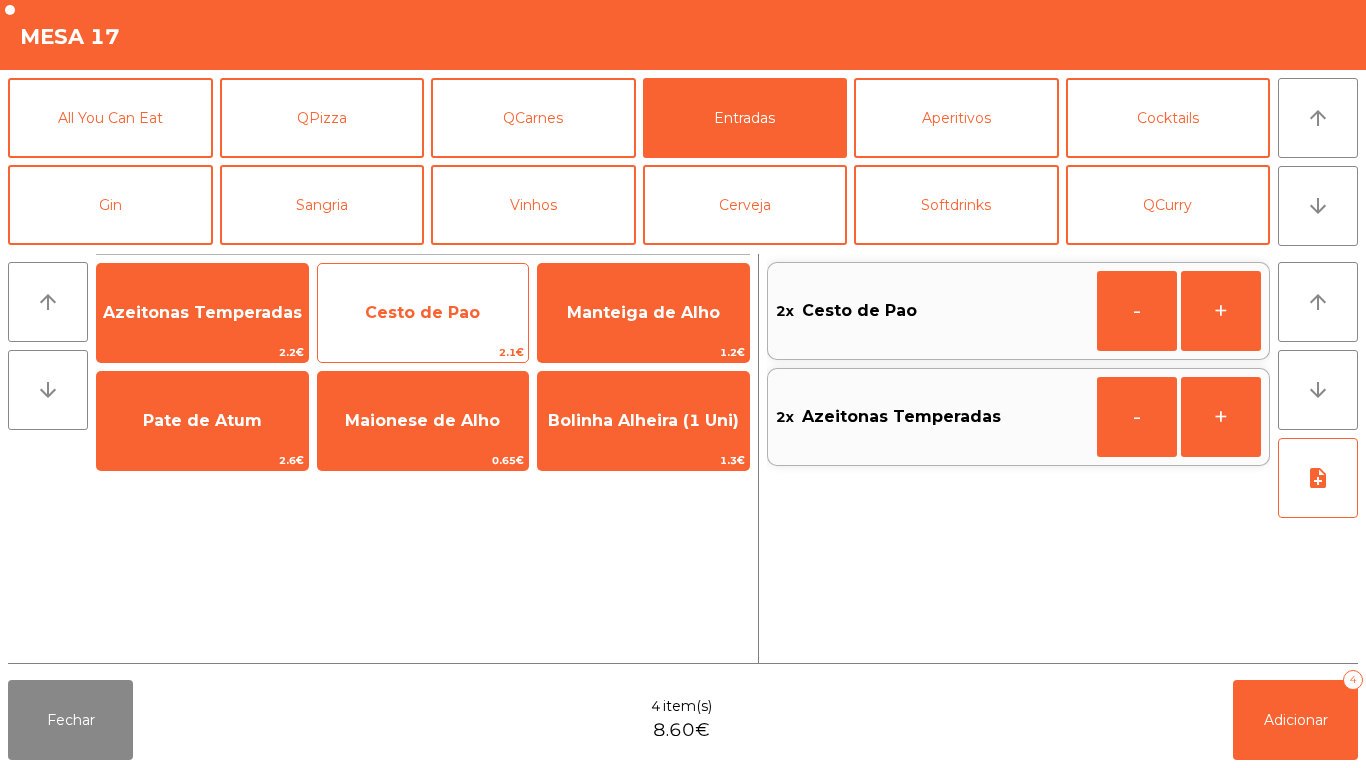 click on "Cesto de Pao" 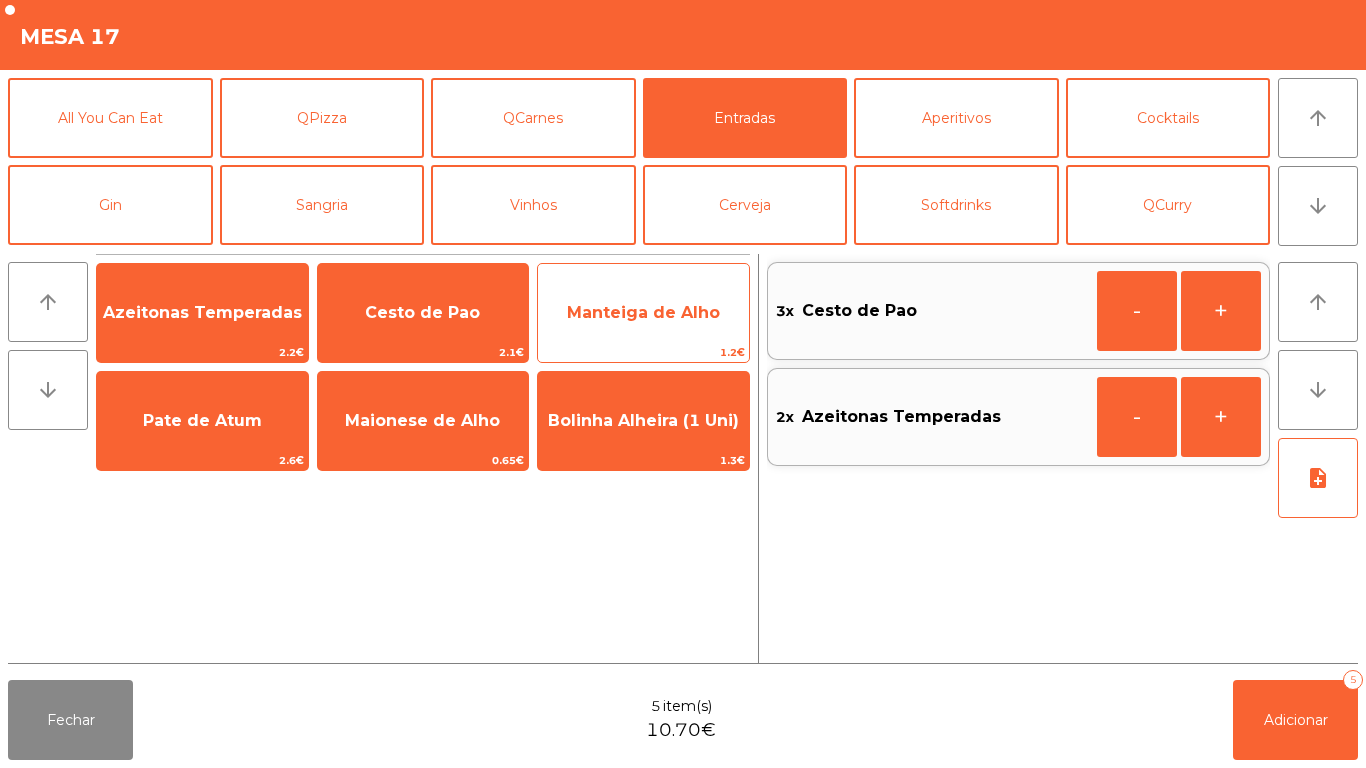 click on "Manteiga de Alho" 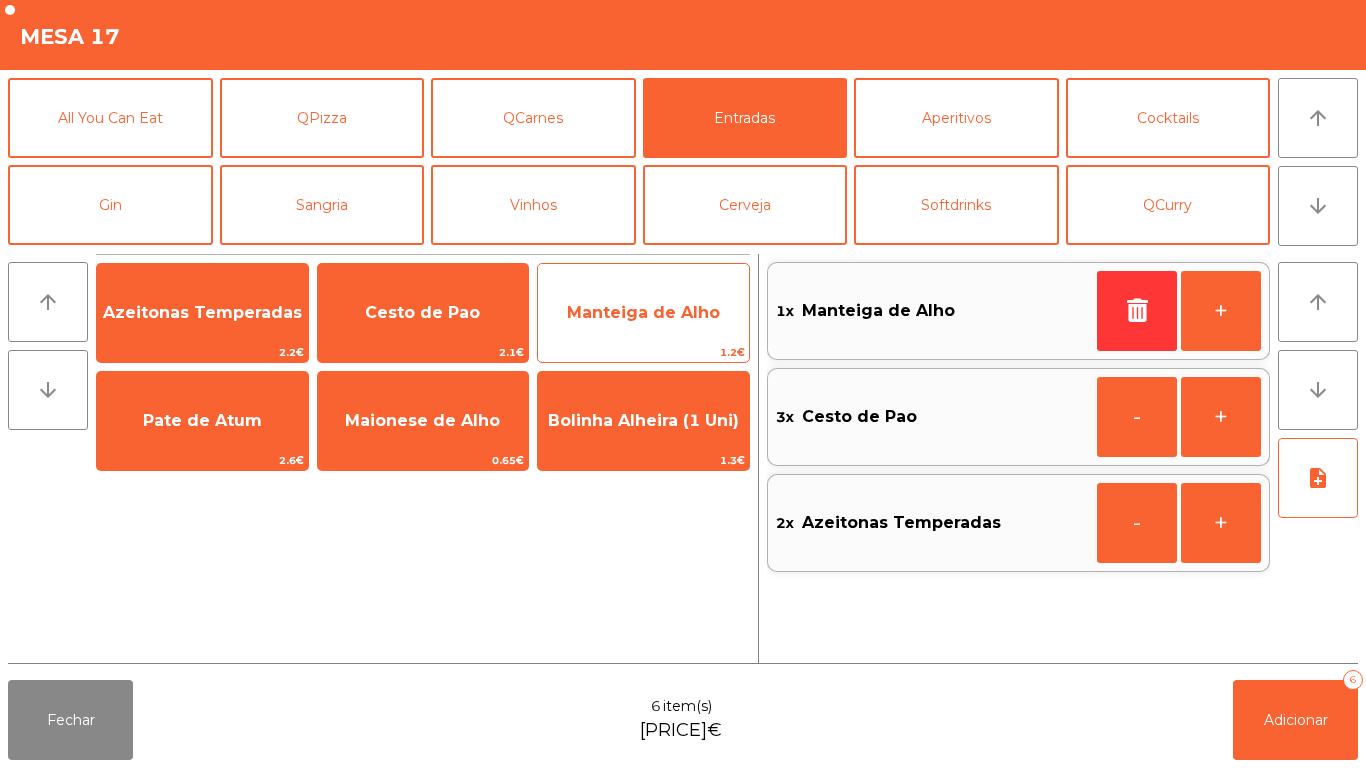 click on "Manteiga de Alho" 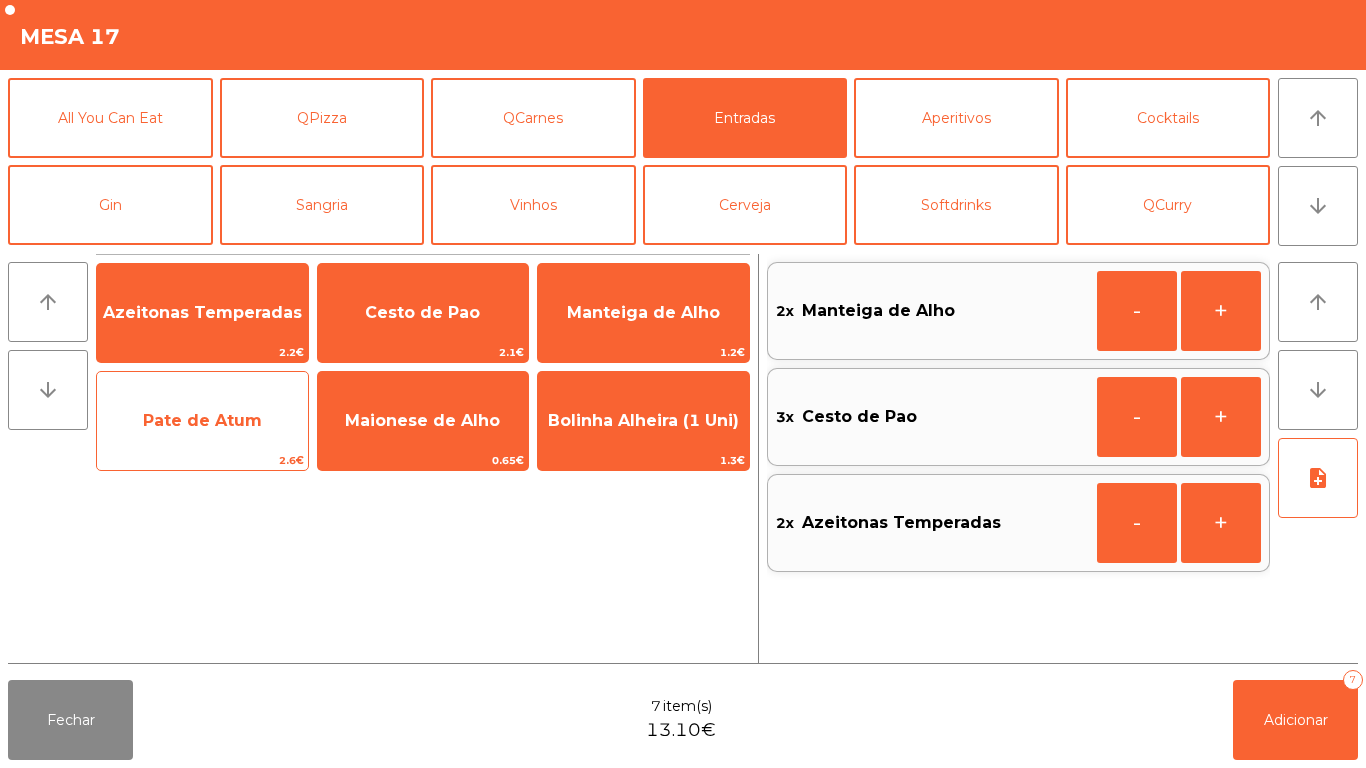 click on "Pate de Atum" 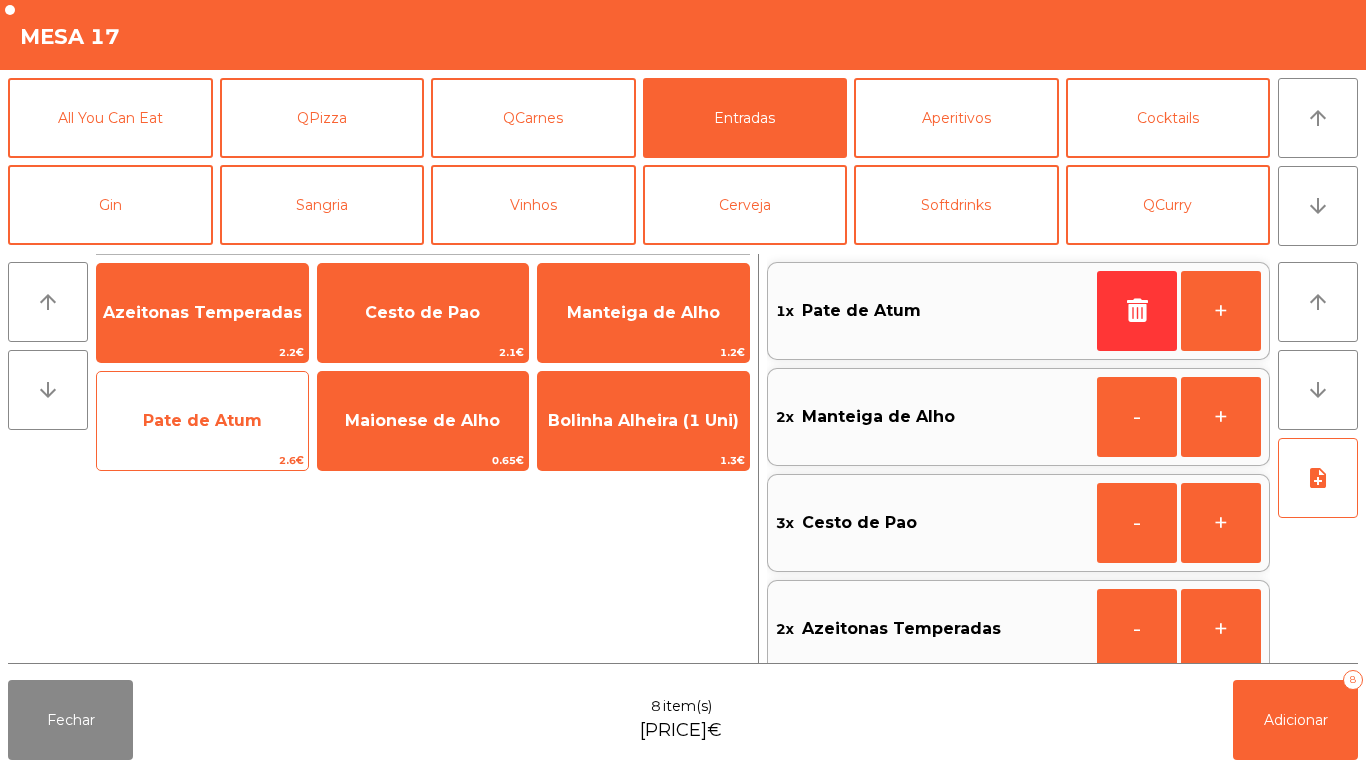 click on "Pate de Atum [PRICE]€" 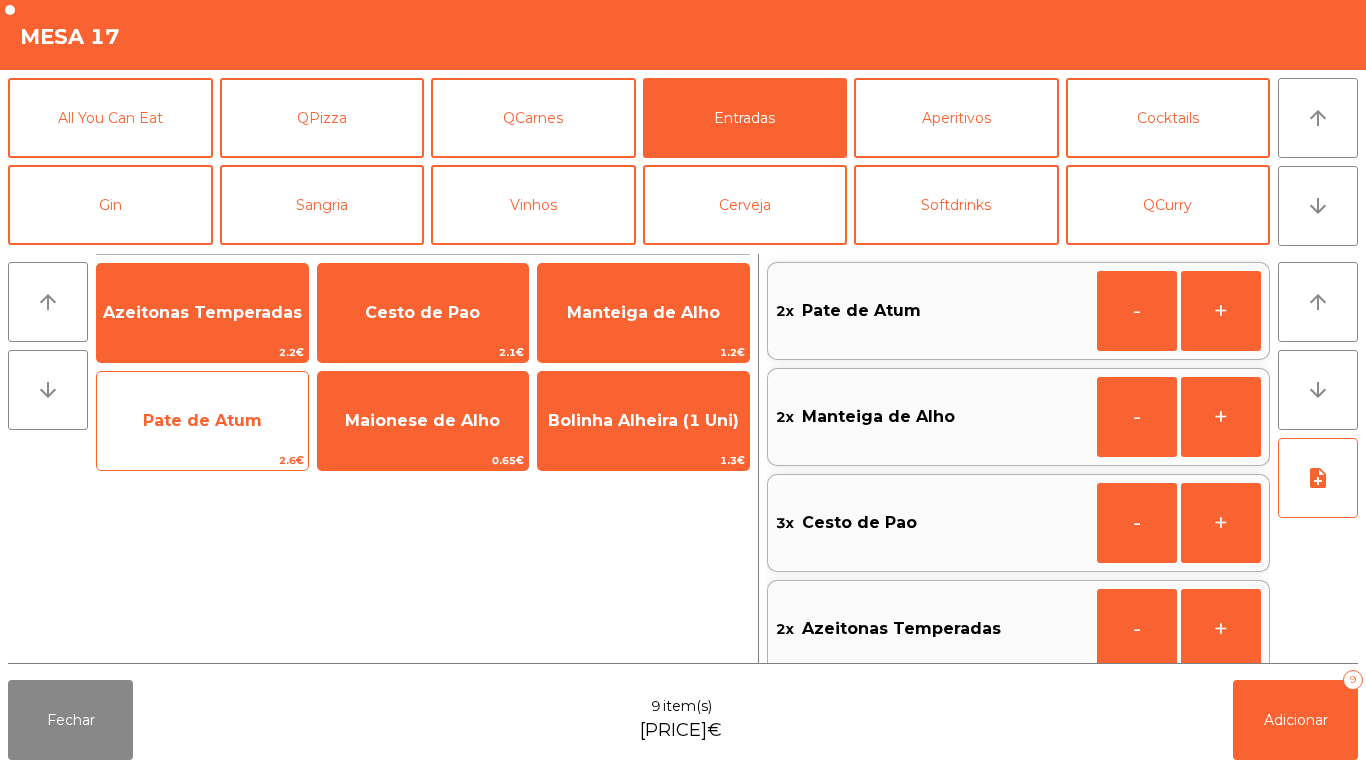 scroll, scrollTop: 8, scrollLeft: 0, axis: vertical 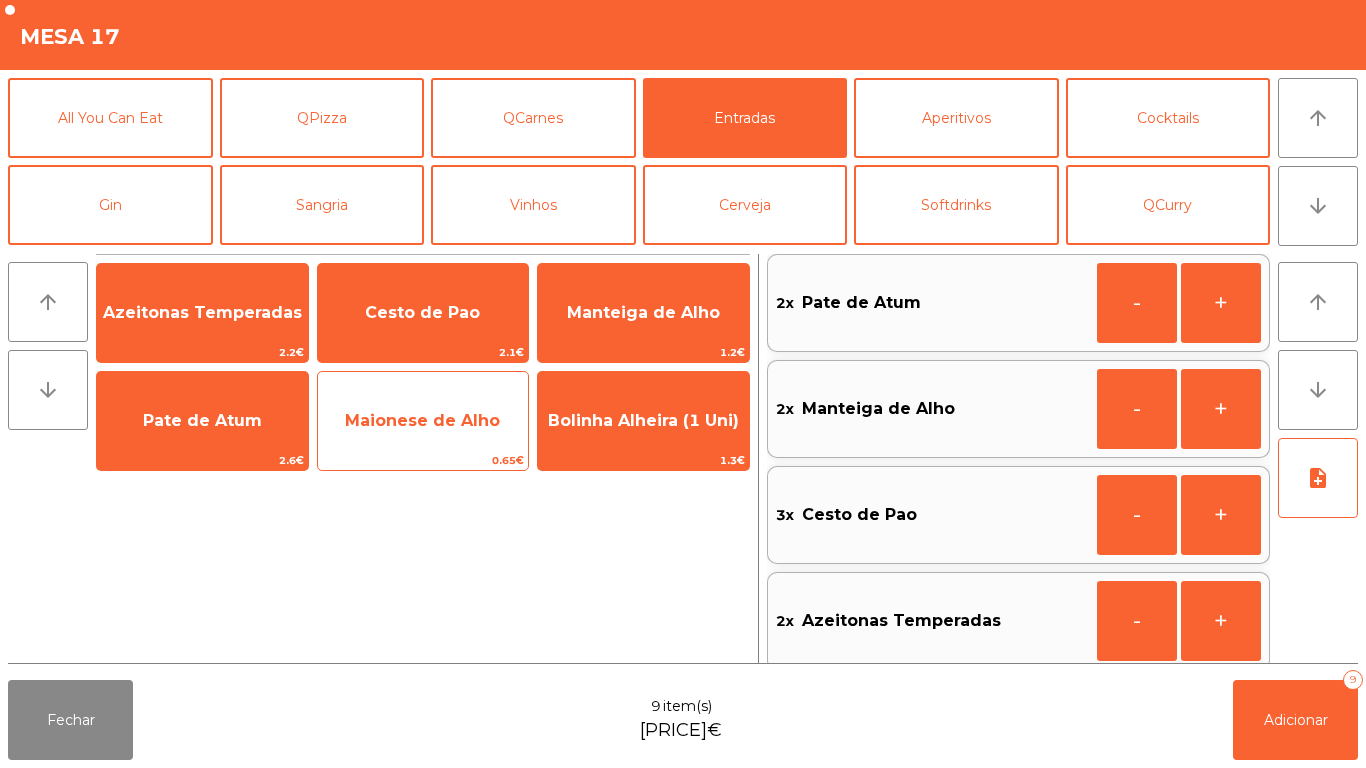 click on "Maionese de Alho" 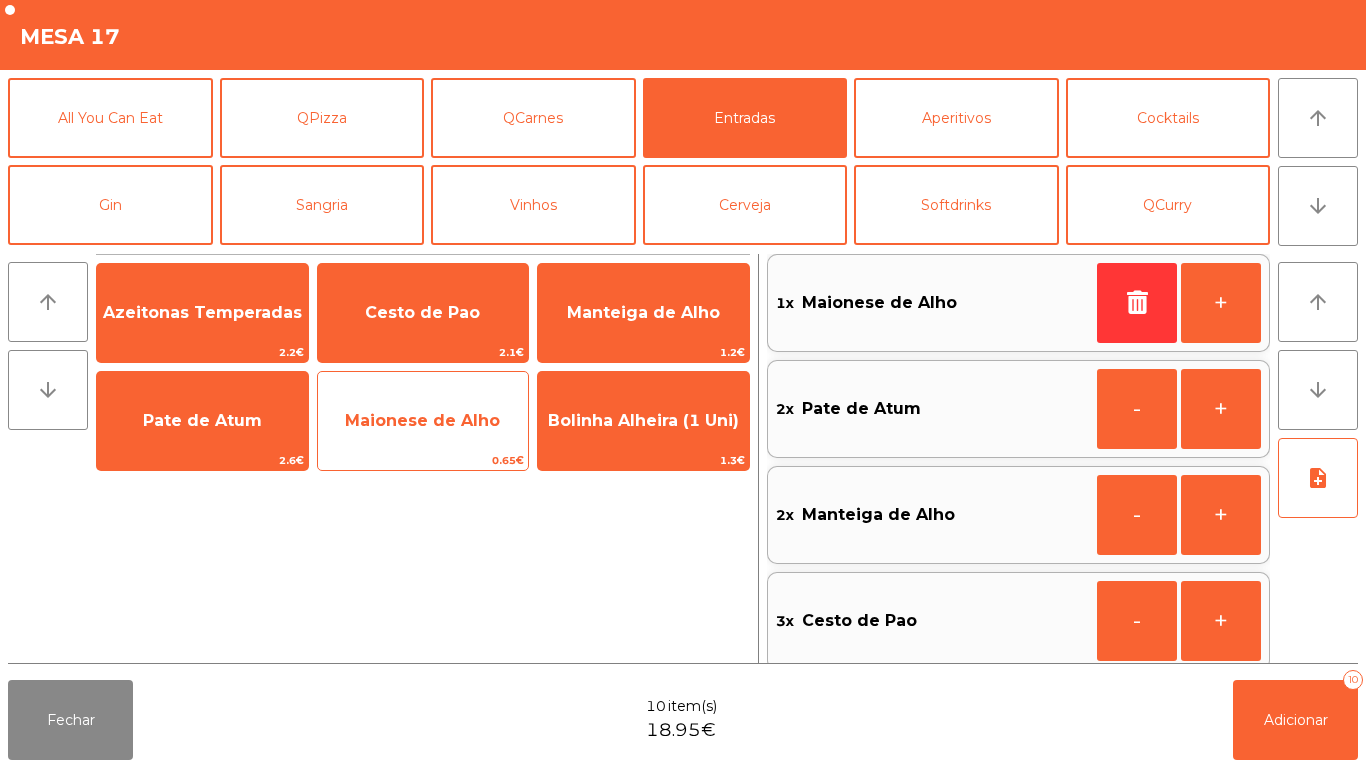 click on "Maionese de Alho" 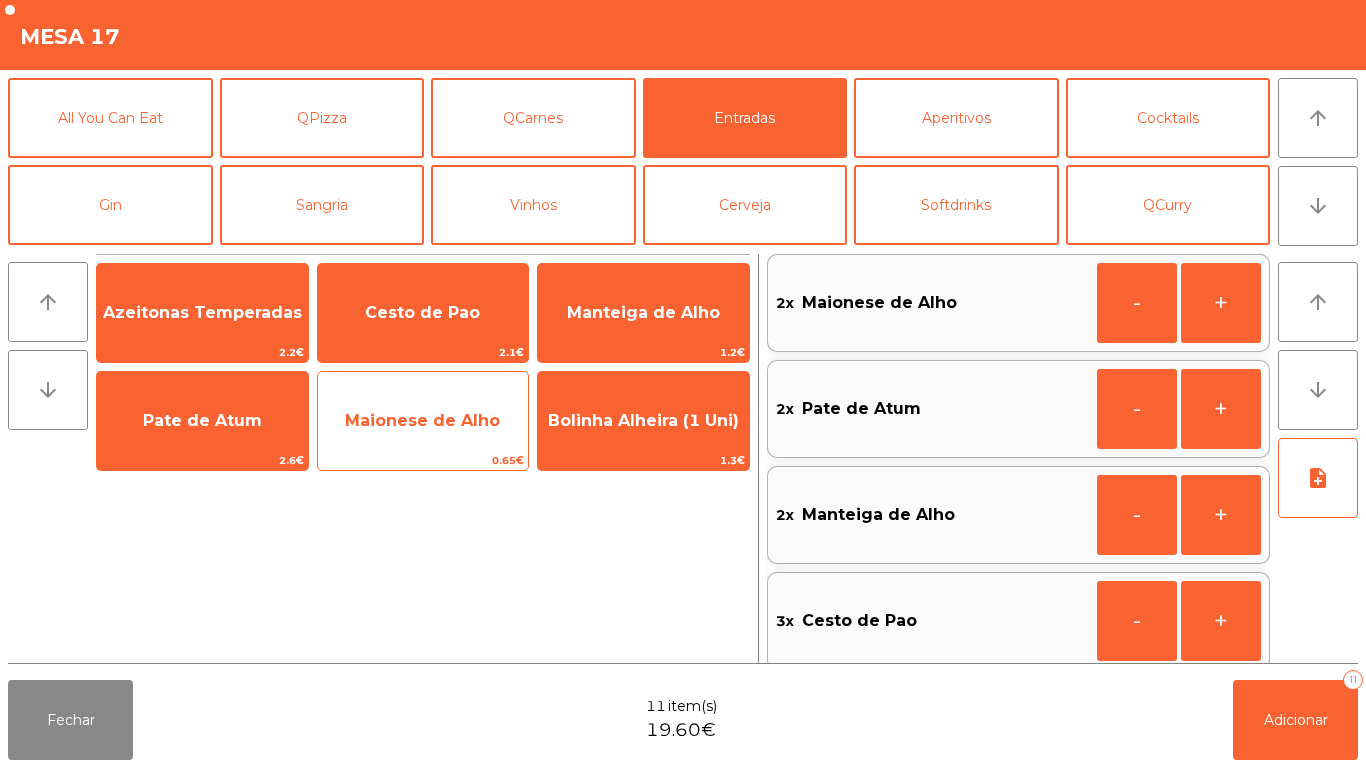 click on "Maionese de Alho" 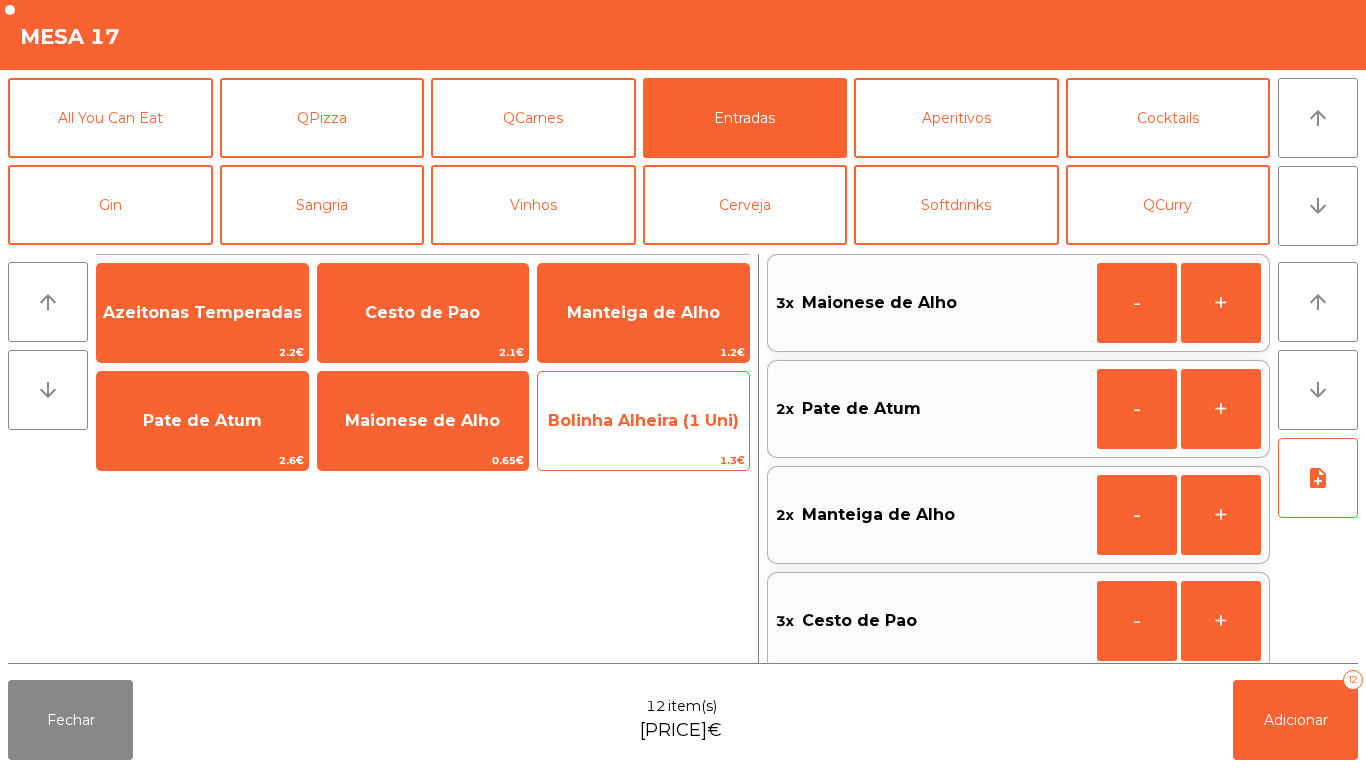 click on "Bolinha Alheira (1 Uni)" 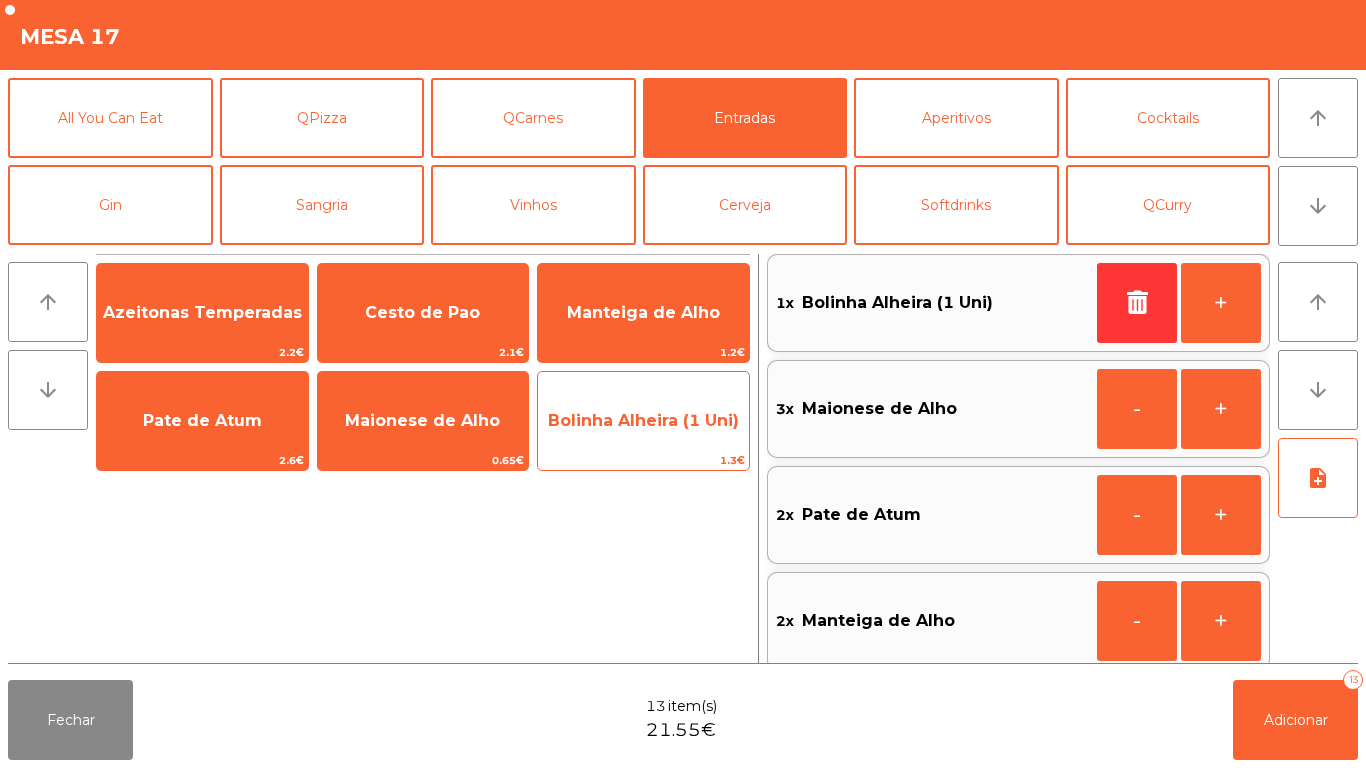 click on "Bolinha Alheira (1 Uni)" 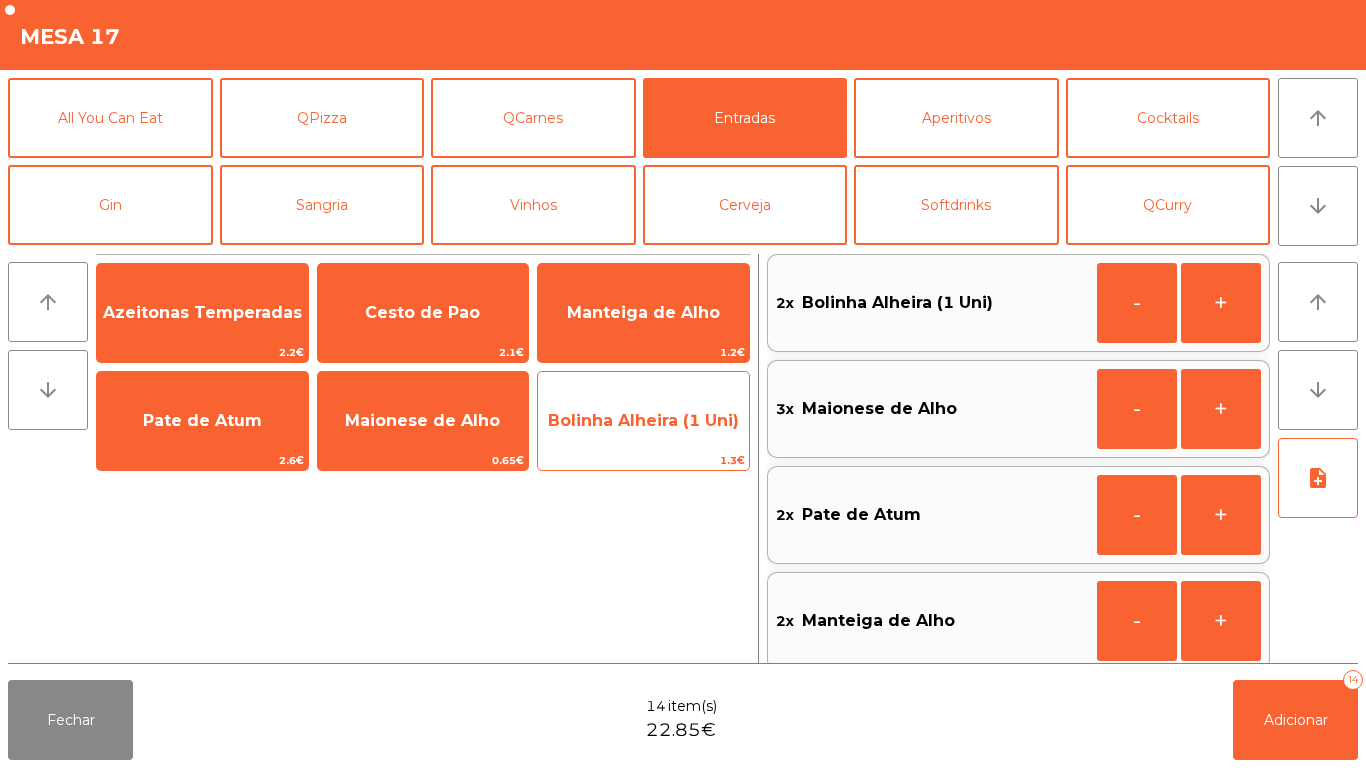 click on "Bolinha Alheira (1 Uni)" 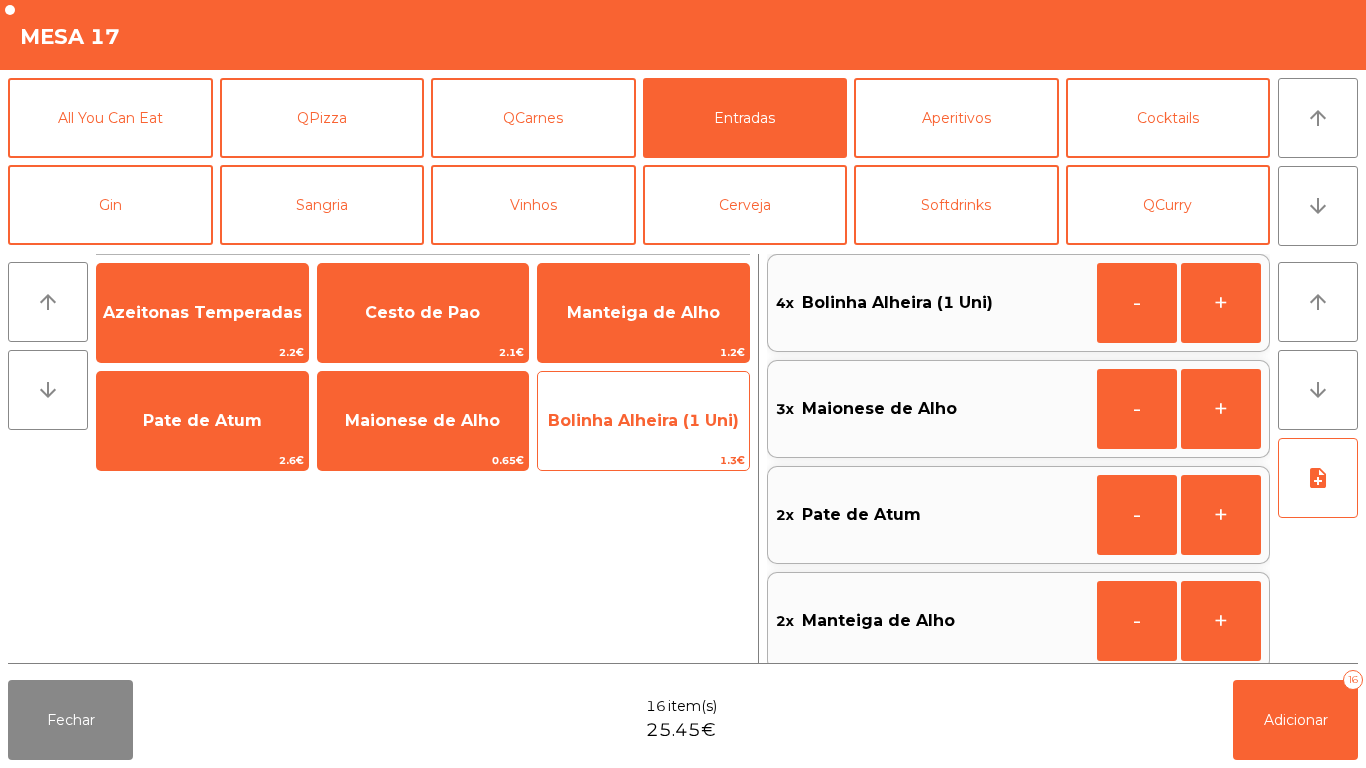 click on "Bolinha Alheira (1 Uni)" 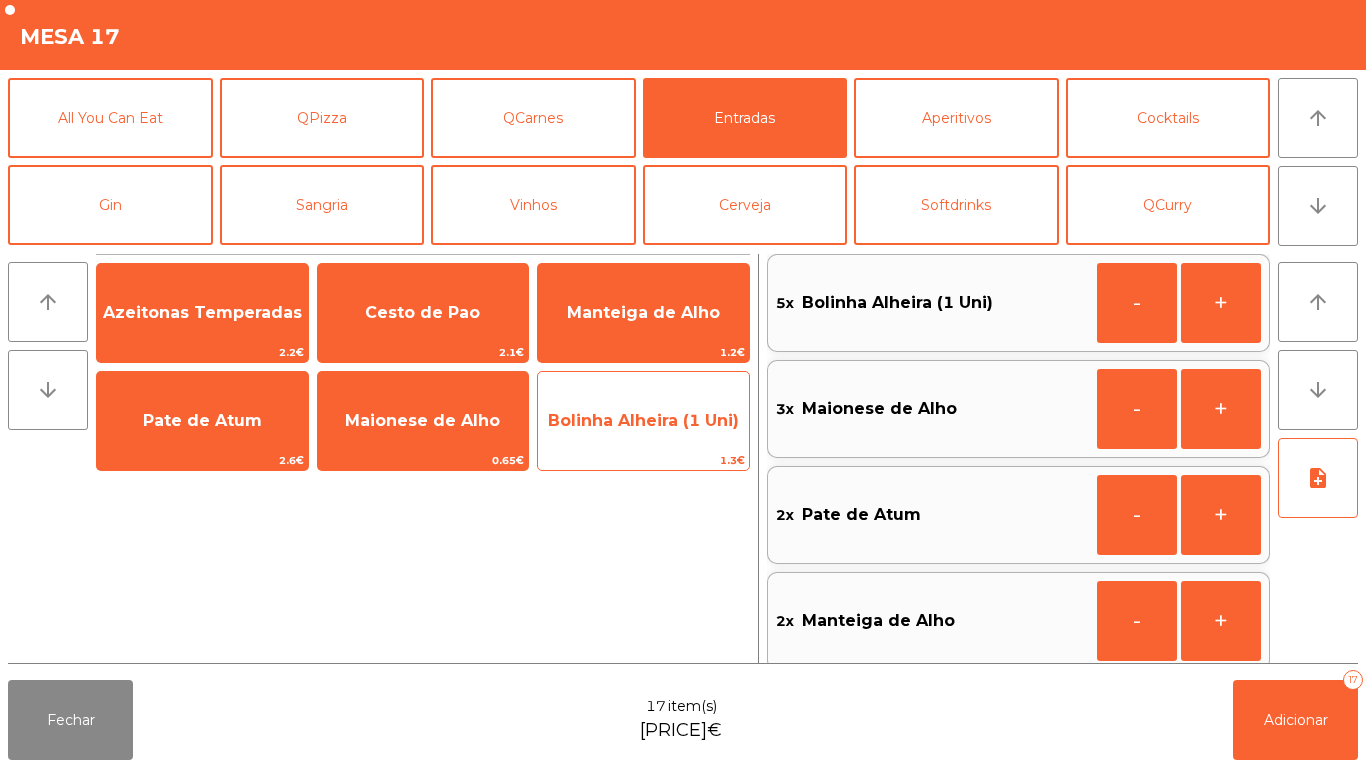 click on "Bolinha Alheira (1 Uni)" 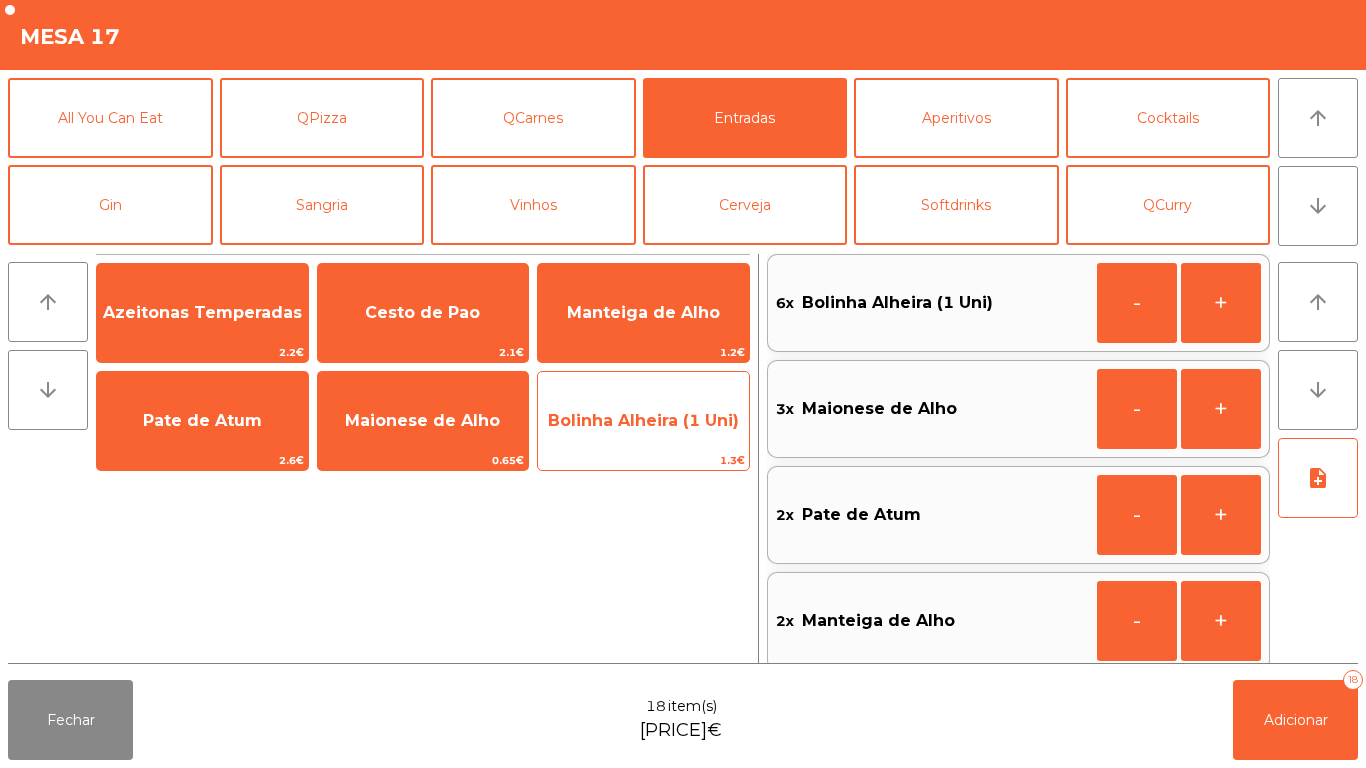 click on "Bolinha Alheira (1 Uni)" 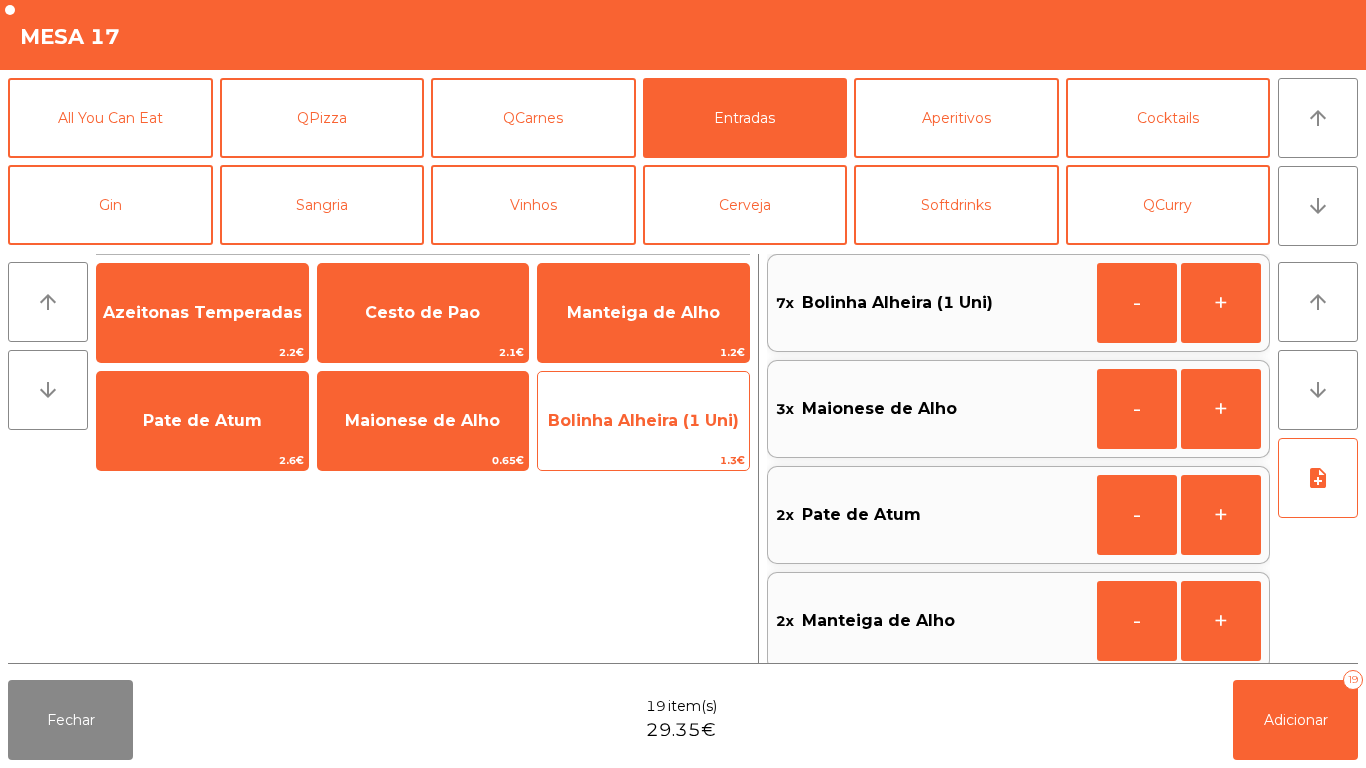 click on "Bolinha Alheira (1 Uni)" 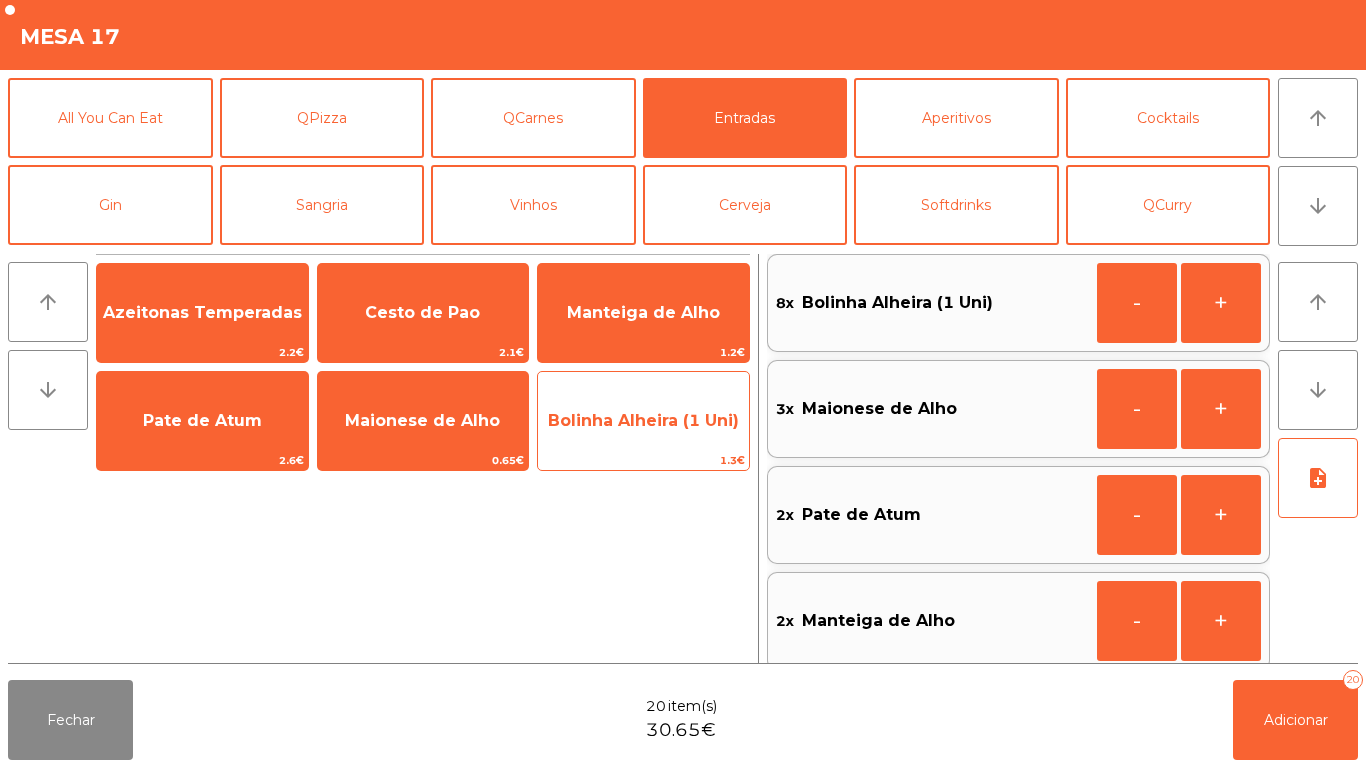 click on "Bolinha Alheira (1 Uni)" 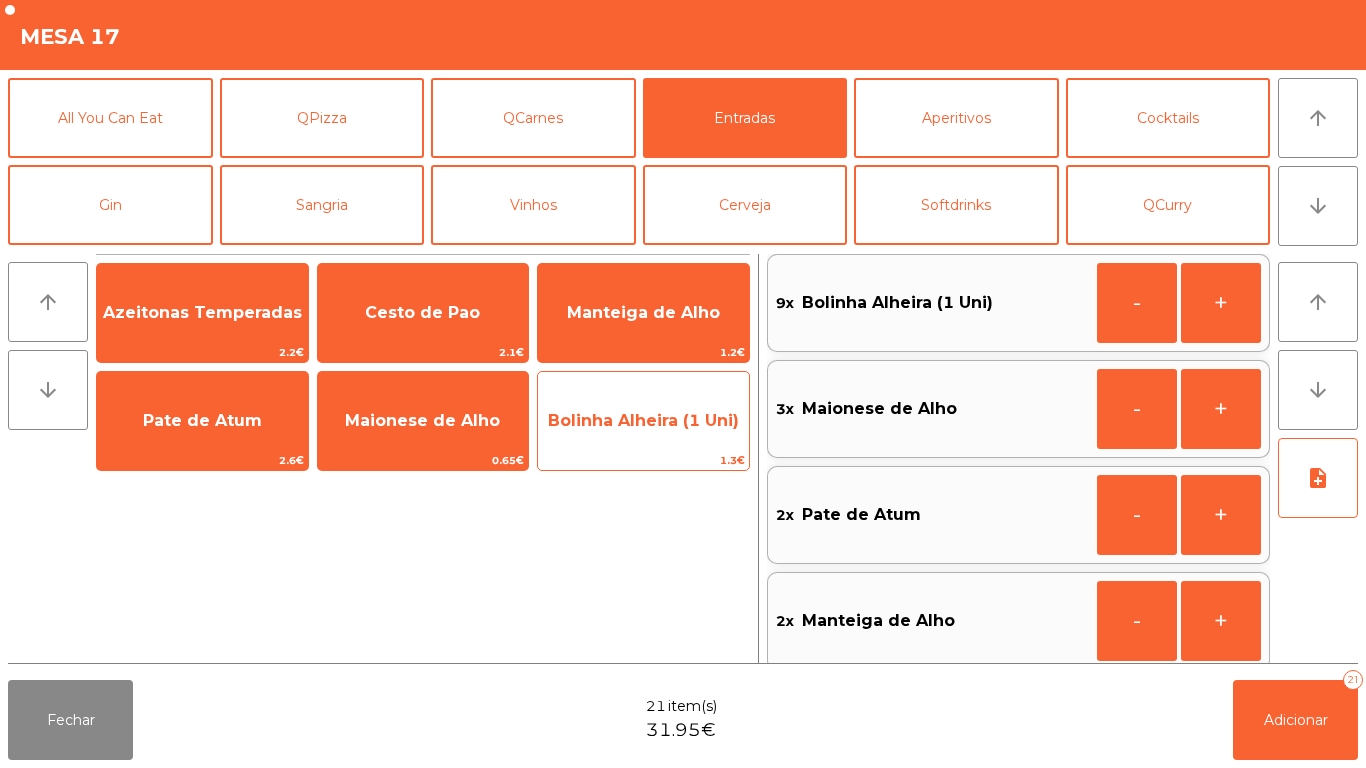 click on "Bolinha Alheira (1 Uni)" 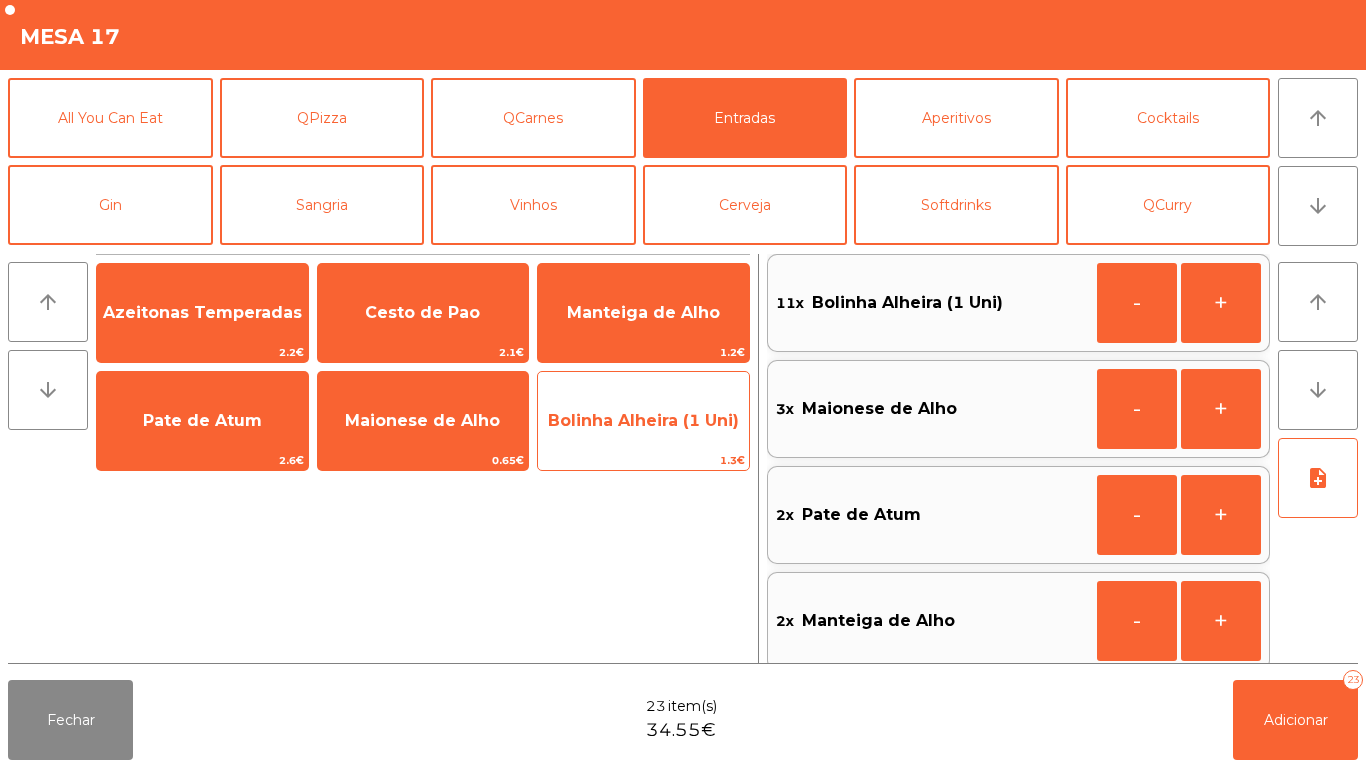 click on "Bolinha Alheira (1 Uni)" 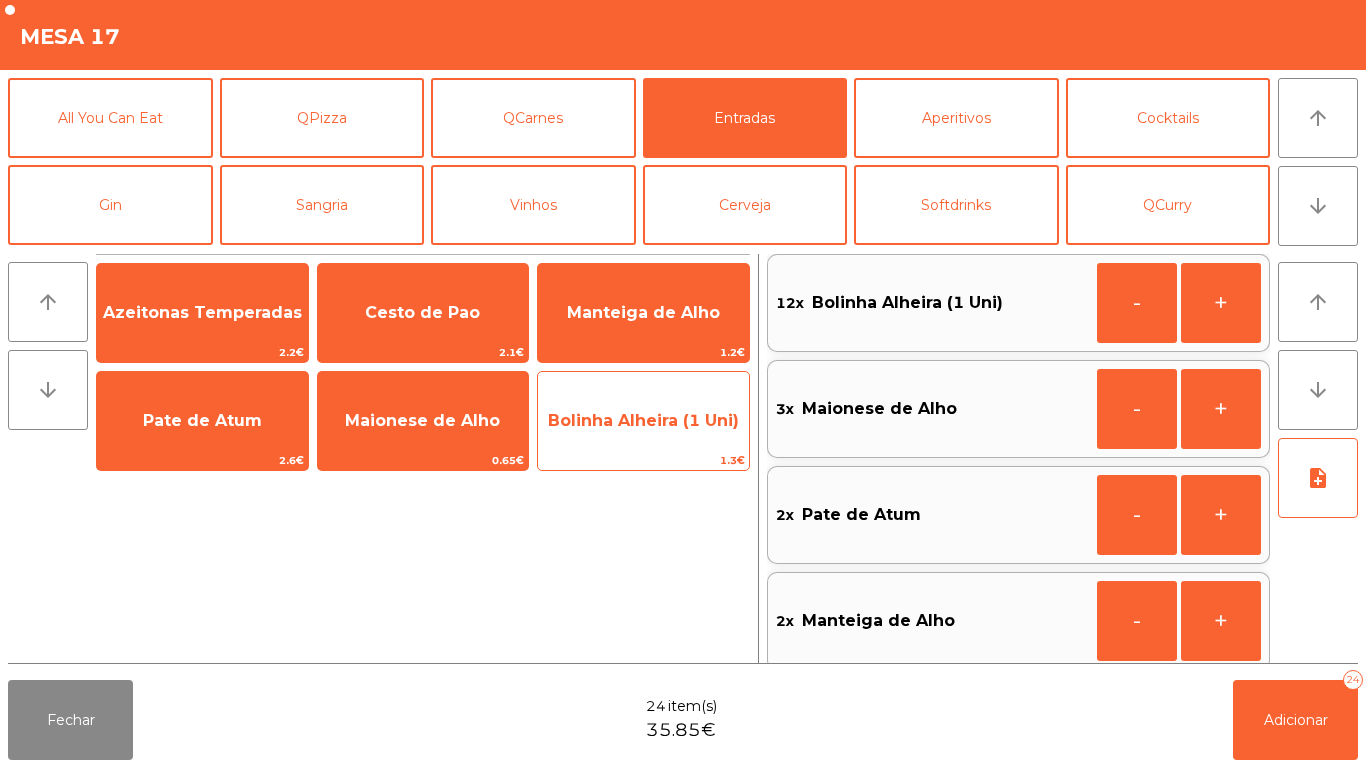 click on "Bolinha Alheira (1 Uni)" 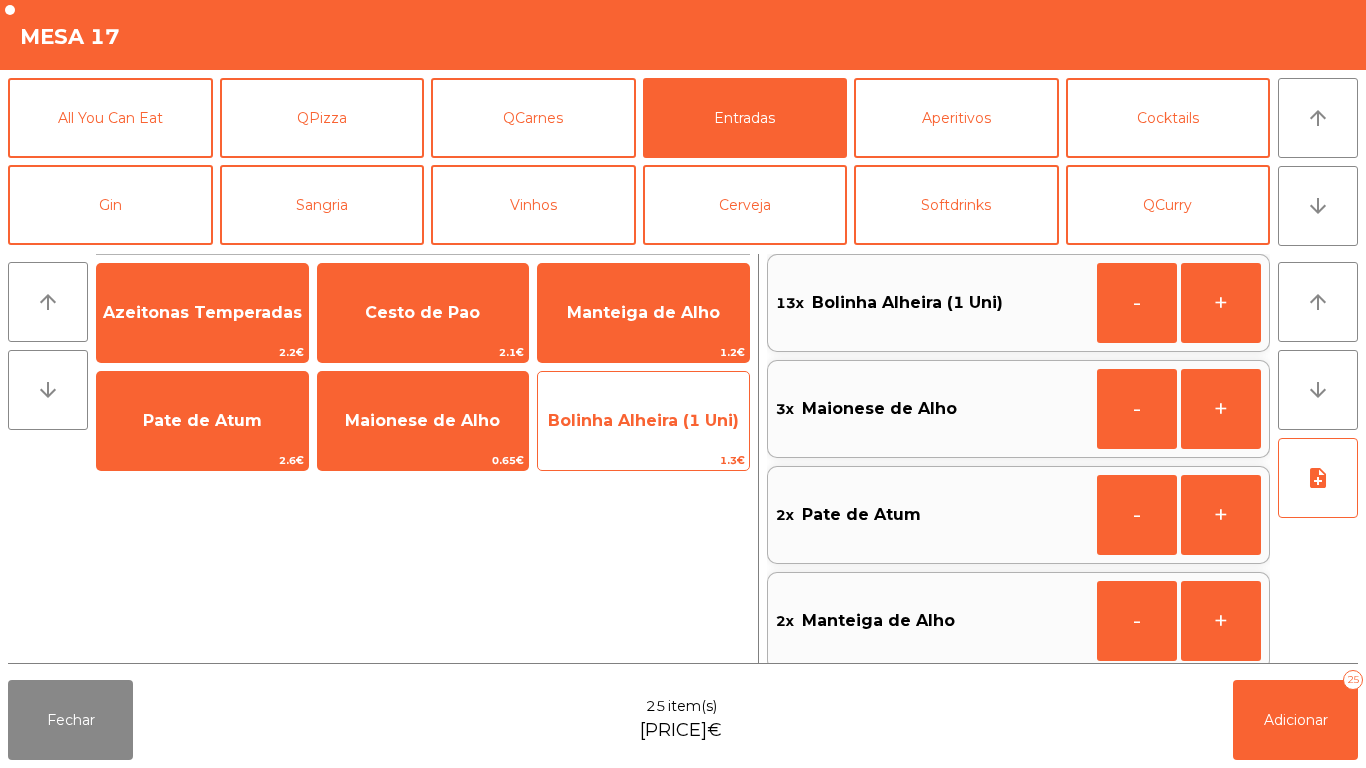 click on "Bolinha Alheira (1 Uni)" 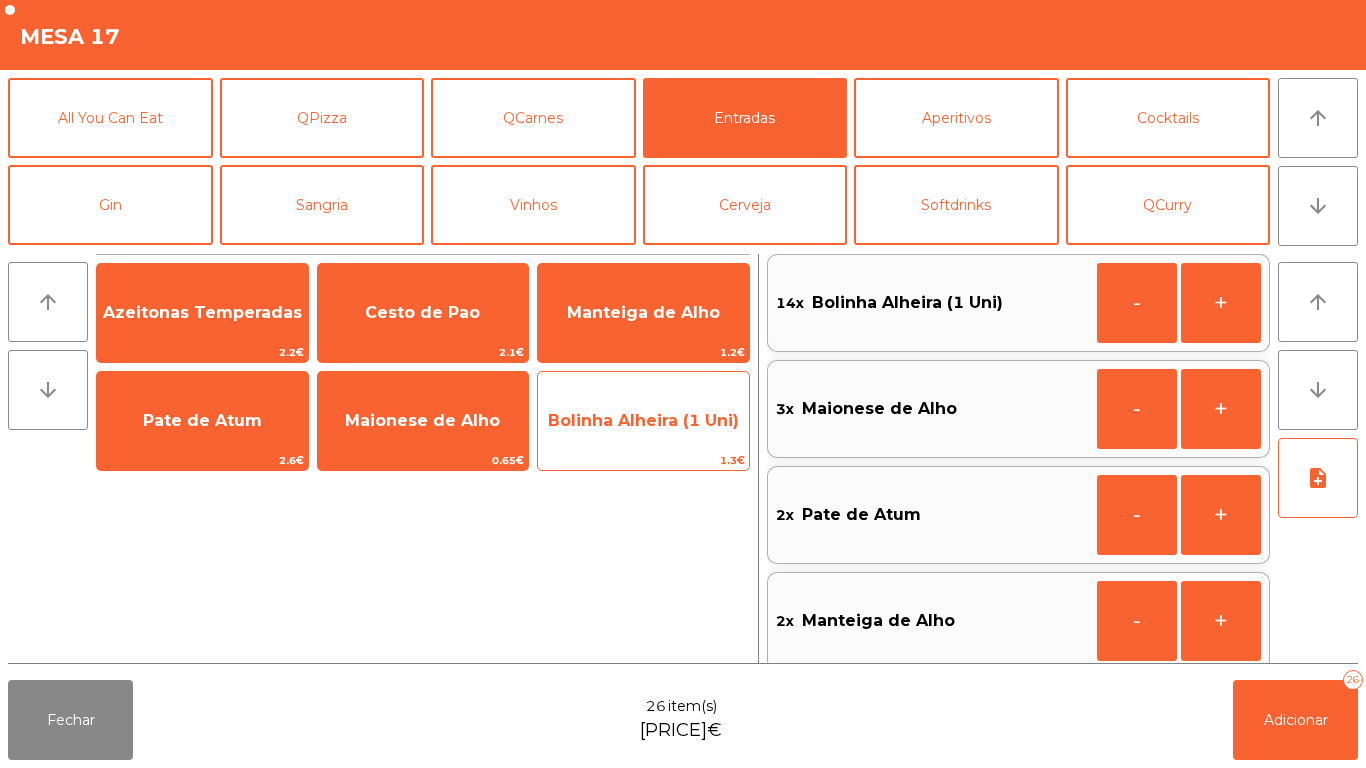 click on "Bolinha Alheira (1 Uni)" 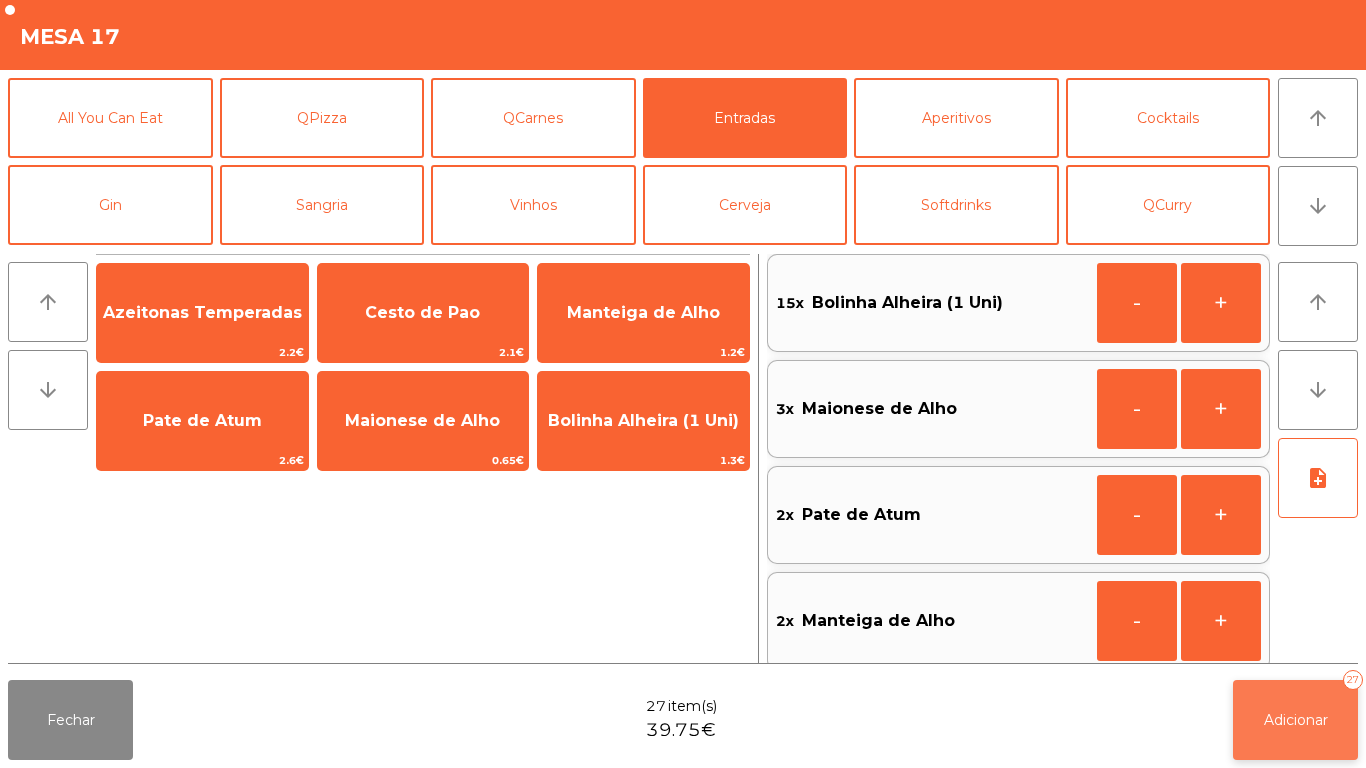 click on "Adicionar 27" 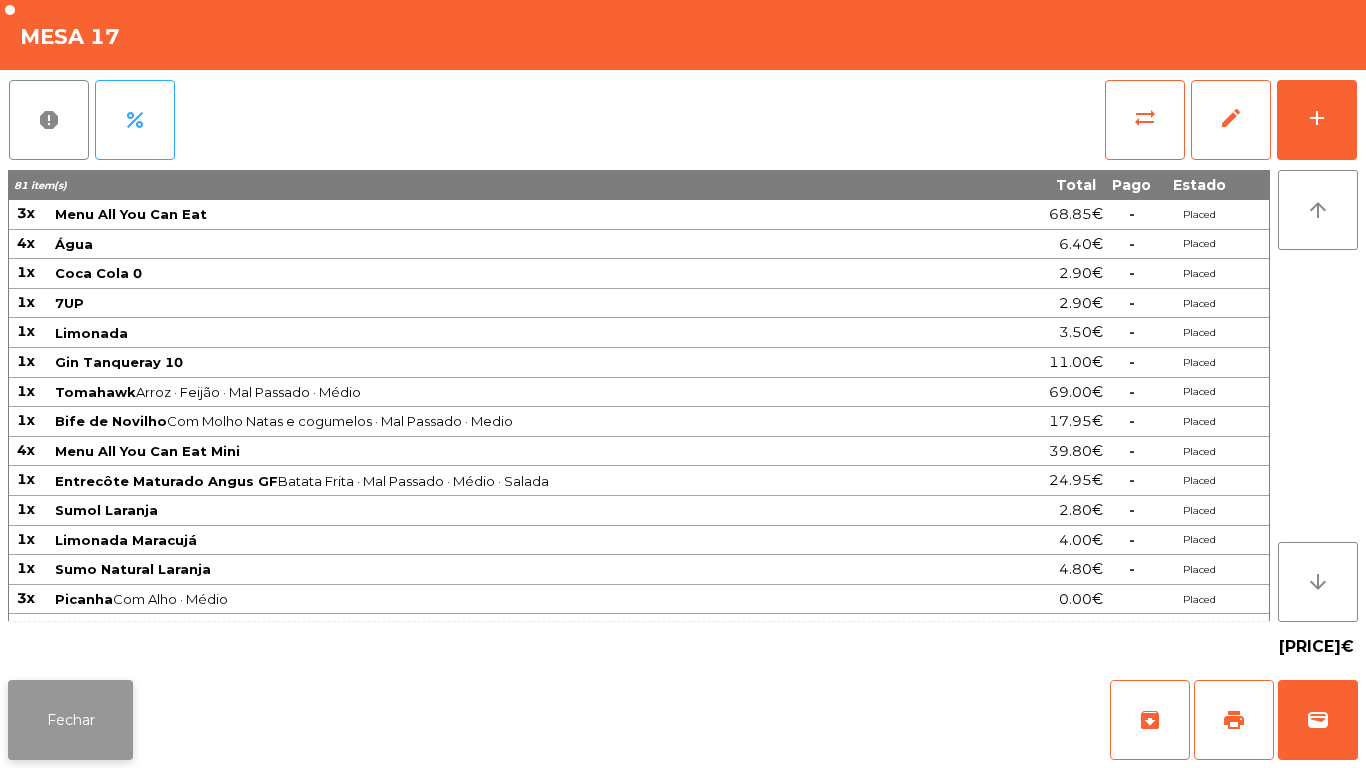 click on "Fechar" 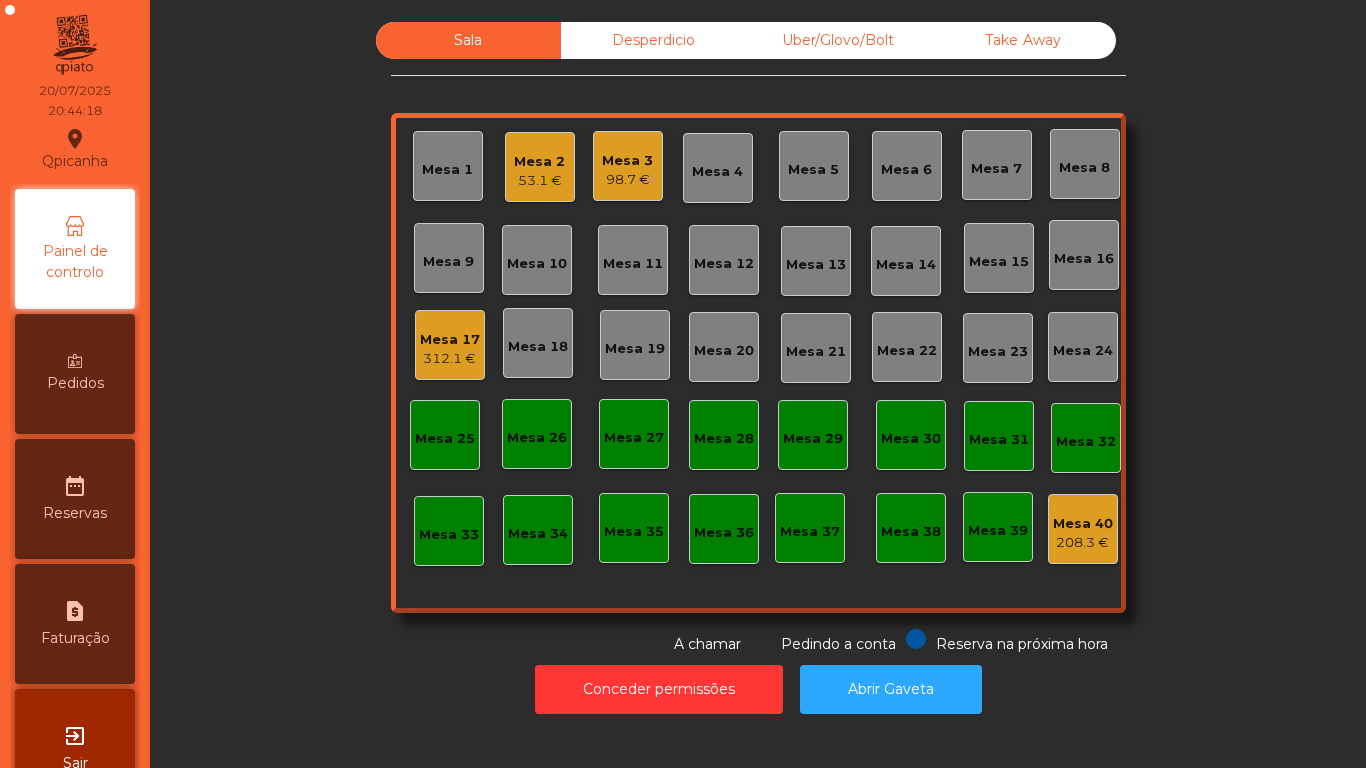 click on "Mesa 8" 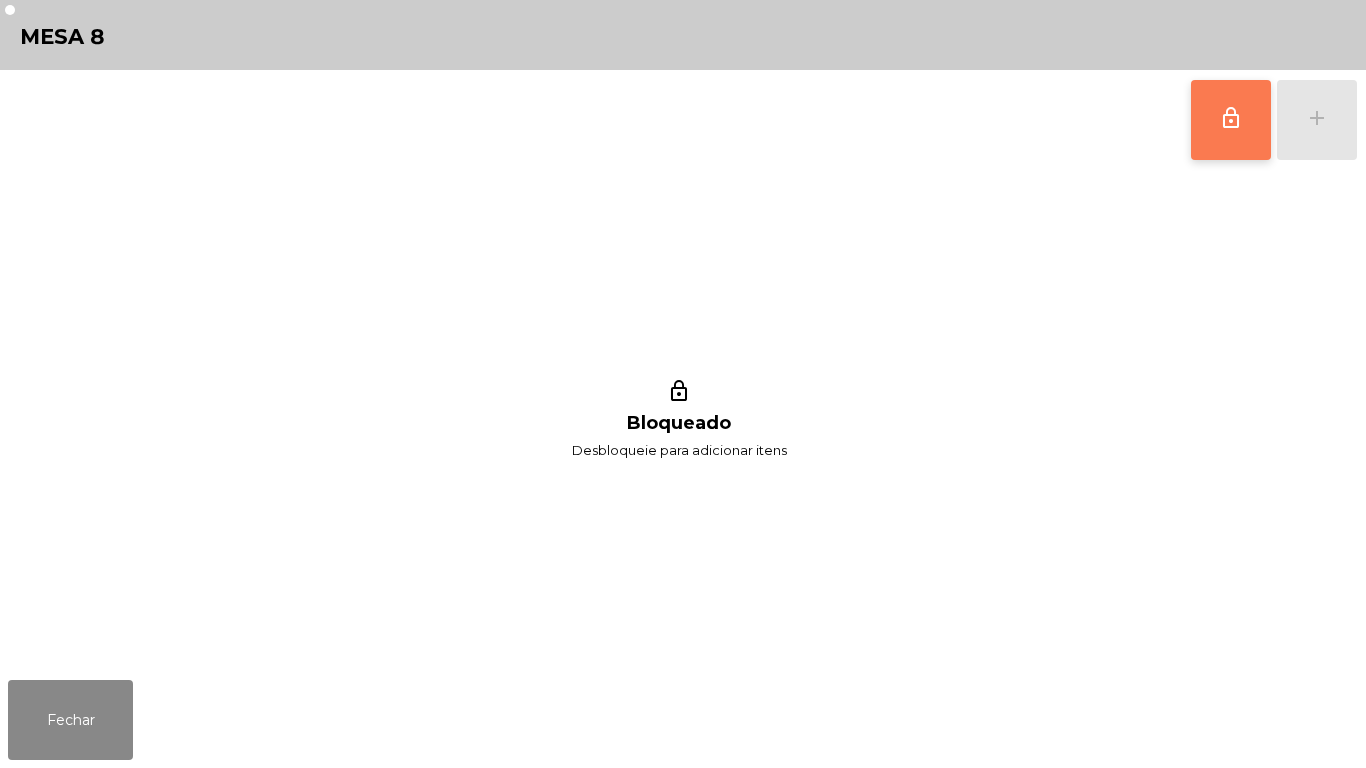 click on "lock_outline" 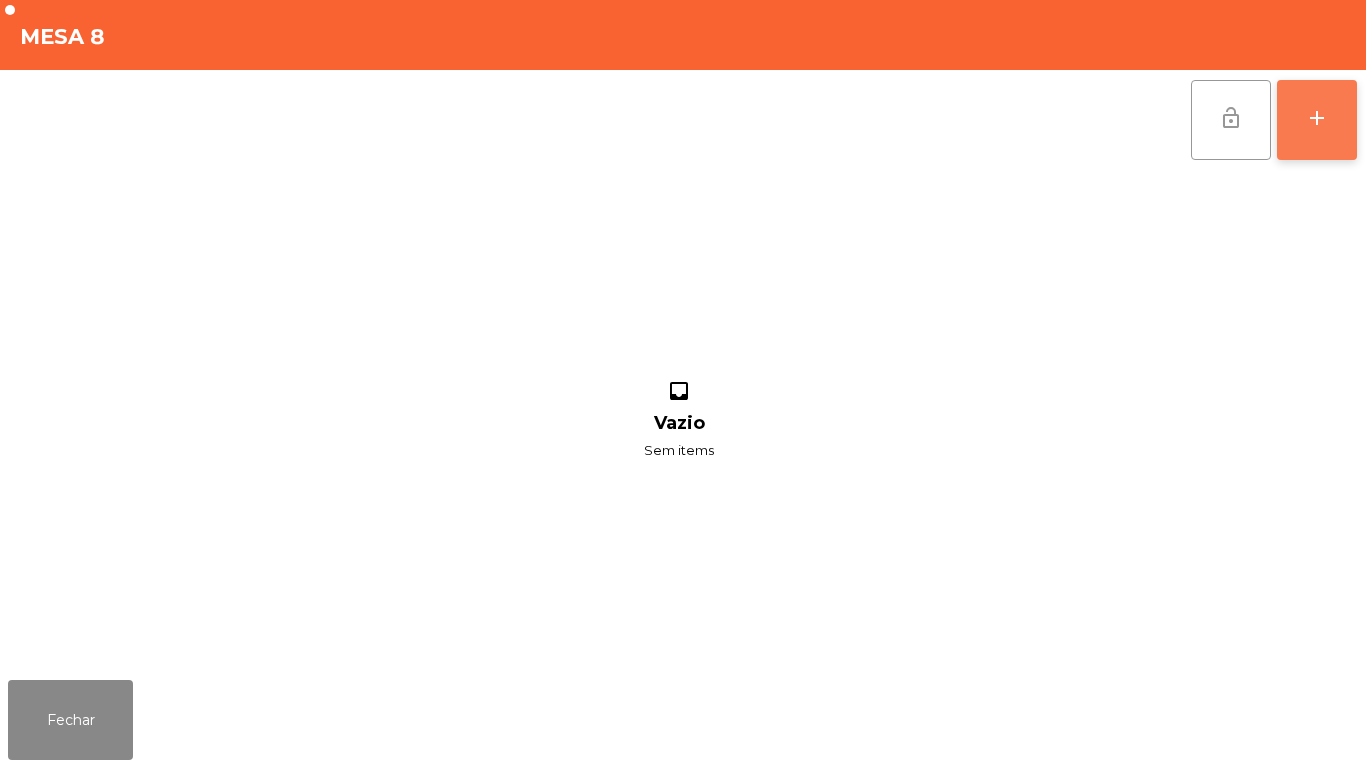 click on "add" 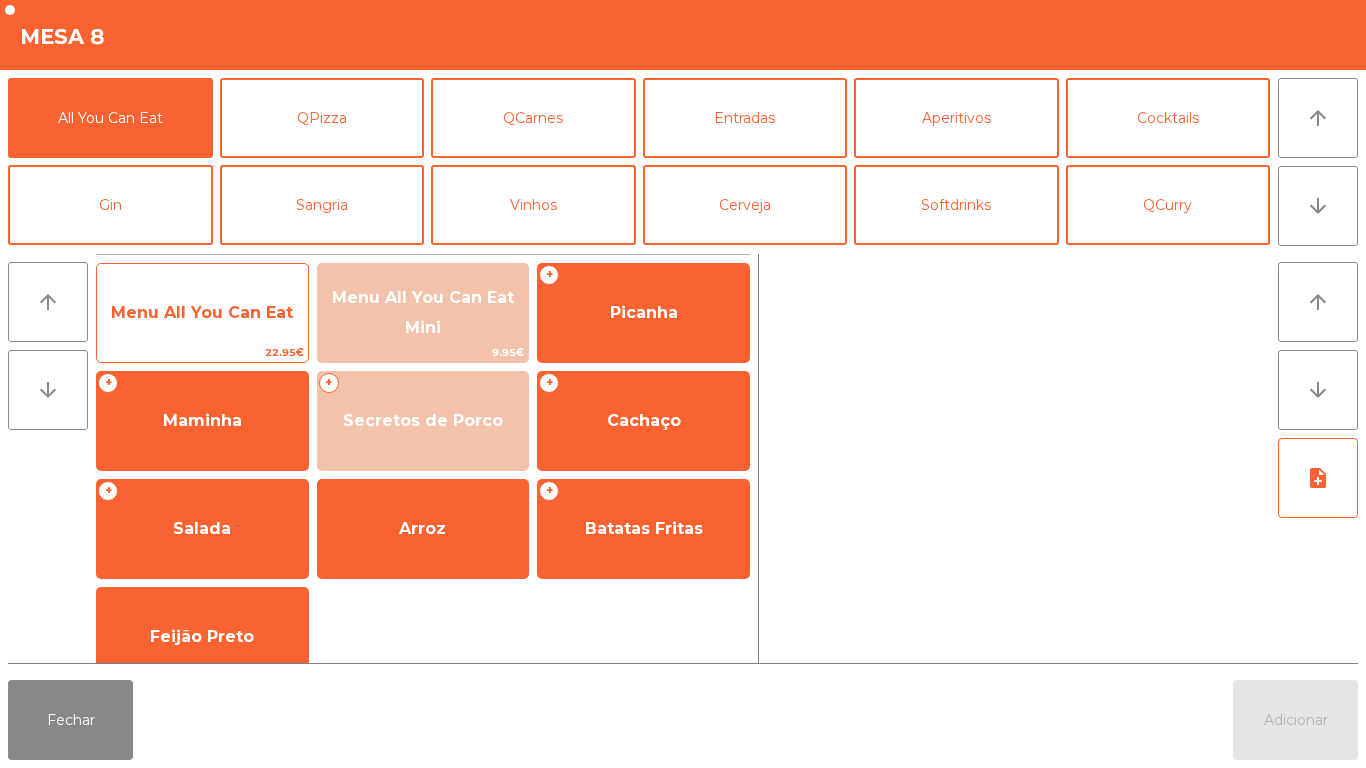 click on "Menu All You Can Eat" 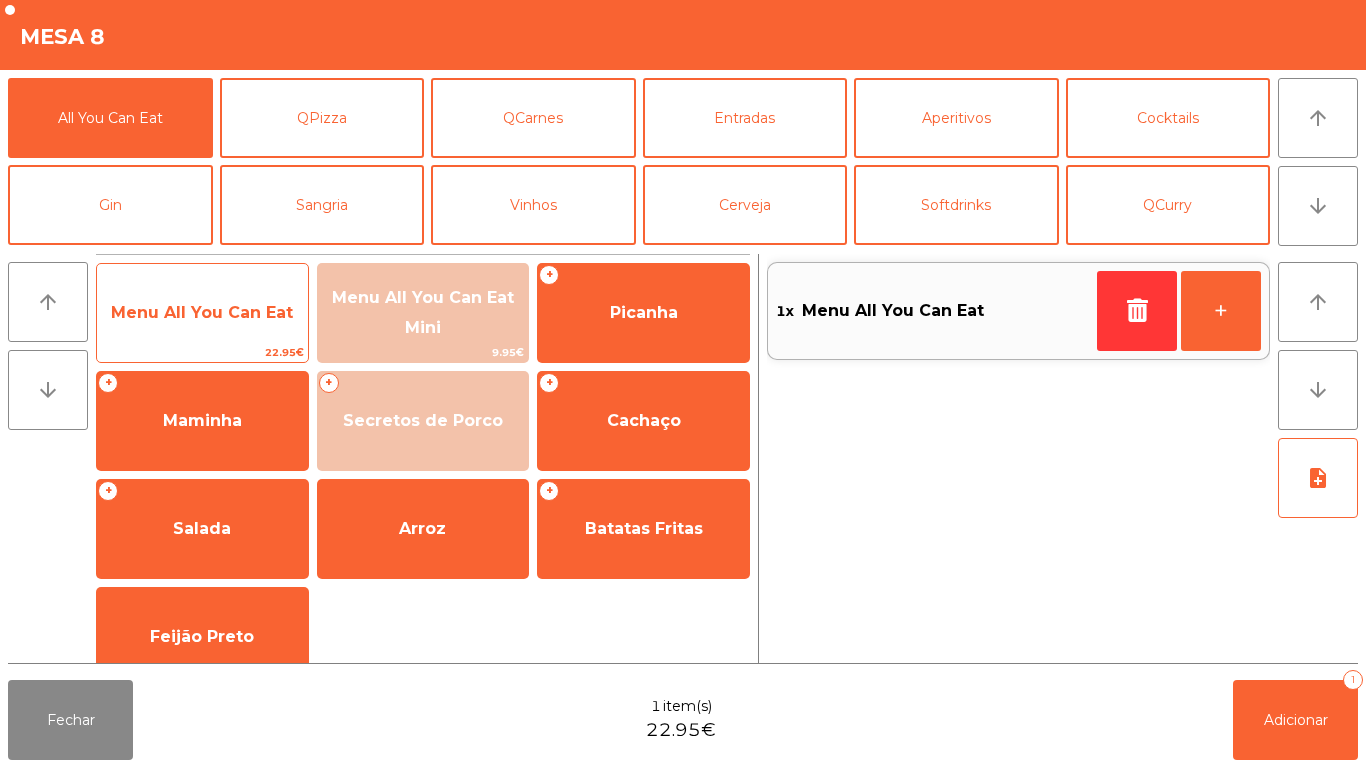 click on "Menu All You Can Eat" 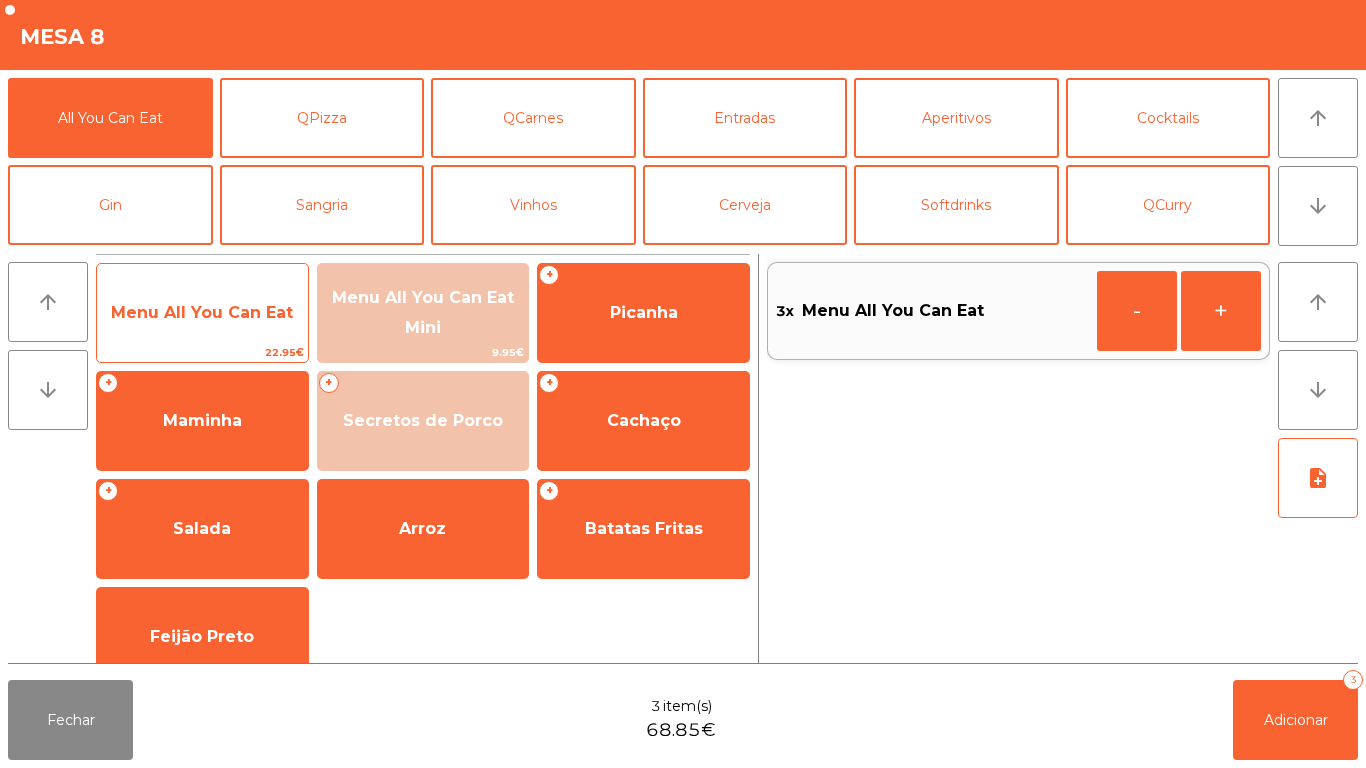 click on "Menu All You Can Eat" 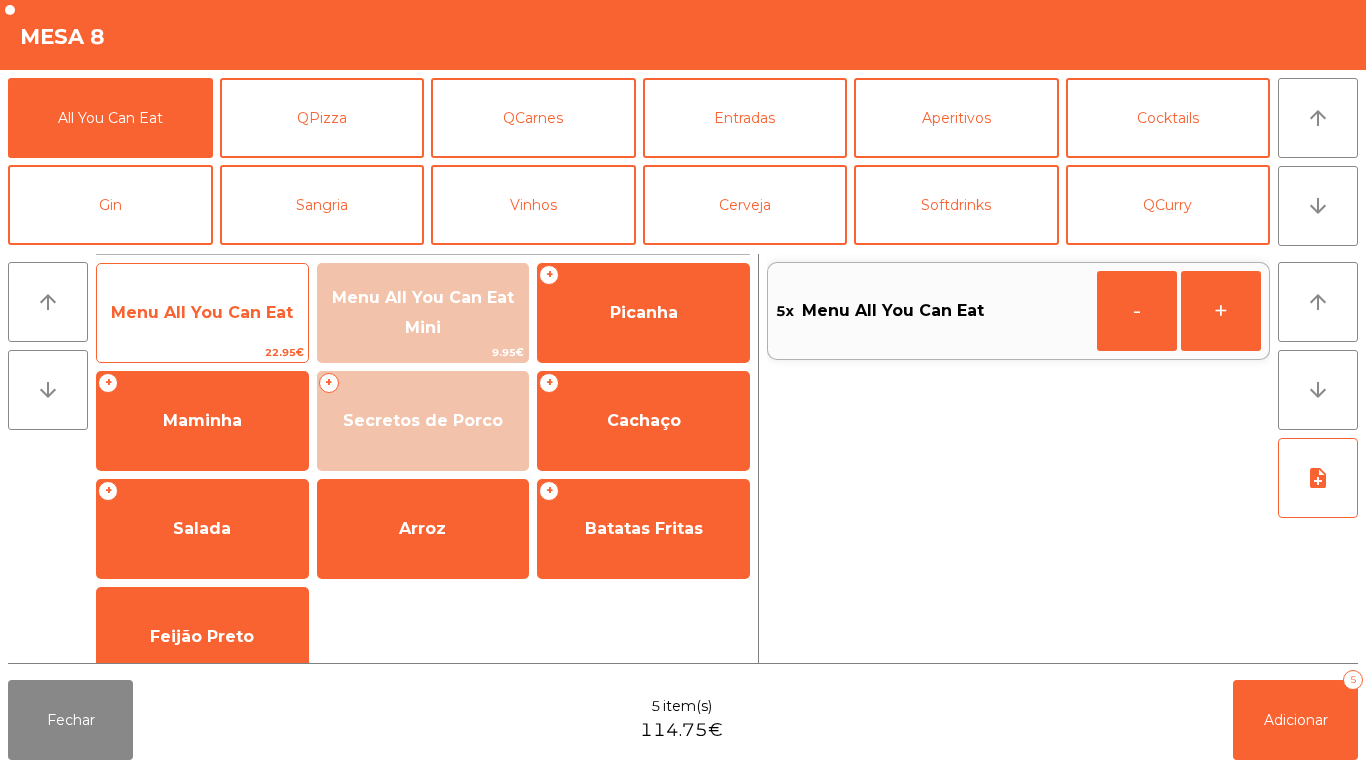click on "Menu All You Can Eat" 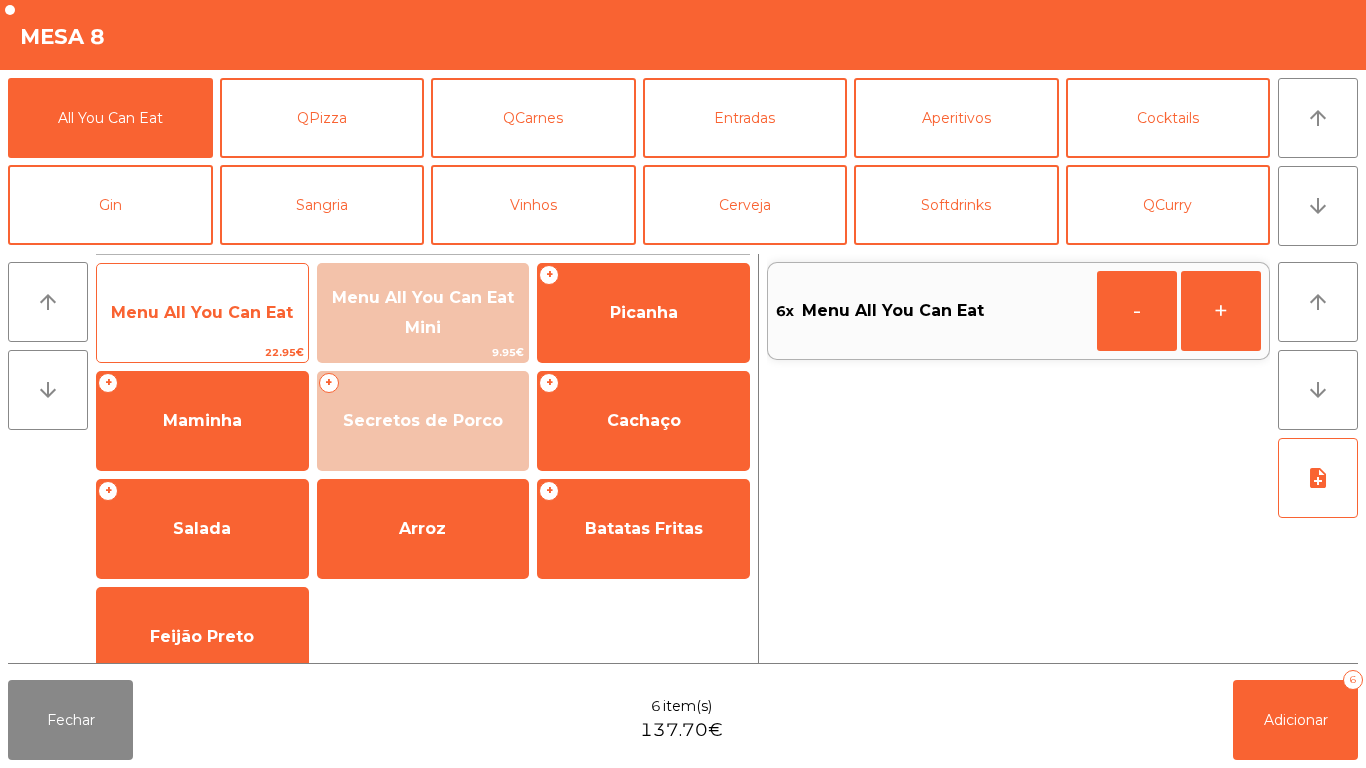click on "Menu All You Can Eat" 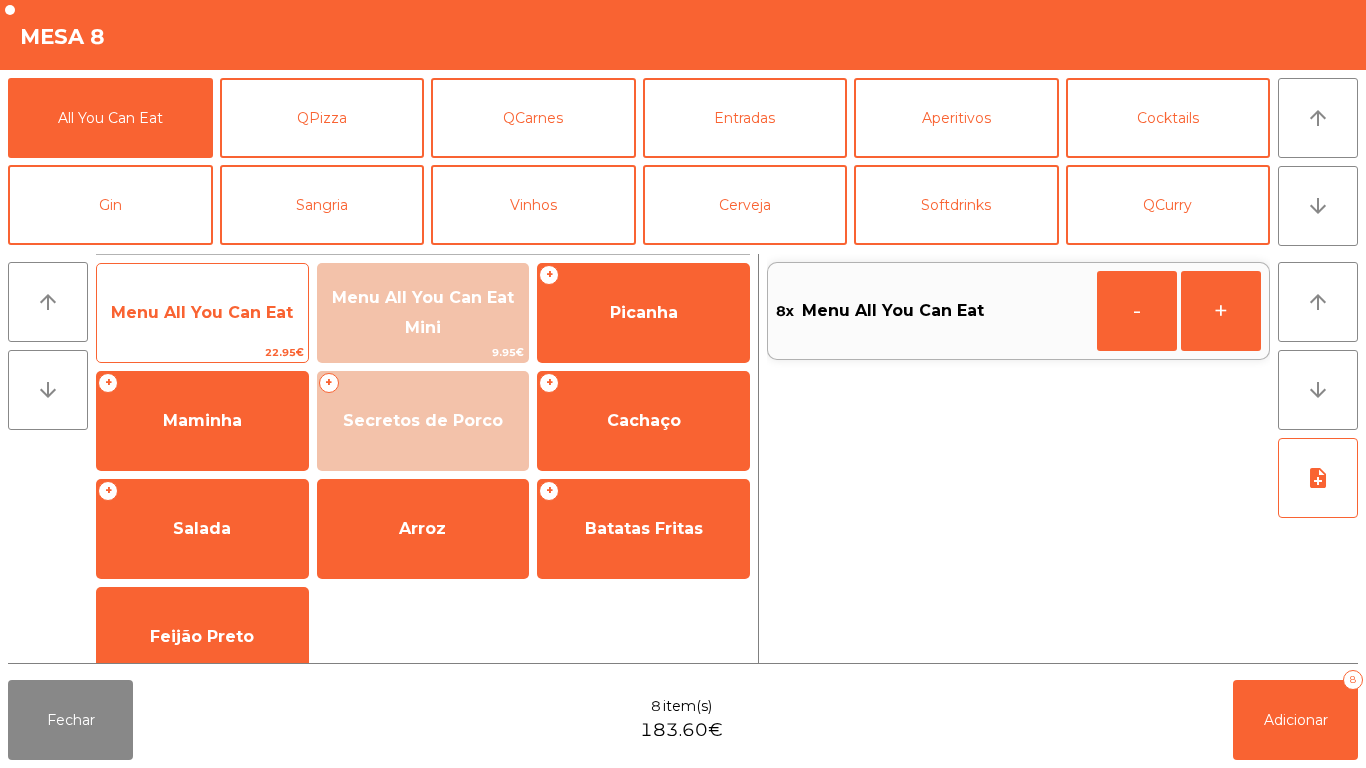 click on "Menu All You Can Eat" 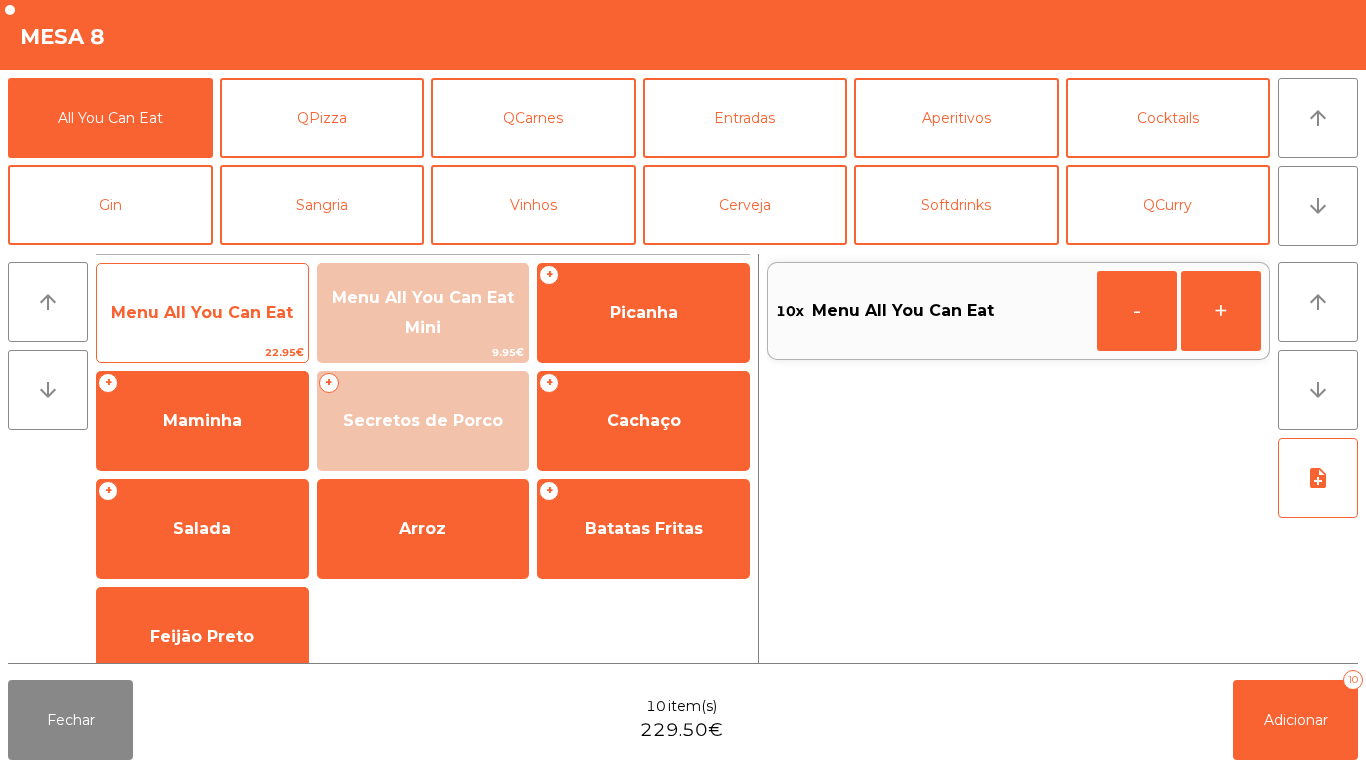 click on "Menu All You Can Eat" 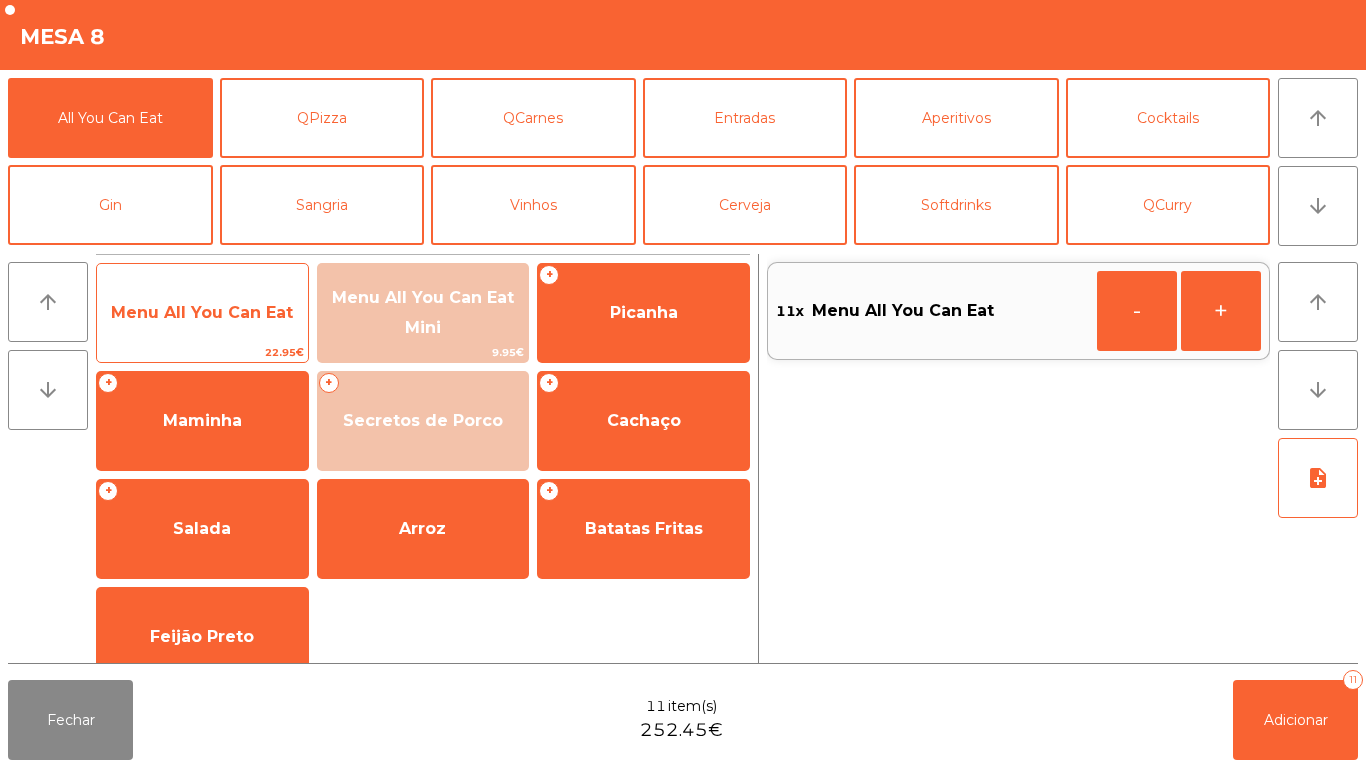 click on "Menu All You Can Eat" 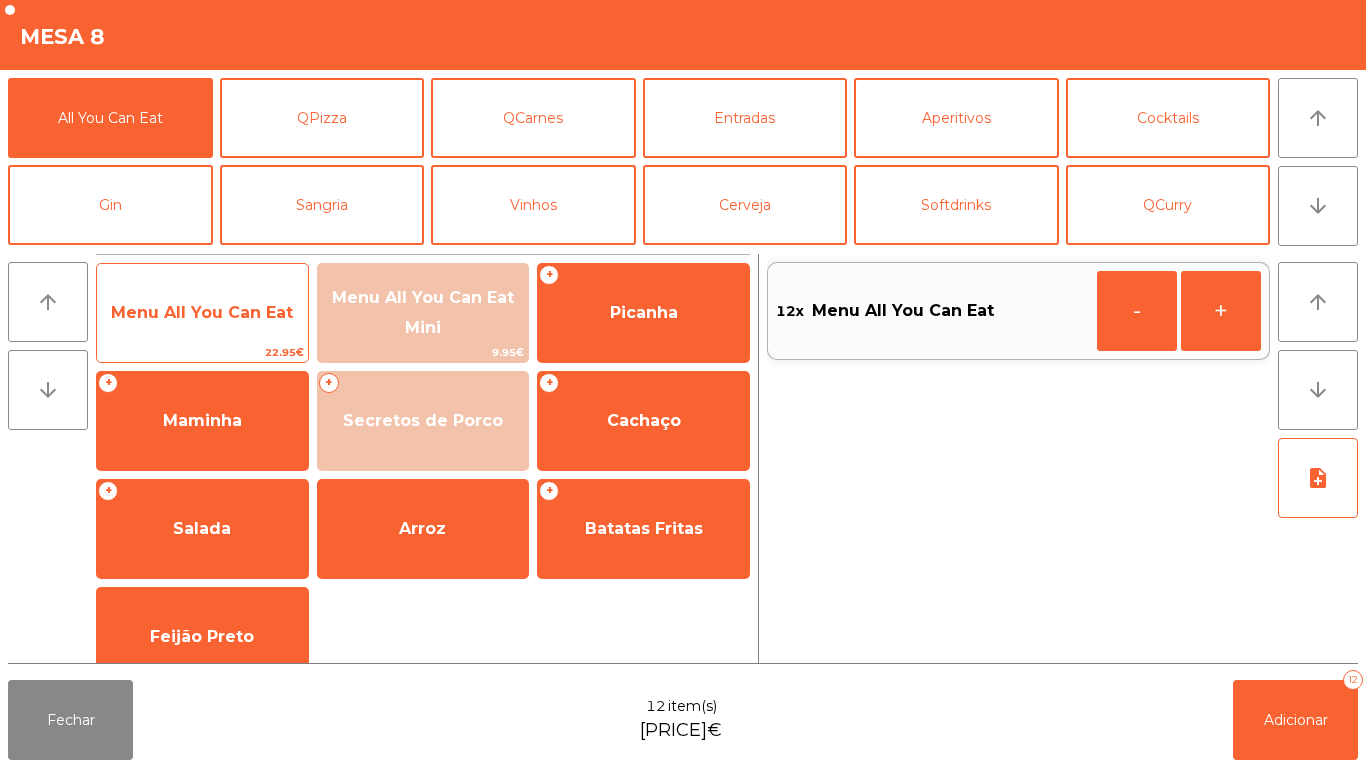 click on "Menu All You Can Eat" 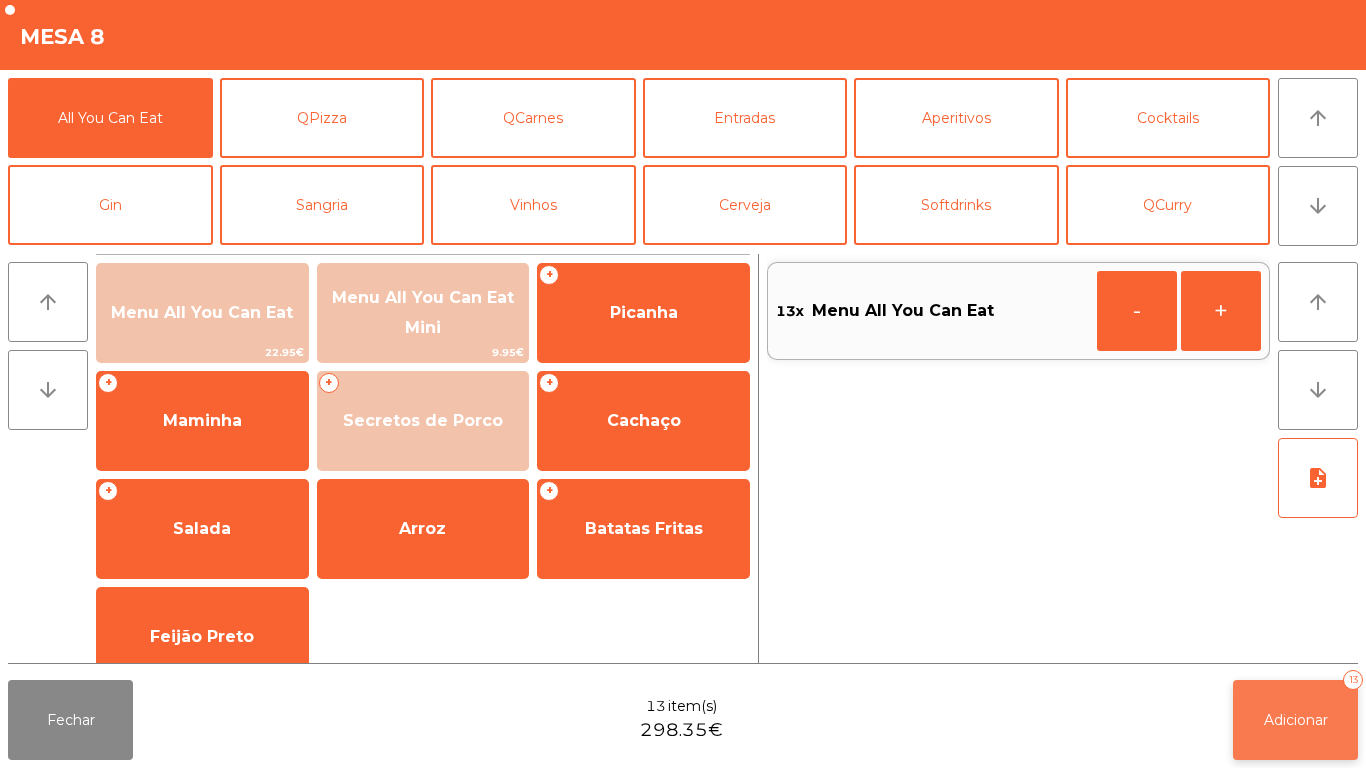 click on "Adicionar 13" 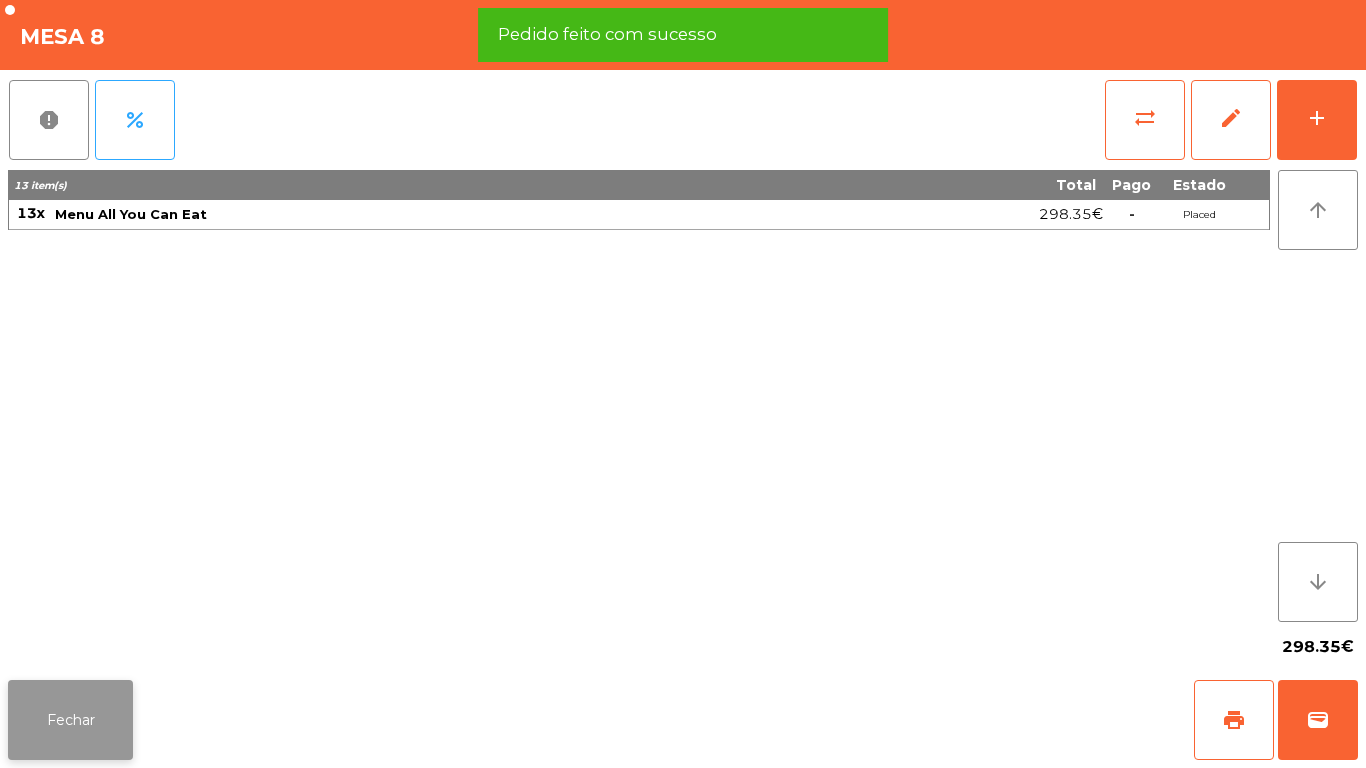 click on "Fechar" 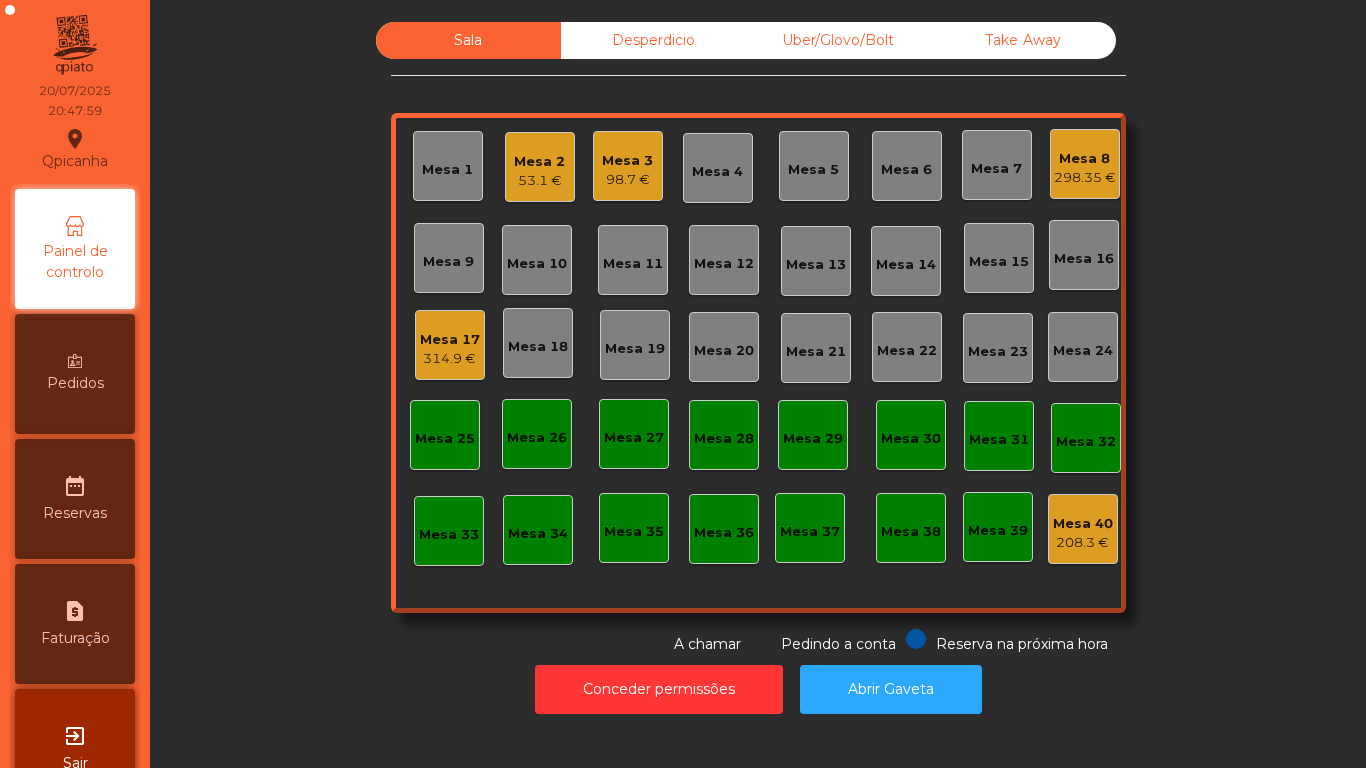click on "Mesa 19" 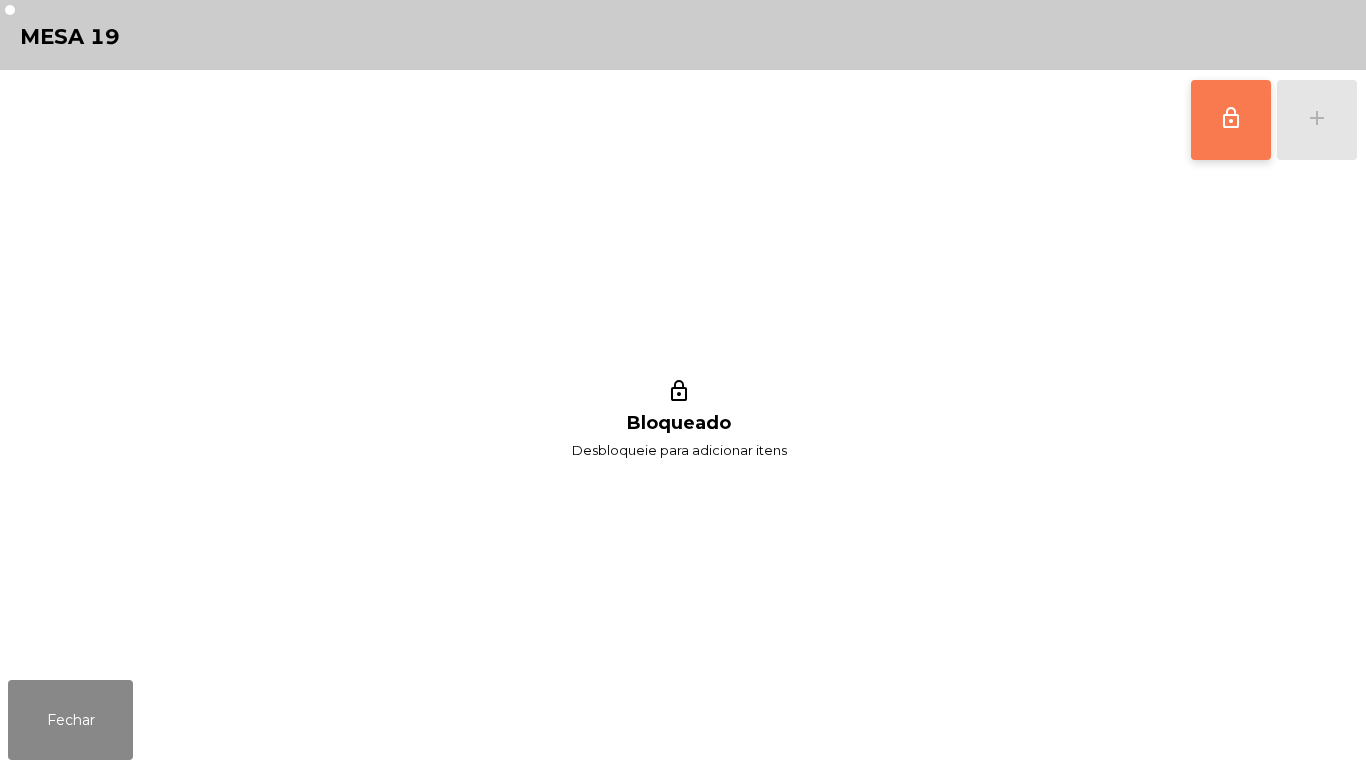 click on "lock_outline" 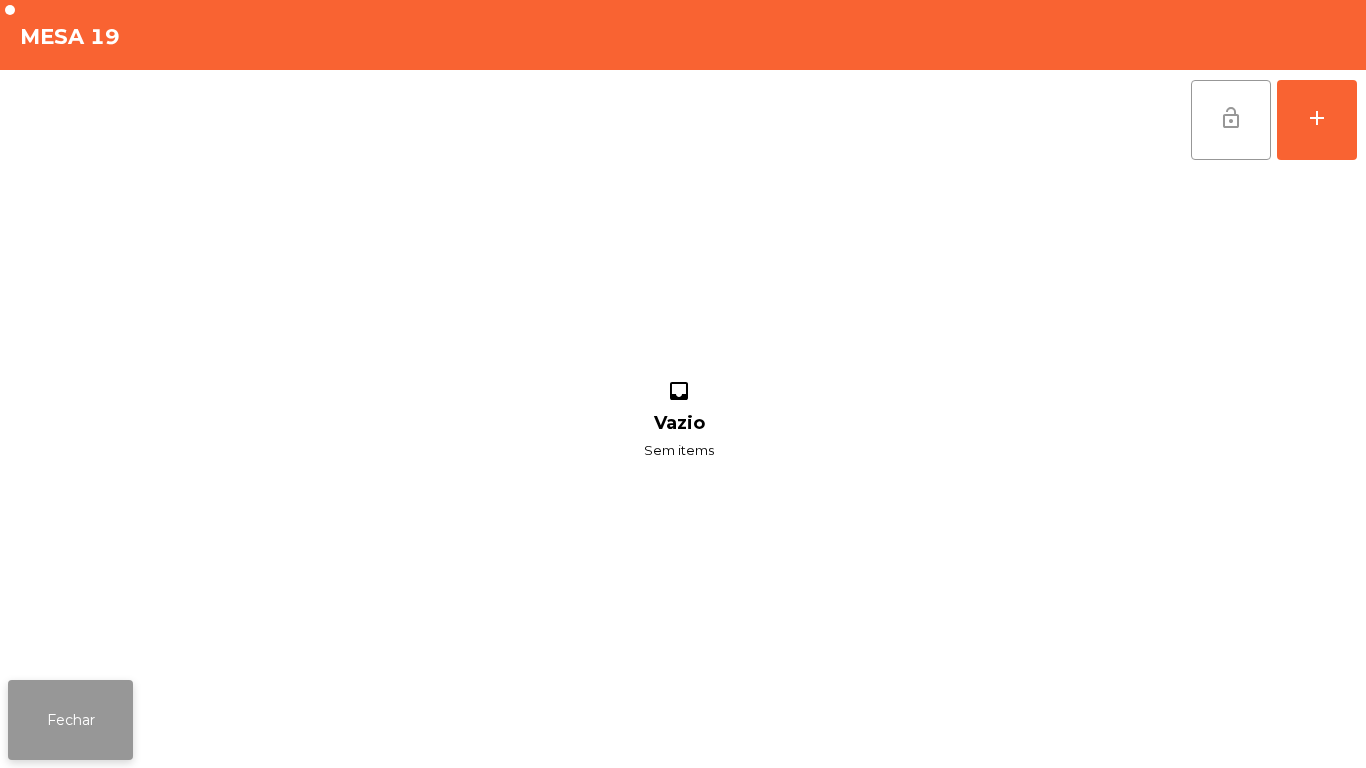 click on "Fechar" 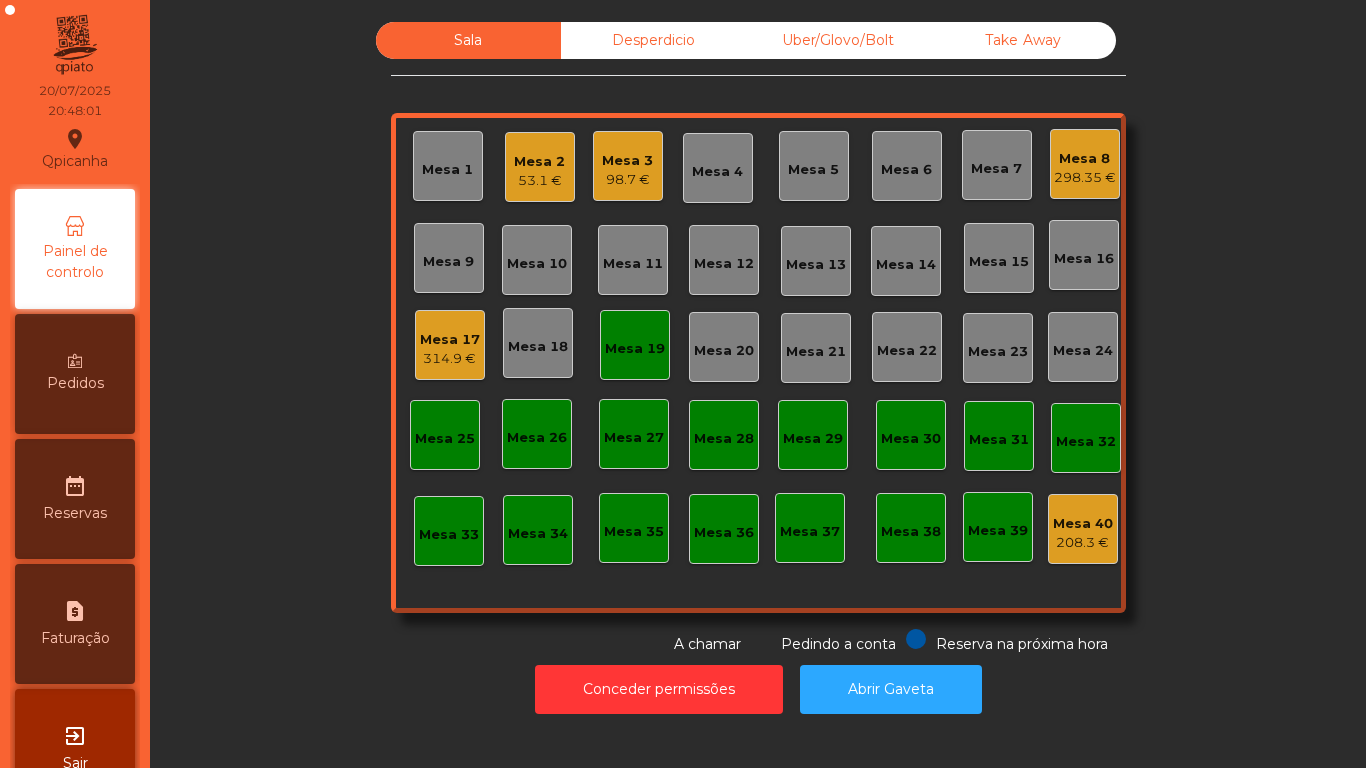 click on "Mesa 18" 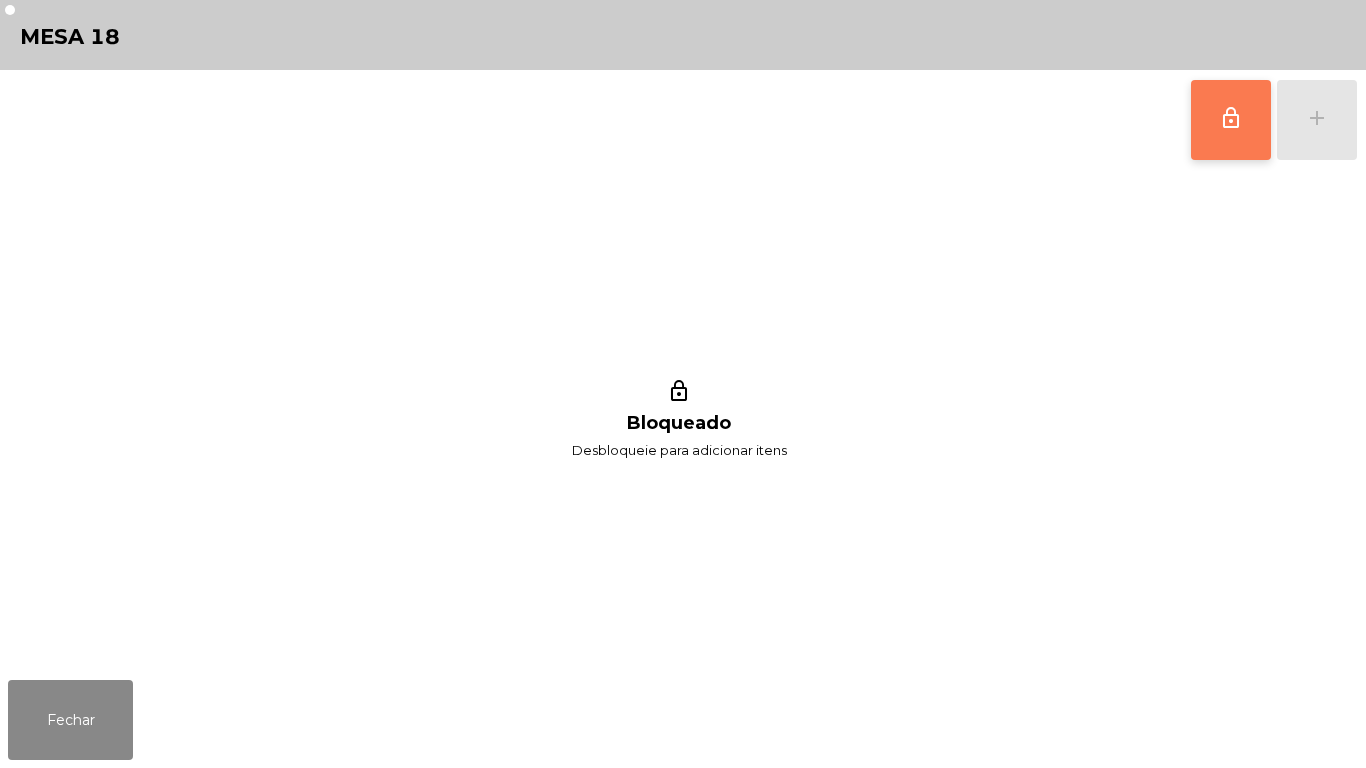 click on "lock_outline" 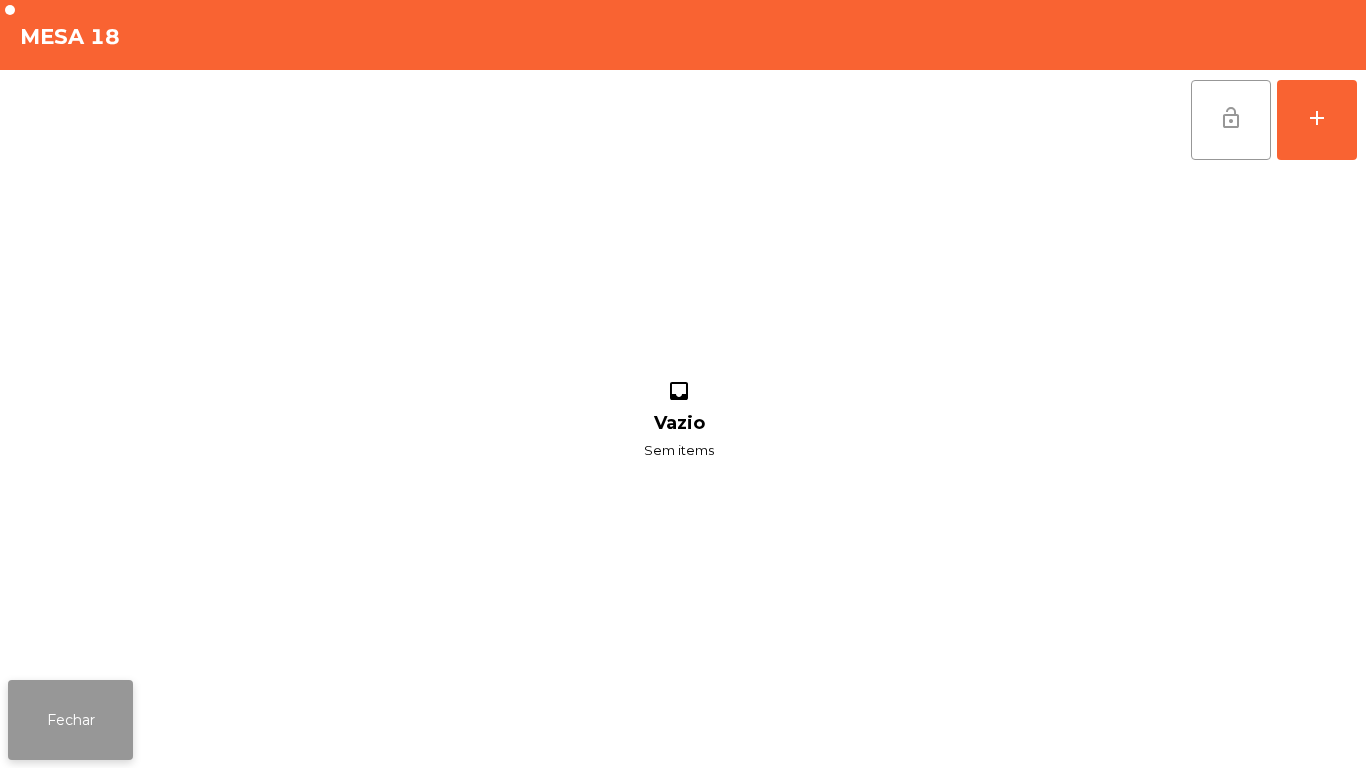 click on "Fechar" 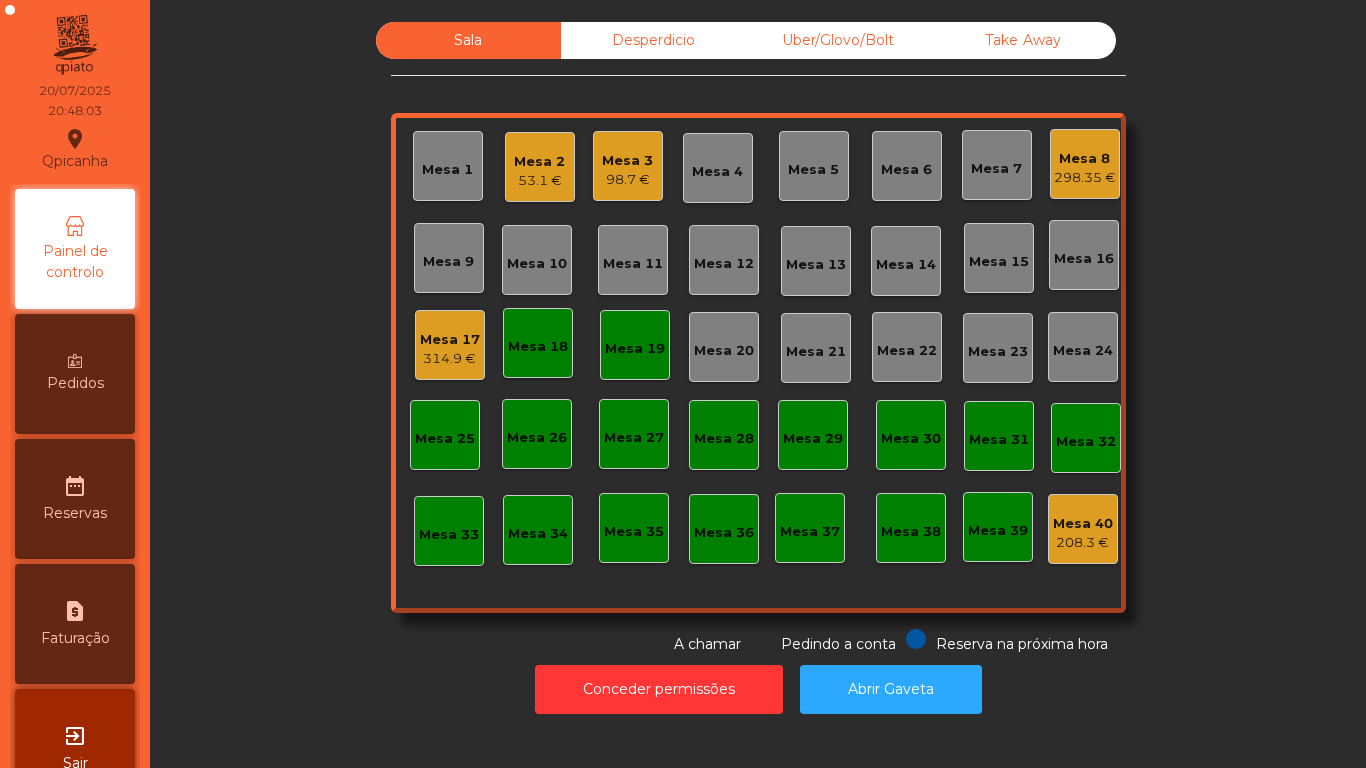 click on "Mesa 19" 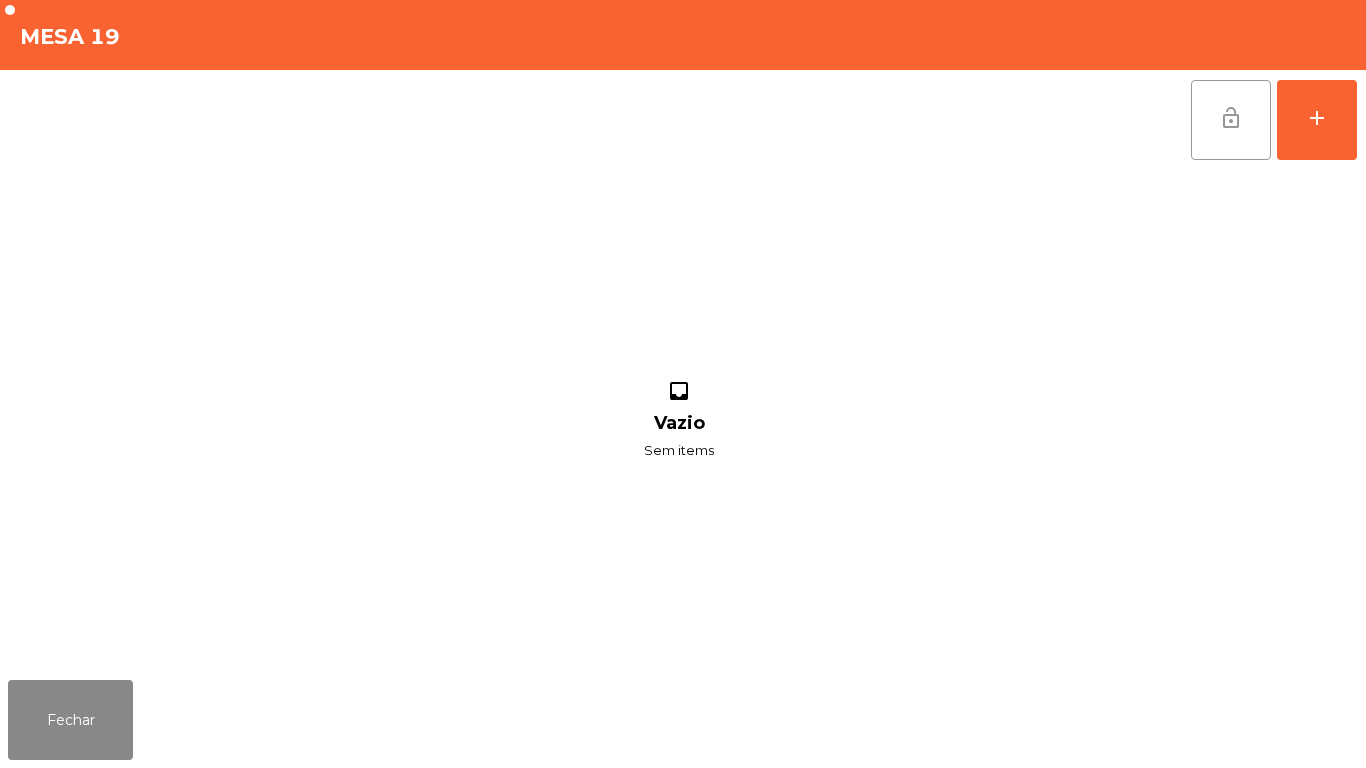 click on "lock_open" 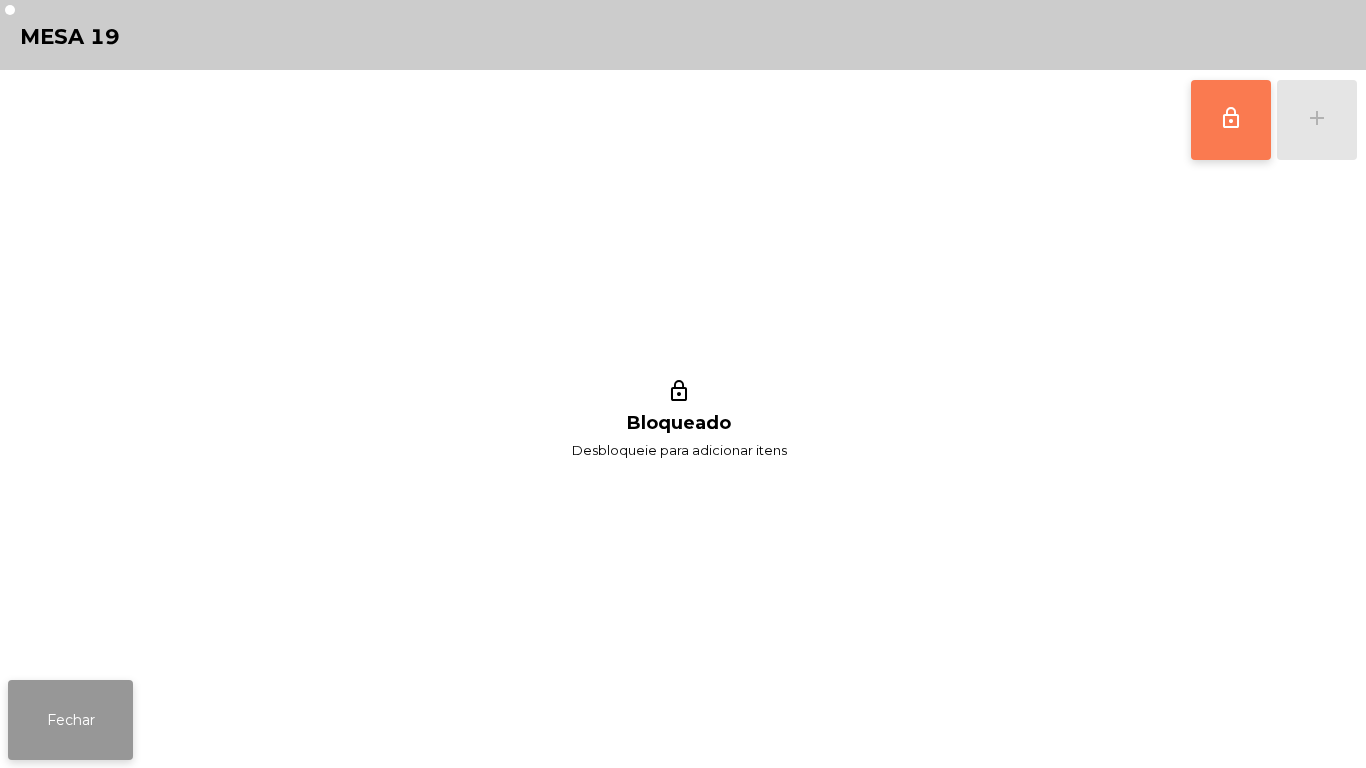 click on "Fechar" 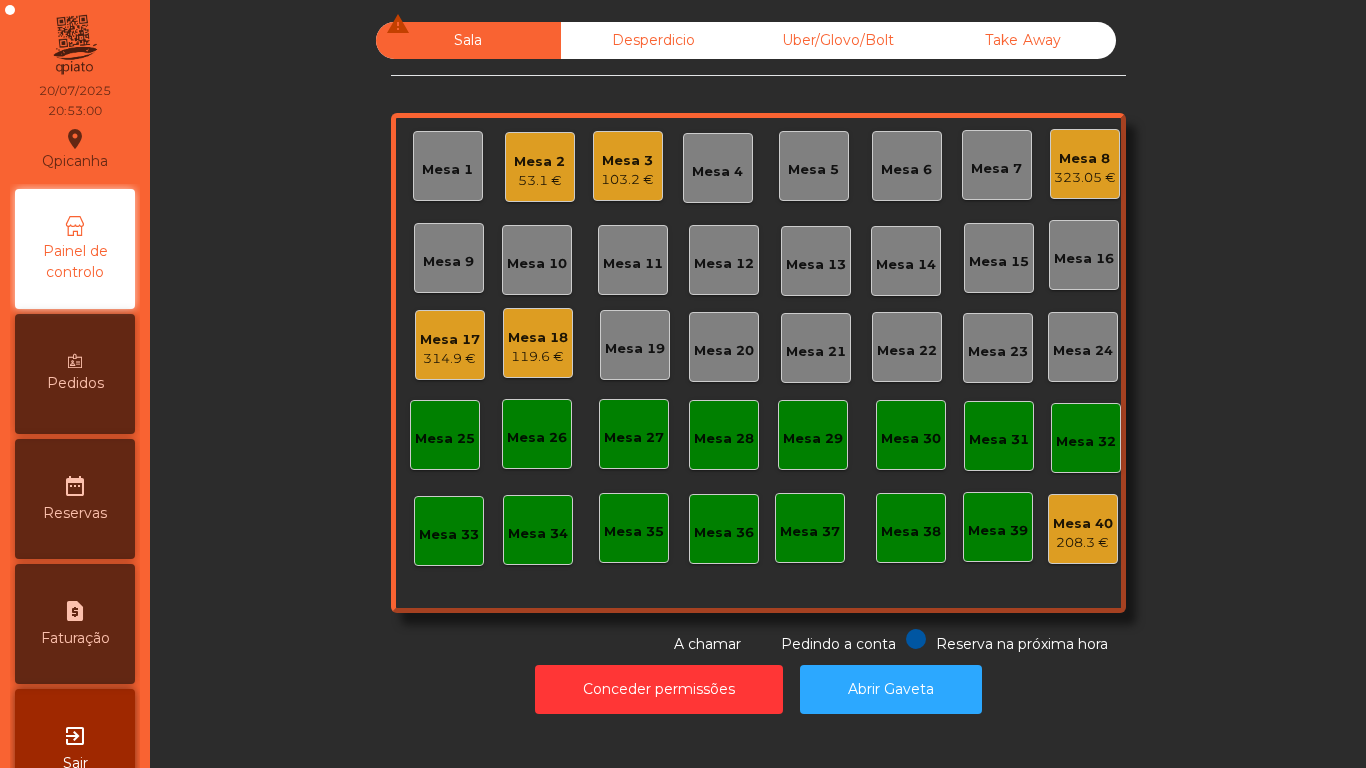 click on "53.1 €" 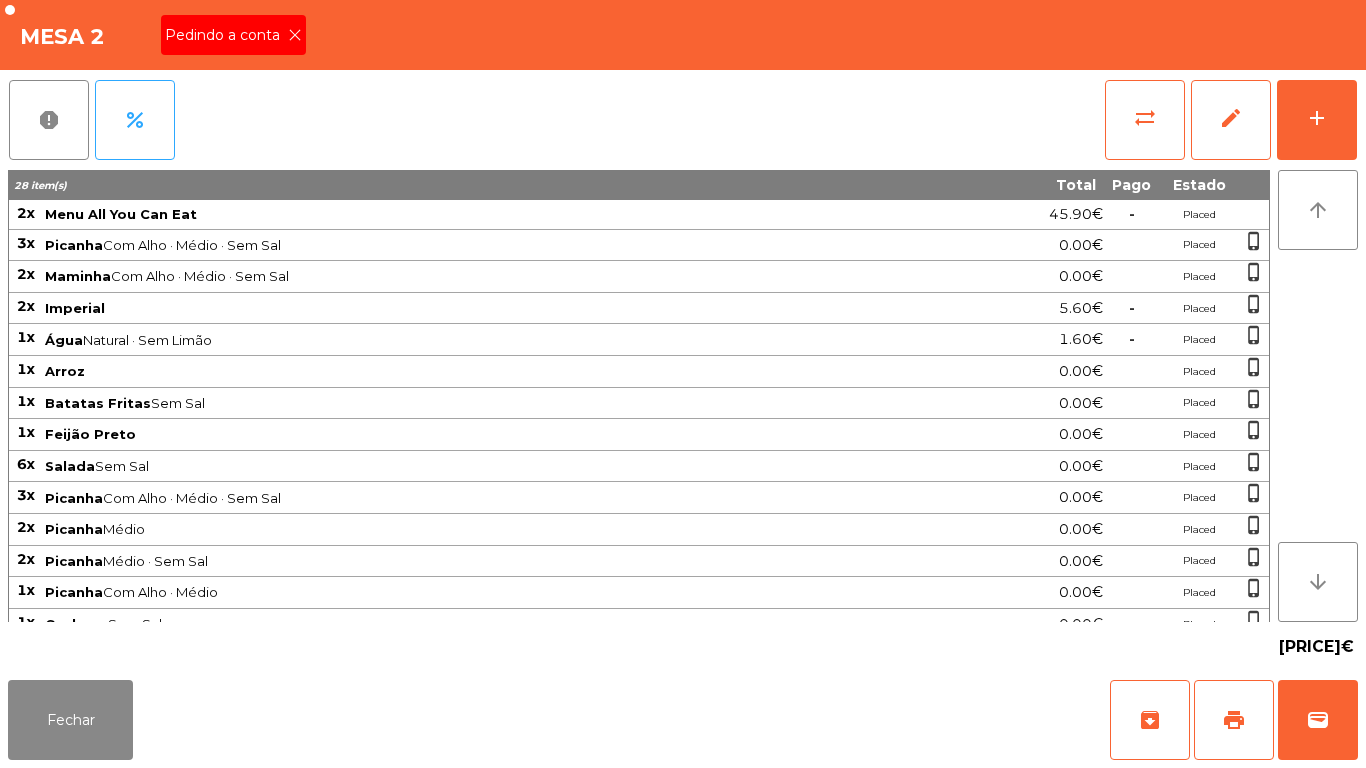 click on "Pedindo a conta" 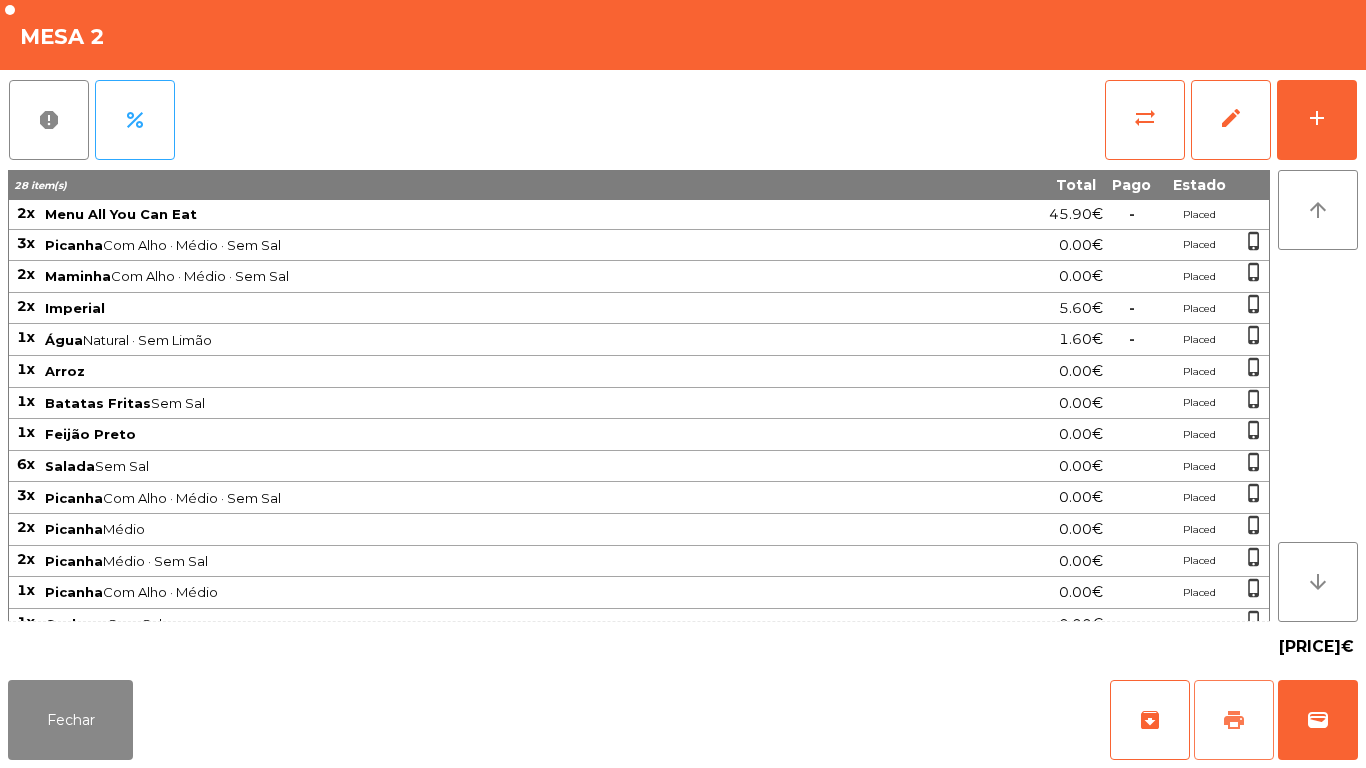 click on "print" 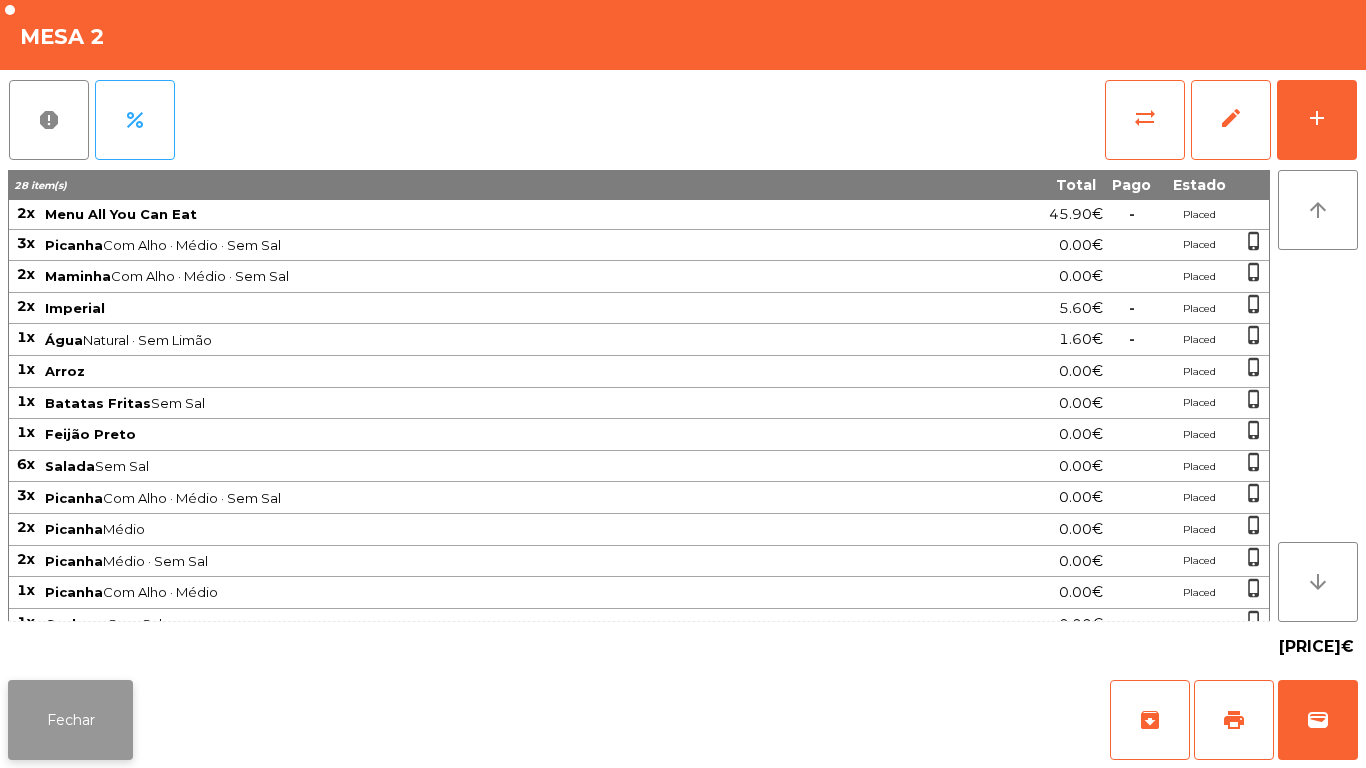 click on "Fechar" 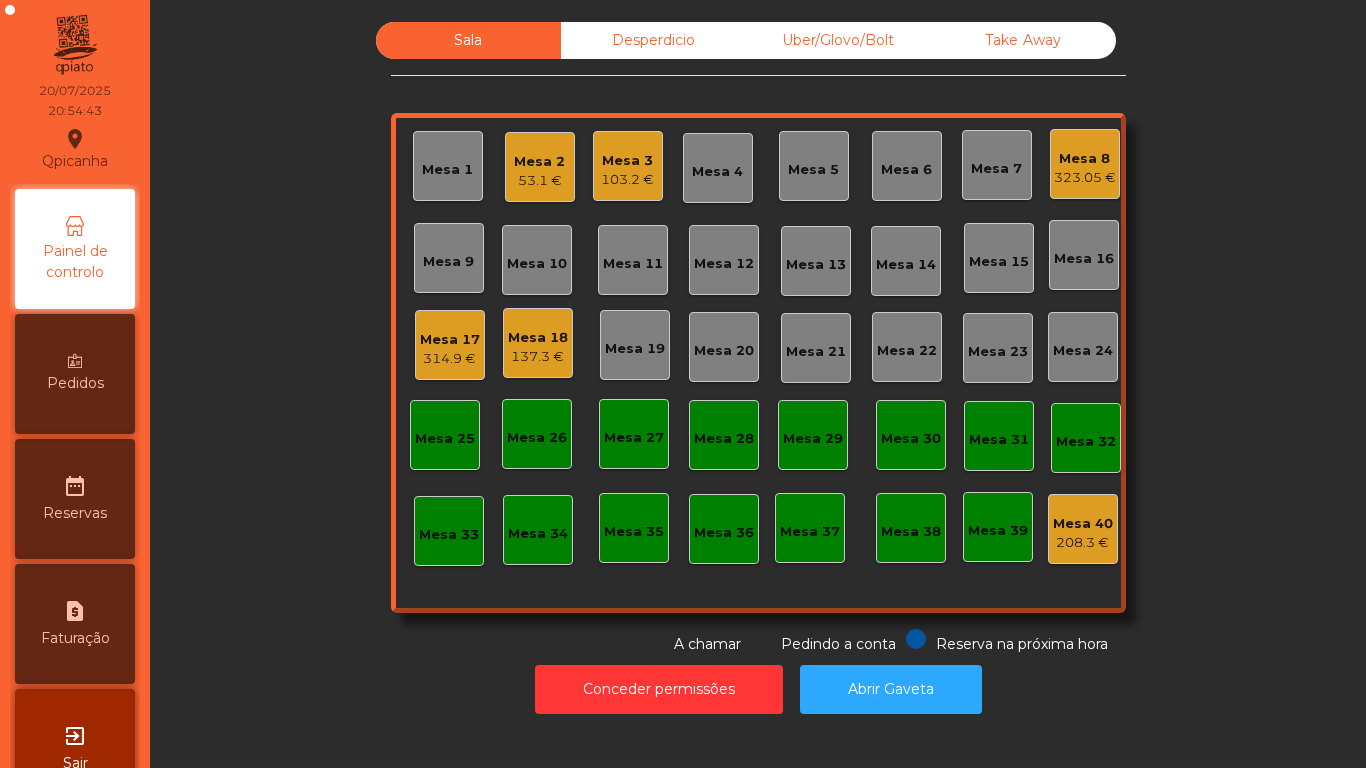 click on "Mesa 3" 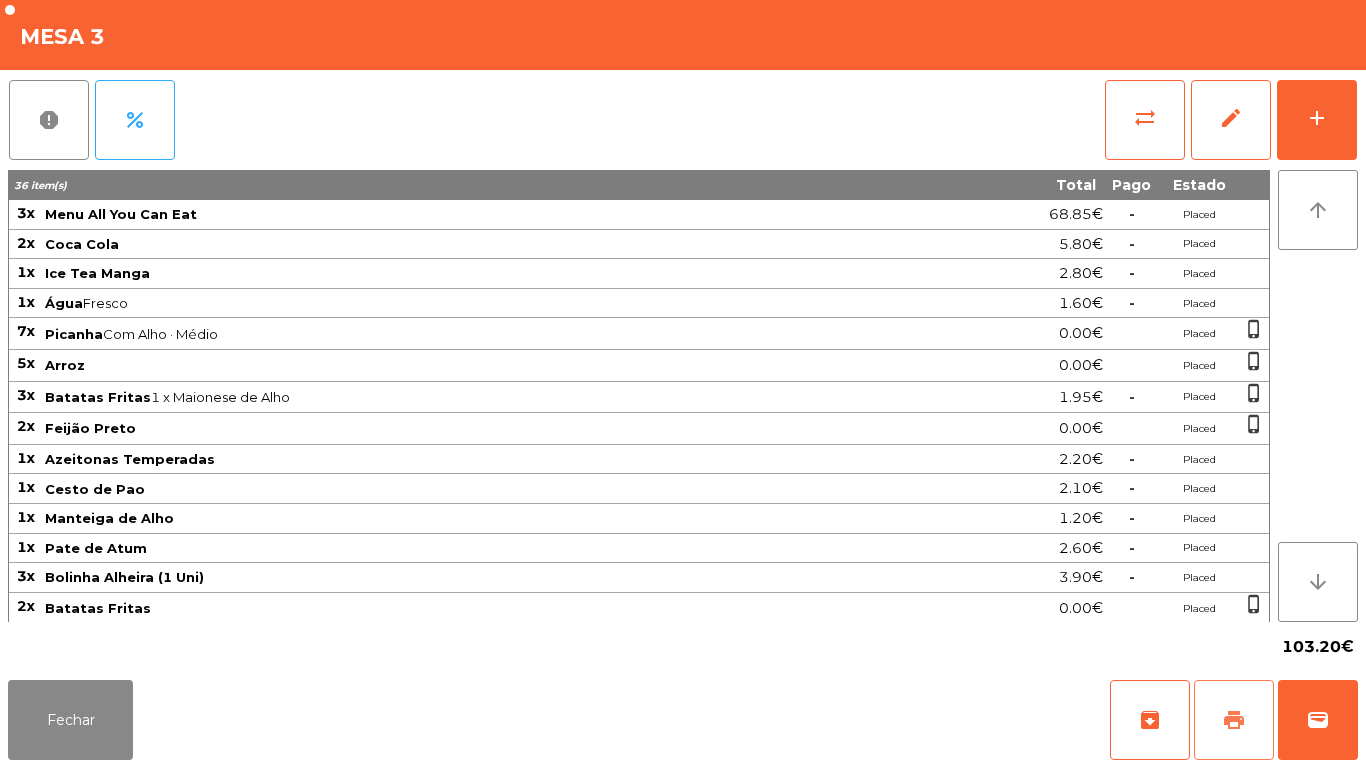 click on "print" 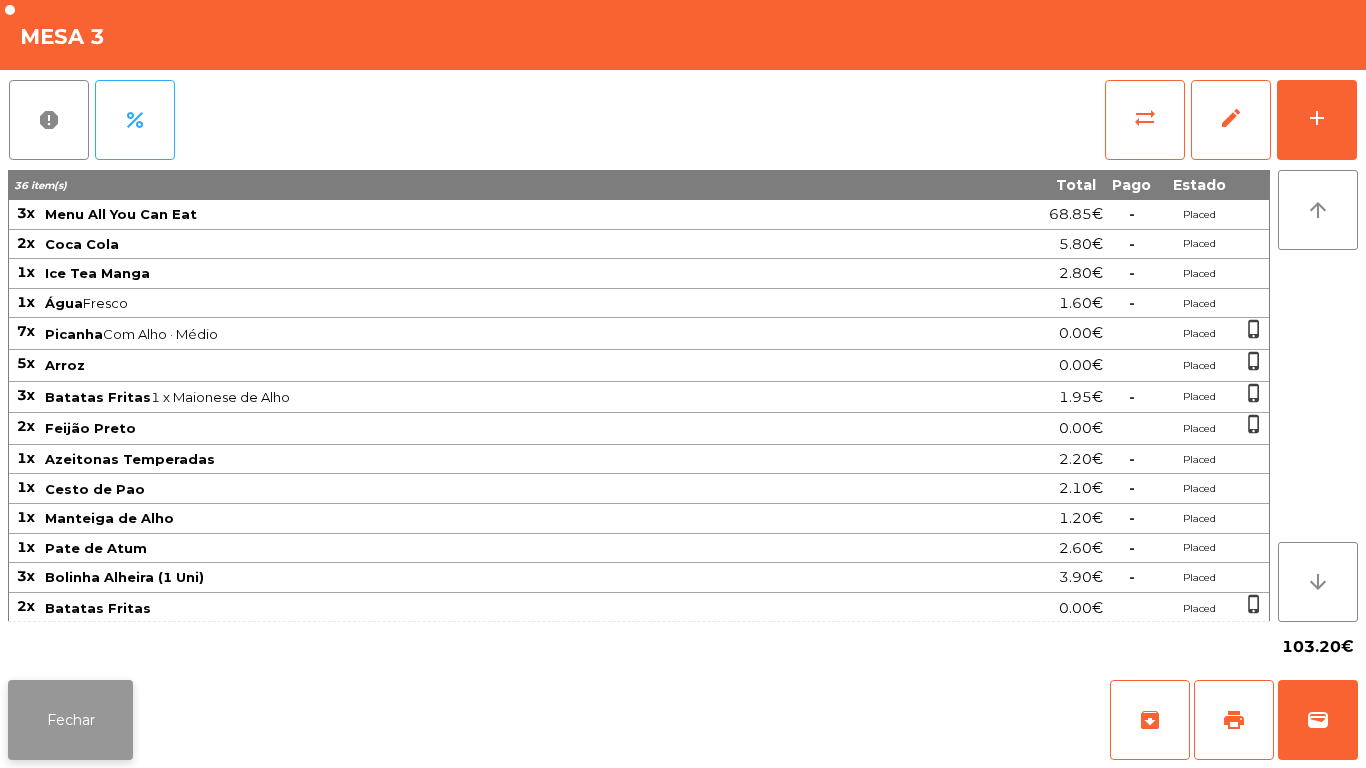 click on "Fechar" 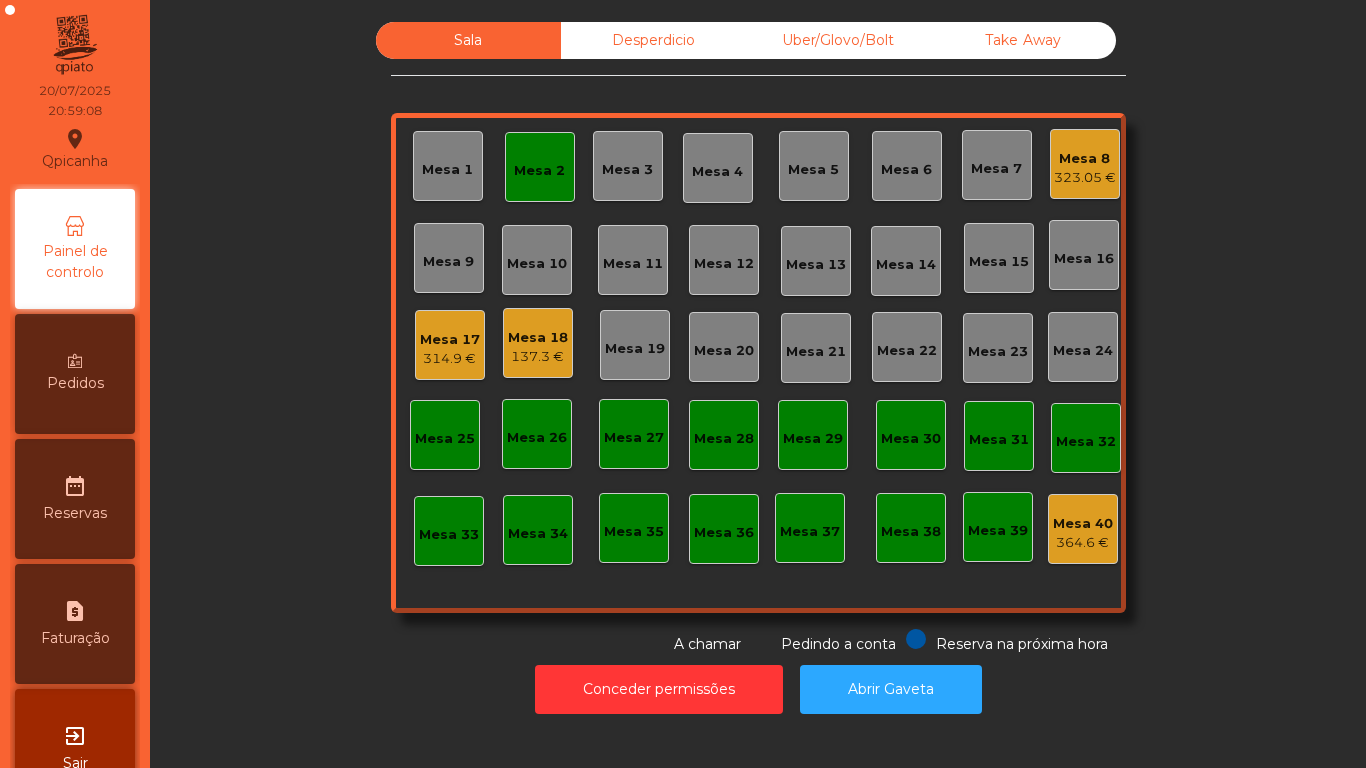 scroll, scrollTop: 0, scrollLeft: 0, axis: both 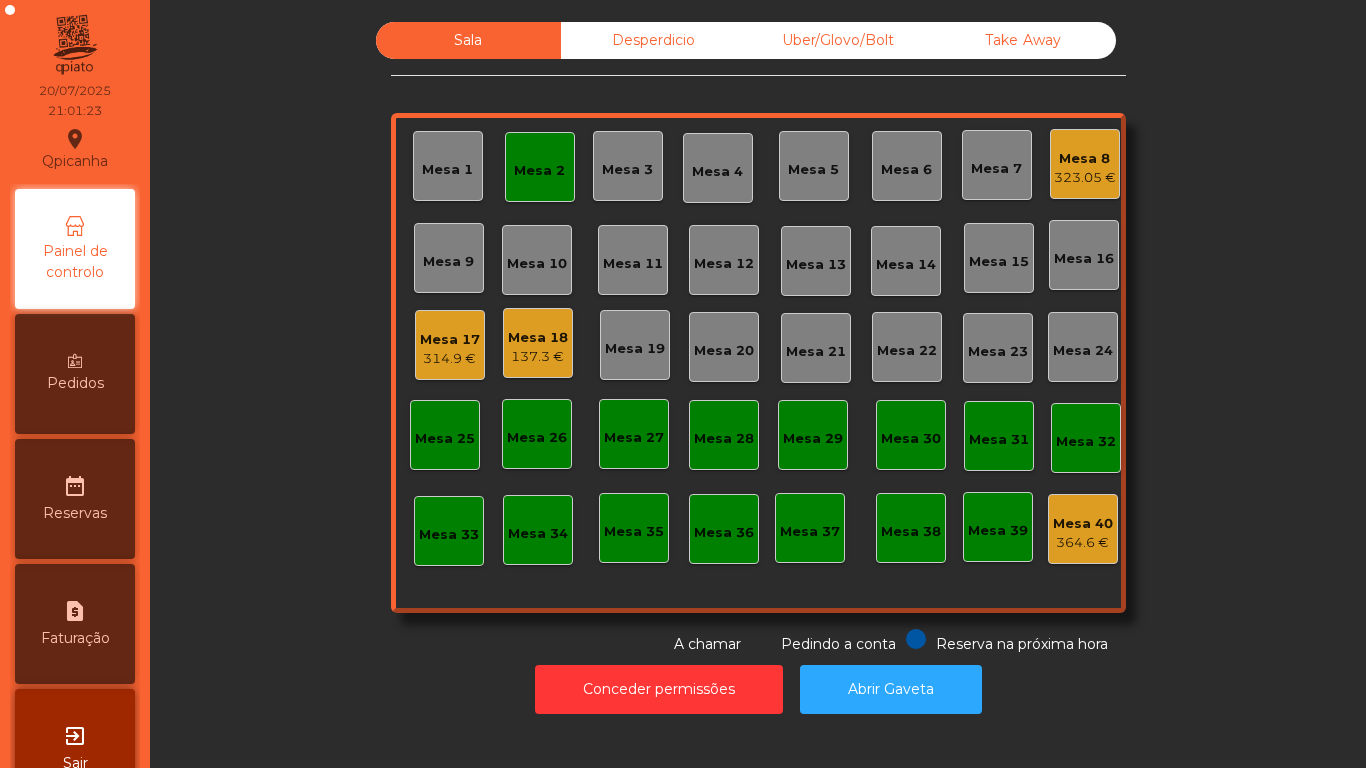 click on "Mesa 8" 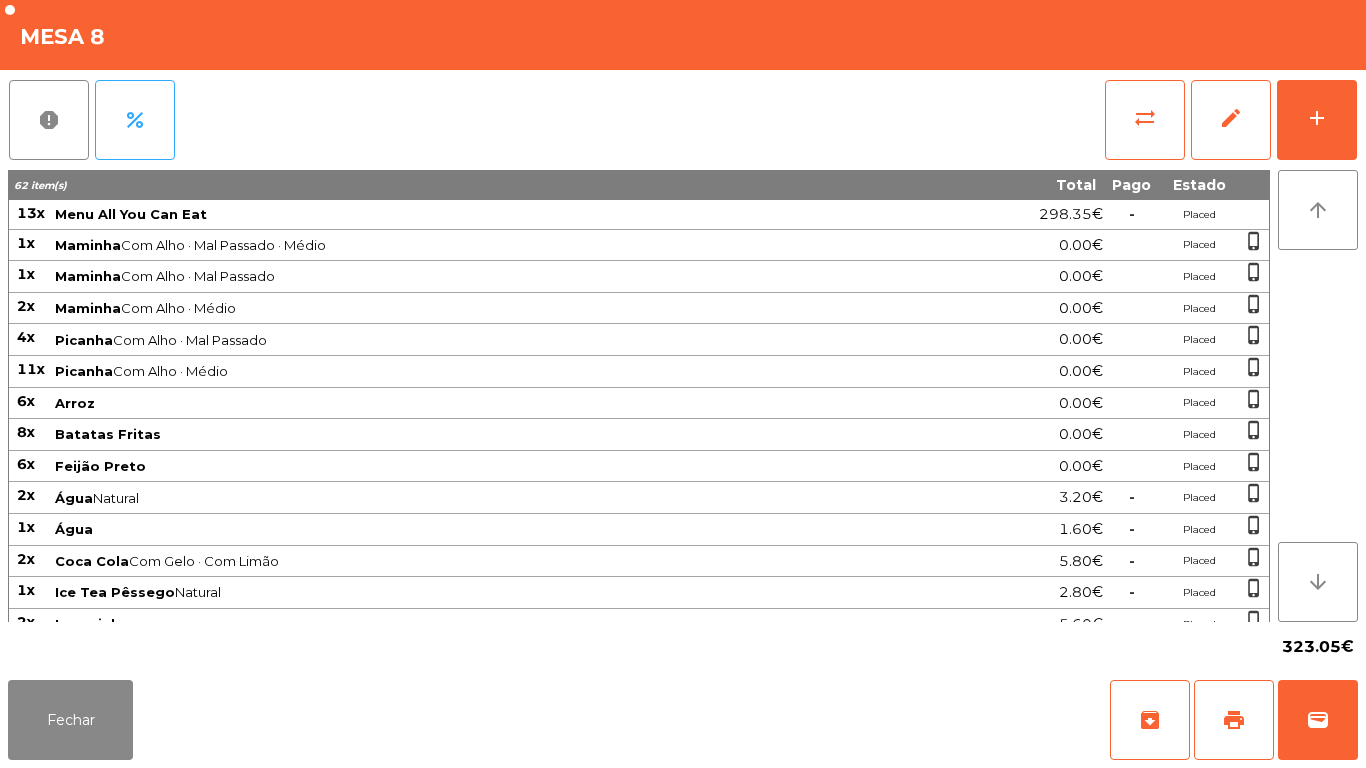 scroll, scrollTop: 82, scrollLeft: 0, axis: vertical 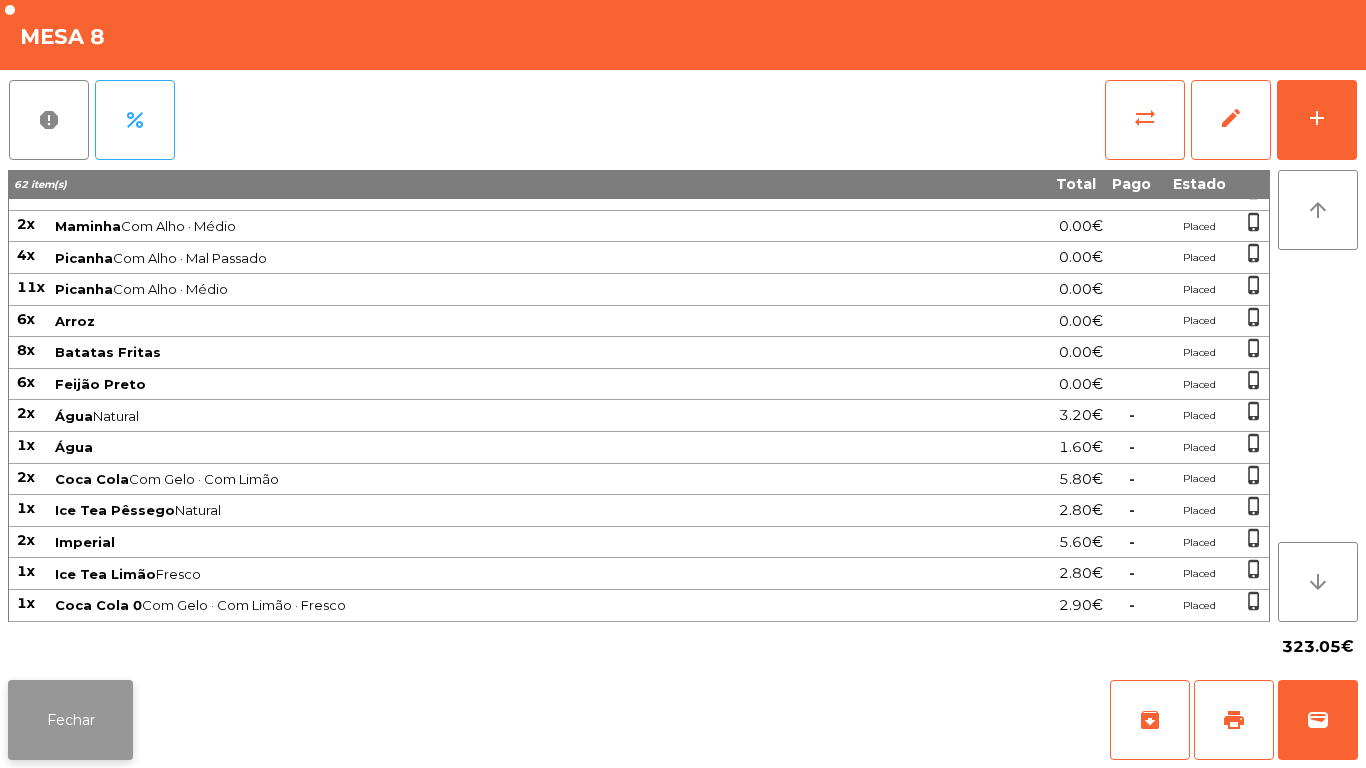 click on "Fechar" 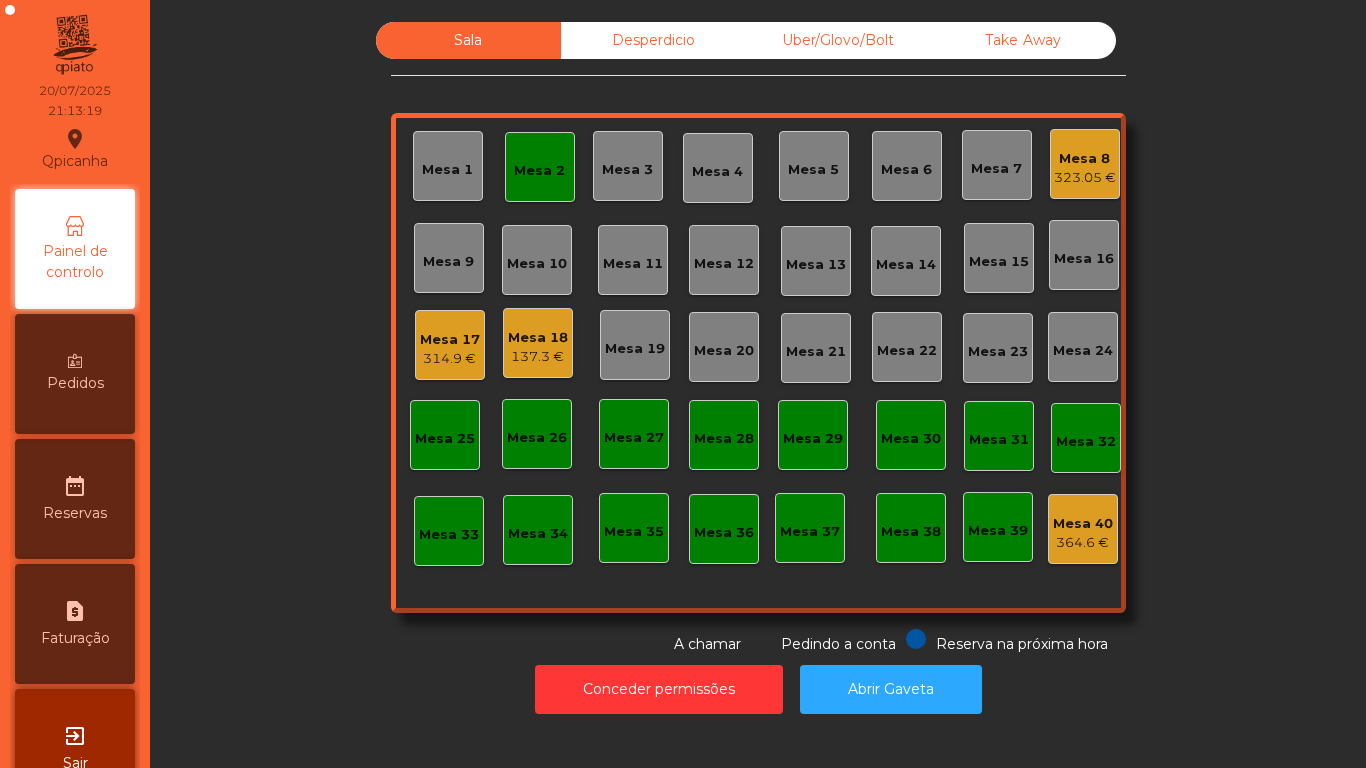 click on "137.3 €" 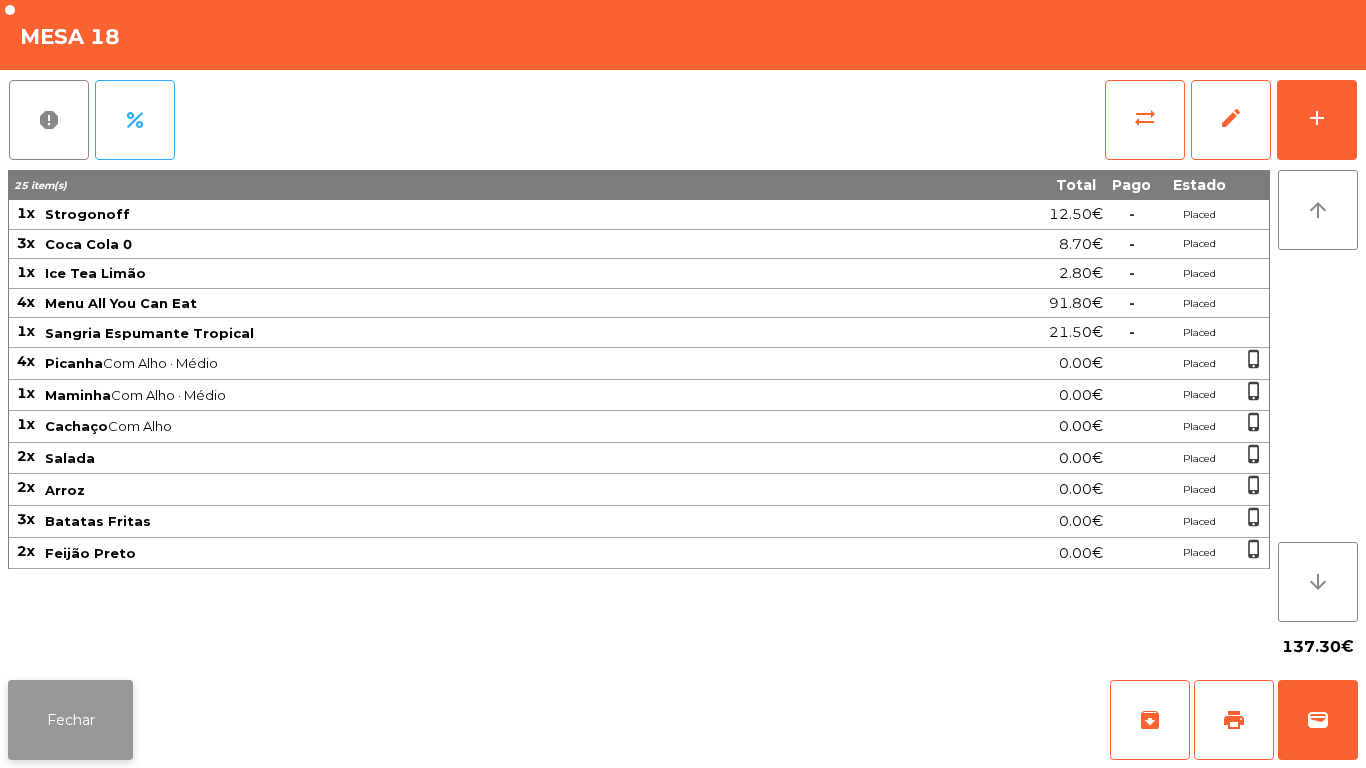 click on "Fechar" 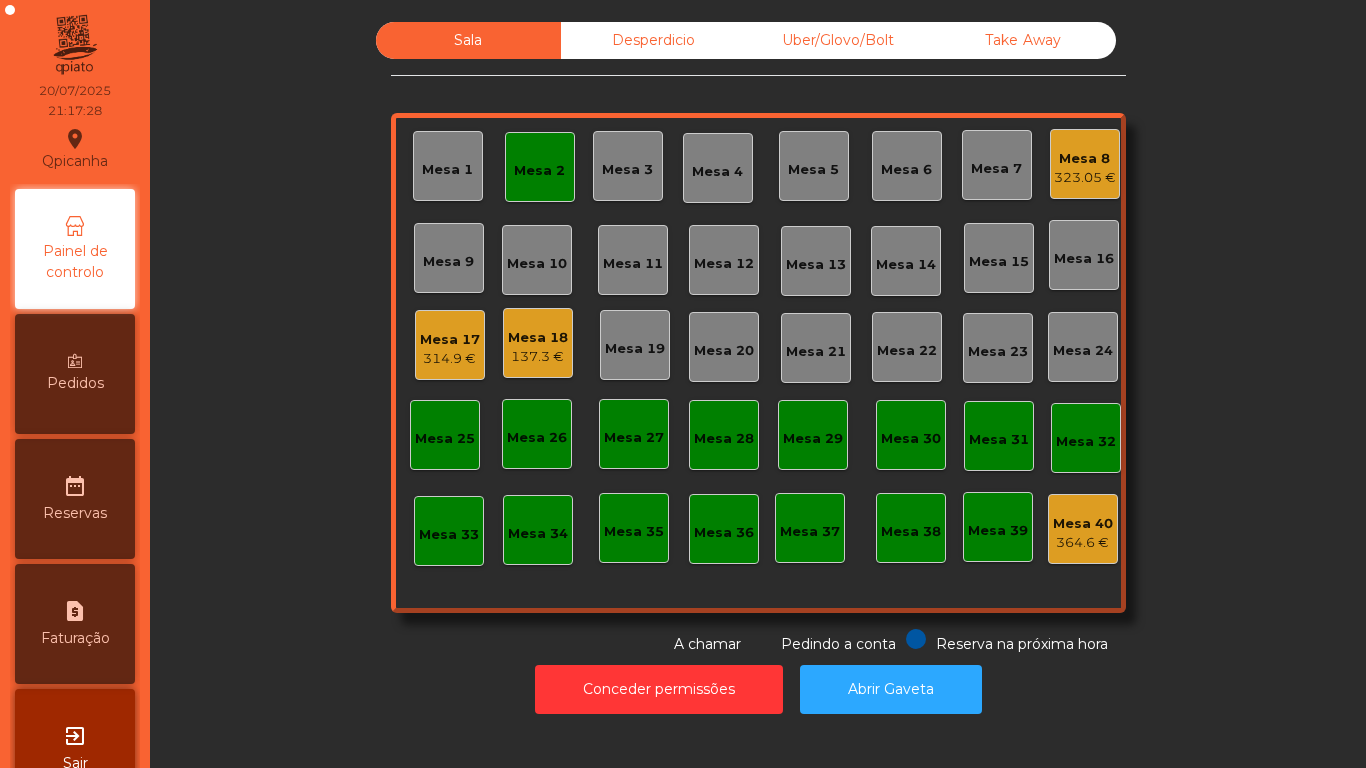 click on "Mesa 17" 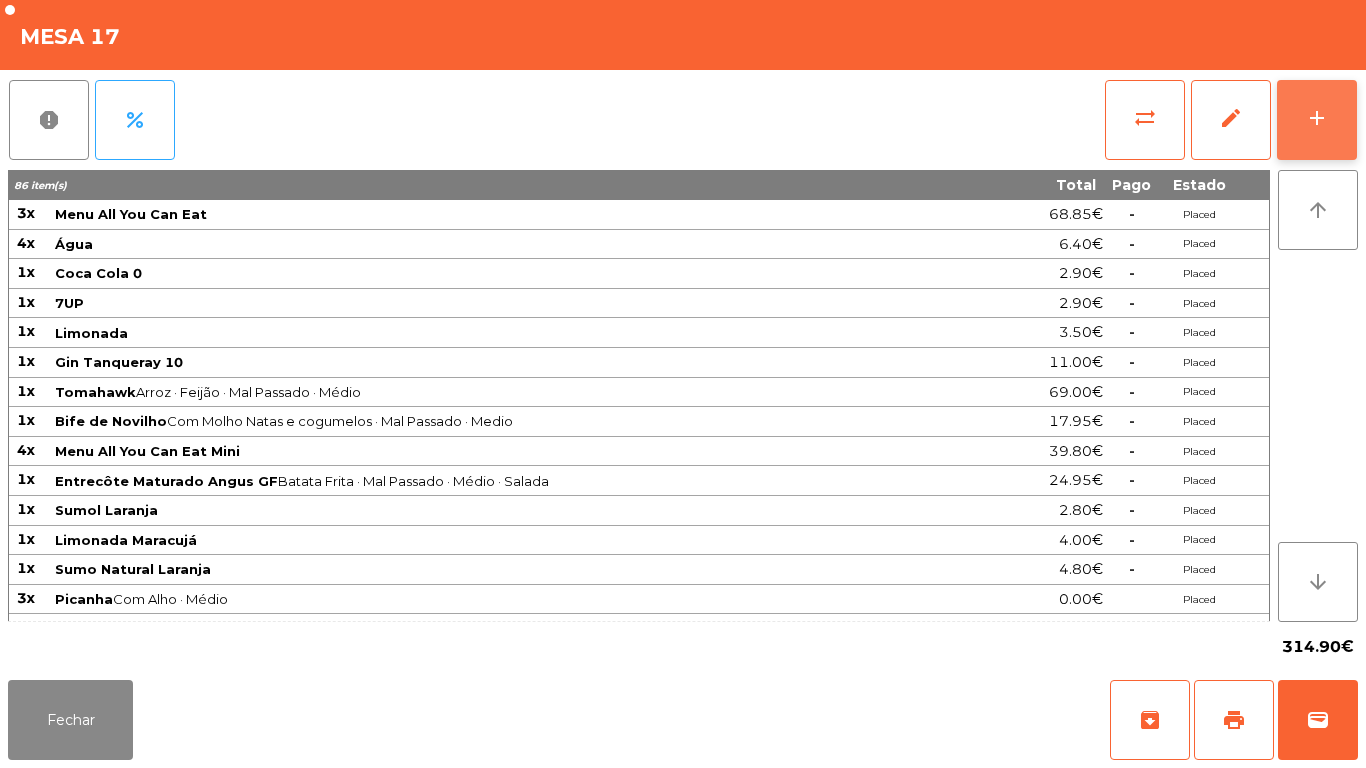 click on "add" 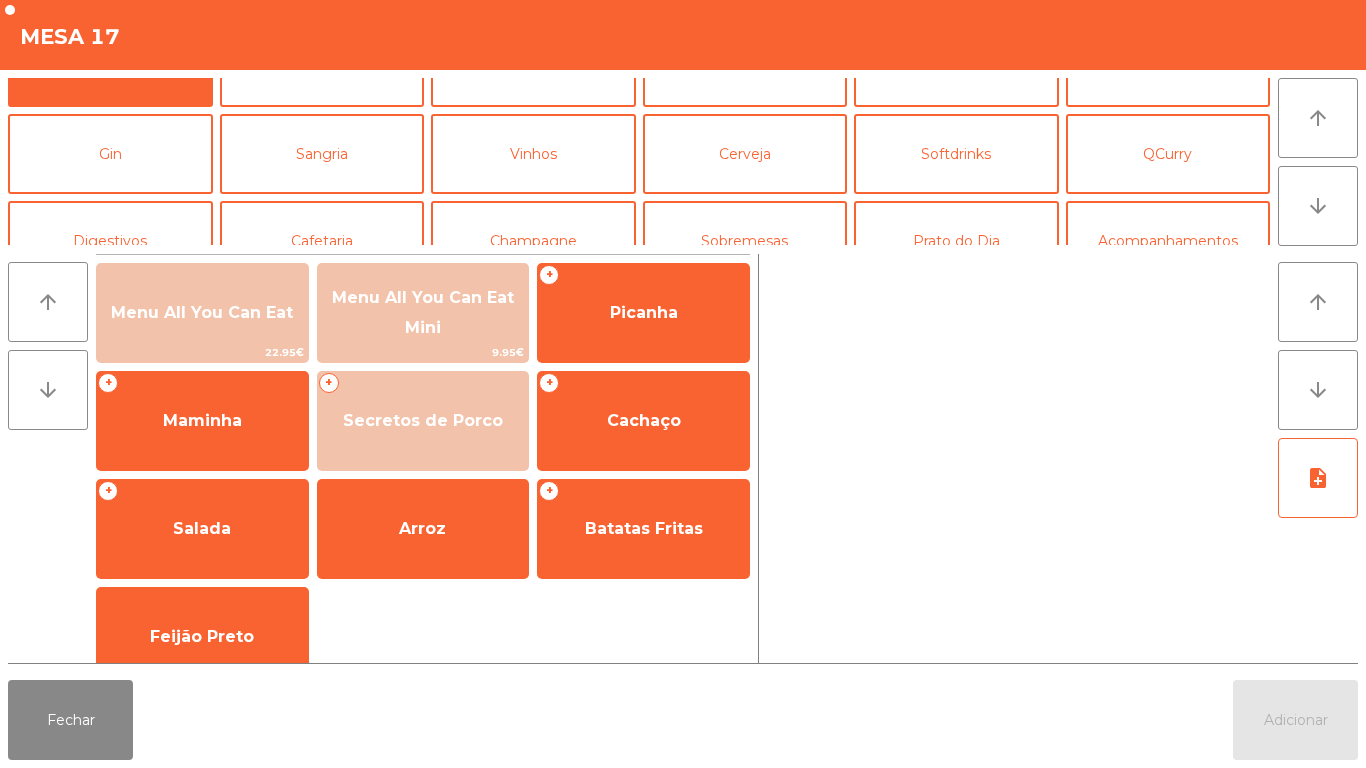 scroll, scrollTop: 73, scrollLeft: 0, axis: vertical 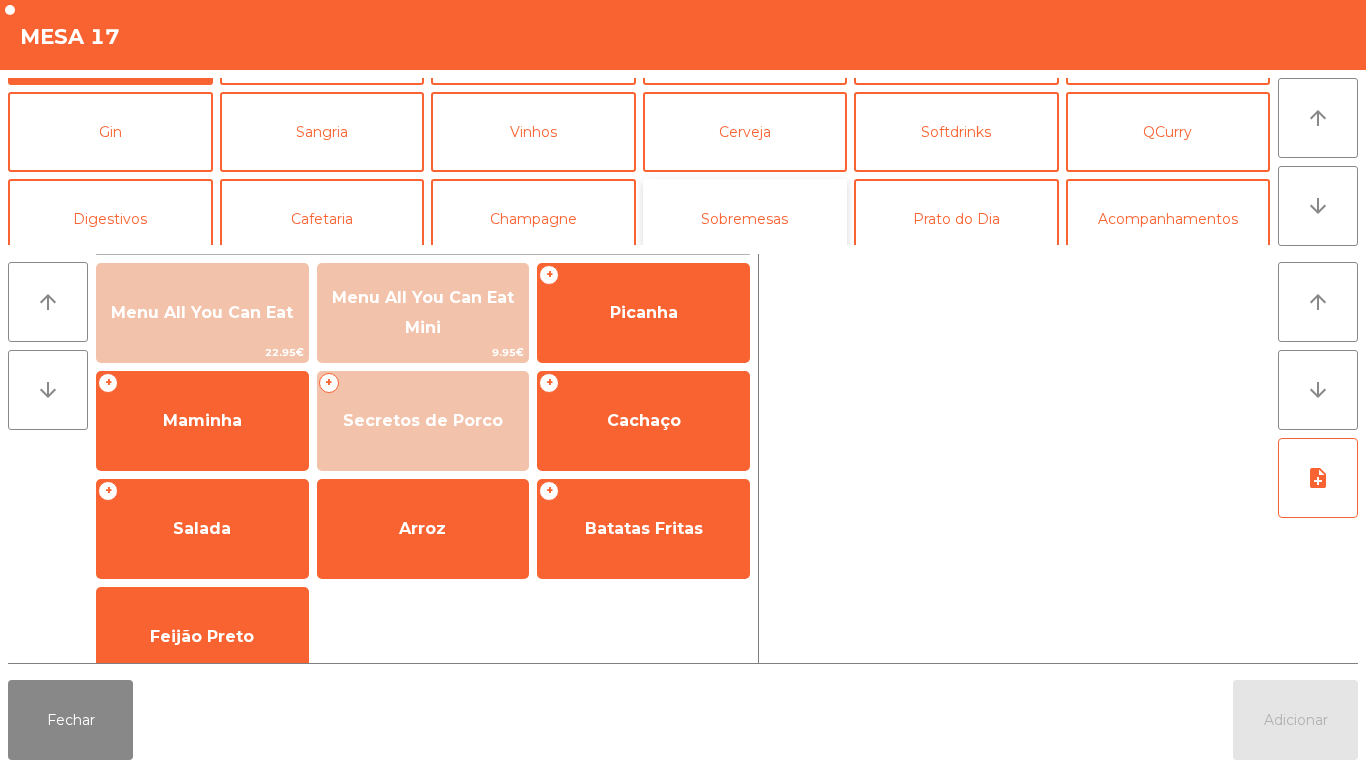 click on "Sobremesas" 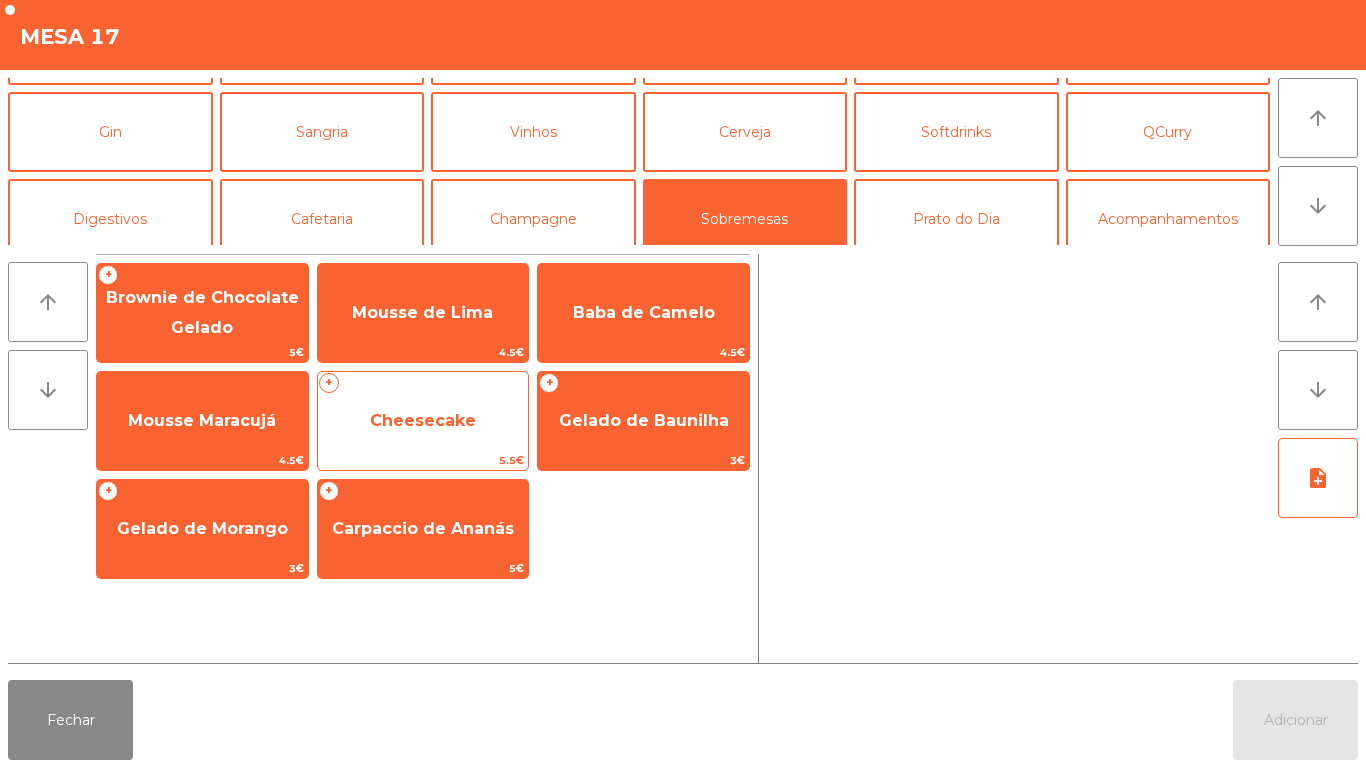 click on "Cheesecake" 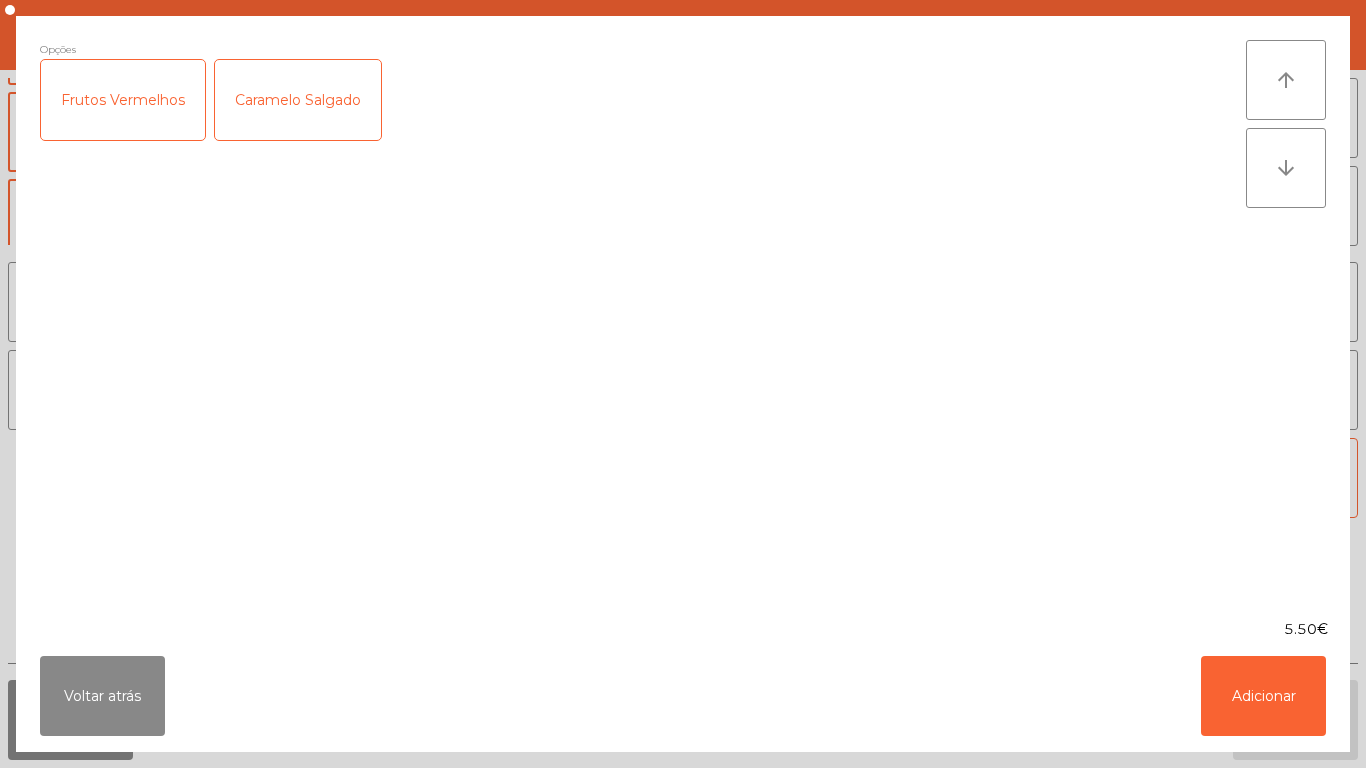 click on "Frutos Vermelhos" 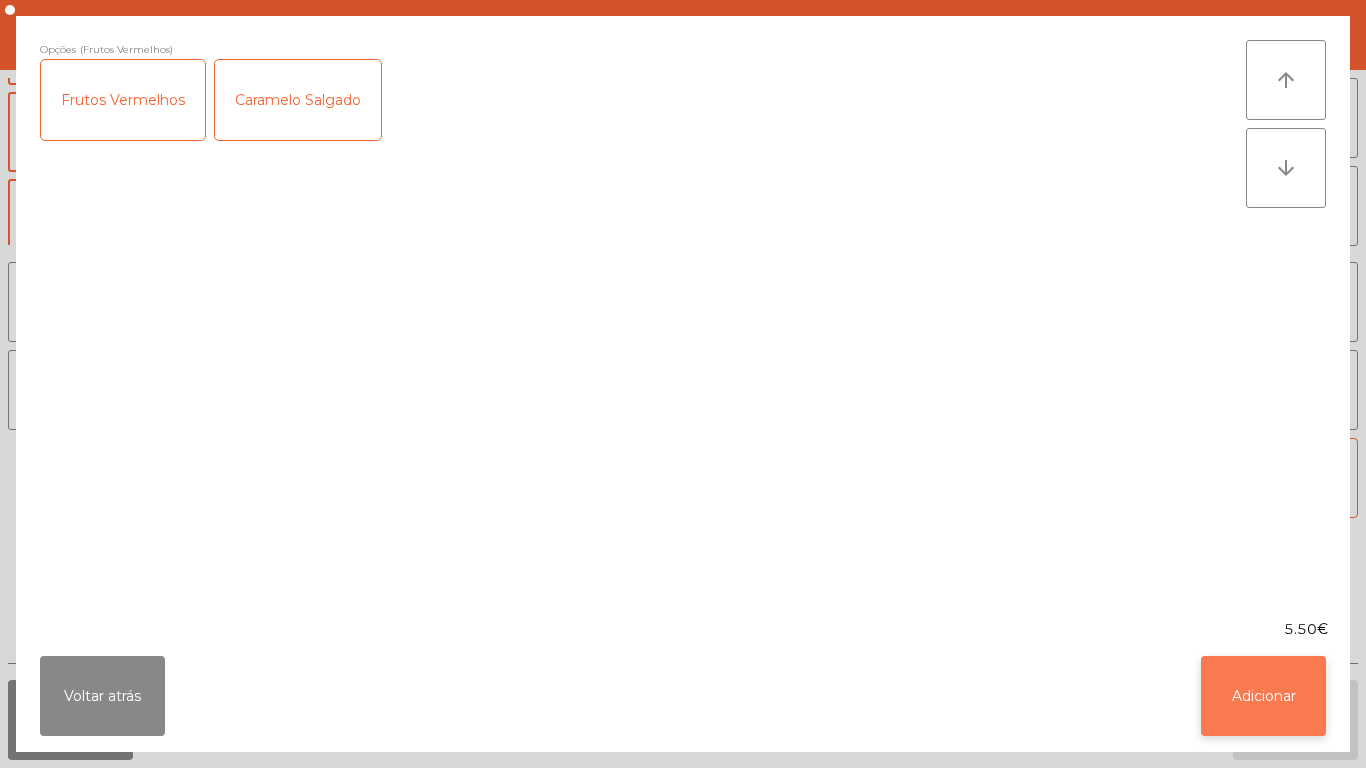 click on "Adicionar" 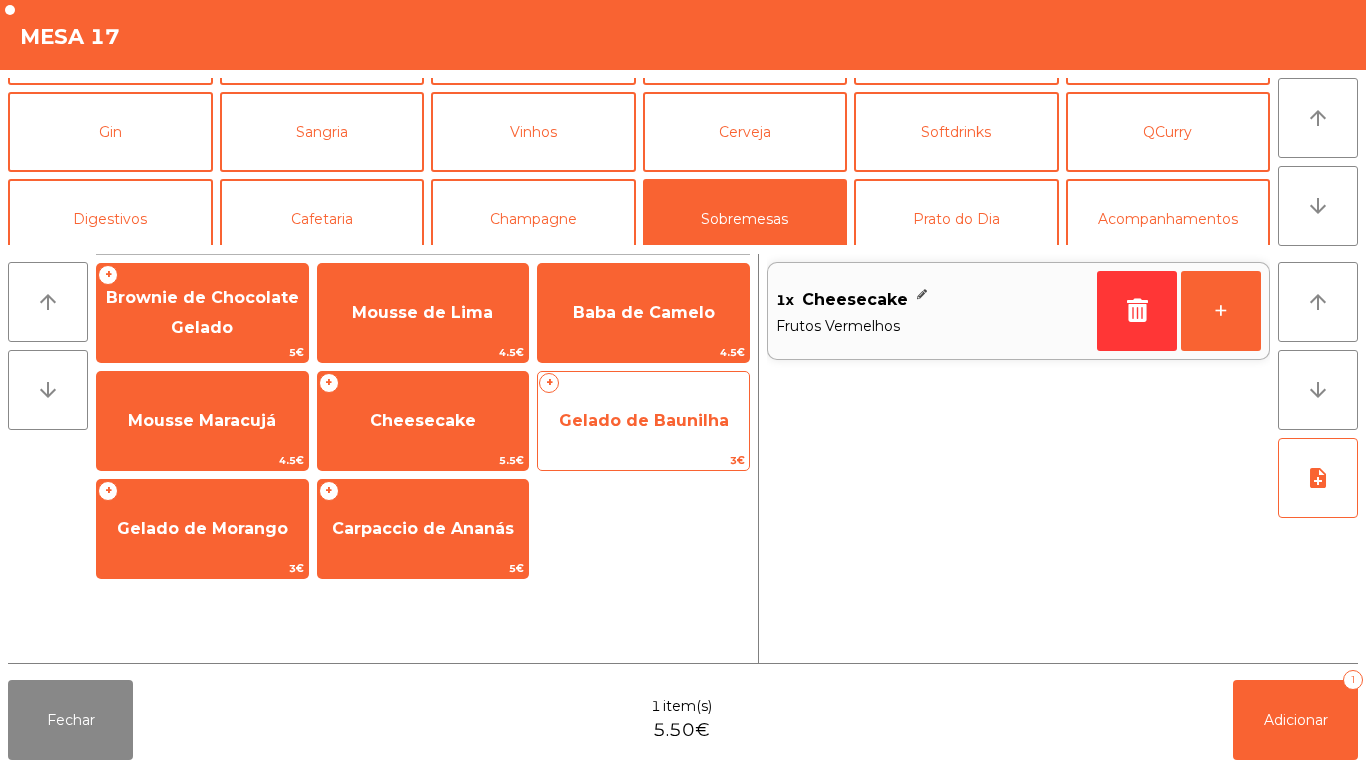 click on "Gelado de Baunilha" 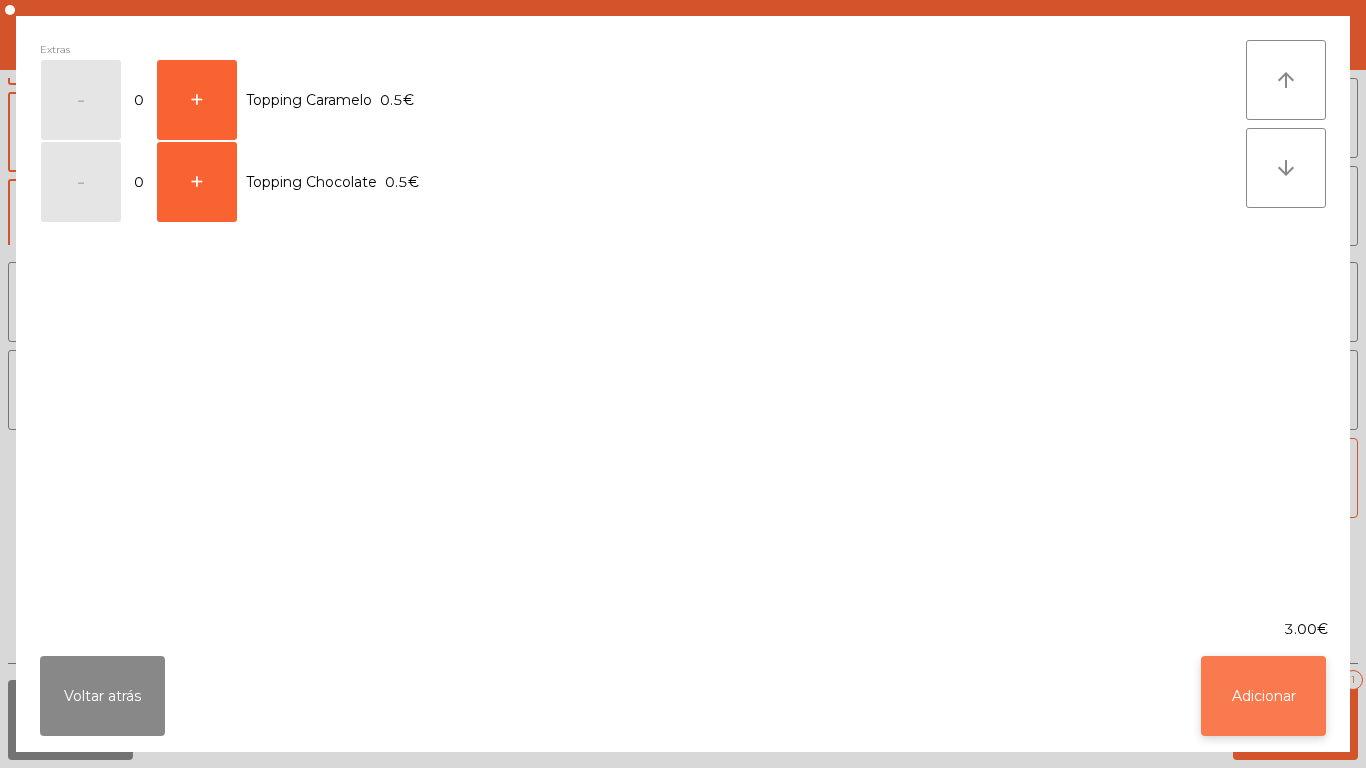 click on "Adicionar" 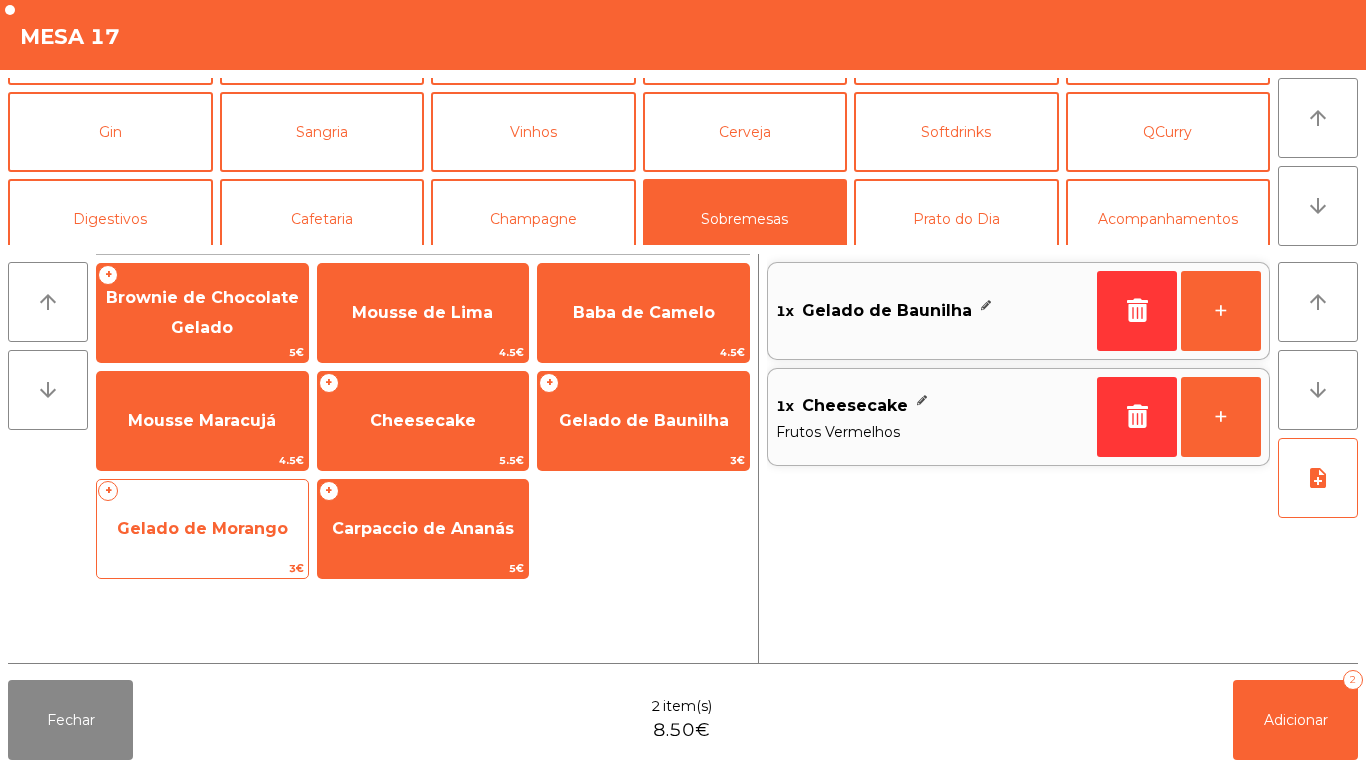 click on "Gelado de Morango" 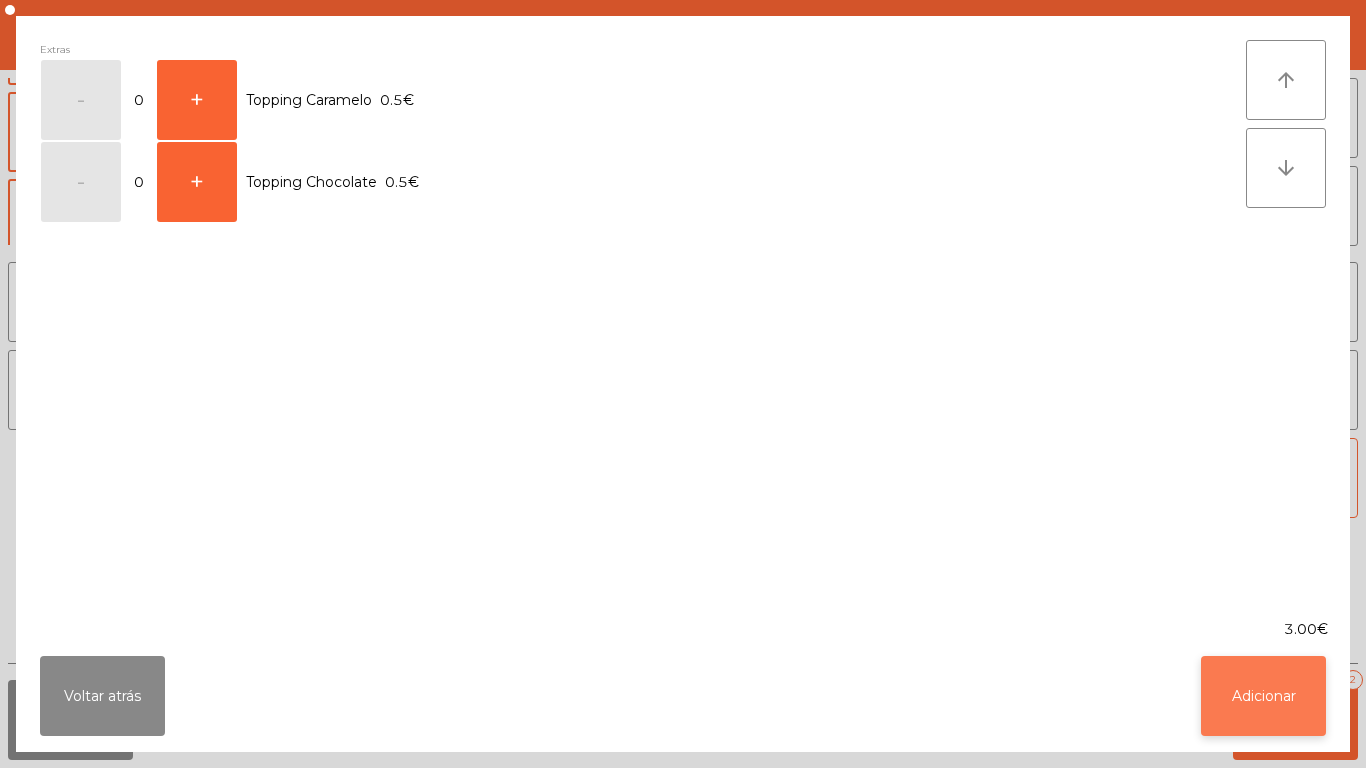 click on "Adicionar" 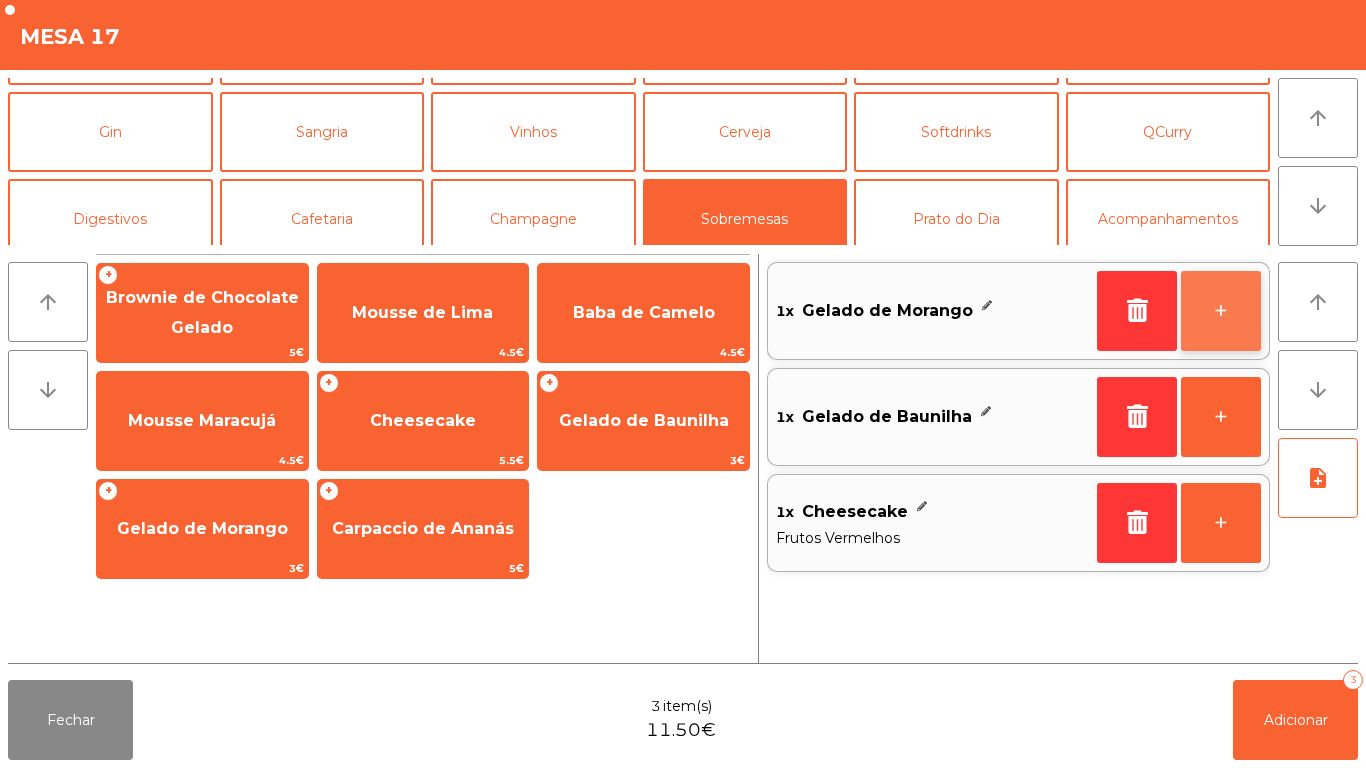 click on "+" 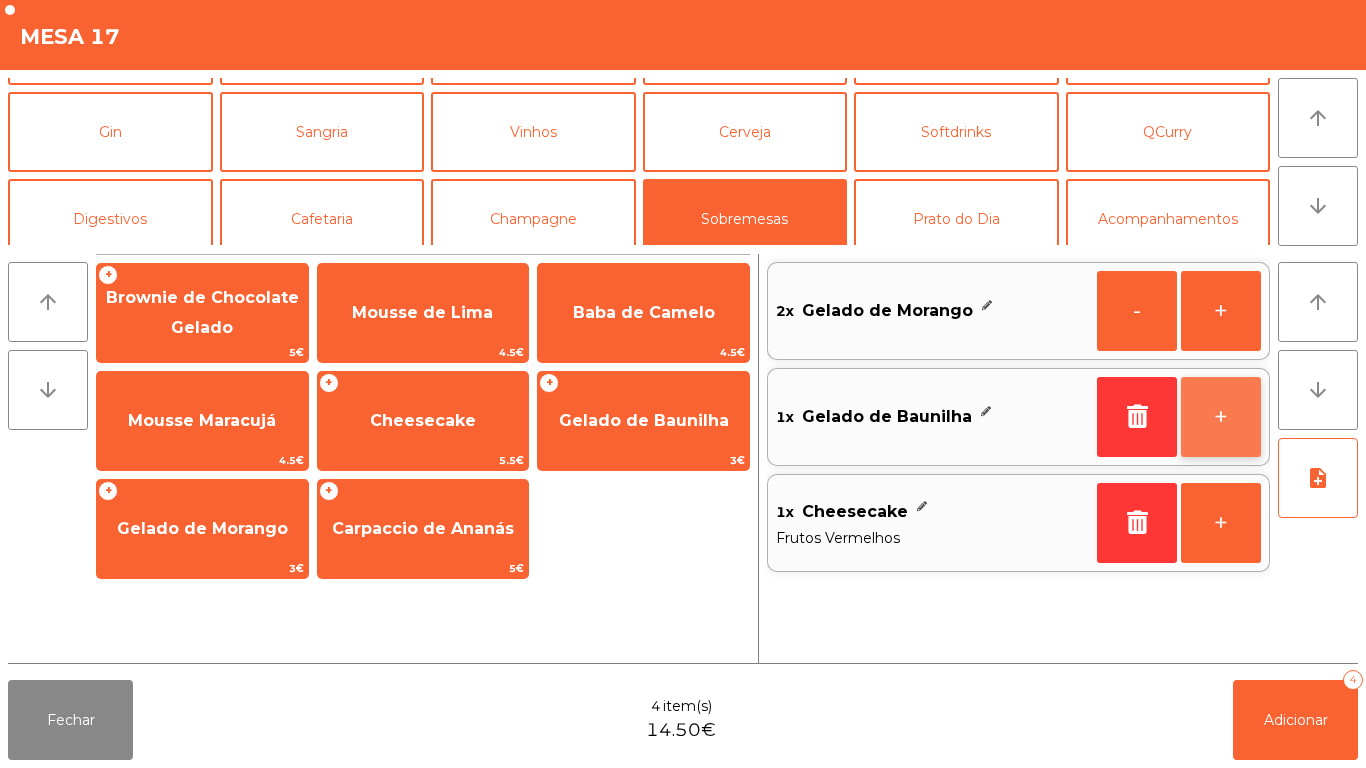 click on "+" 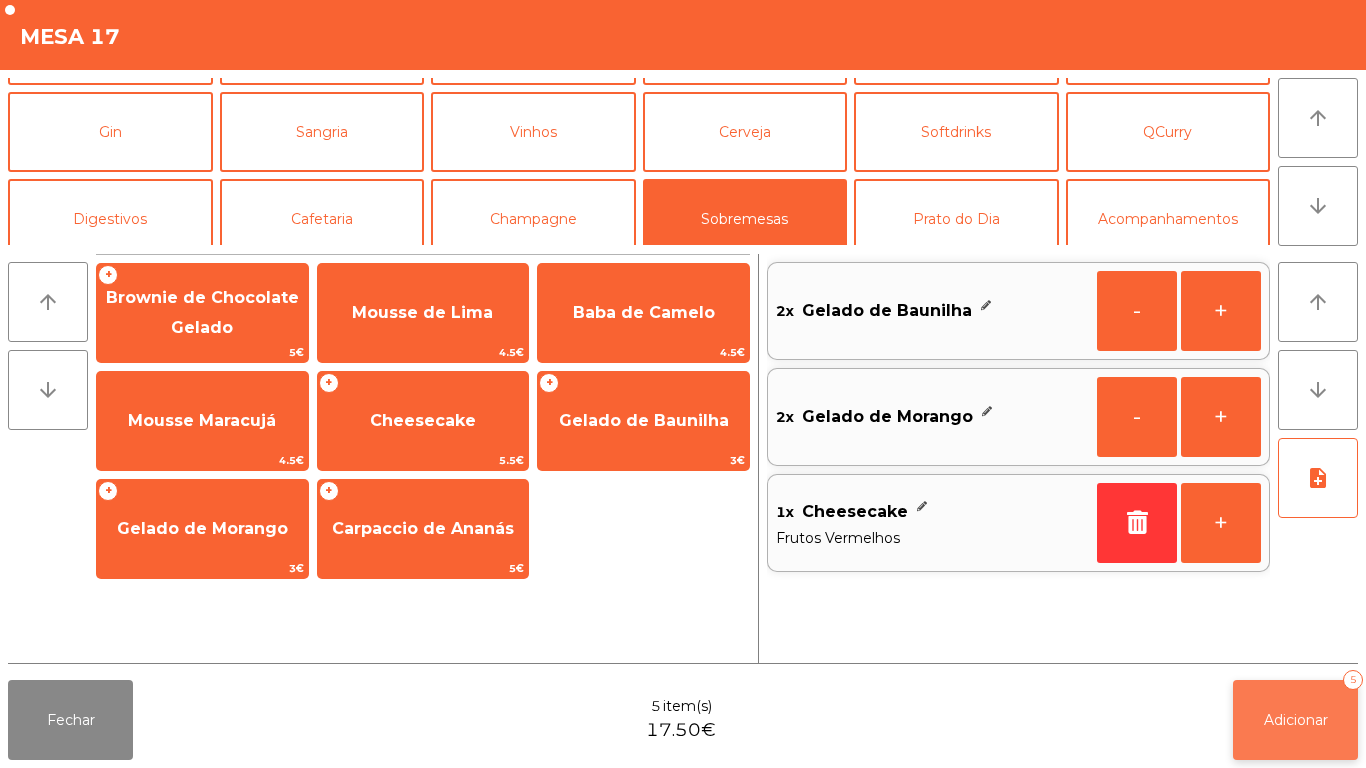 click on "Adicionar   5" 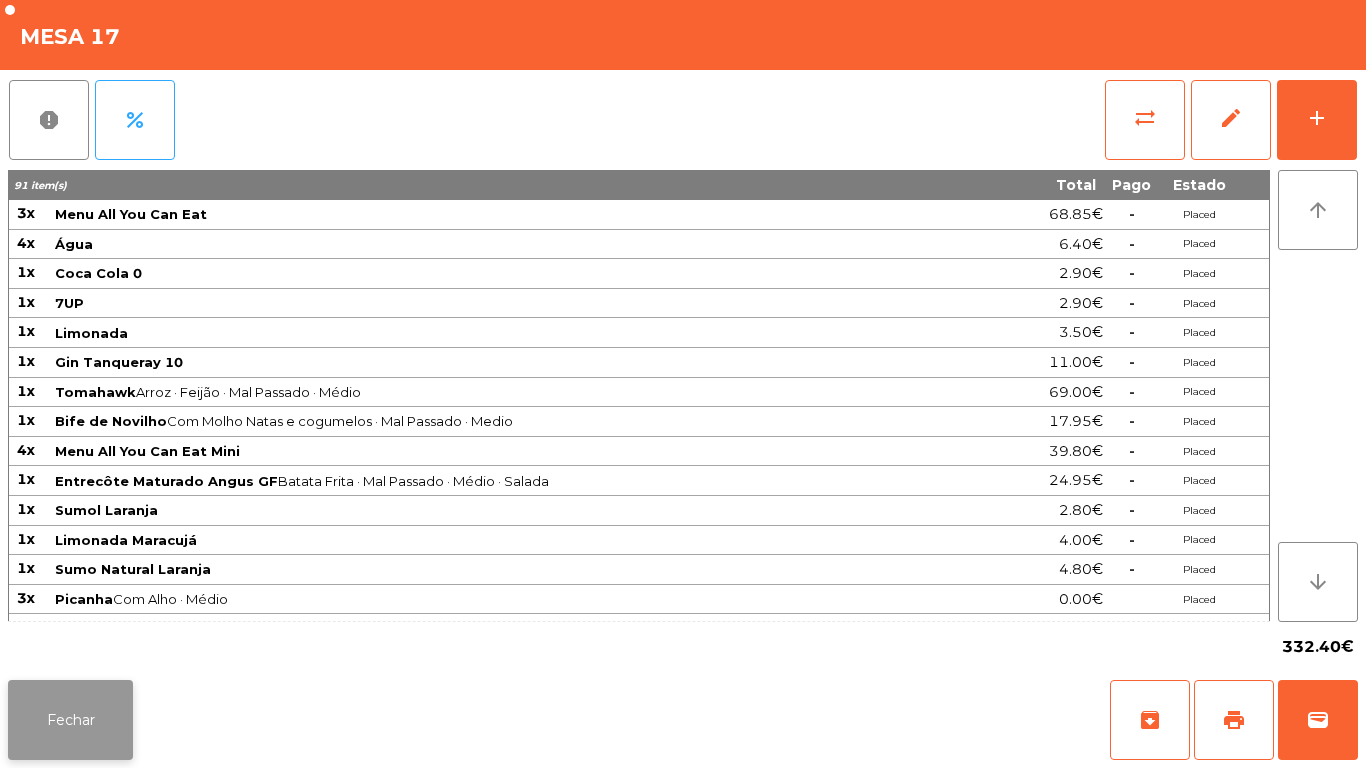 click on "Fechar" 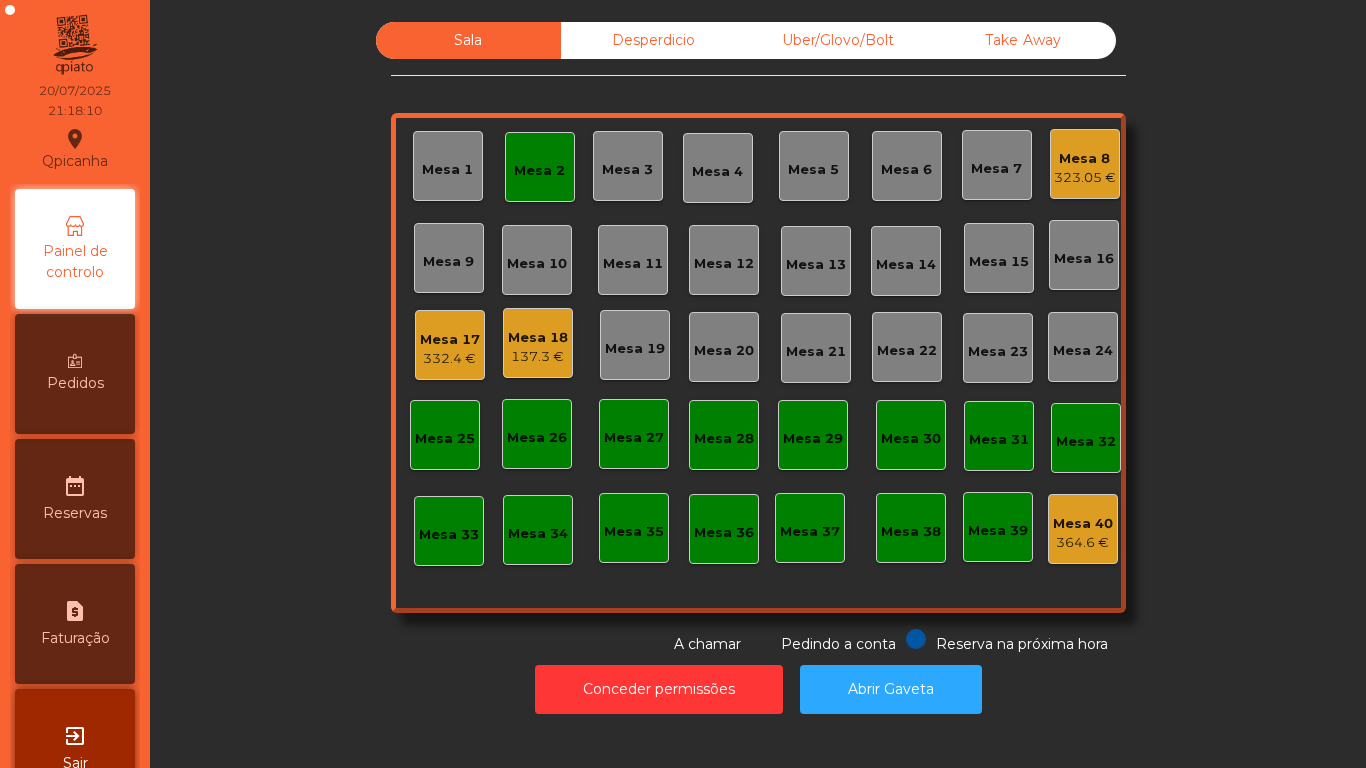click on "Mesa 18" 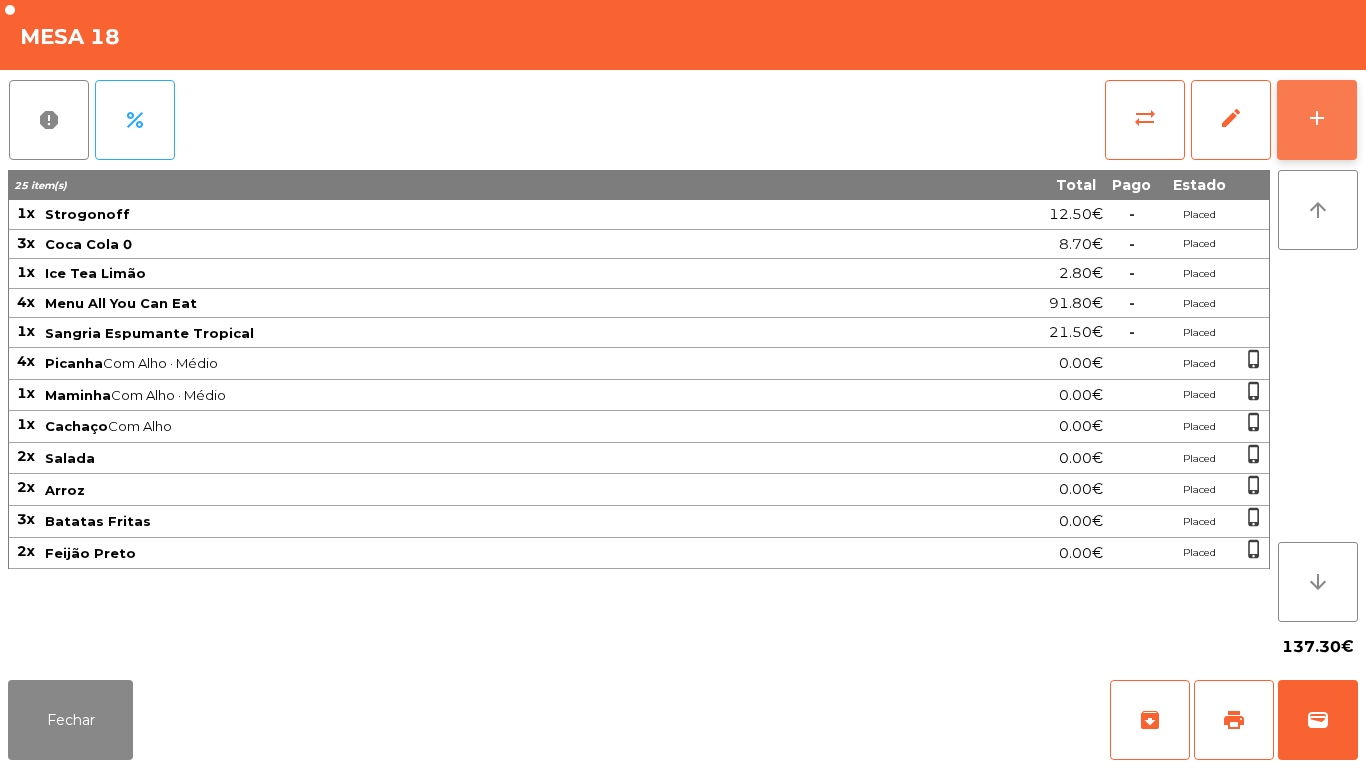 click on "add" 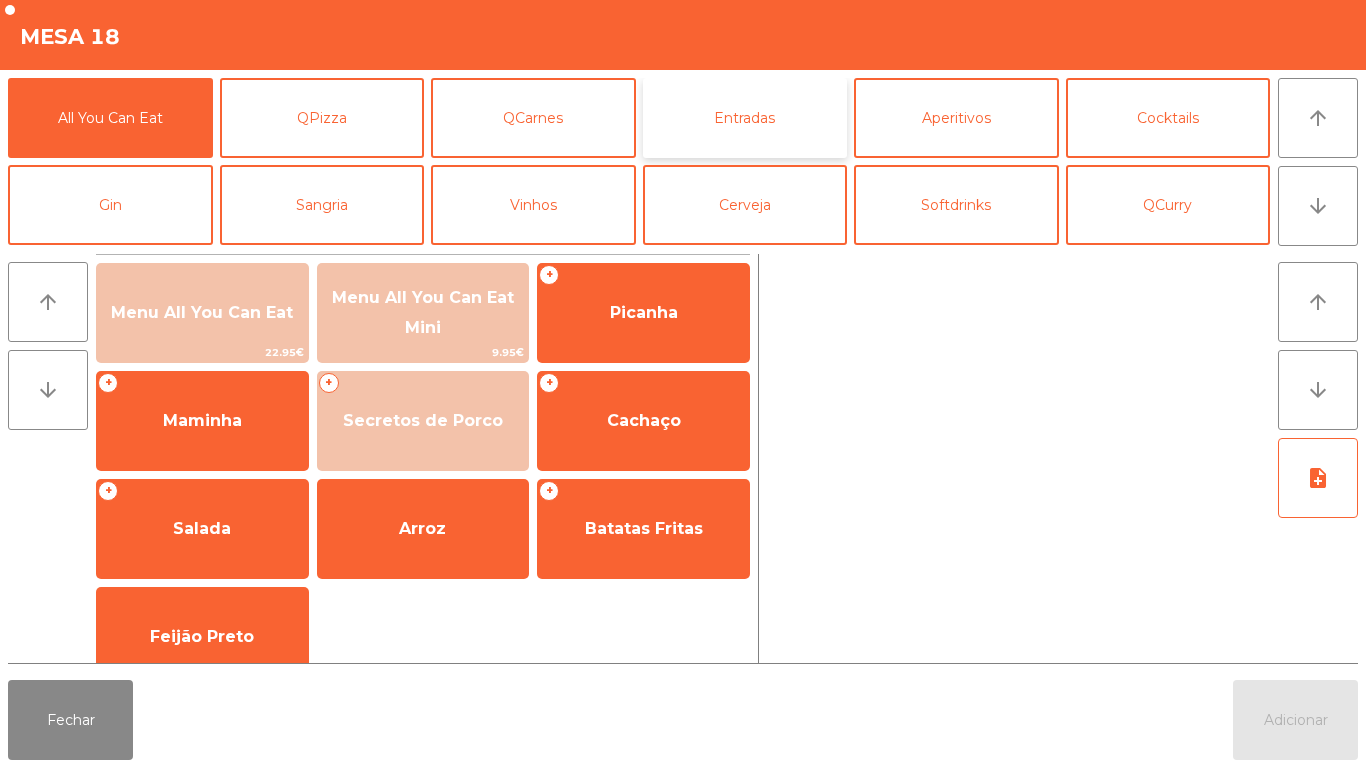 click on "Entradas" 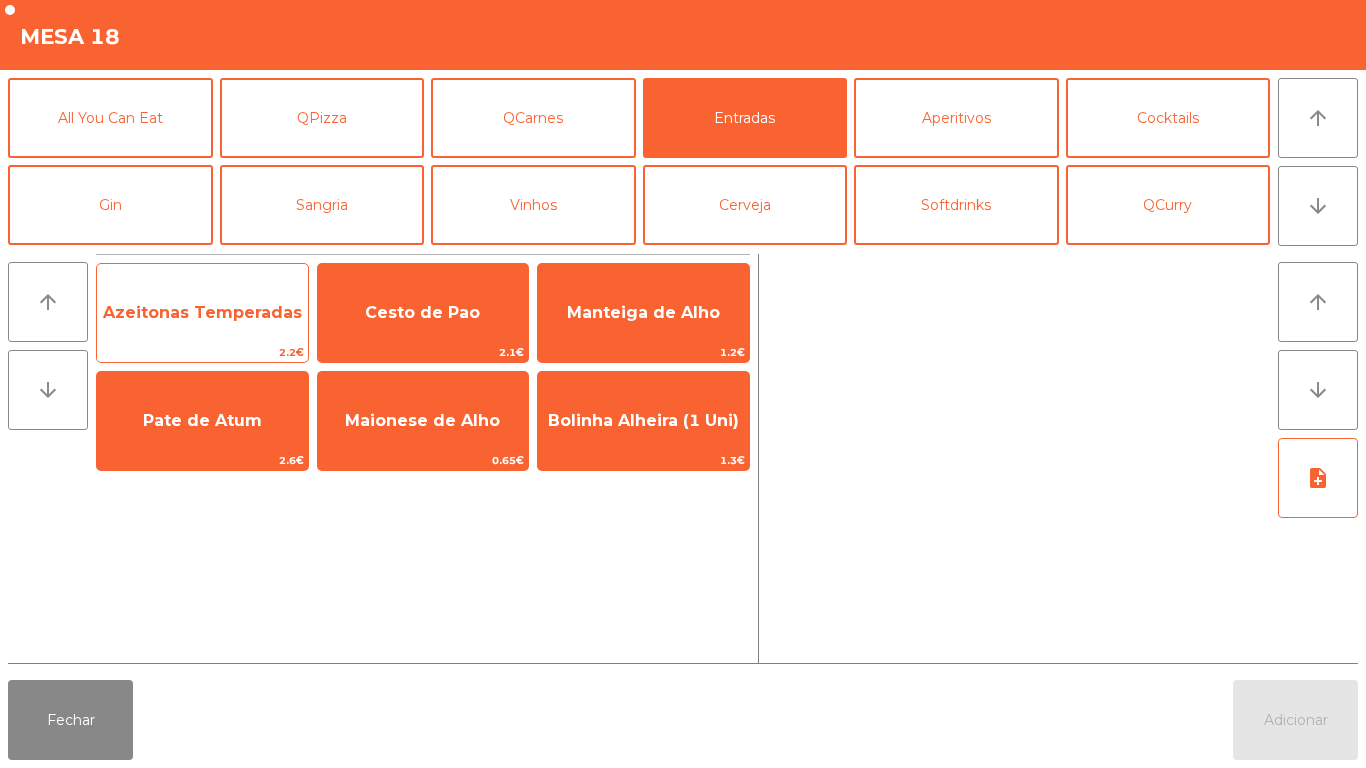 click on "Azeitonas Temperadas" 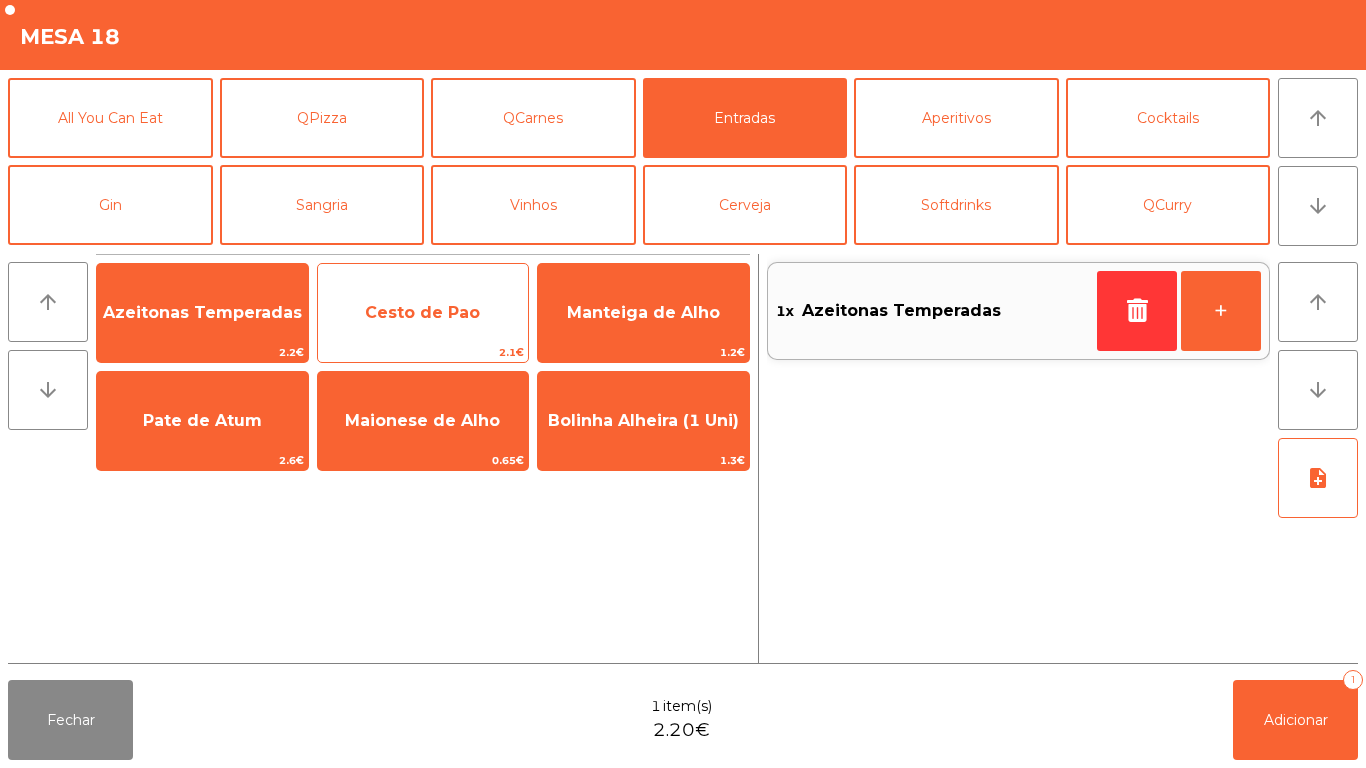click on "Cesto de Pao" 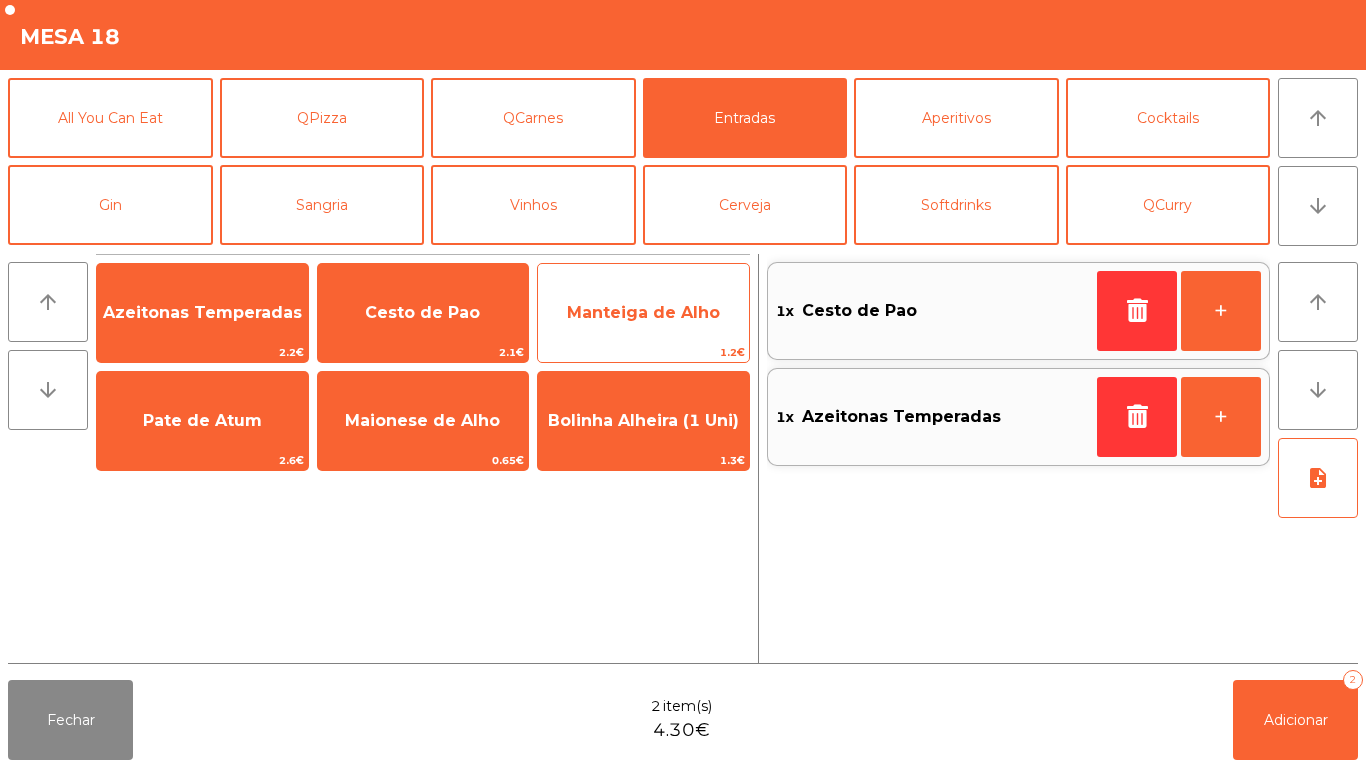 click on "Manteiga de Alho" 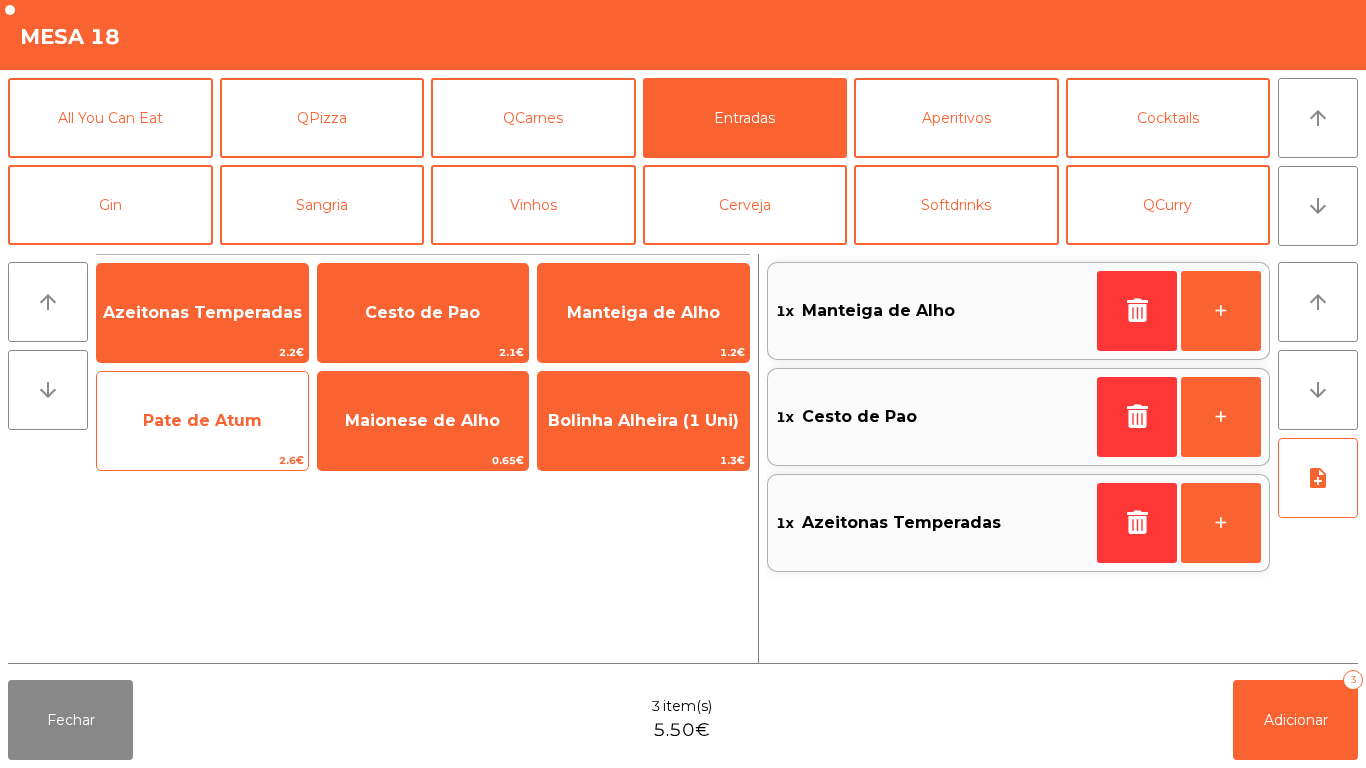 click on "Pate de Atum" 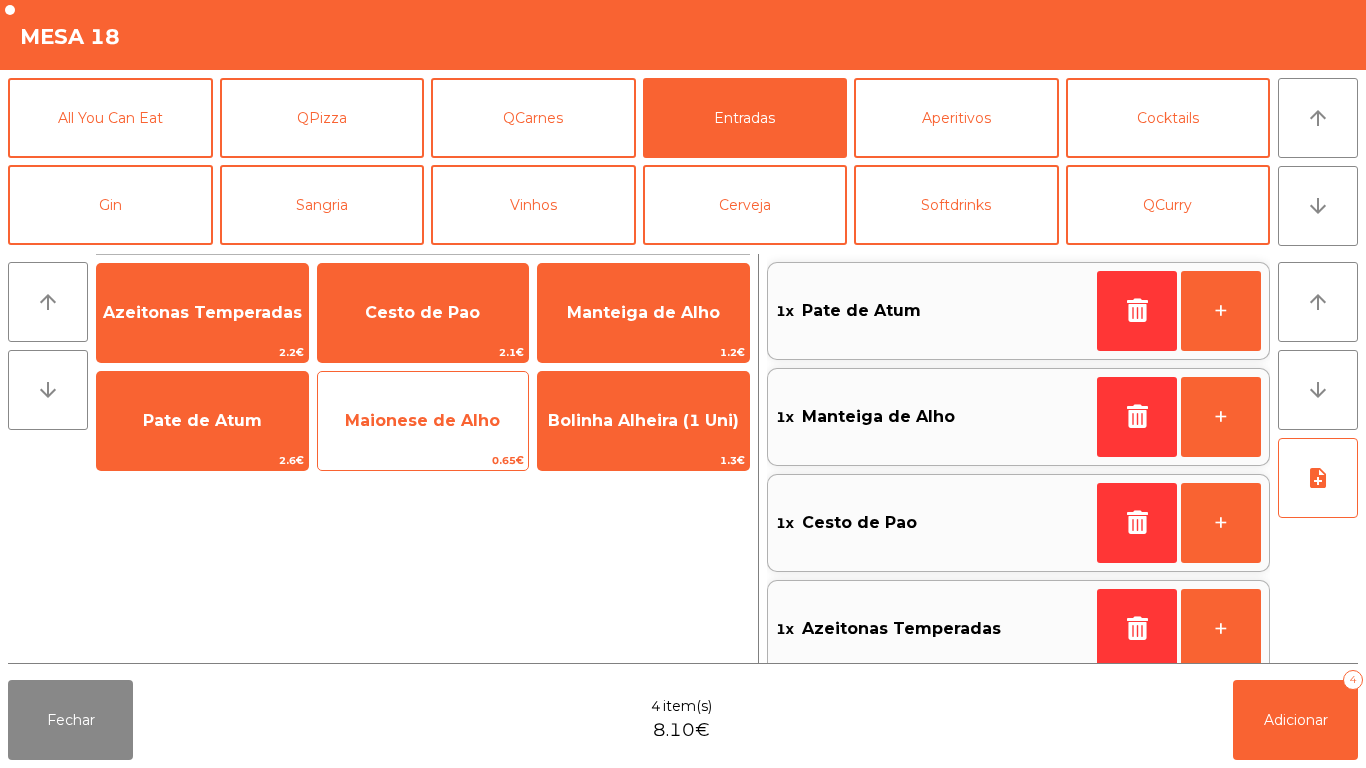 click on "Maionese de Alho" 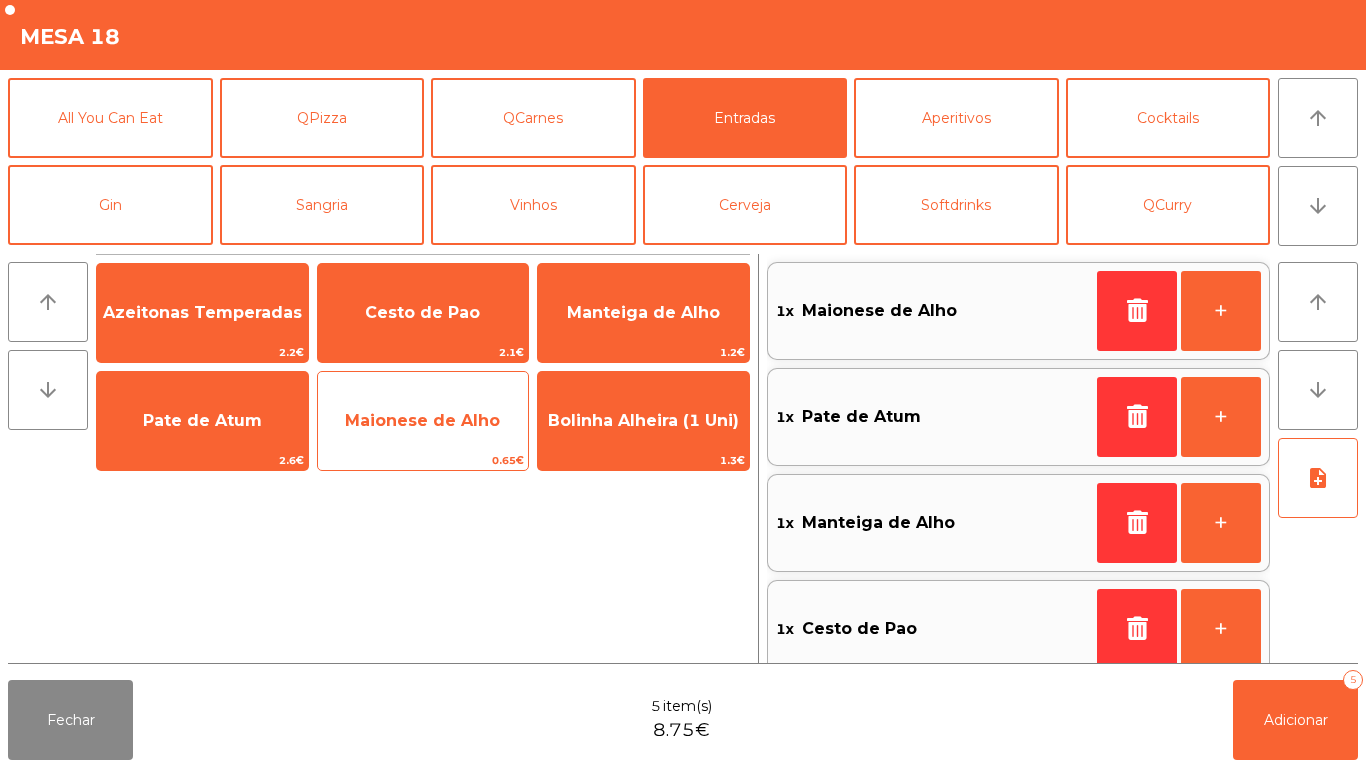 scroll, scrollTop: 8, scrollLeft: 0, axis: vertical 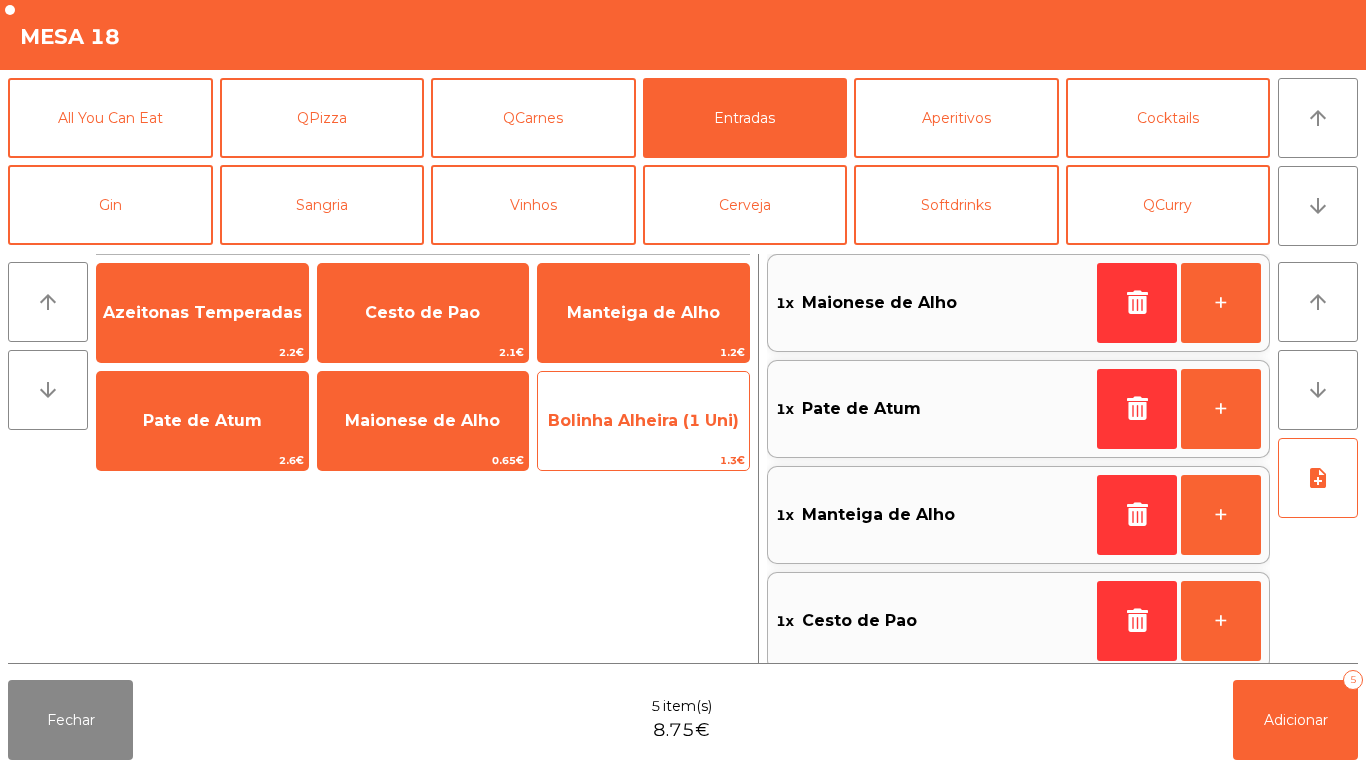 click on "Bolinha Alheira (1 Uni)" 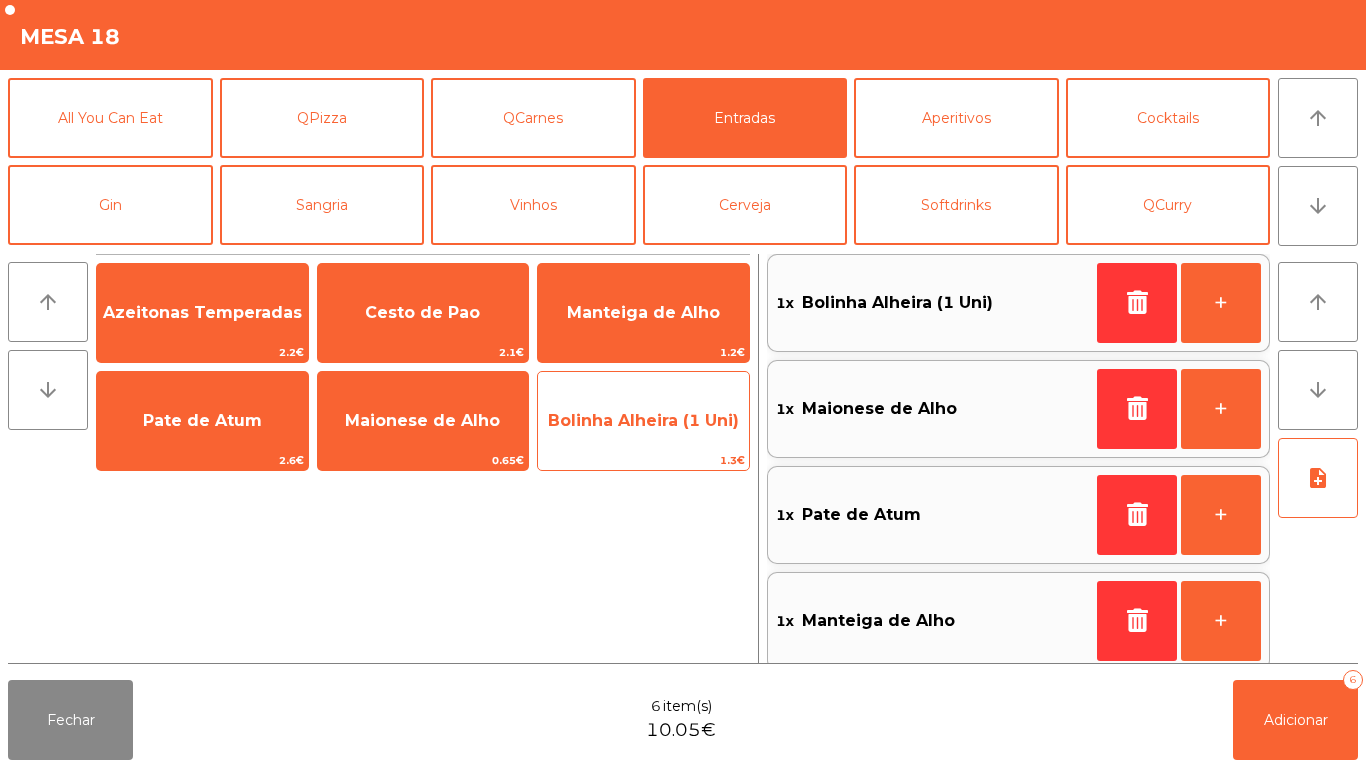 click on "Bolinha Alheira (1 Uni)" 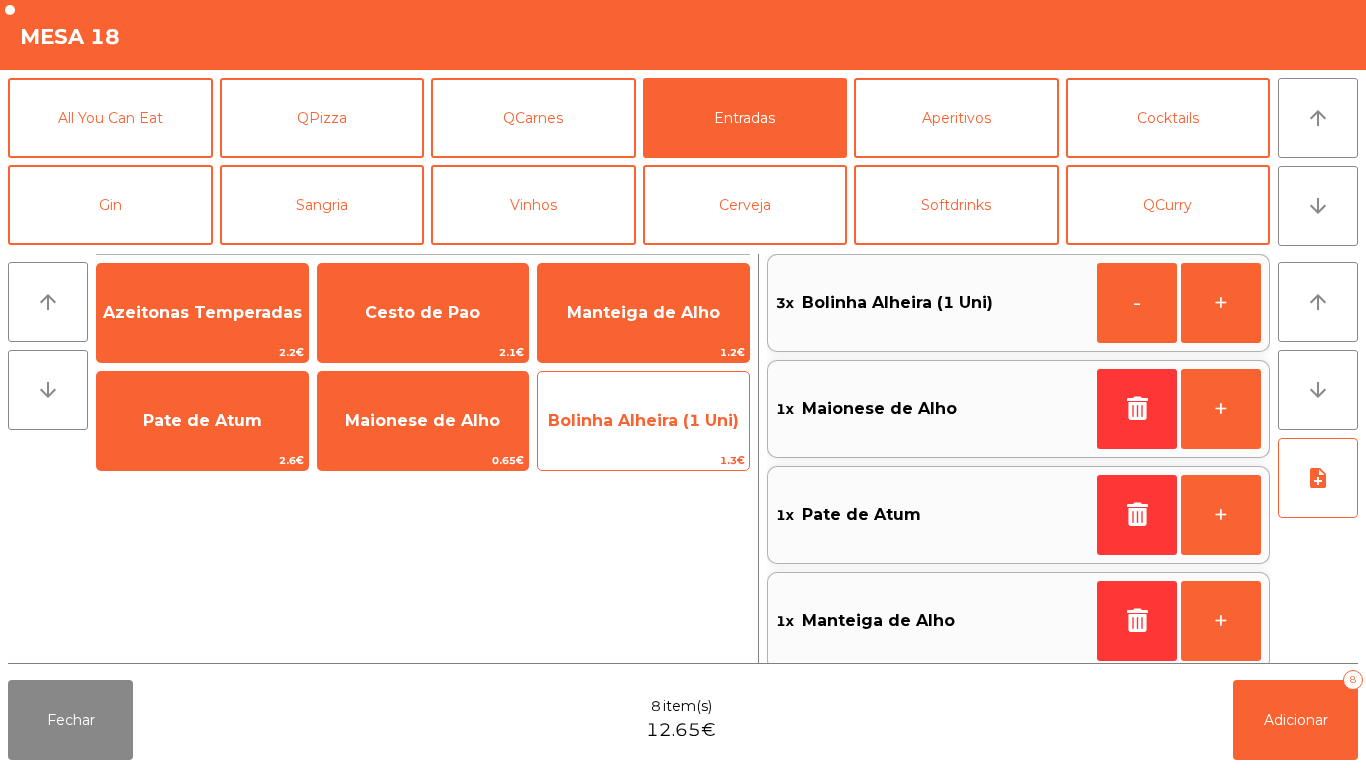 click on "1.3€" 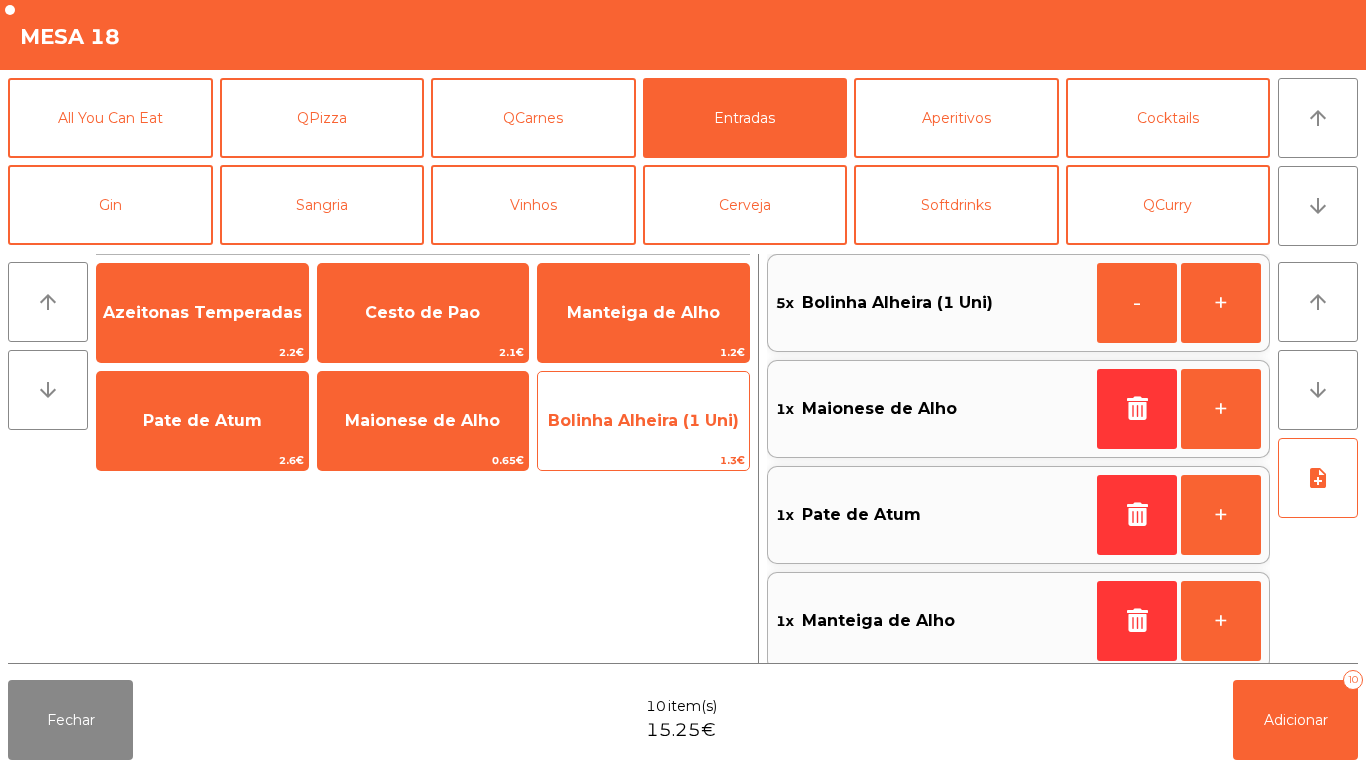 click on "Bolinha Alheira (1 Uni)   1.3€" 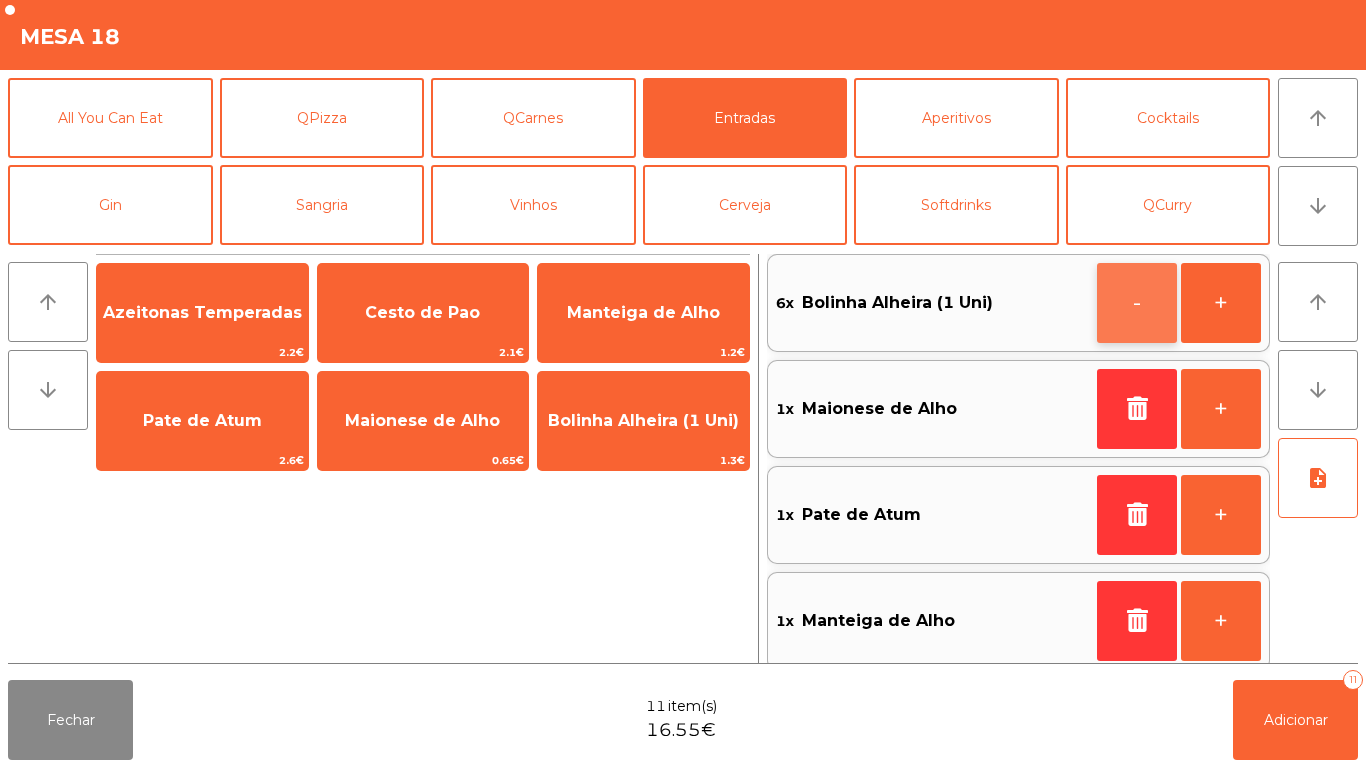click on "-" 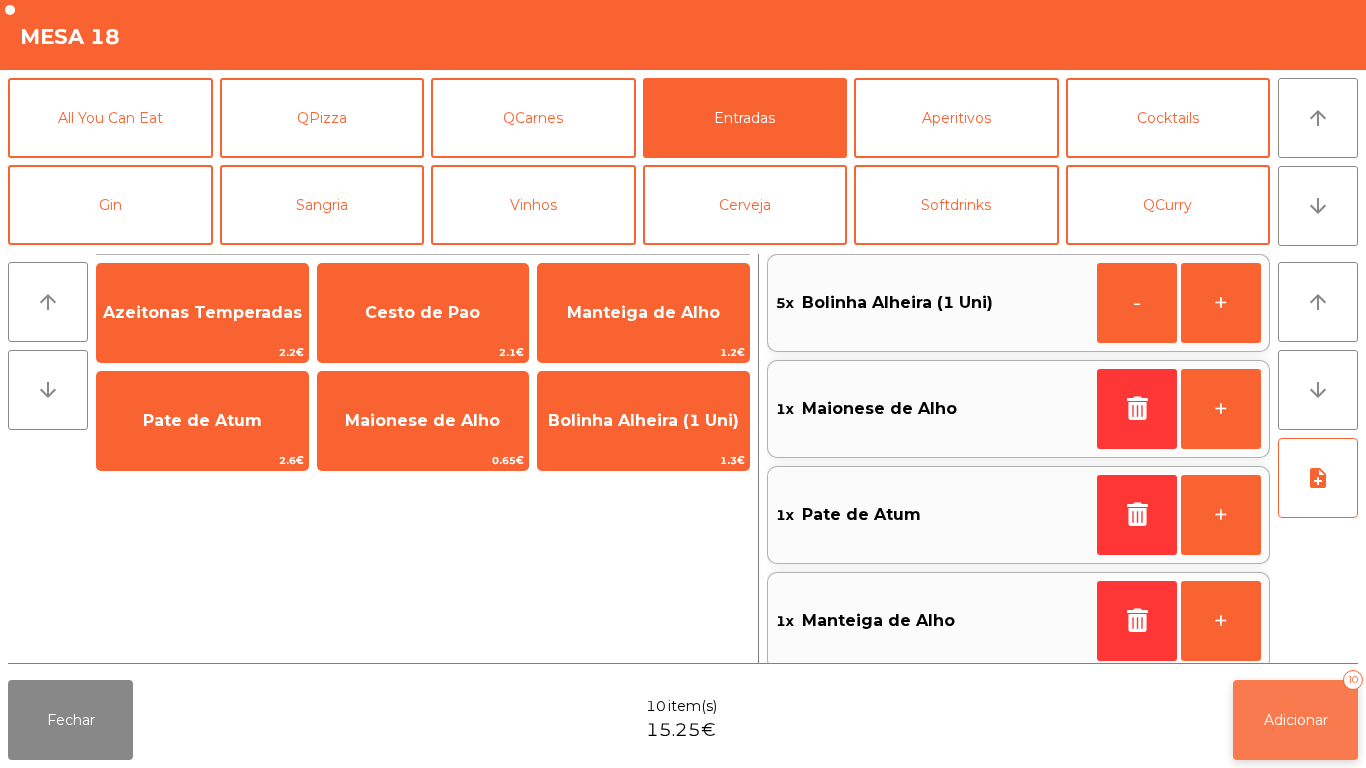 click on "Adicionar   10" 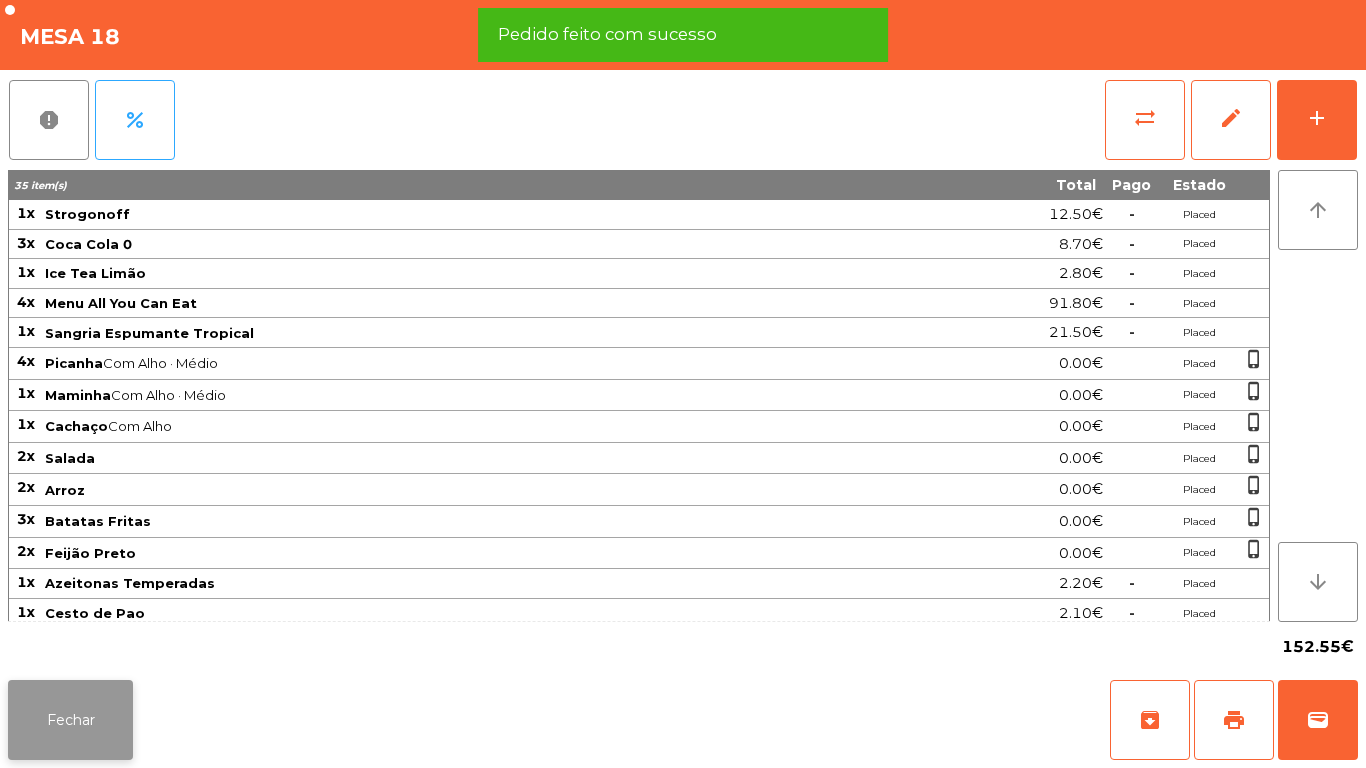 click on "Fechar" 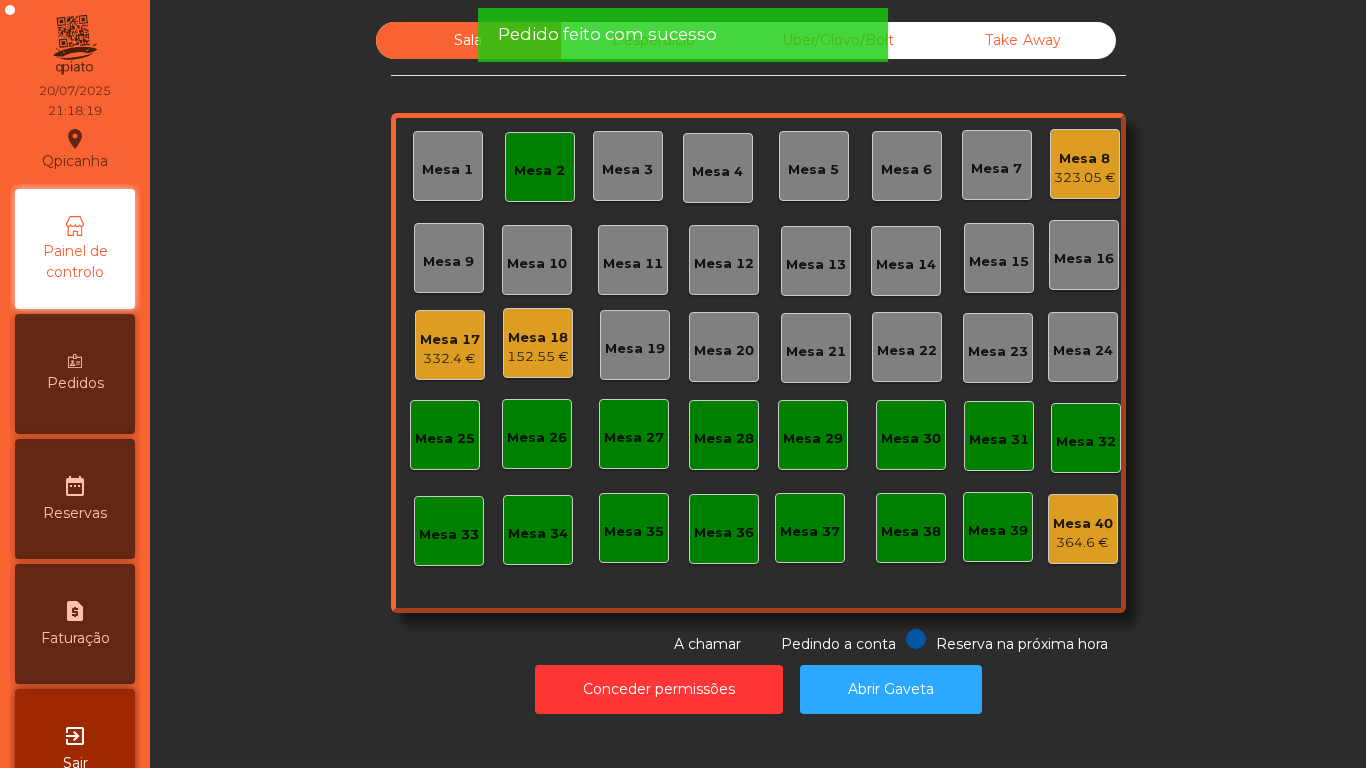 click on "Mesa 16" 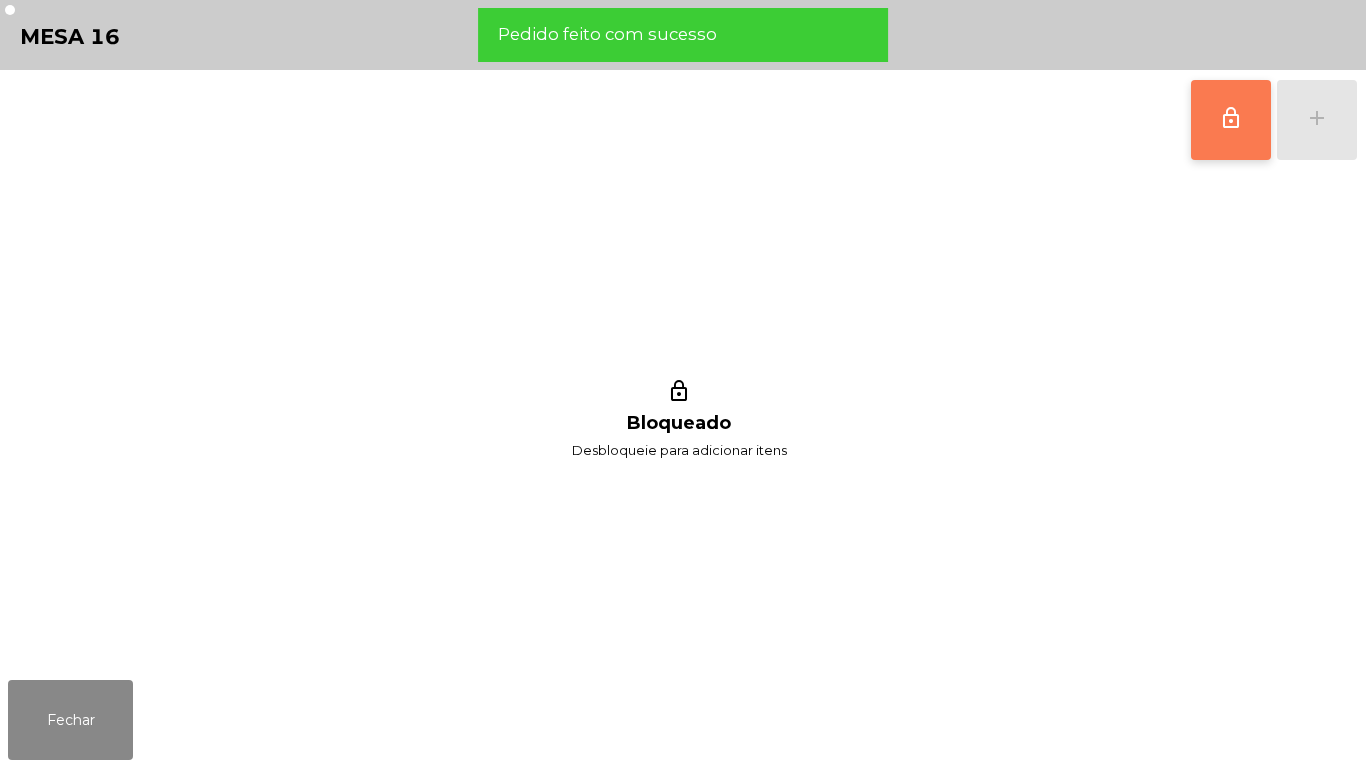 click on "lock_outline" 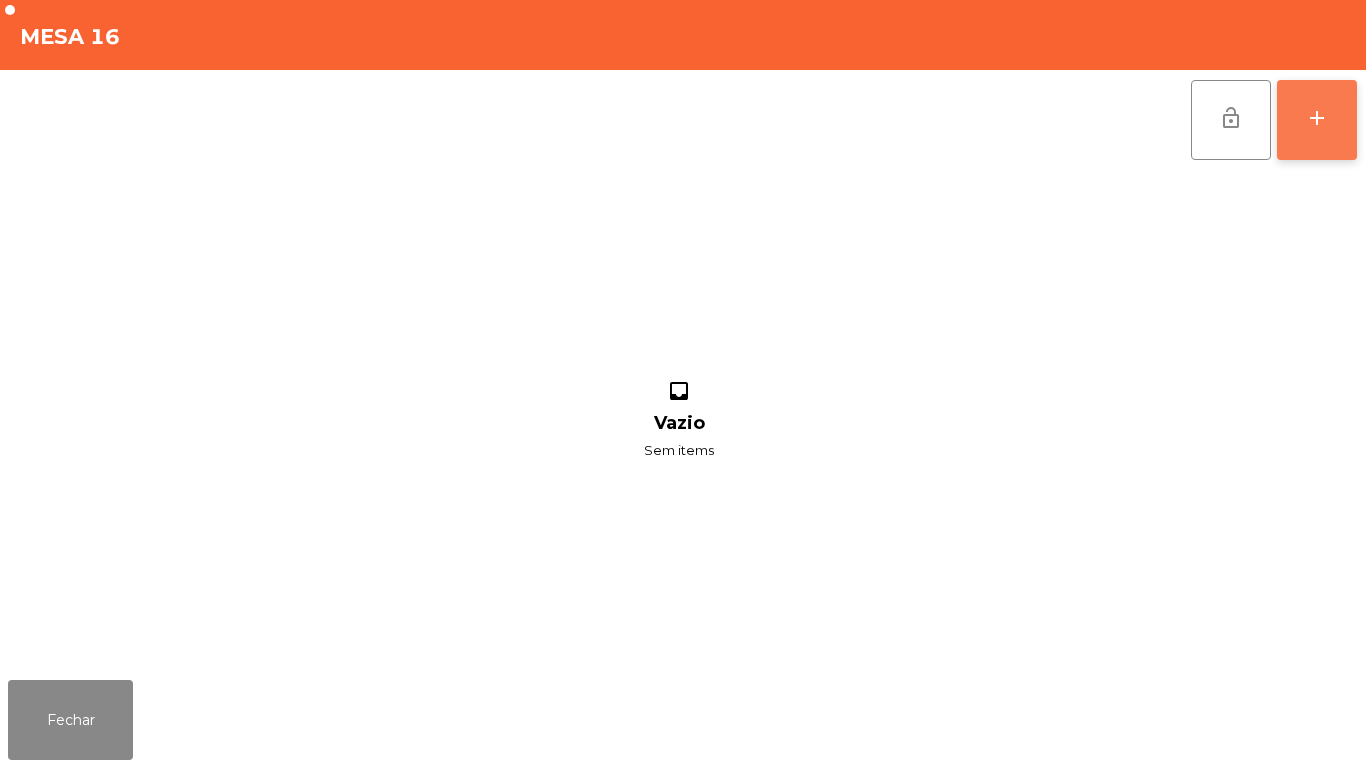 click on "add" 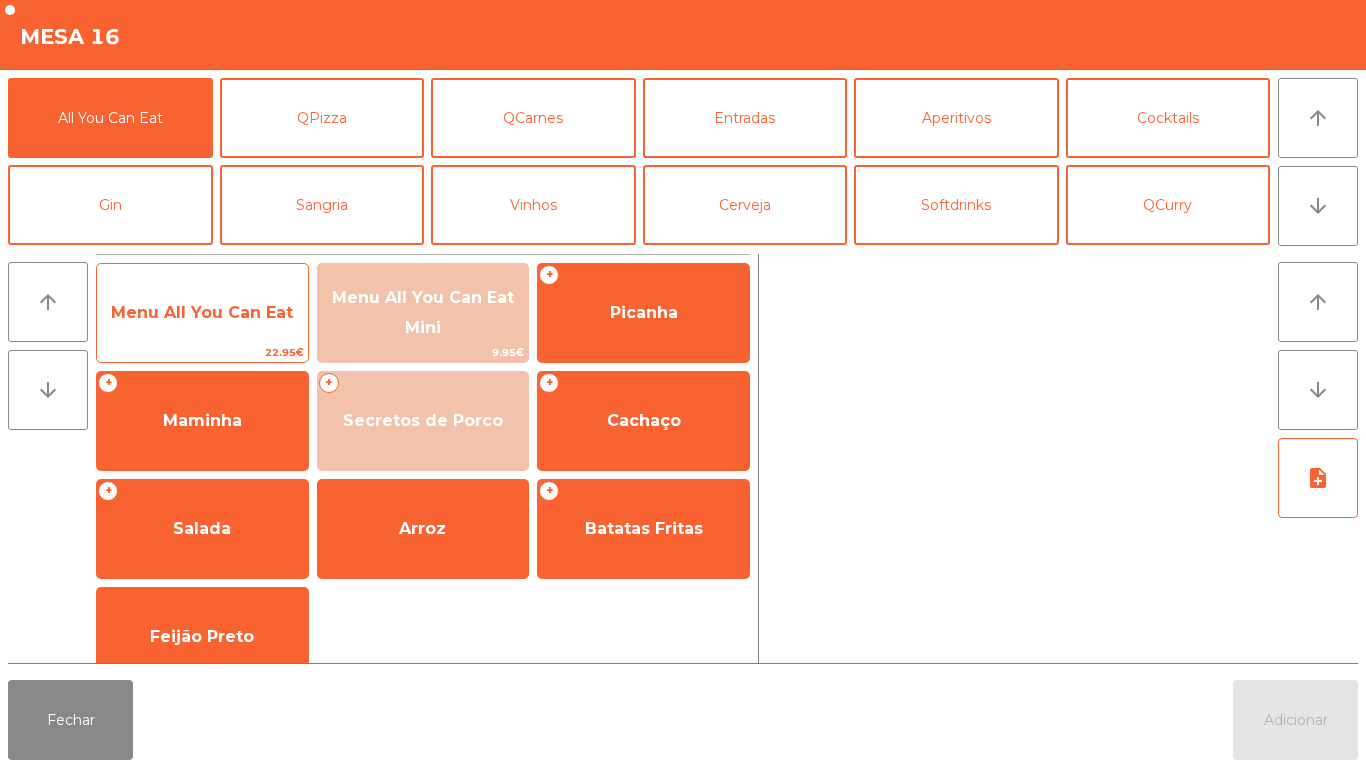click on "Menu All You Can Eat" 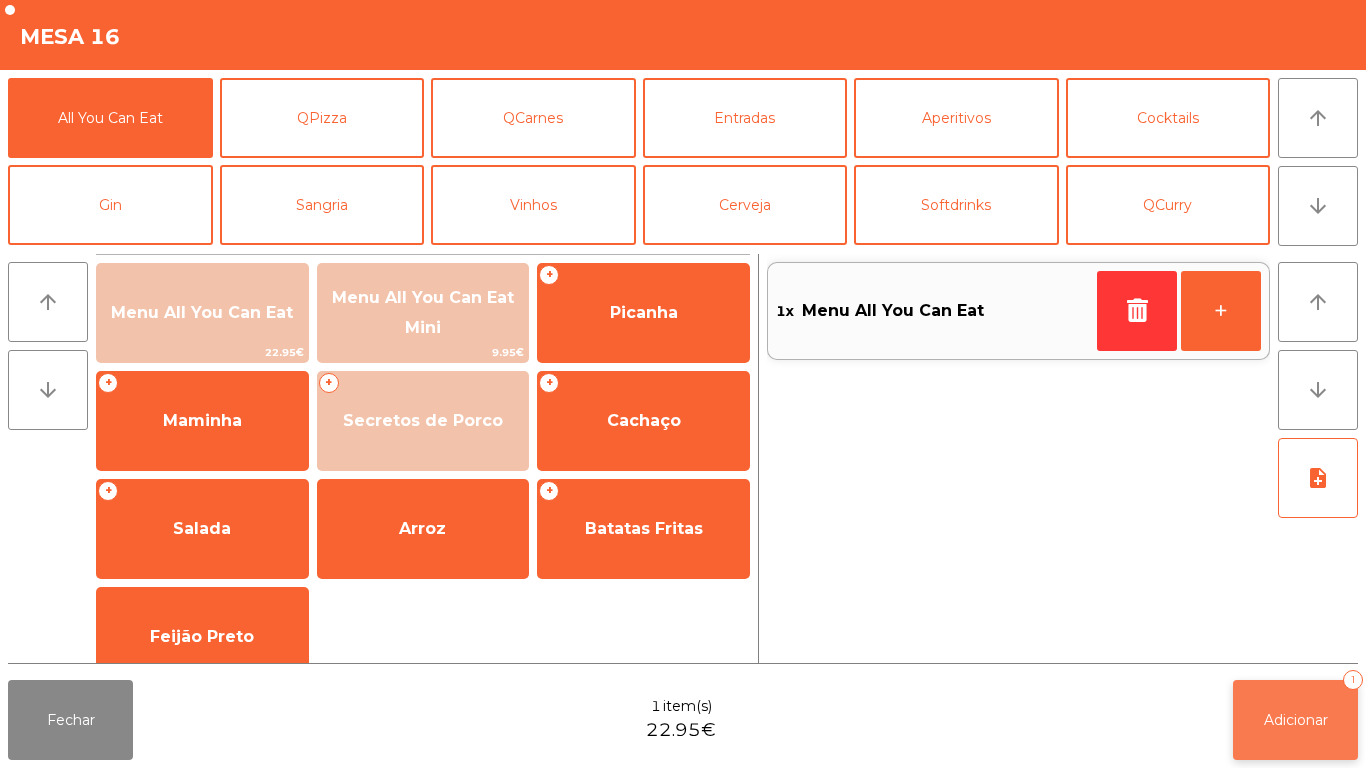 click on "Adicionar   1" 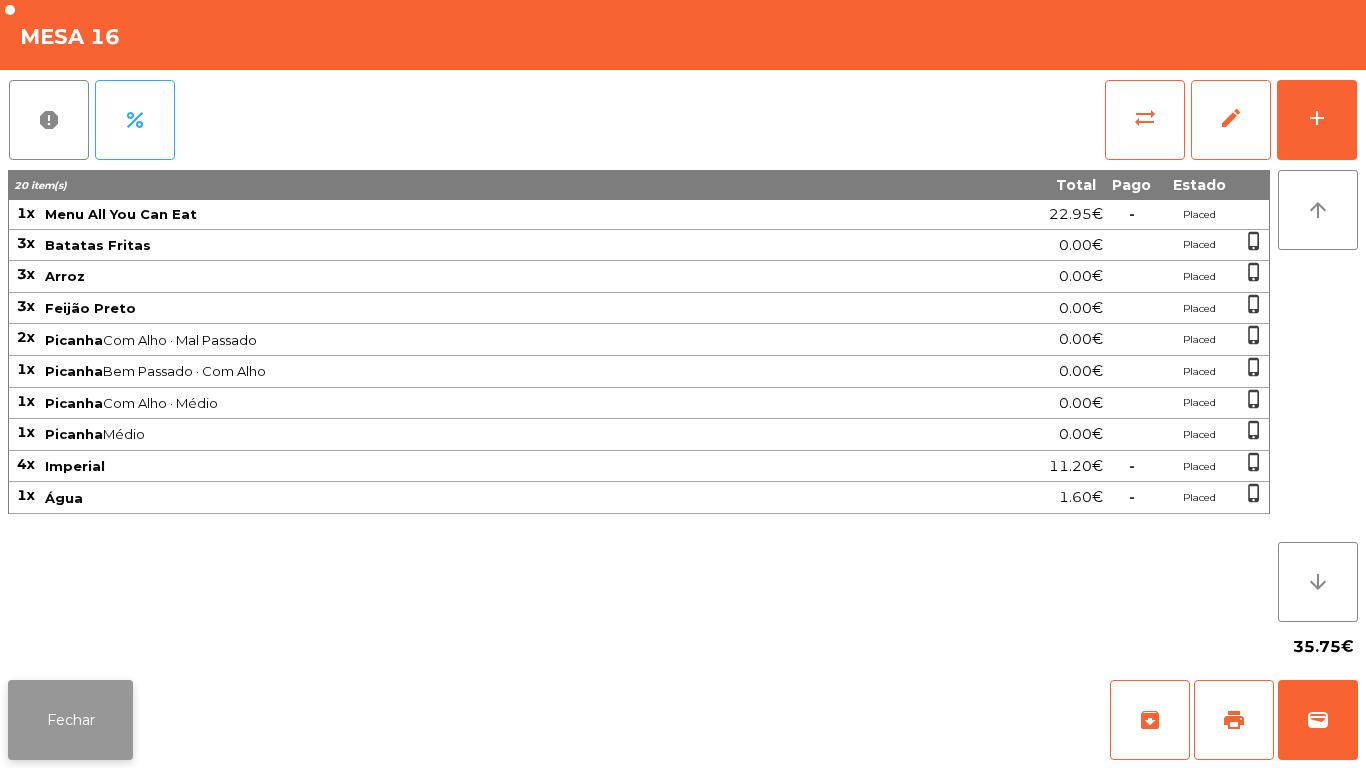 click on "Fechar" 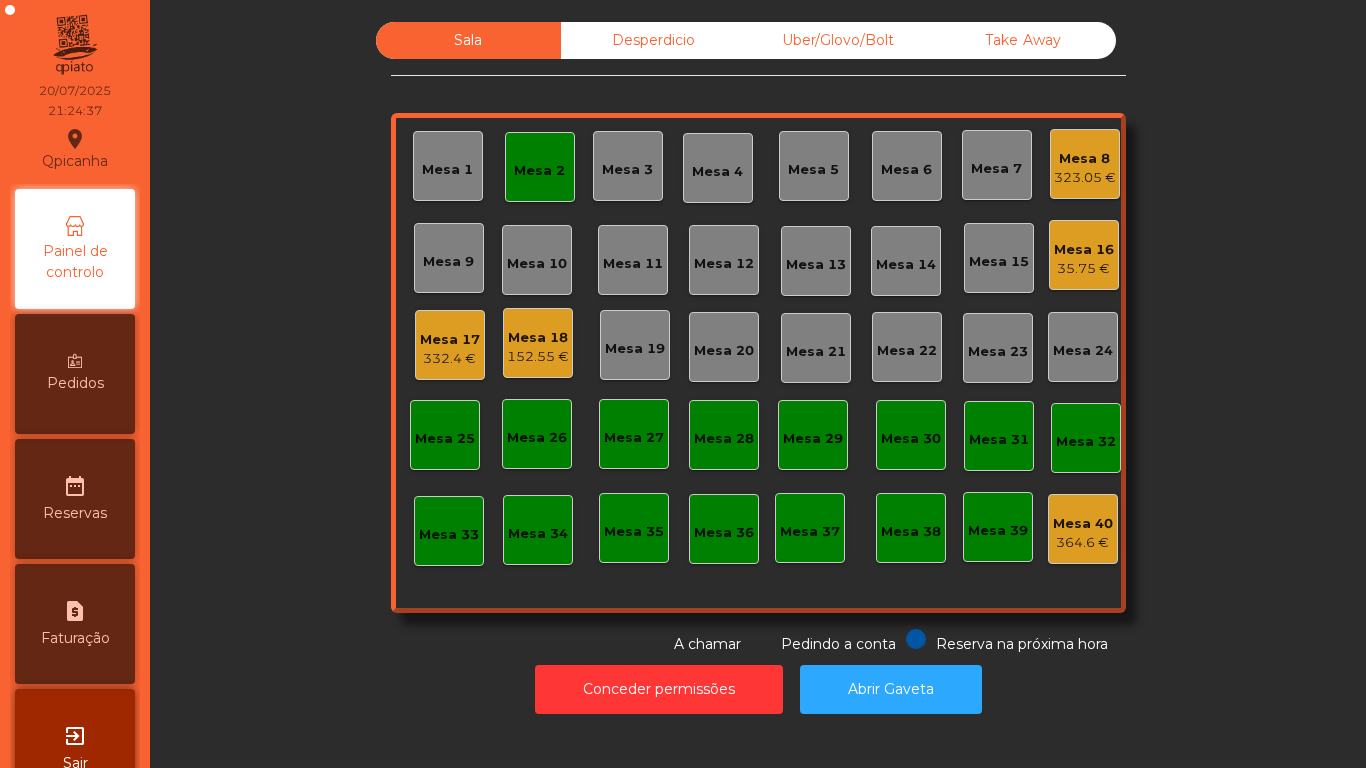click on "332.4 €" 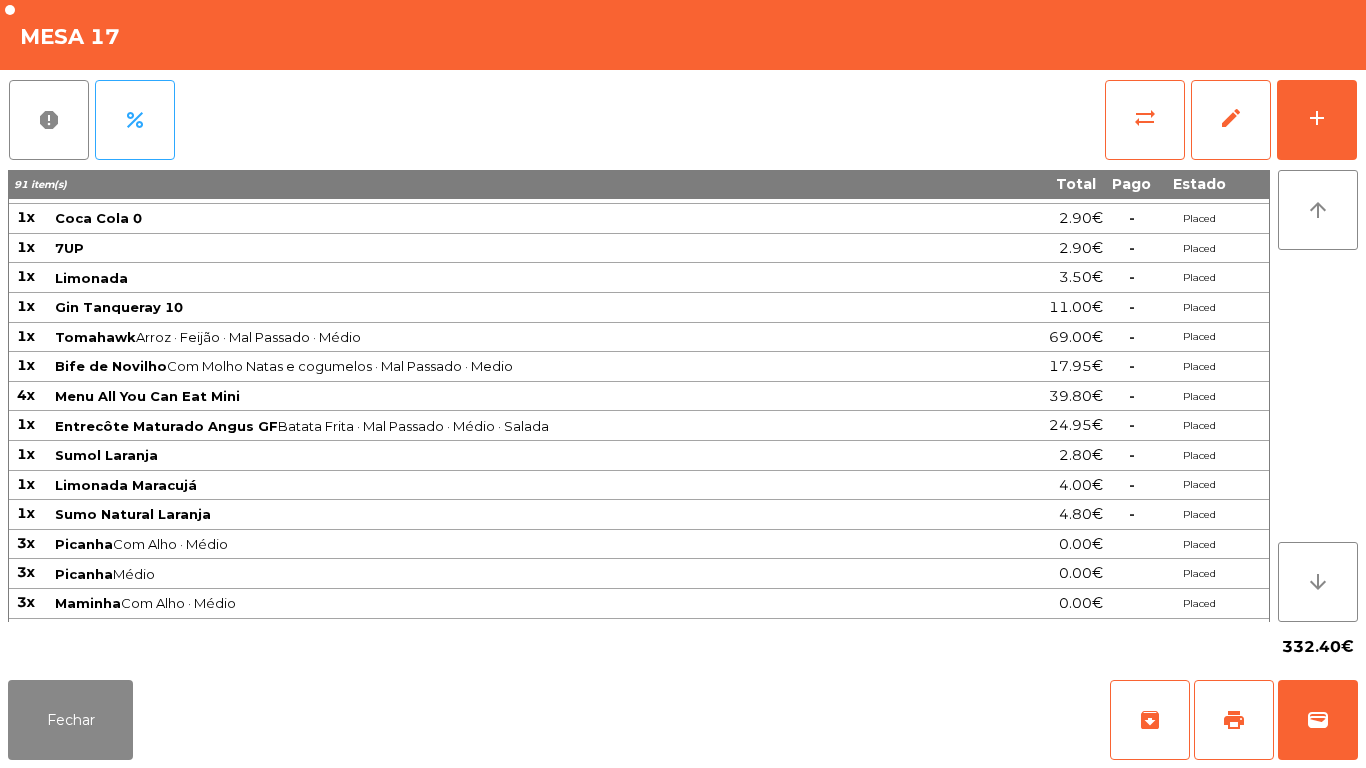 scroll, scrollTop: 0, scrollLeft: 0, axis: both 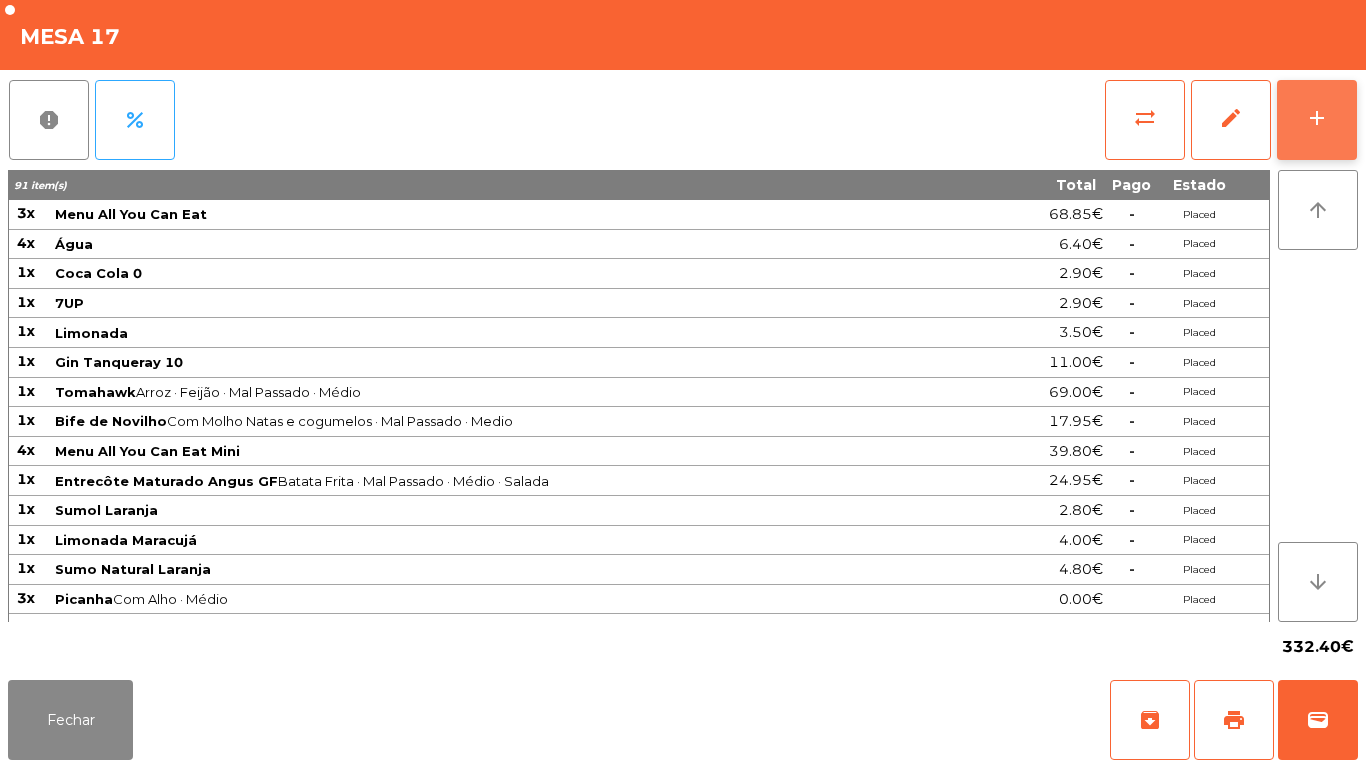 click on "add" 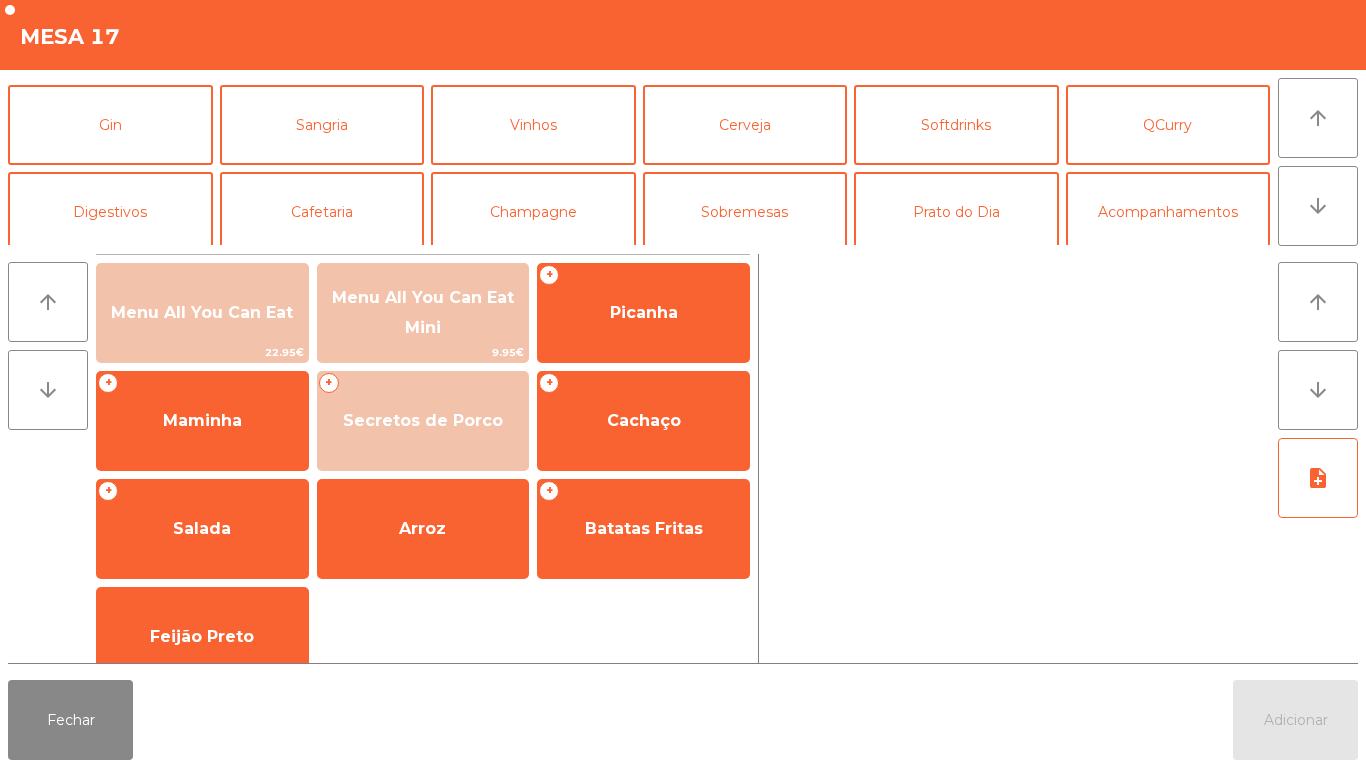scroll, scrollTop: 103, scrollLeft: 0, axis: vertical 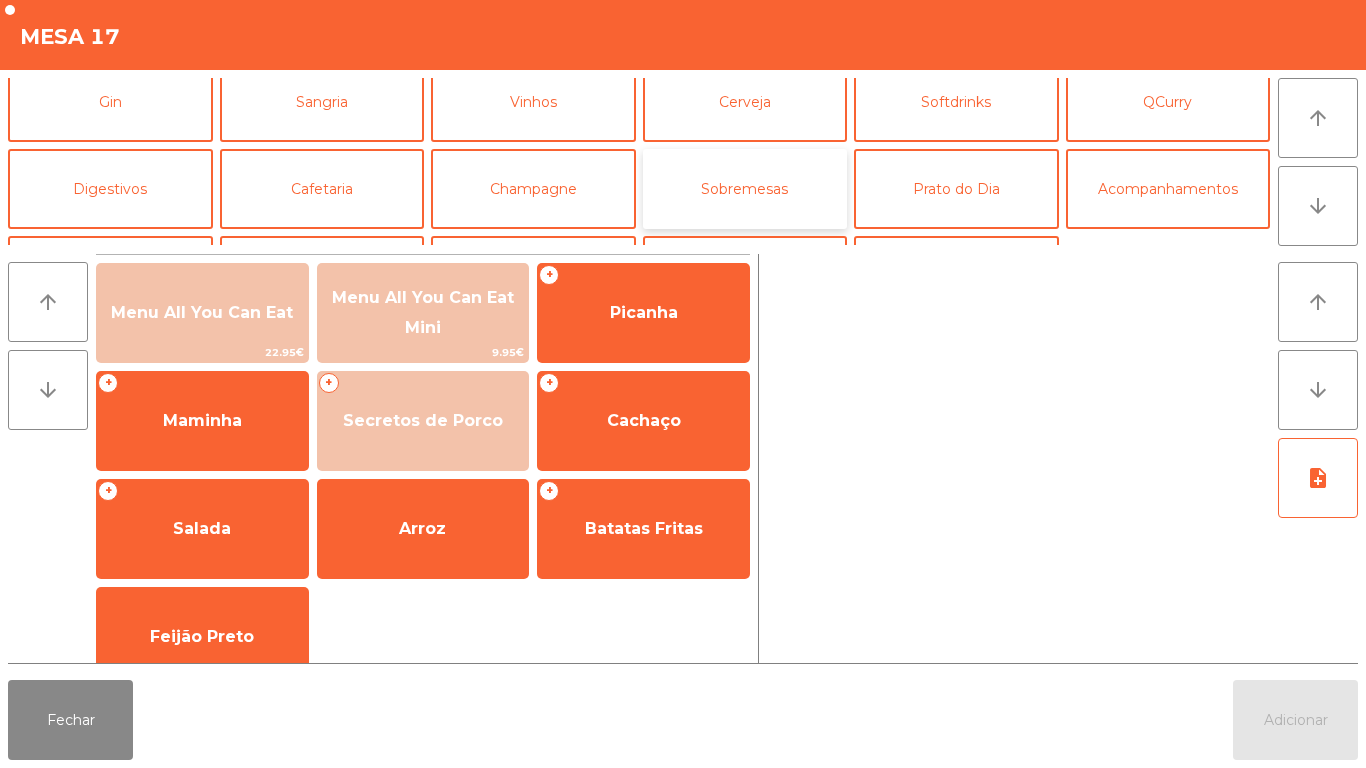 click on "Sobremesas" 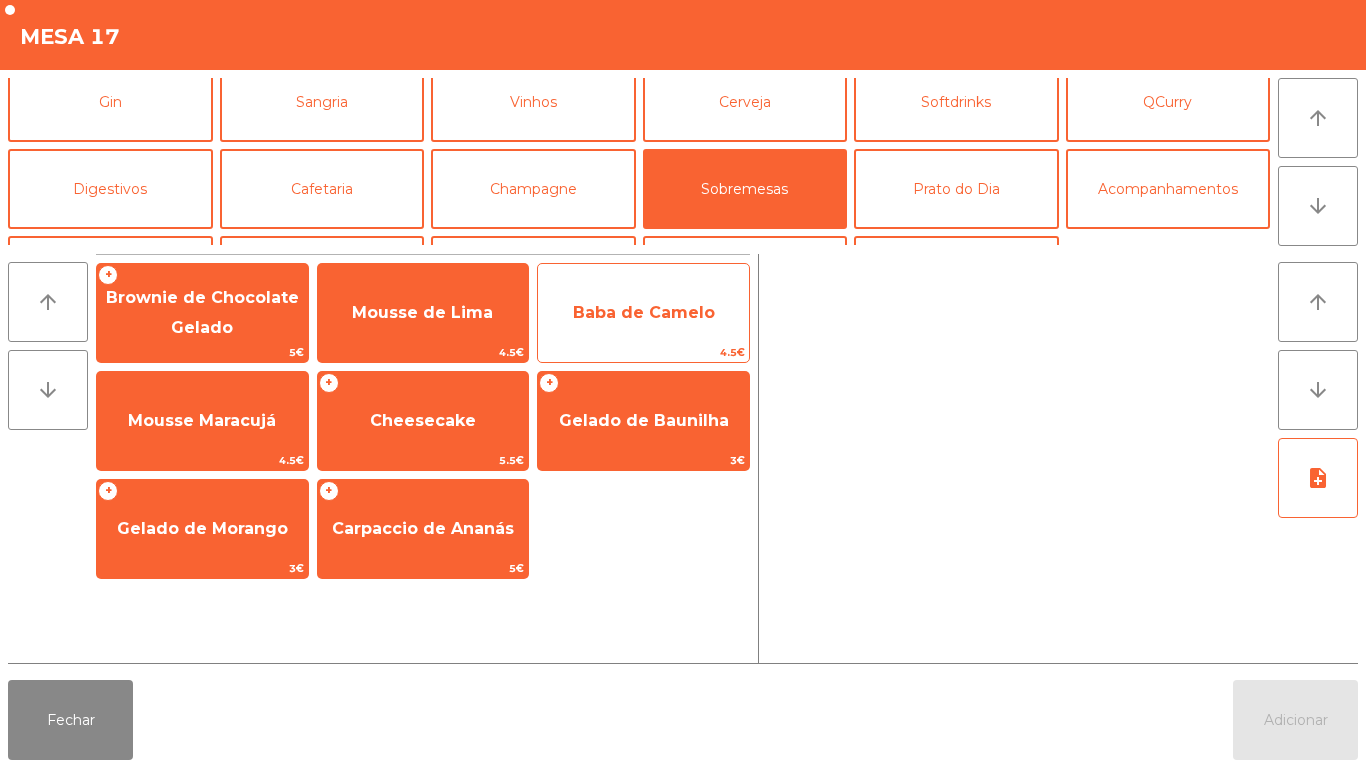 click on "Baba de Camelo" 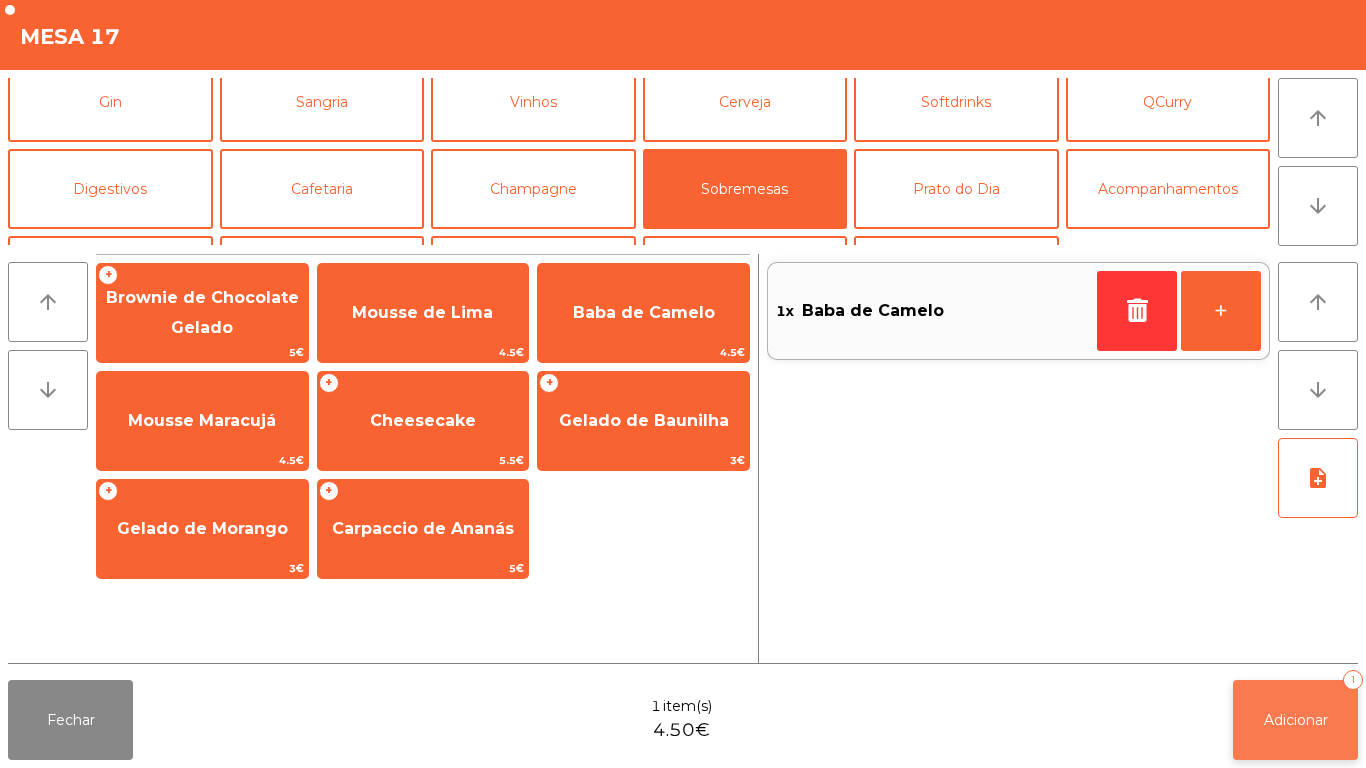 click on "Adicionar   1" 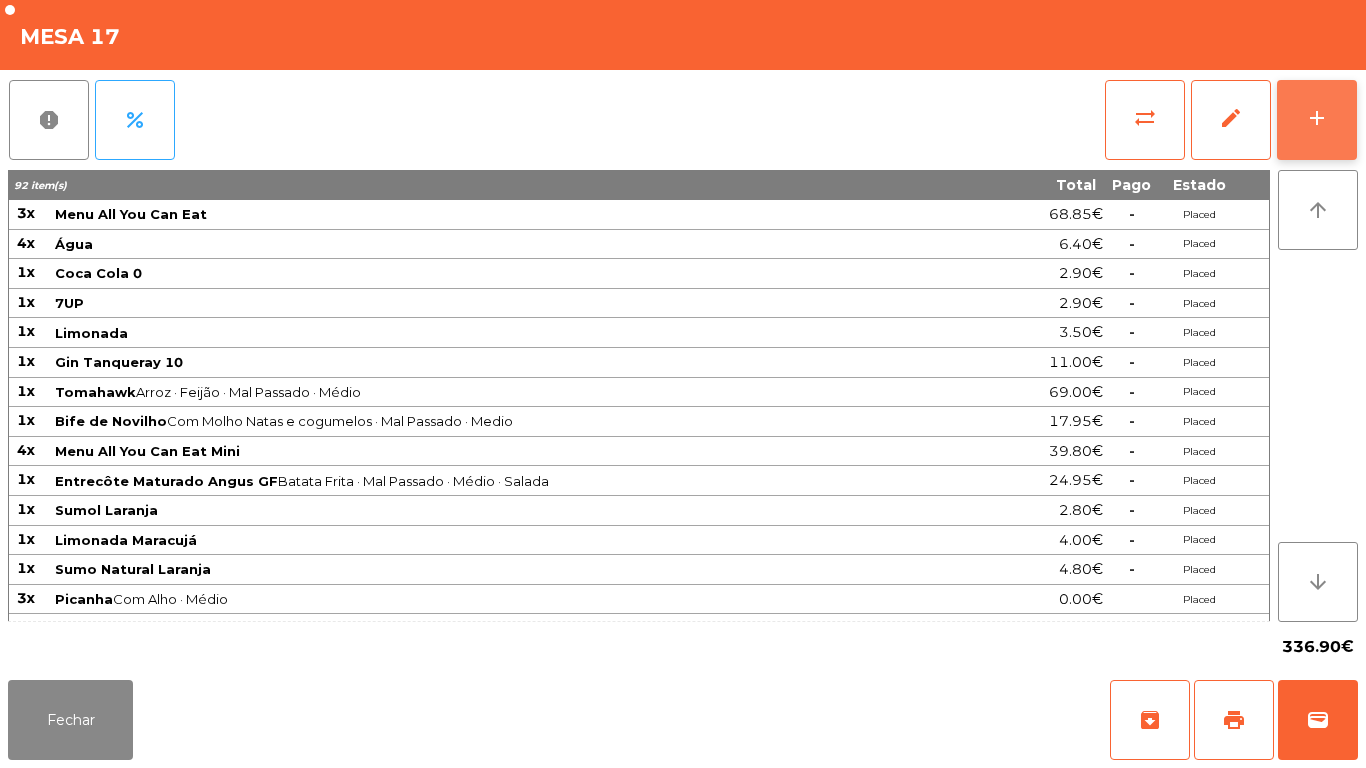 click on "add" 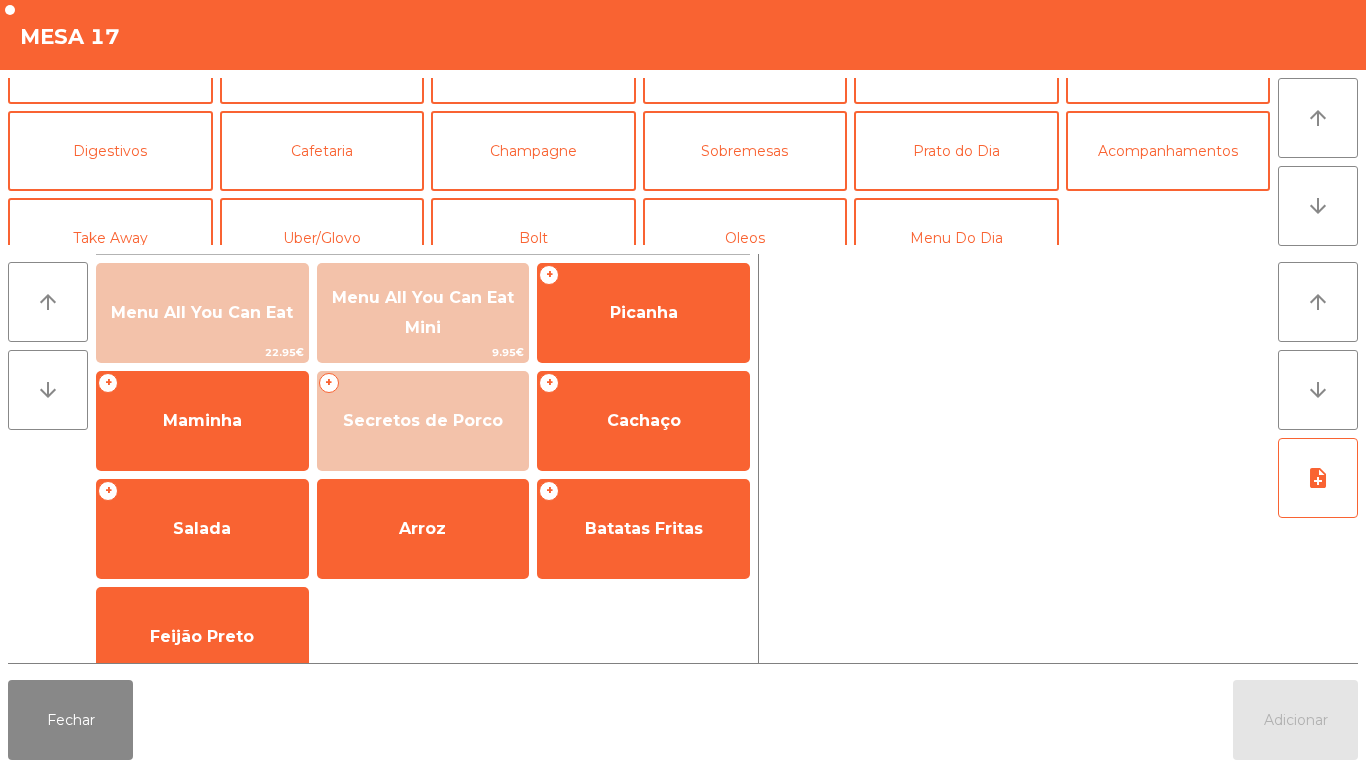 scroll, scrollTop: 174, scrollLeft: 0, axis: vertical 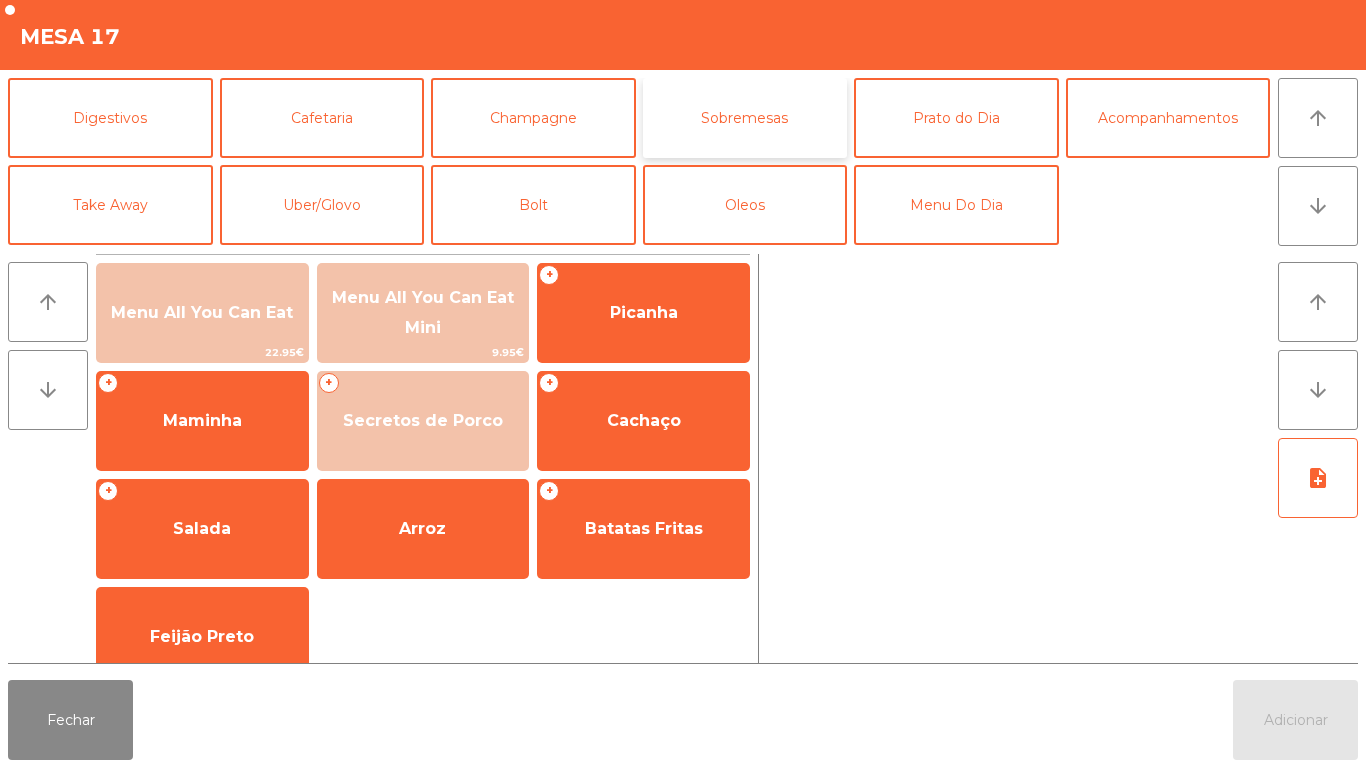 click on "Sobremesas" 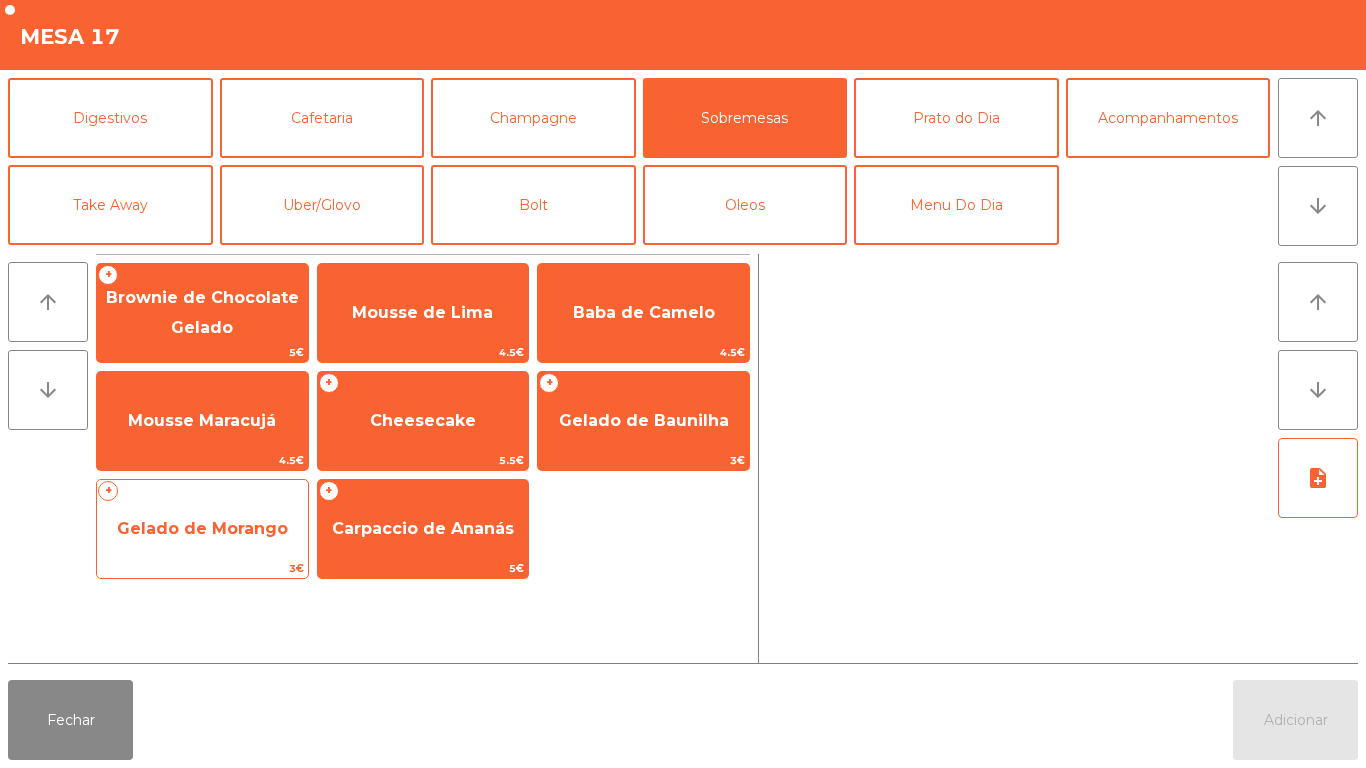 click on "Gelado de Morango" 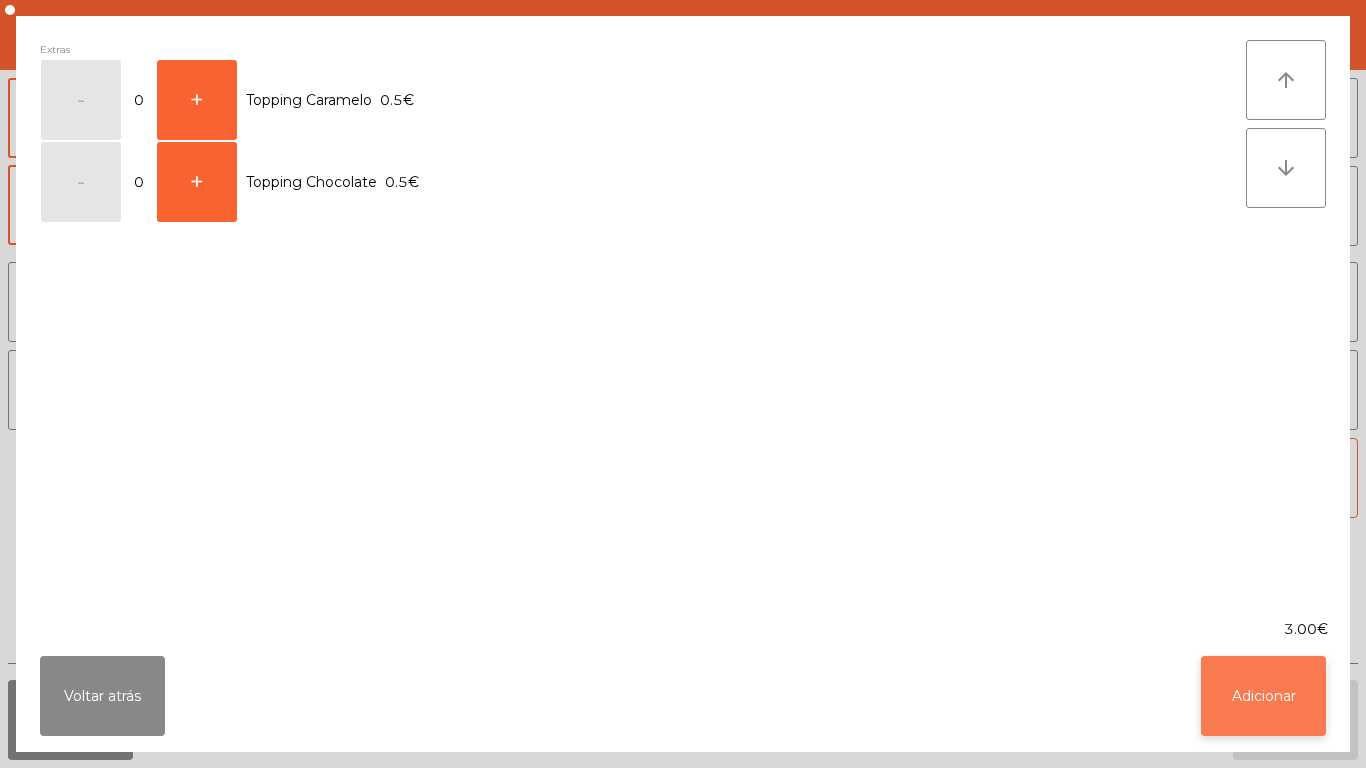 click on "Adicionar" 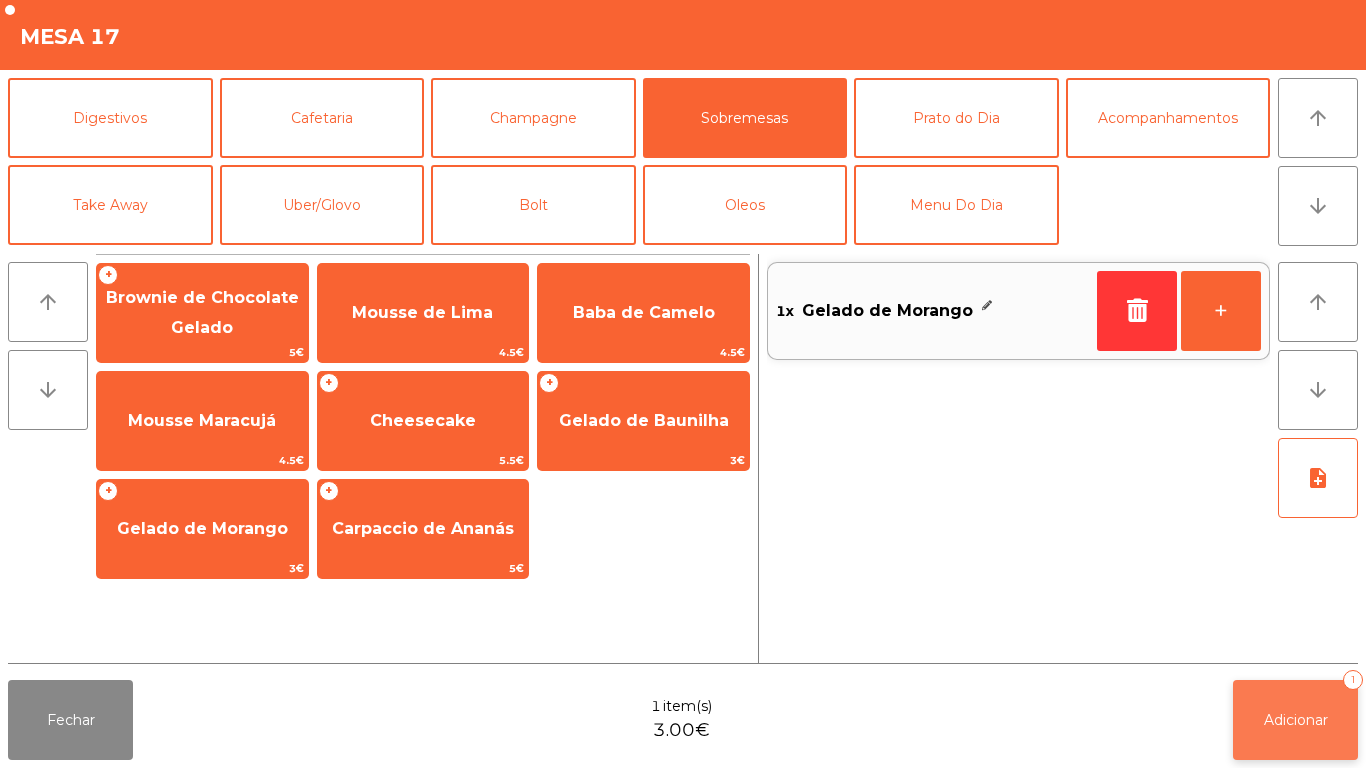 click on "Adicionar" 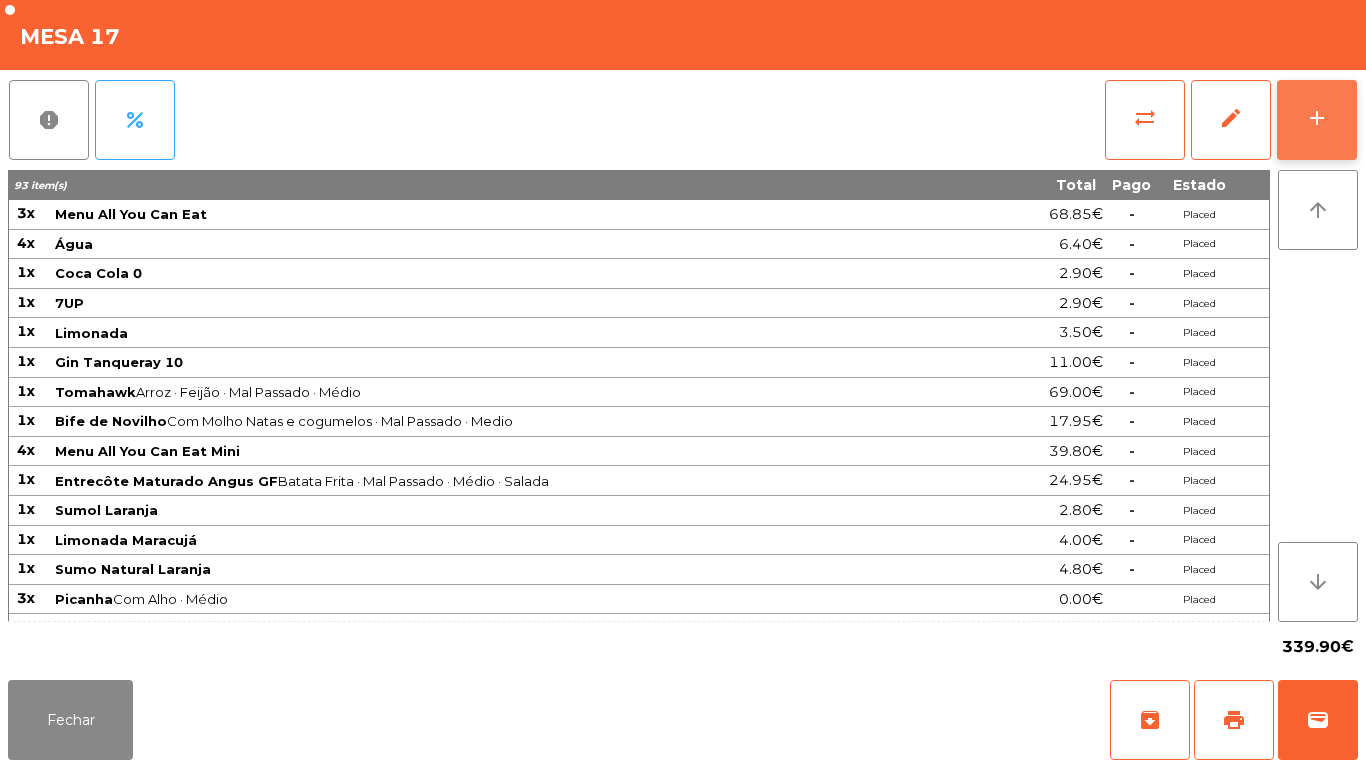 click on "add" 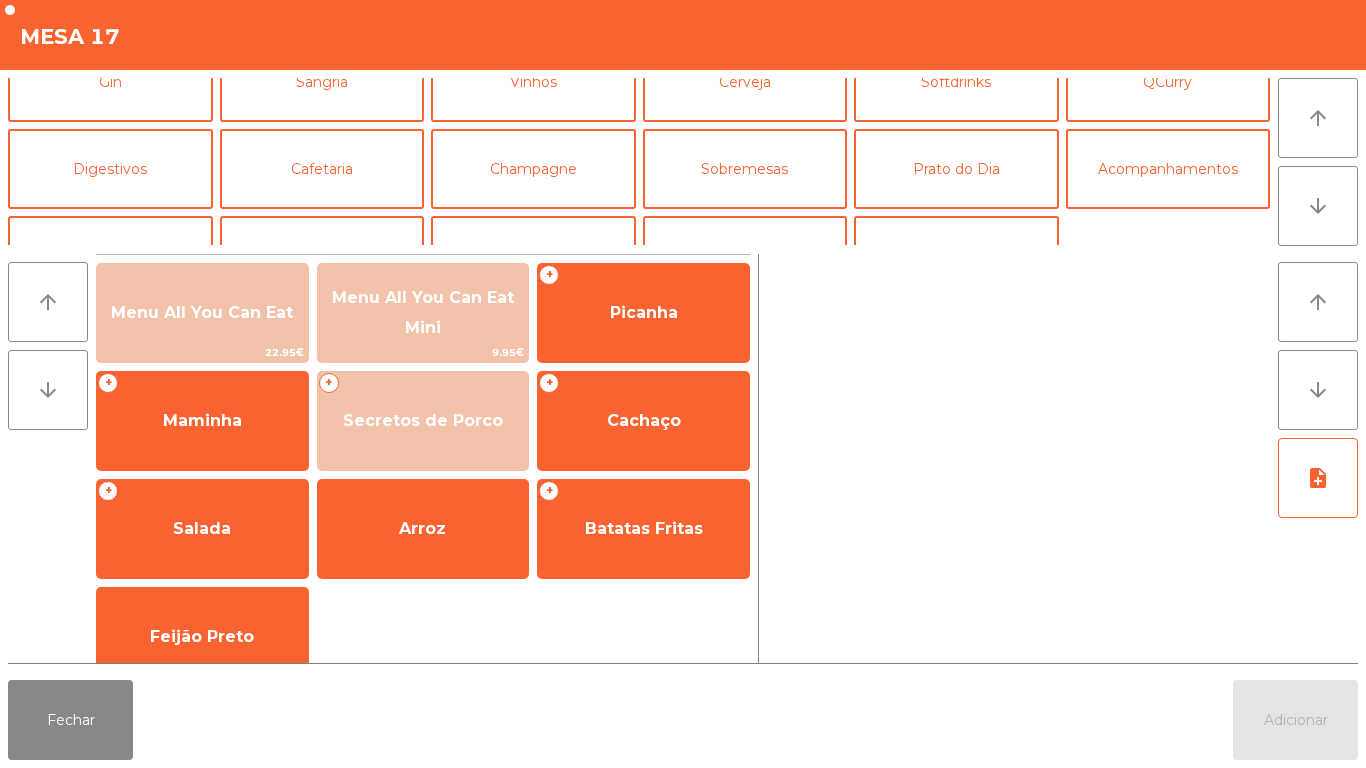 scroll, scrollTop: 132, scrollLeft: 0, axis: vertical 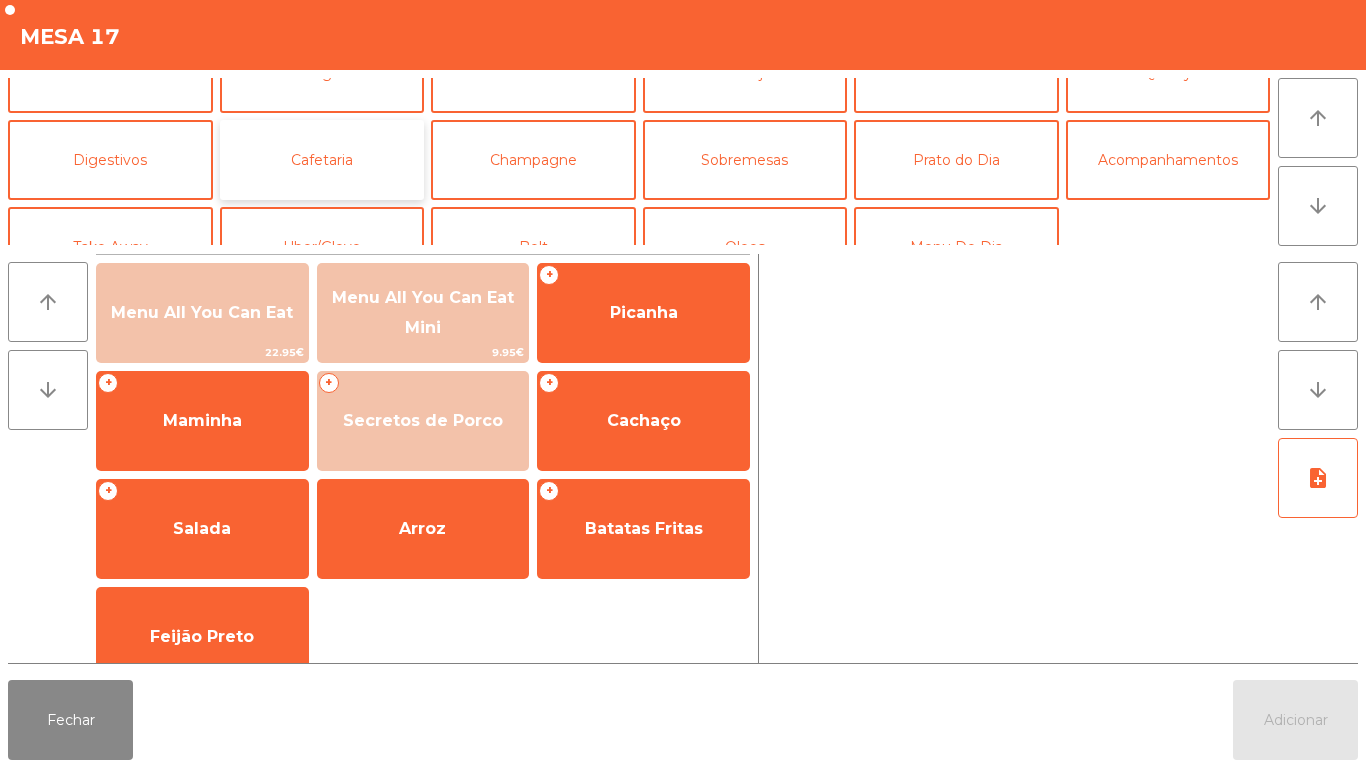 click on "Cafetaria" 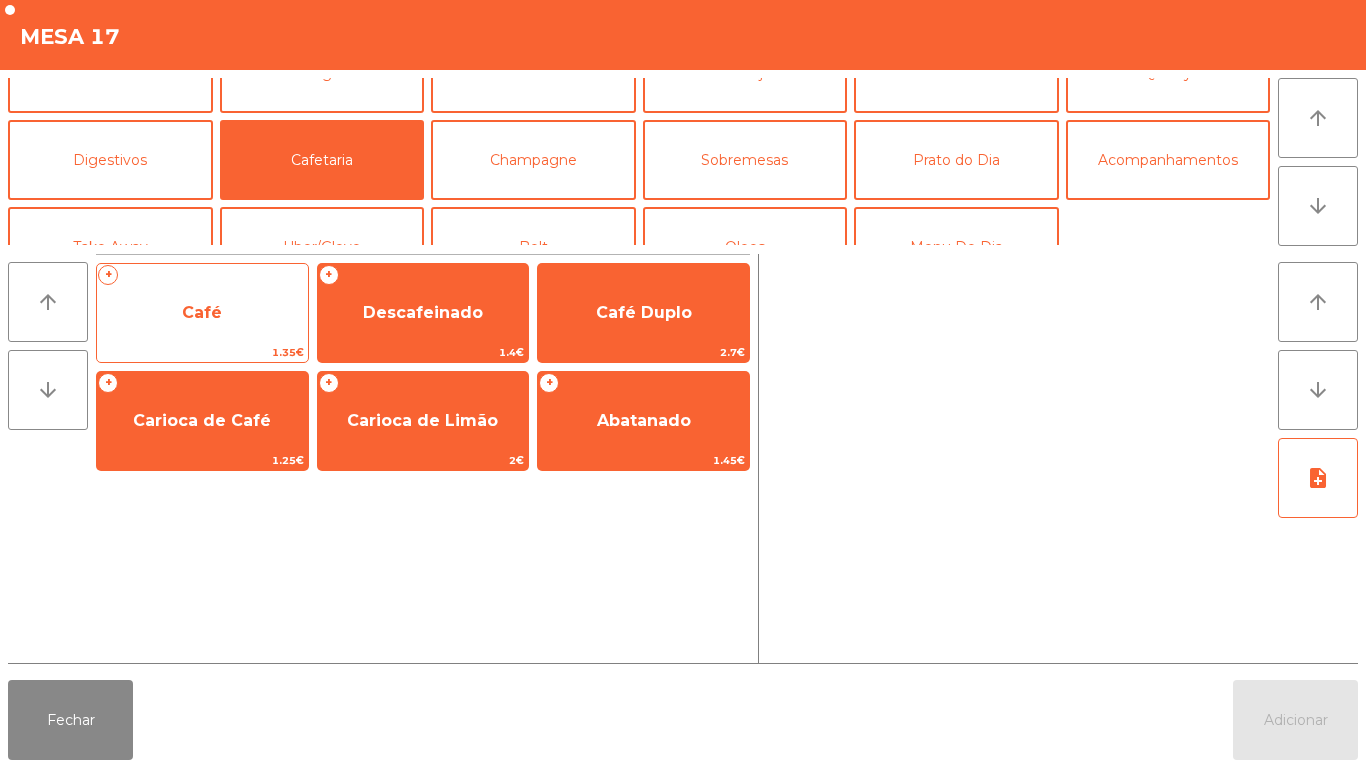 click on "Café" 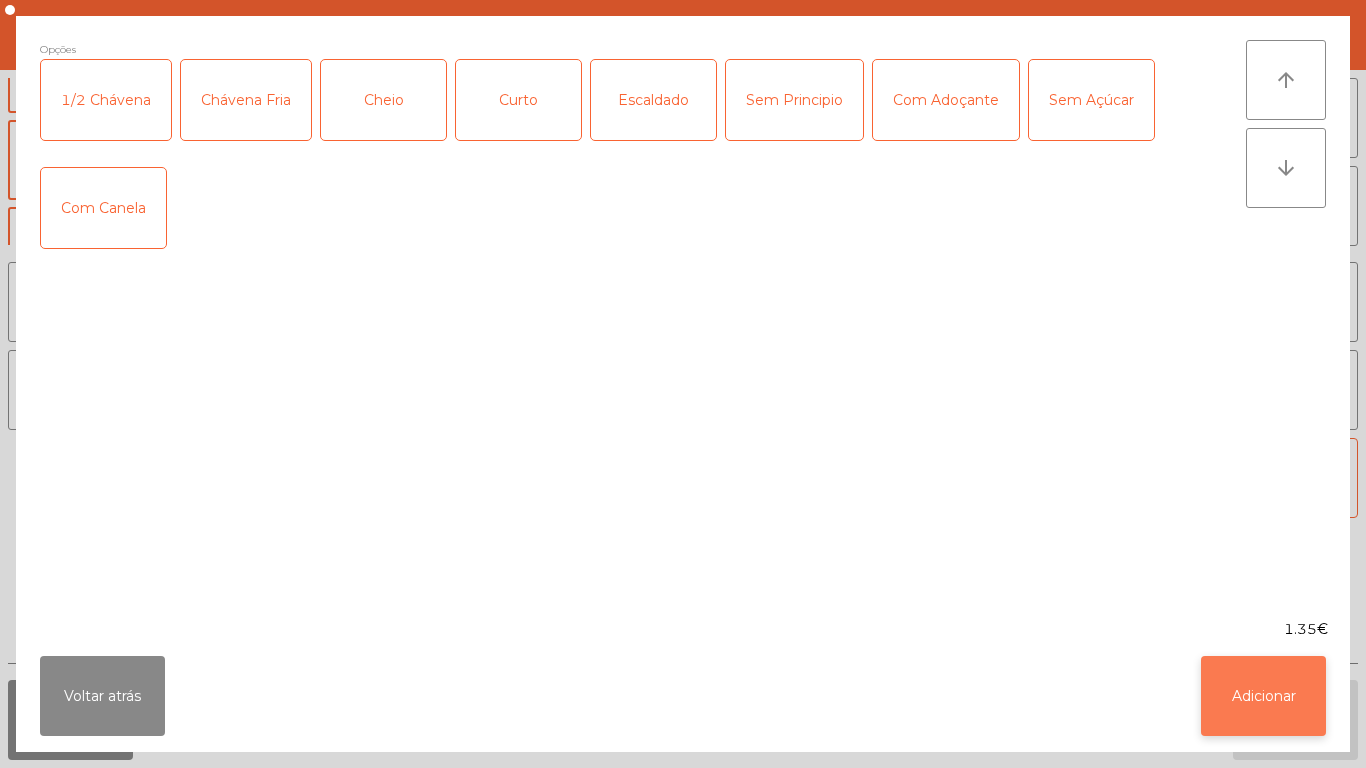 click on "Adicionar" 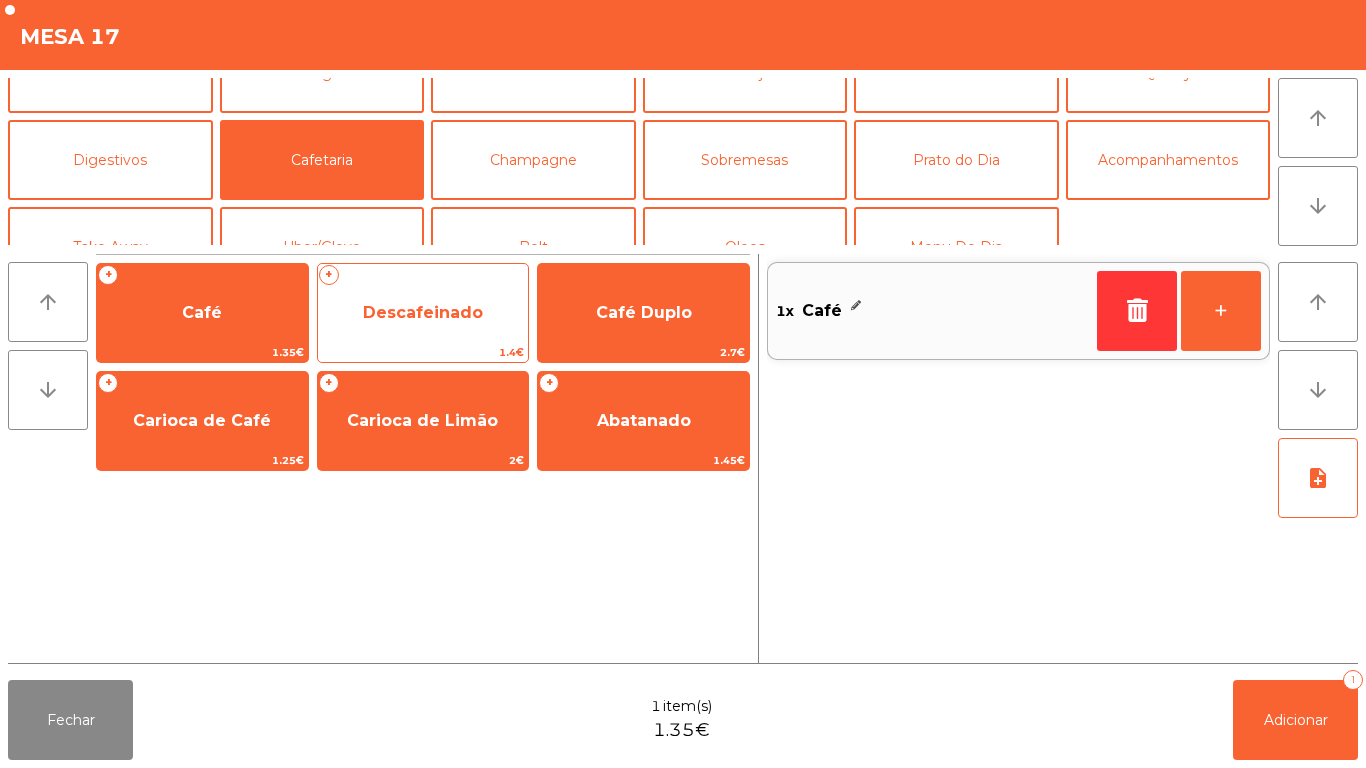 click on "Descafeinado" 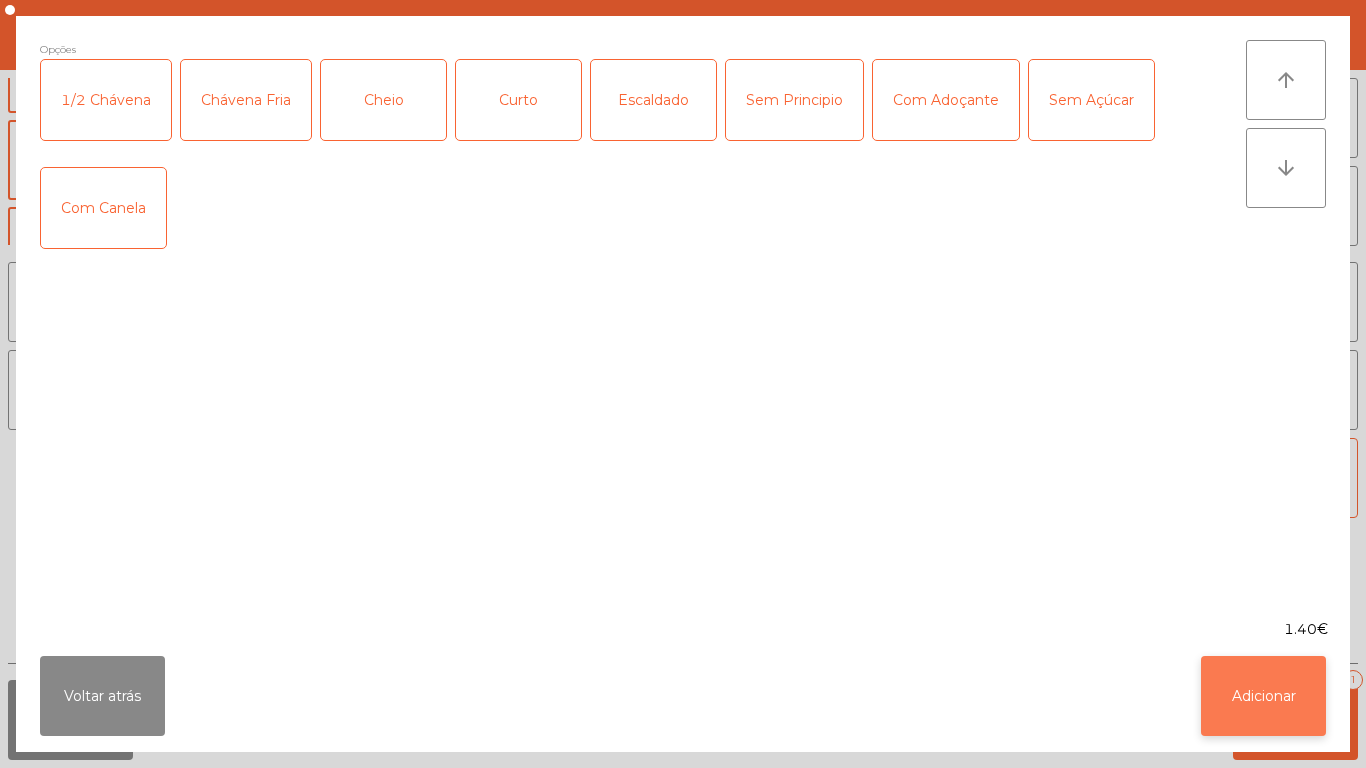 click on "Adicionar" 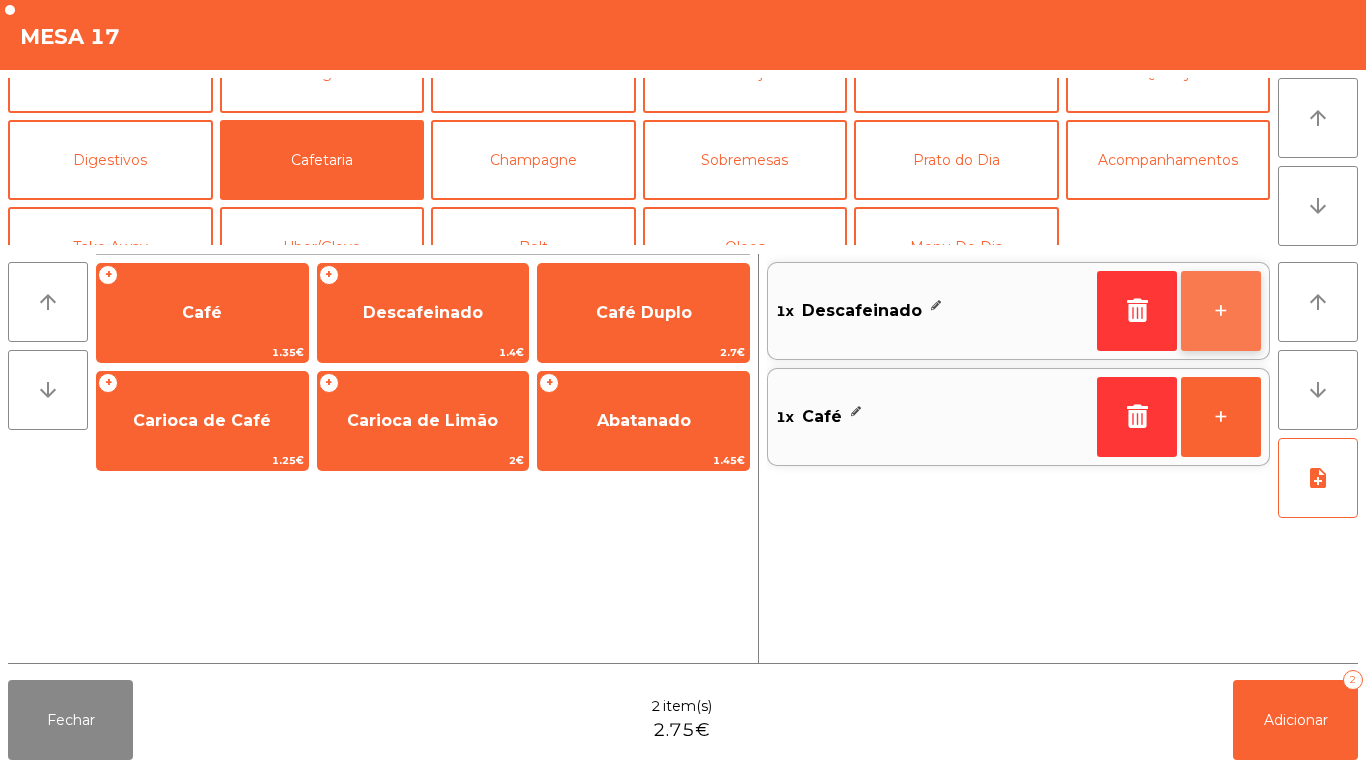 click on "+" 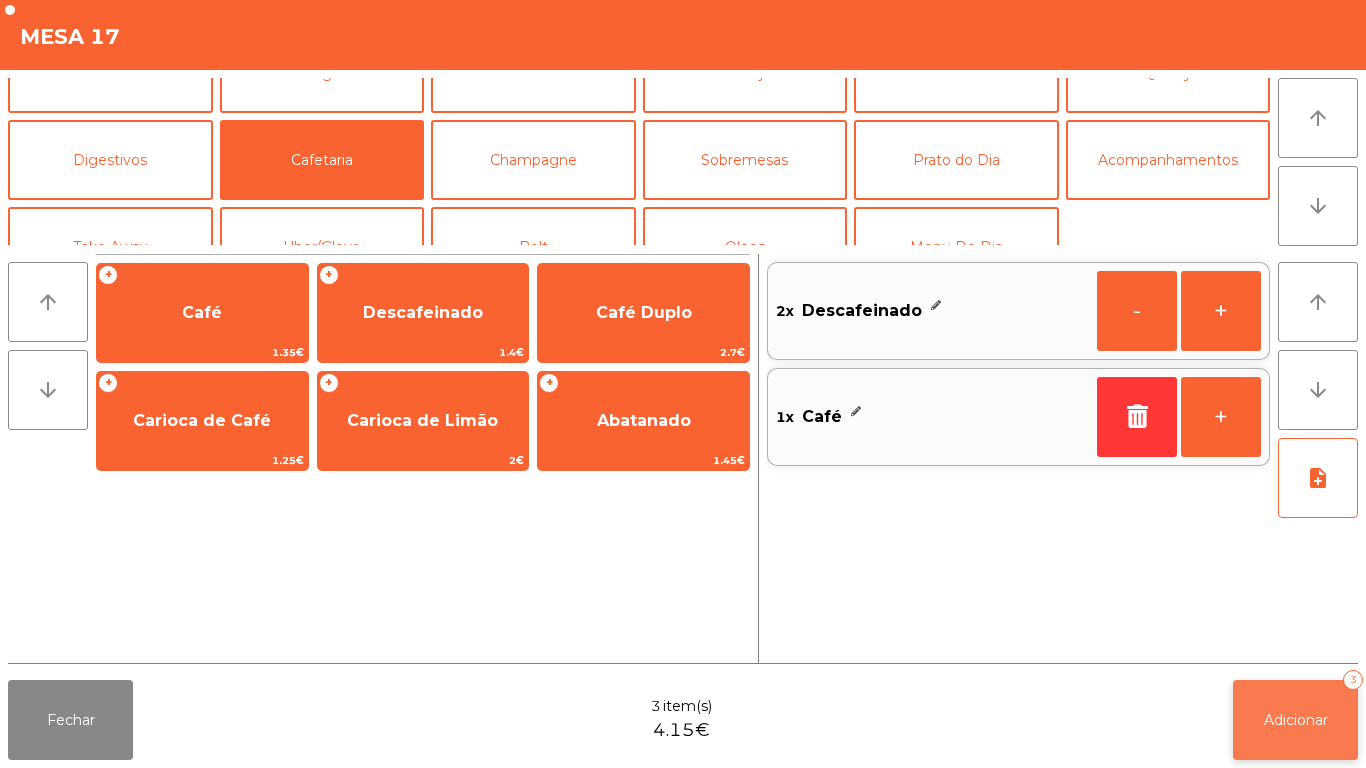 click on "Adicionar   3" 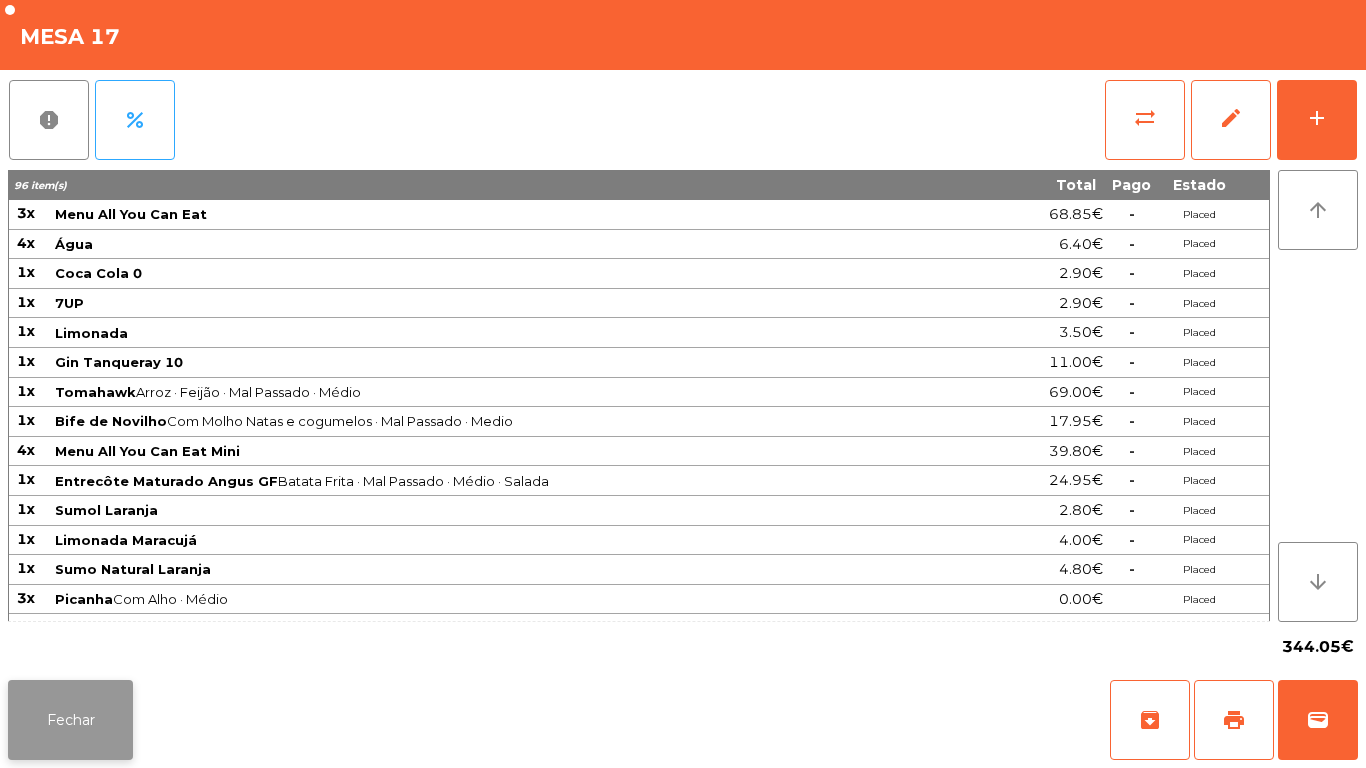 click on "Fechar" 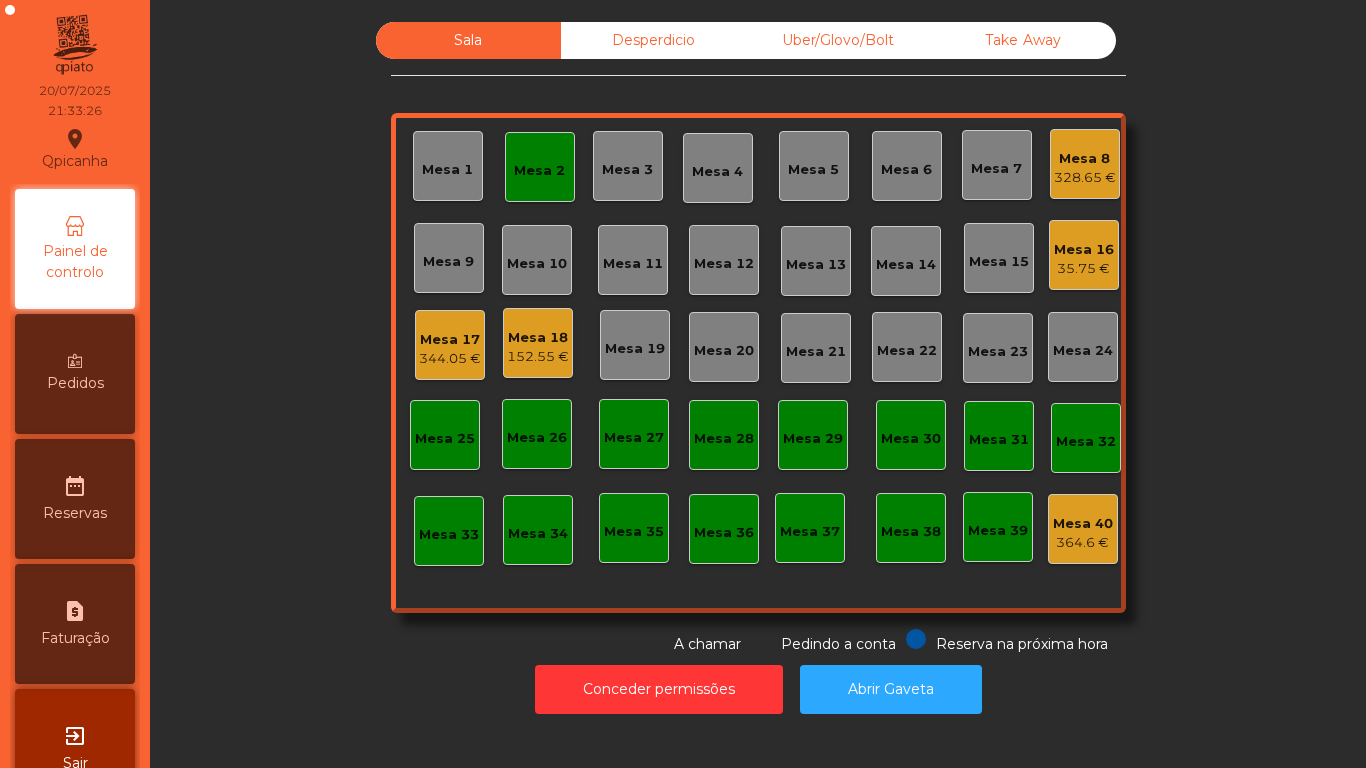click on "35.75 €" 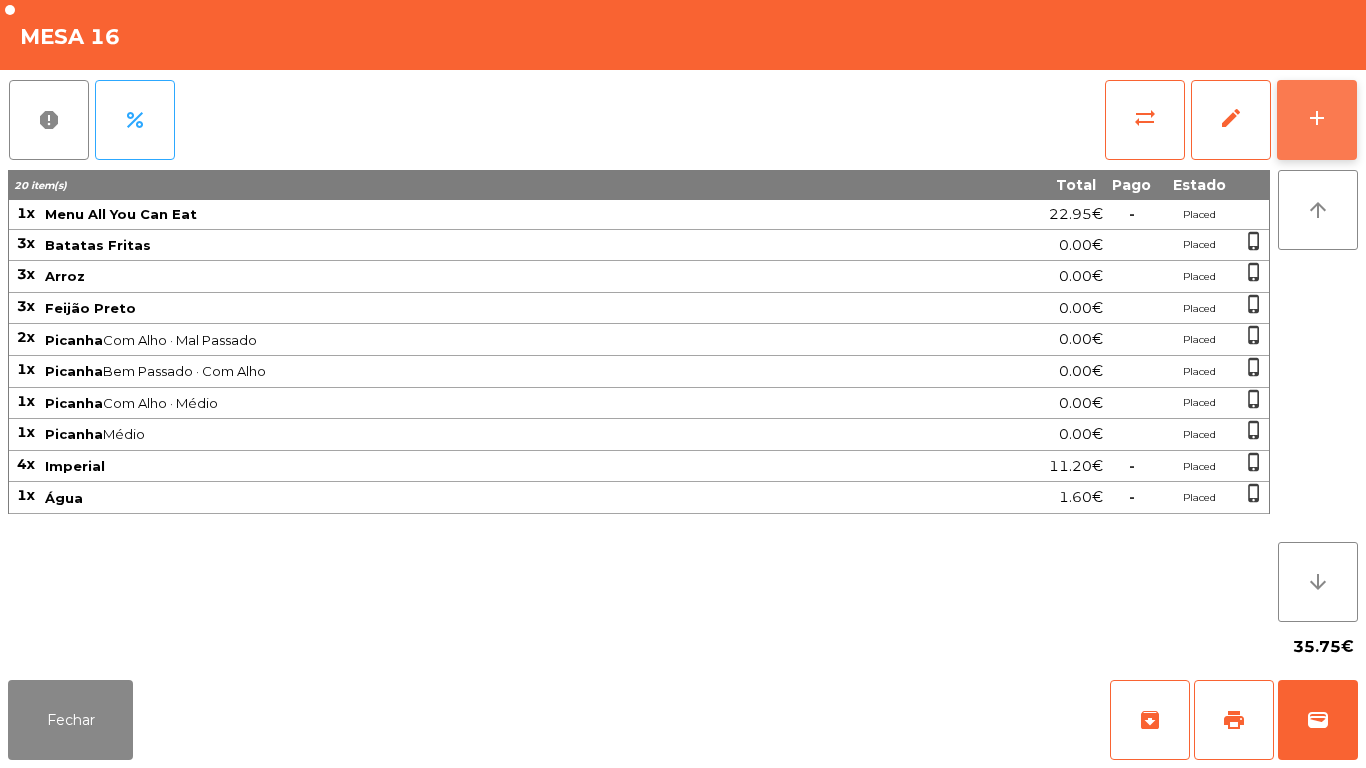 click on "add" 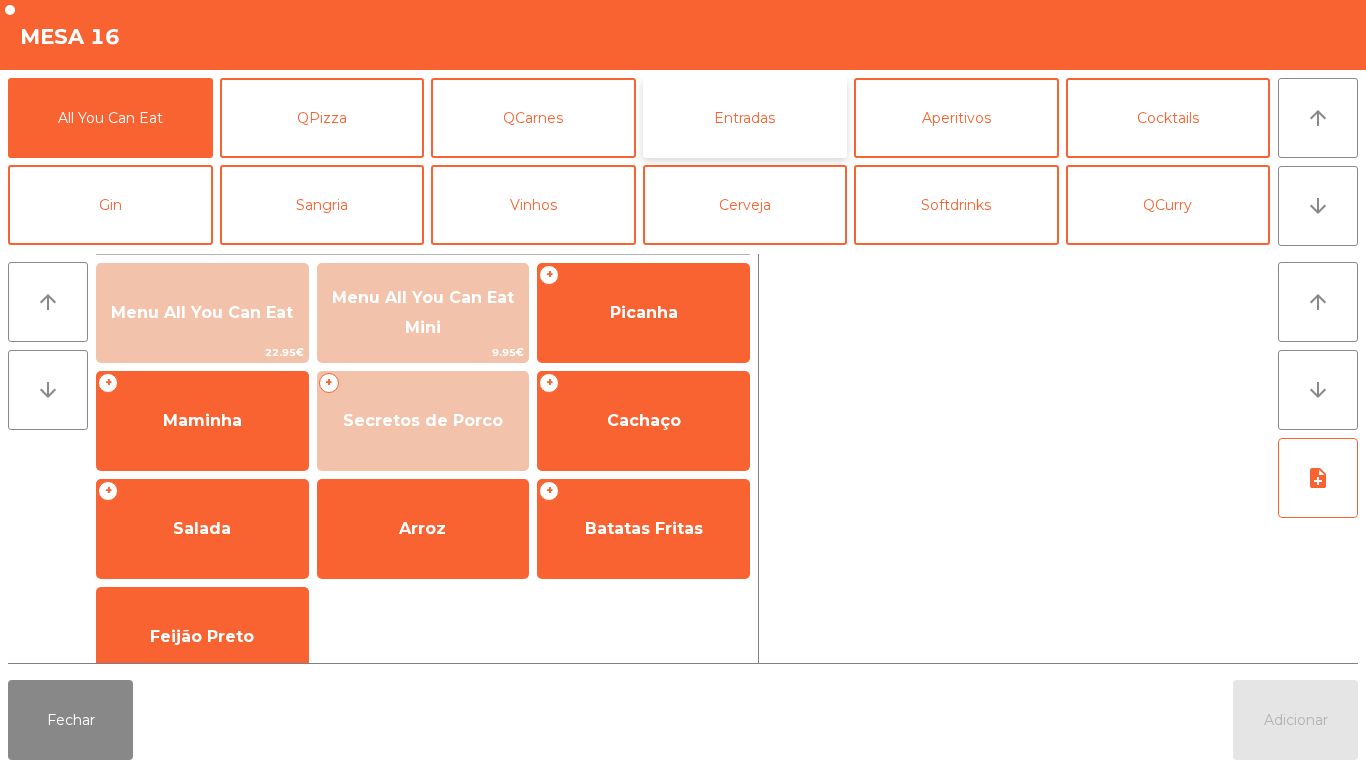 click on "Entradas" 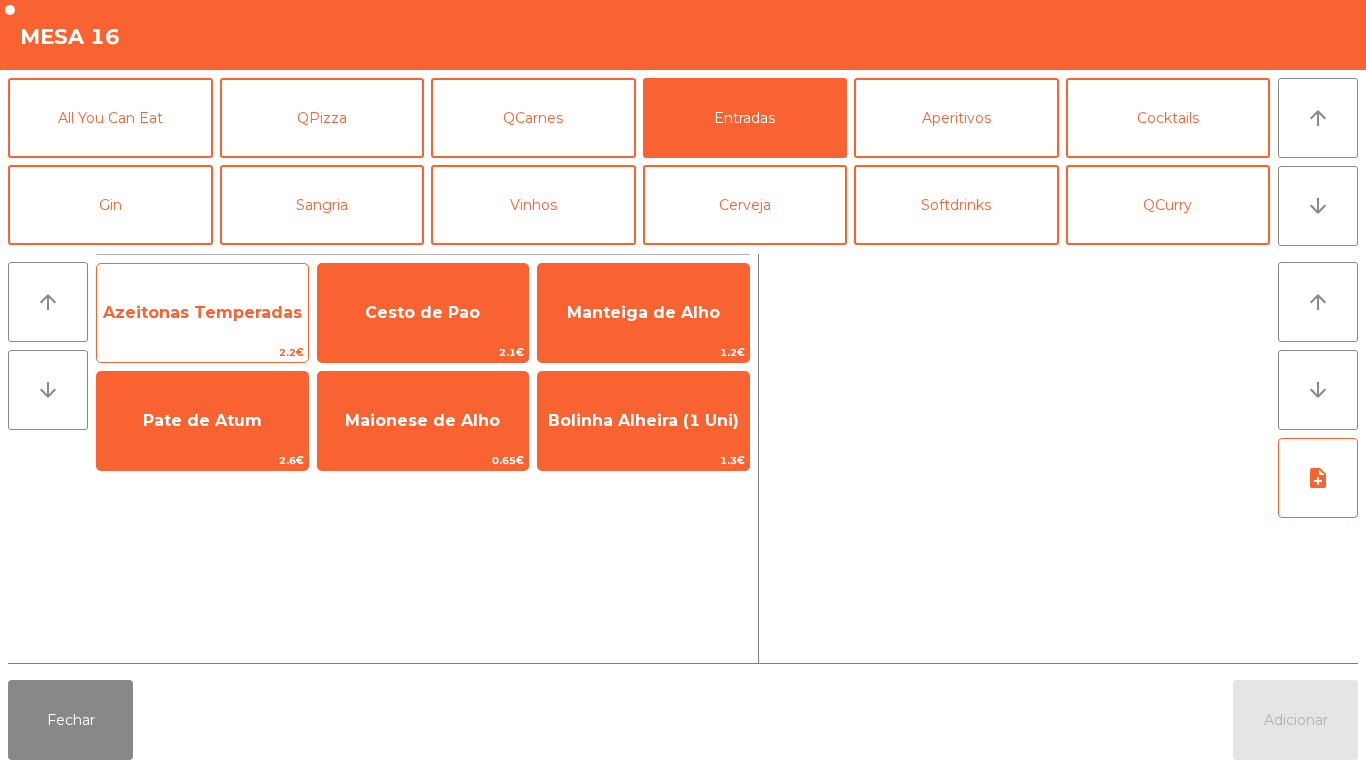 click on "2.2€" 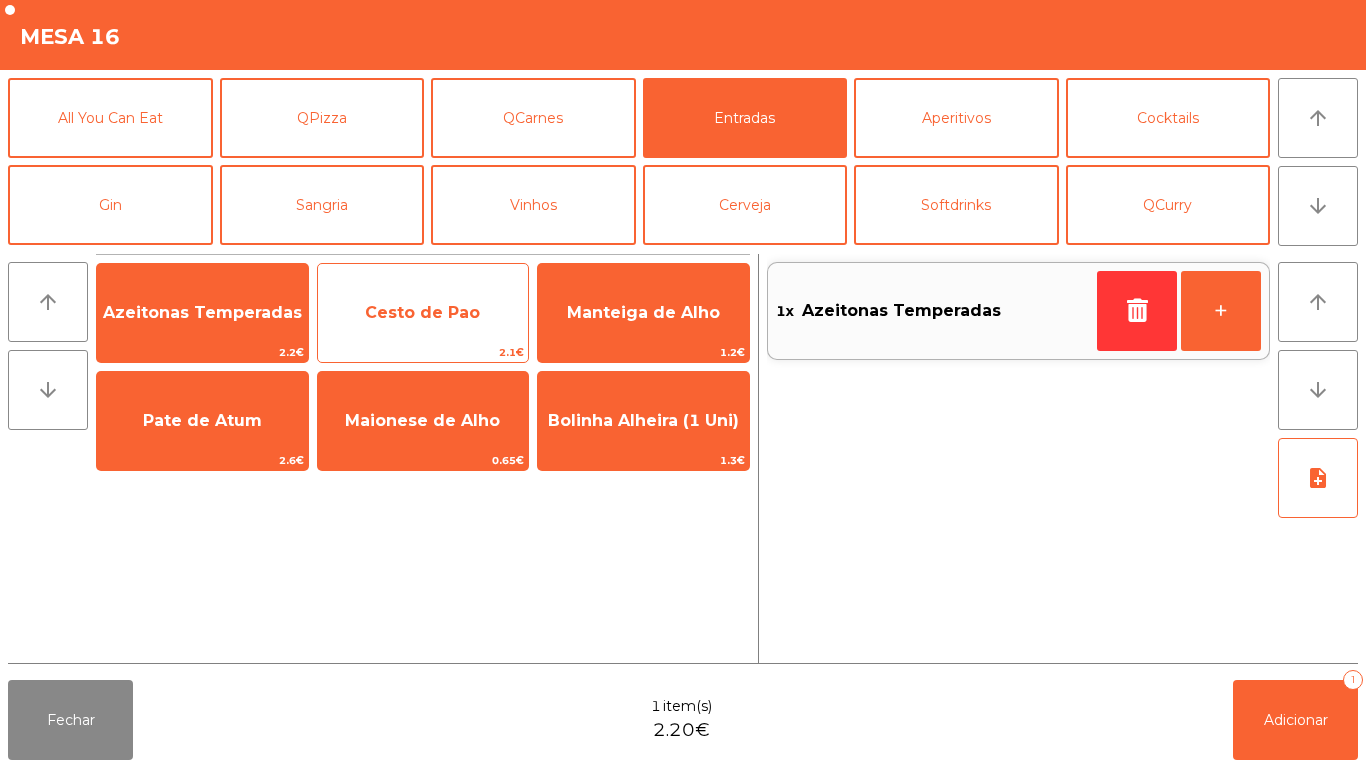click on "Cesto de Pao" 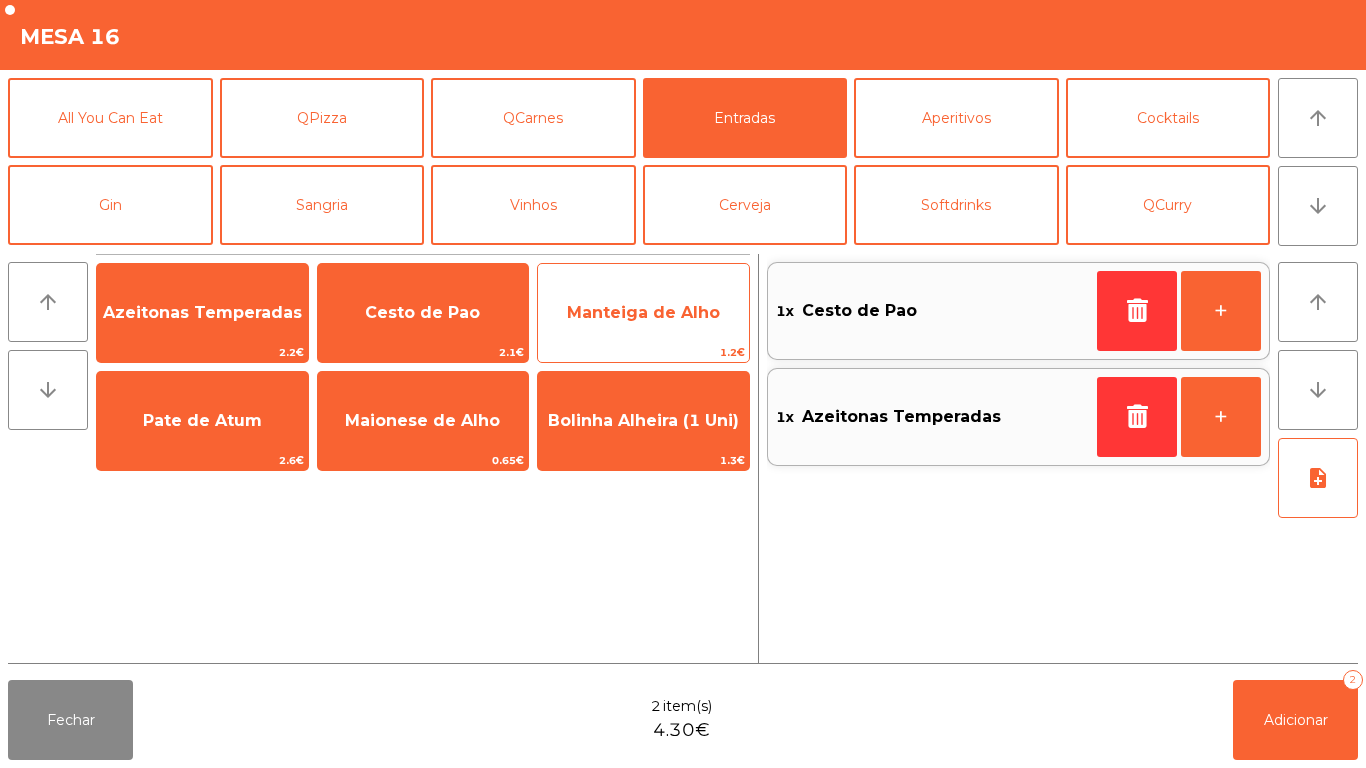 click on "Manteiga de Alho" 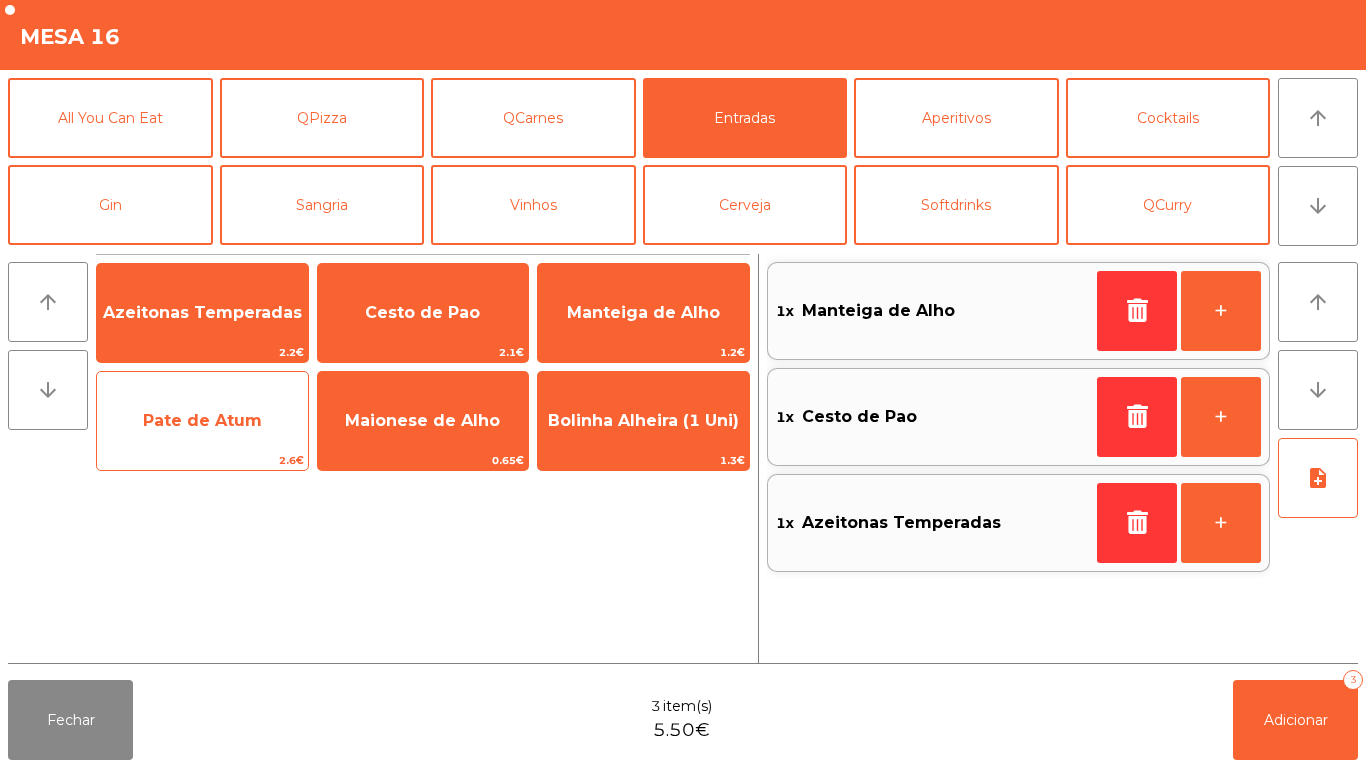 click on "2.6€" 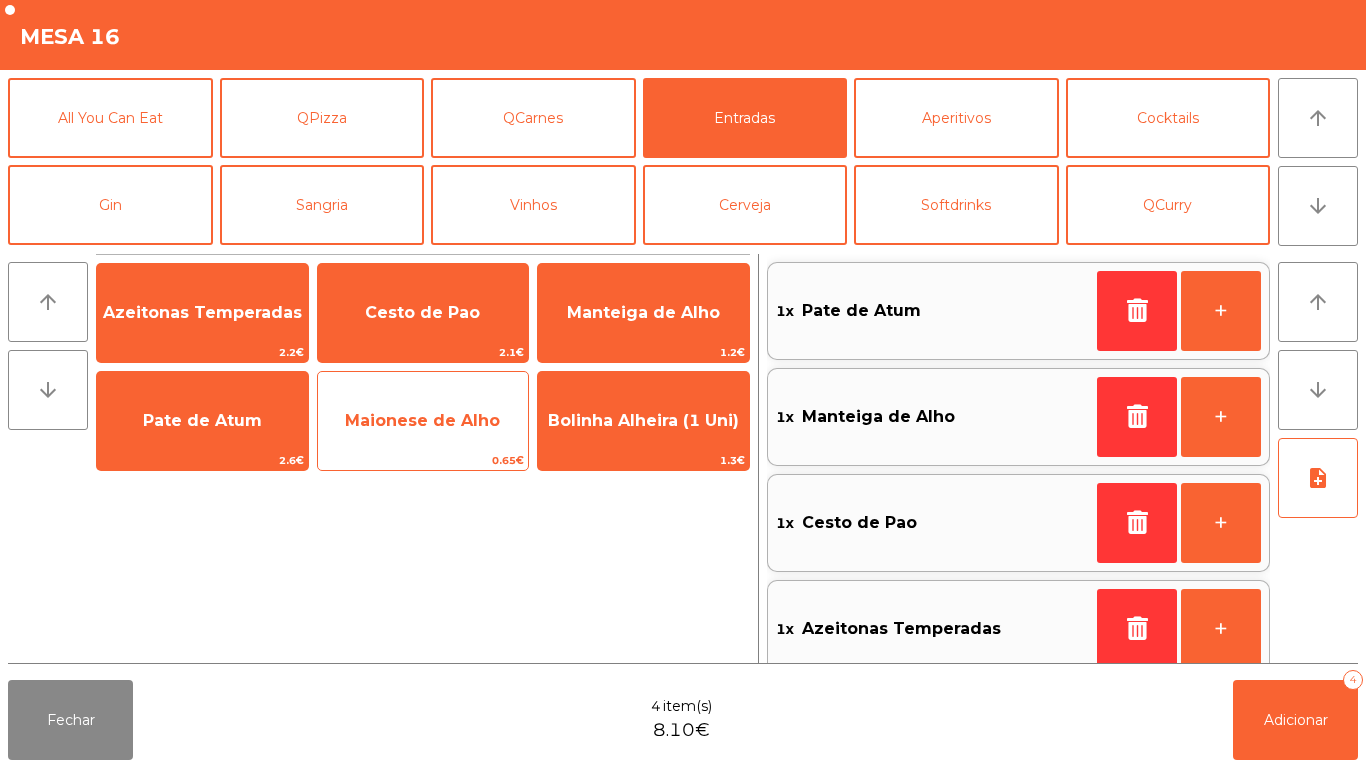 click on "Maionese de Alho" 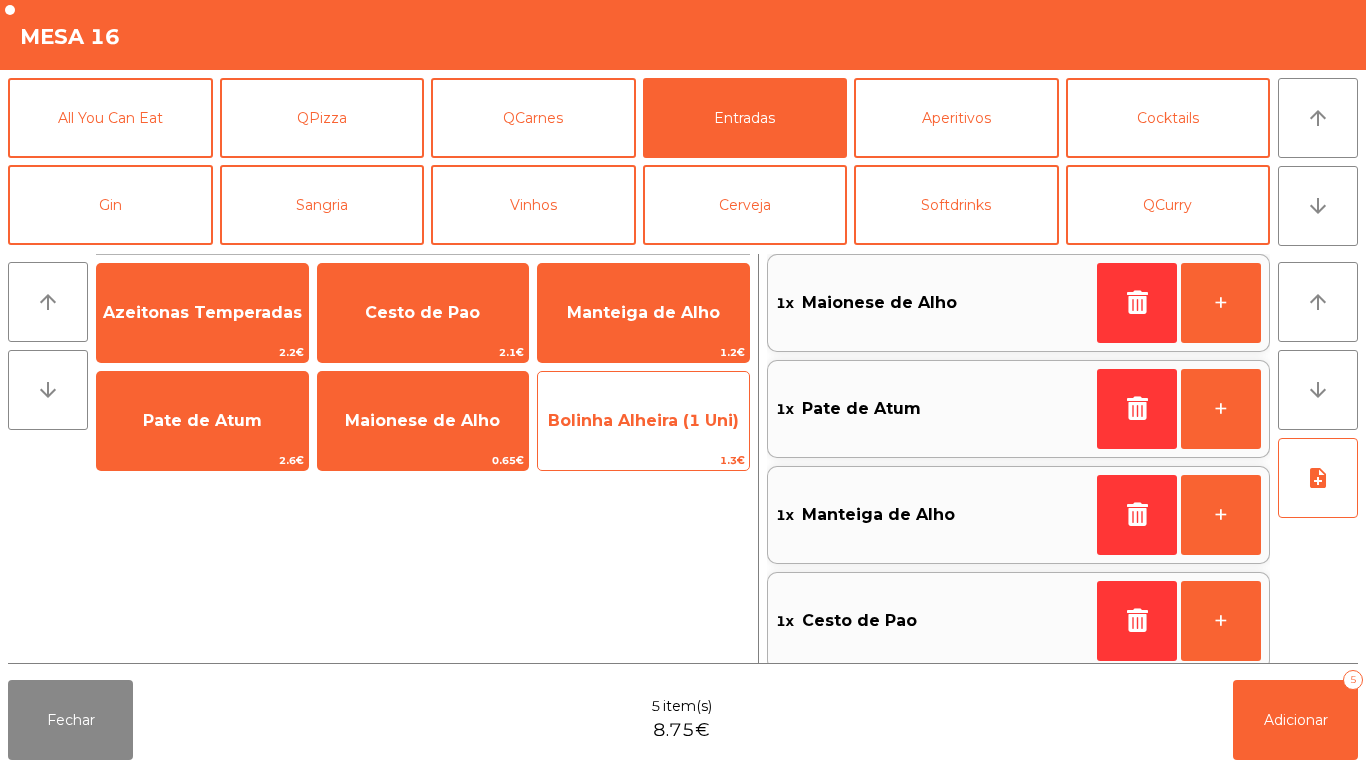 click on "Bolinha Alheira (1 Uni)" 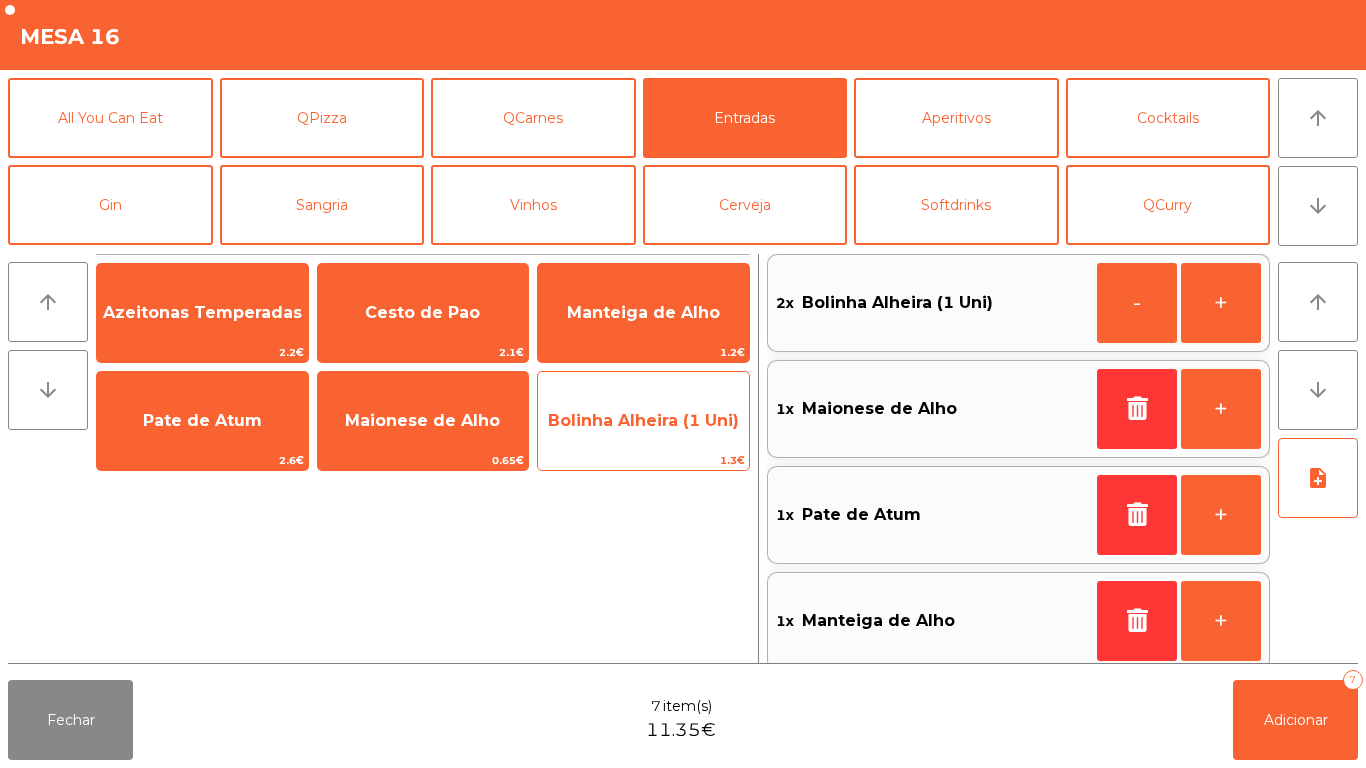 click on "Bolinha Alheira (1 Uni)" 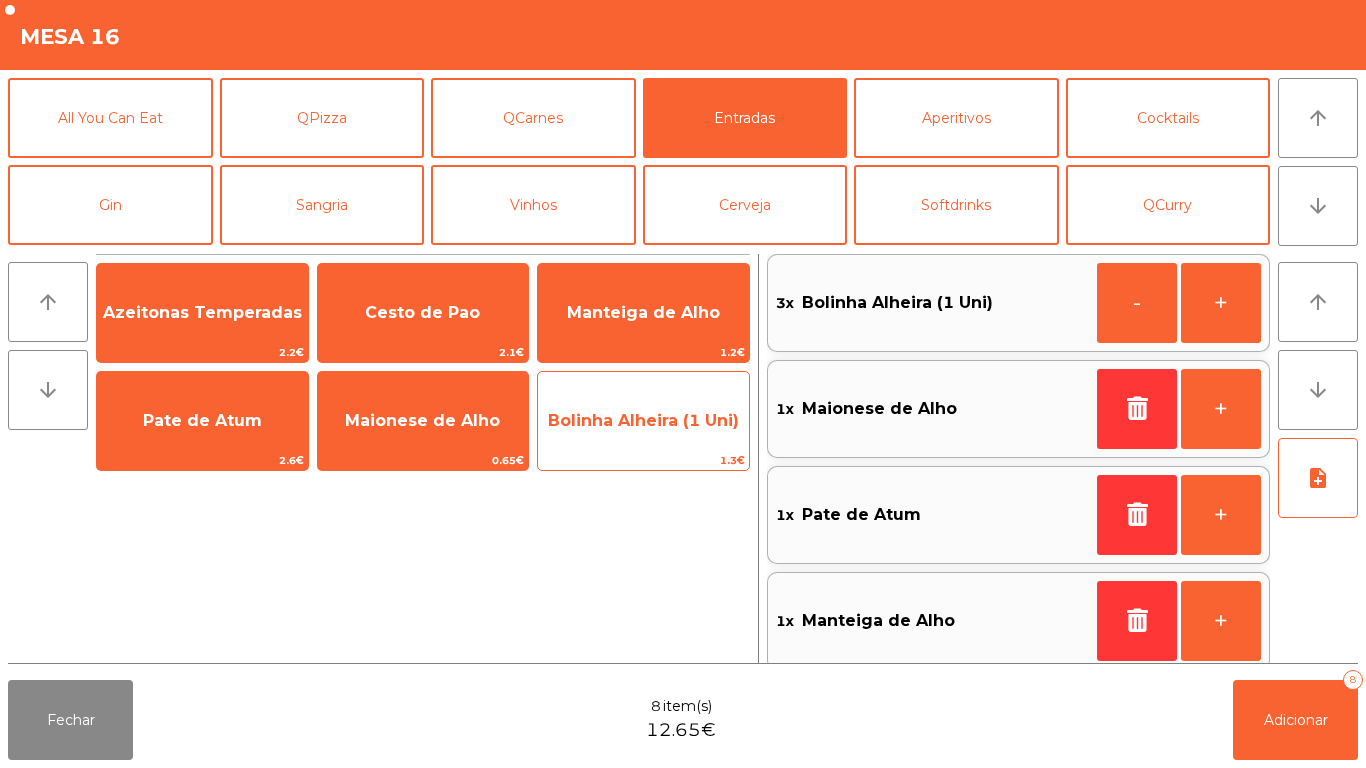 click on "Bolinha Alheira (1 Uni)" 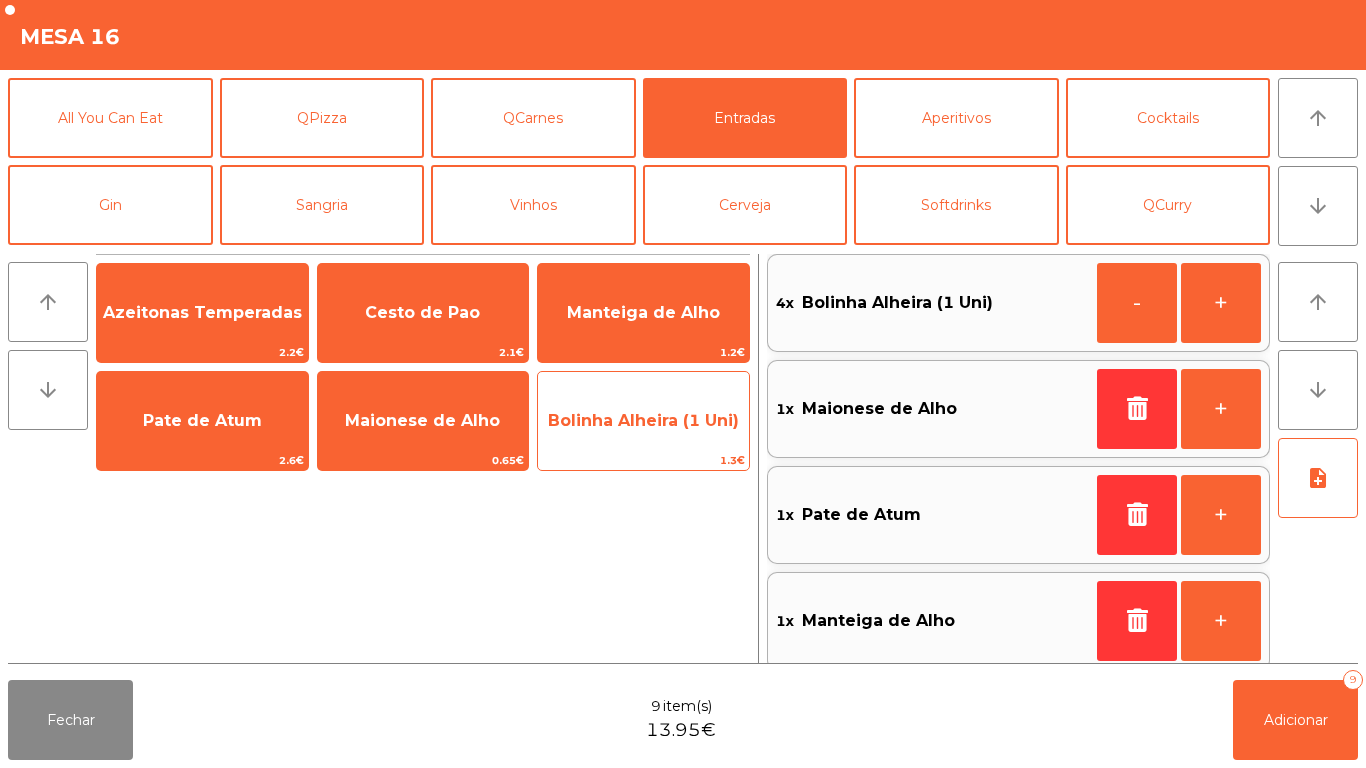 click on "Bolinha Alheira (1 Uni)" 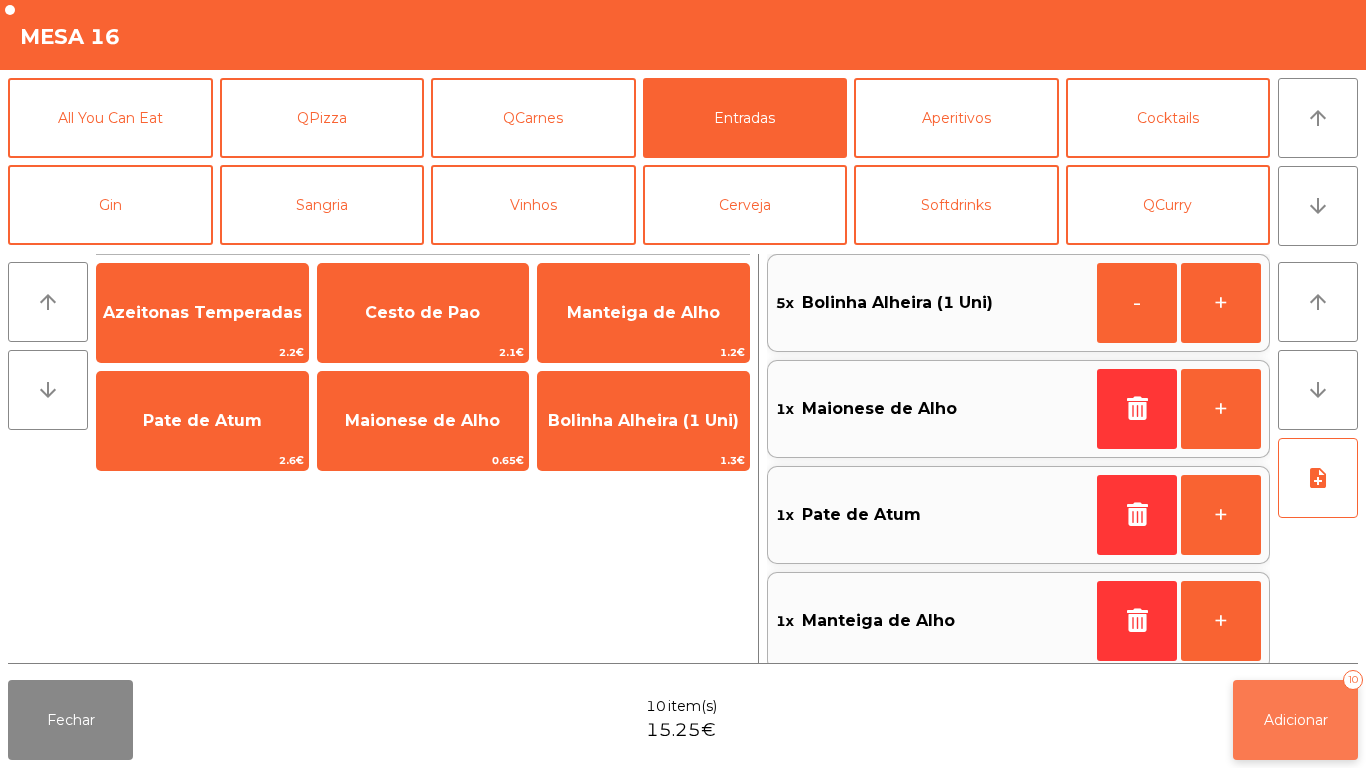 click on "Adicionar" 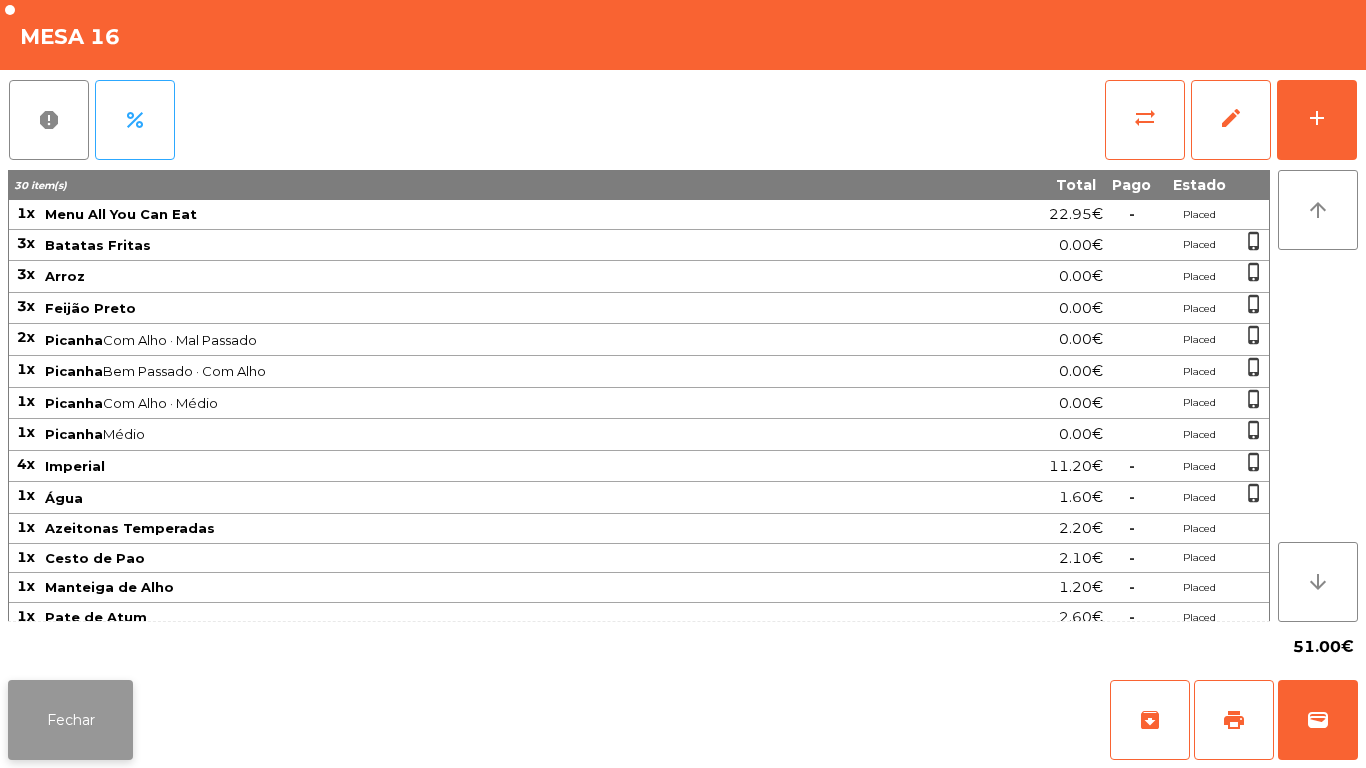 click on "Fechar" 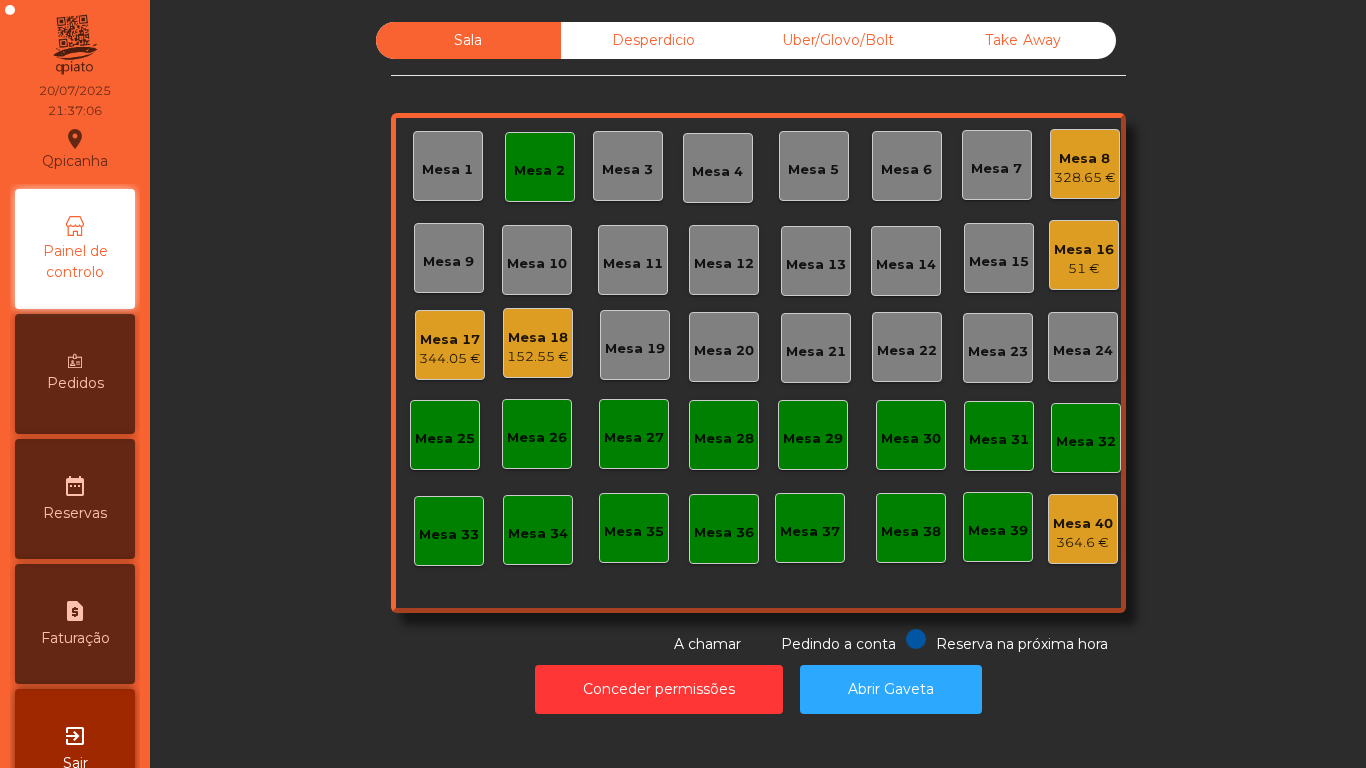 click on "Mesa 8" 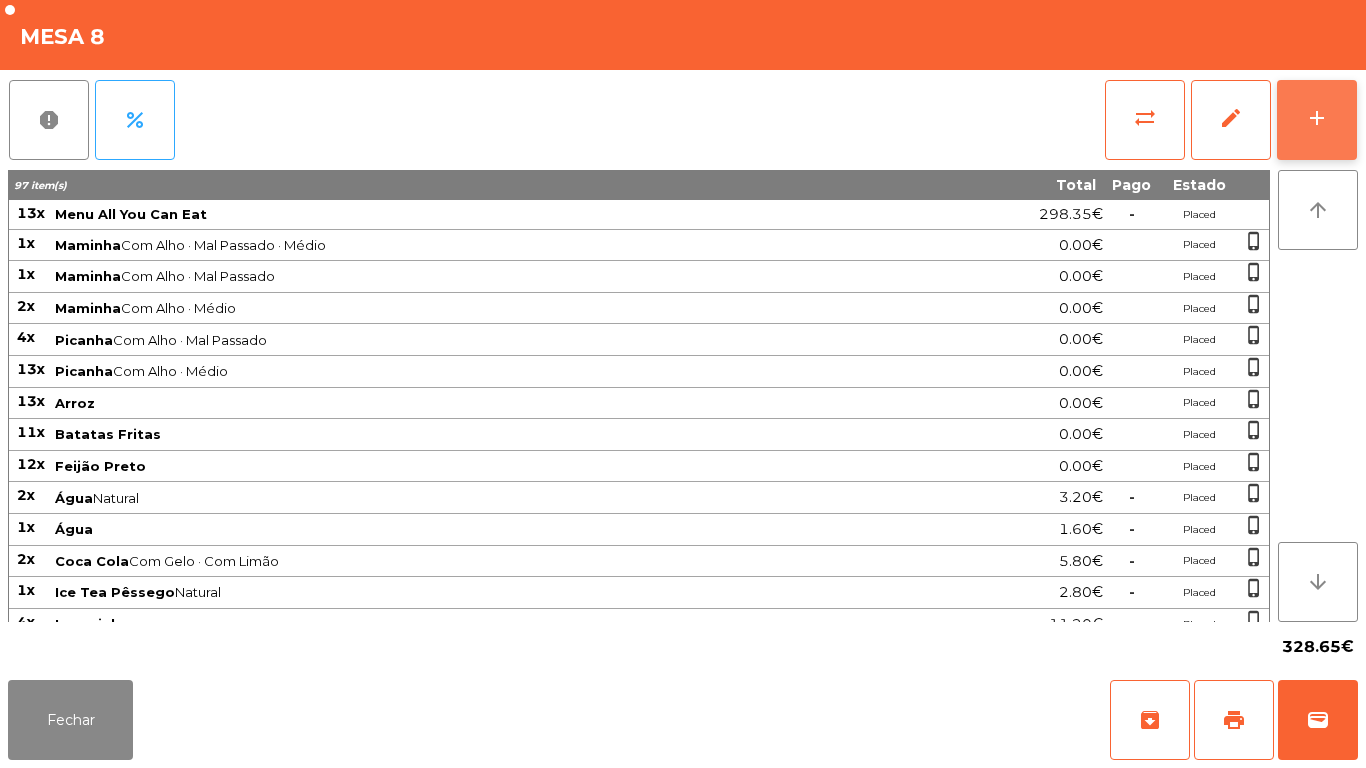 click on "add" 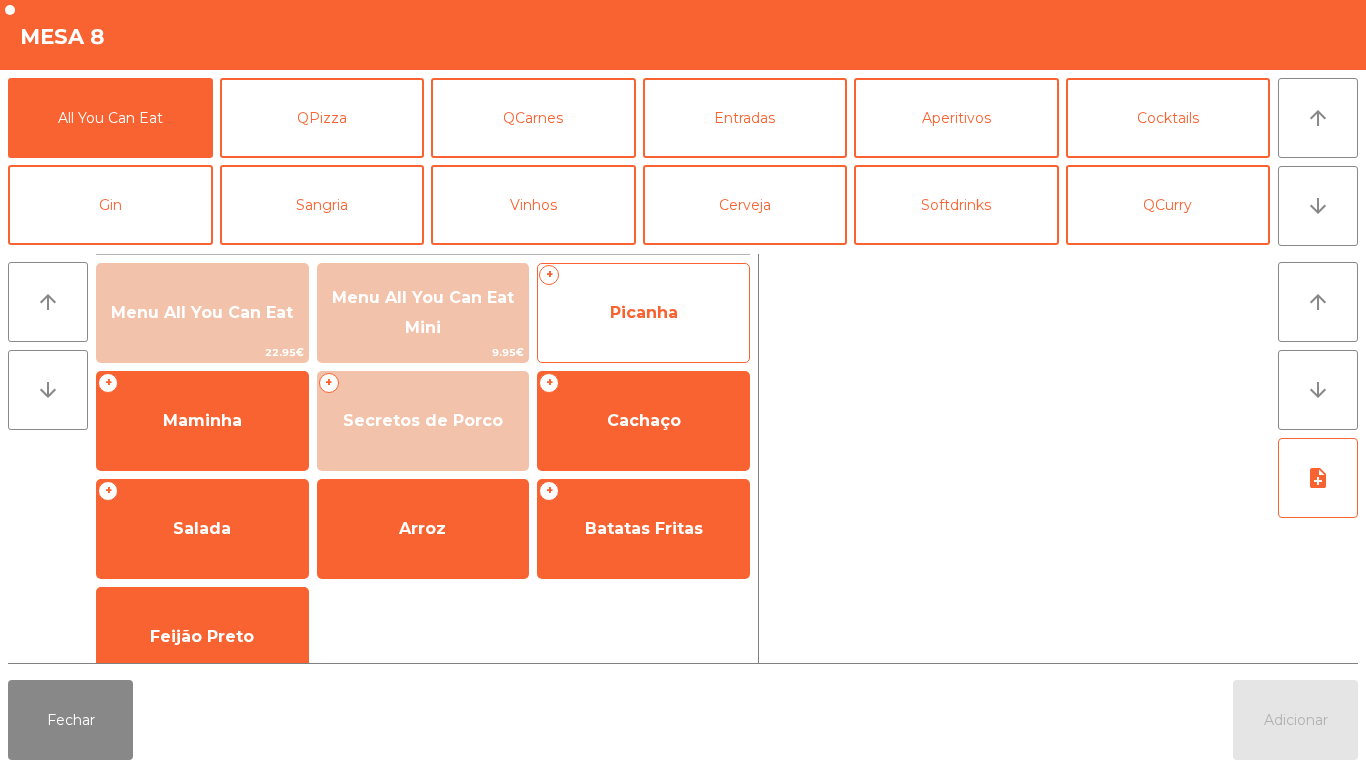 click on "Picanha" 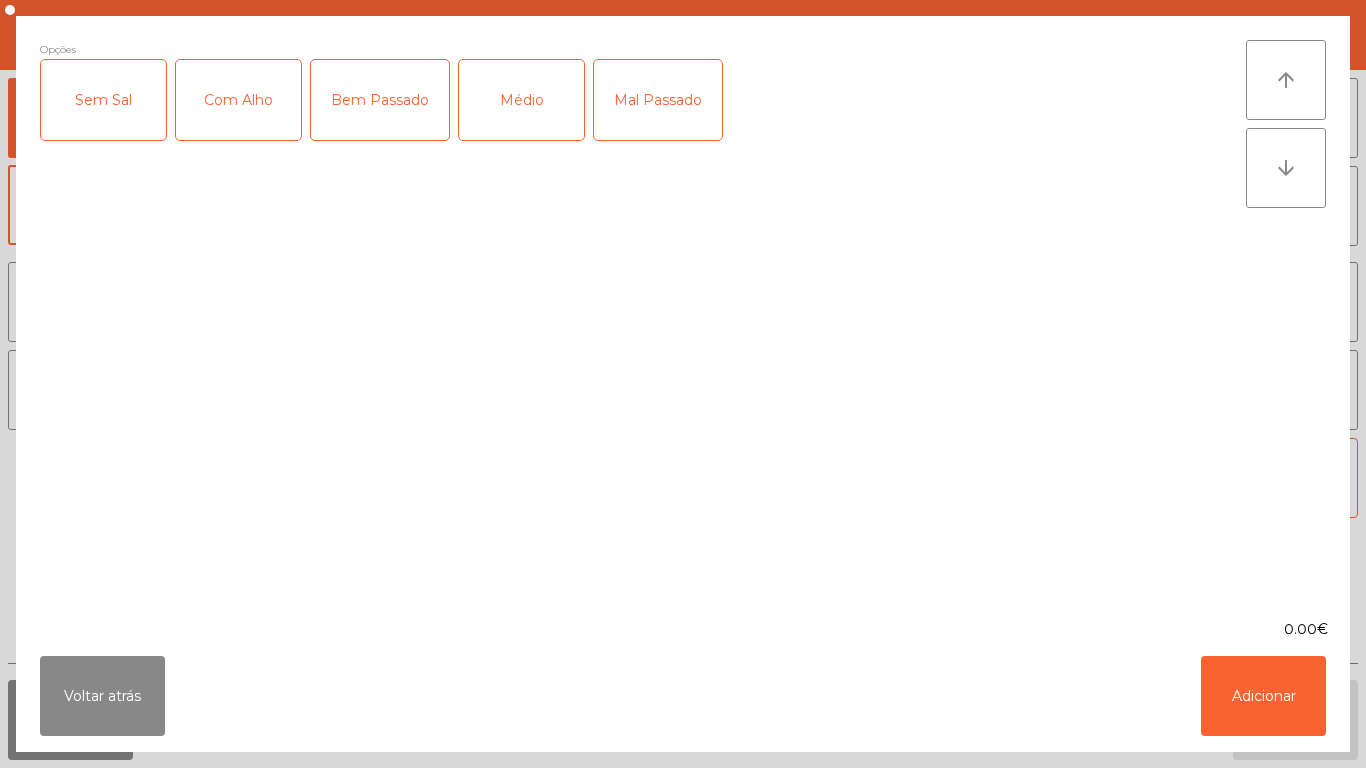 click on "Médio" 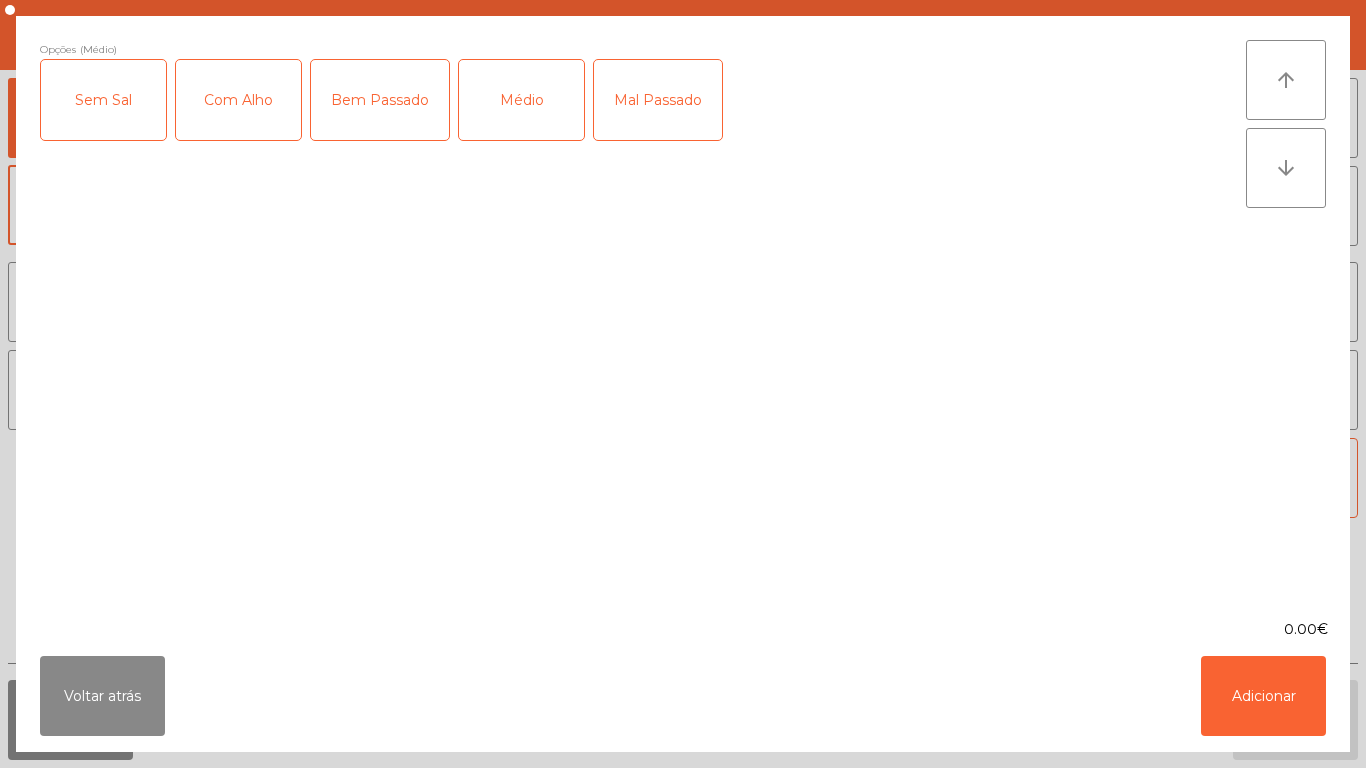 click on "Com Alho" 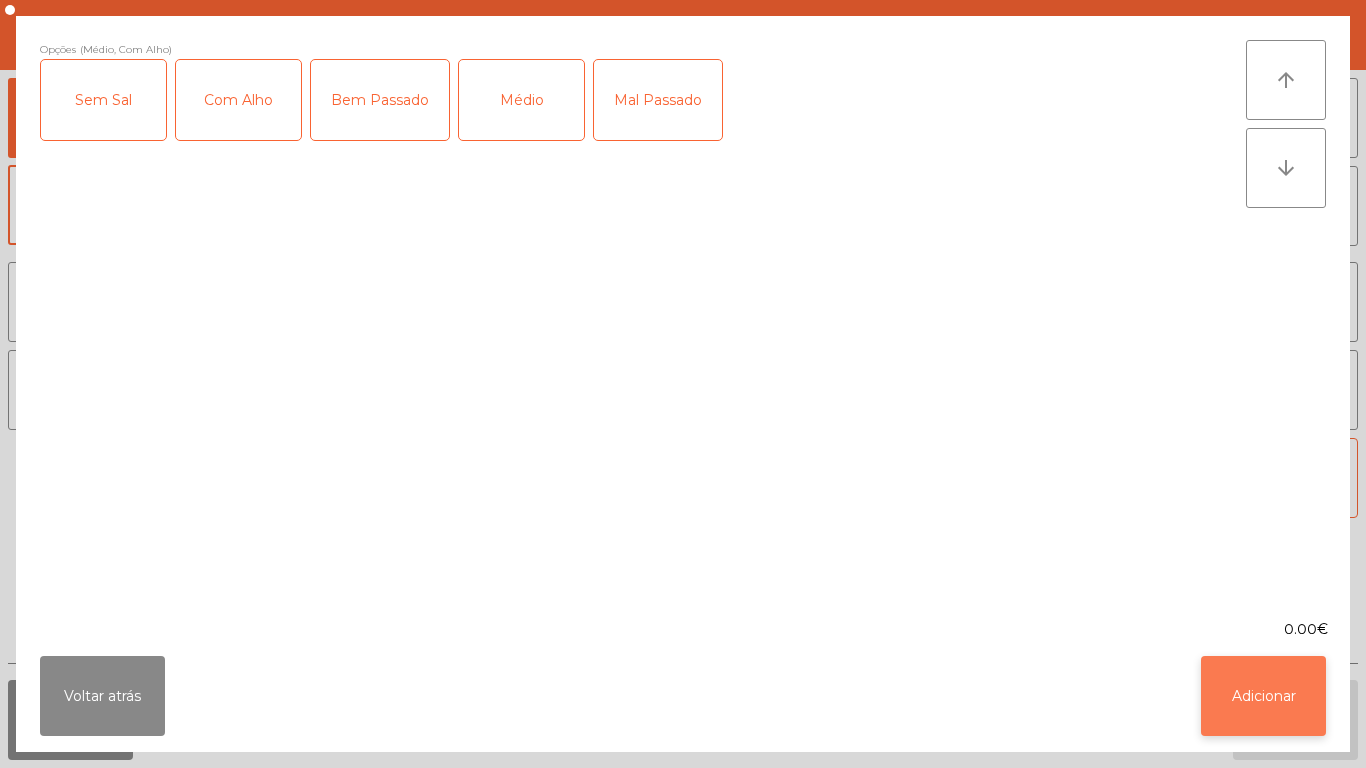 click on "Adicionar" 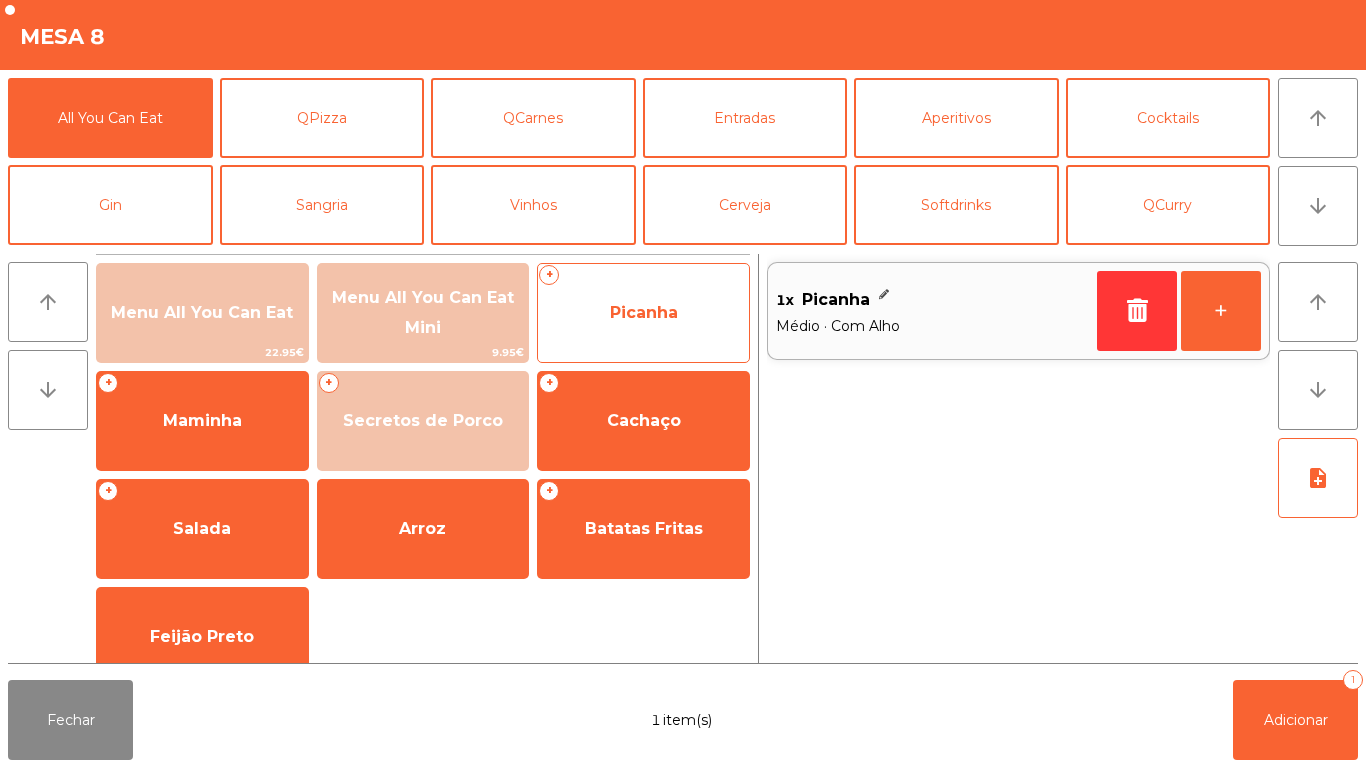 click on "Picanha" 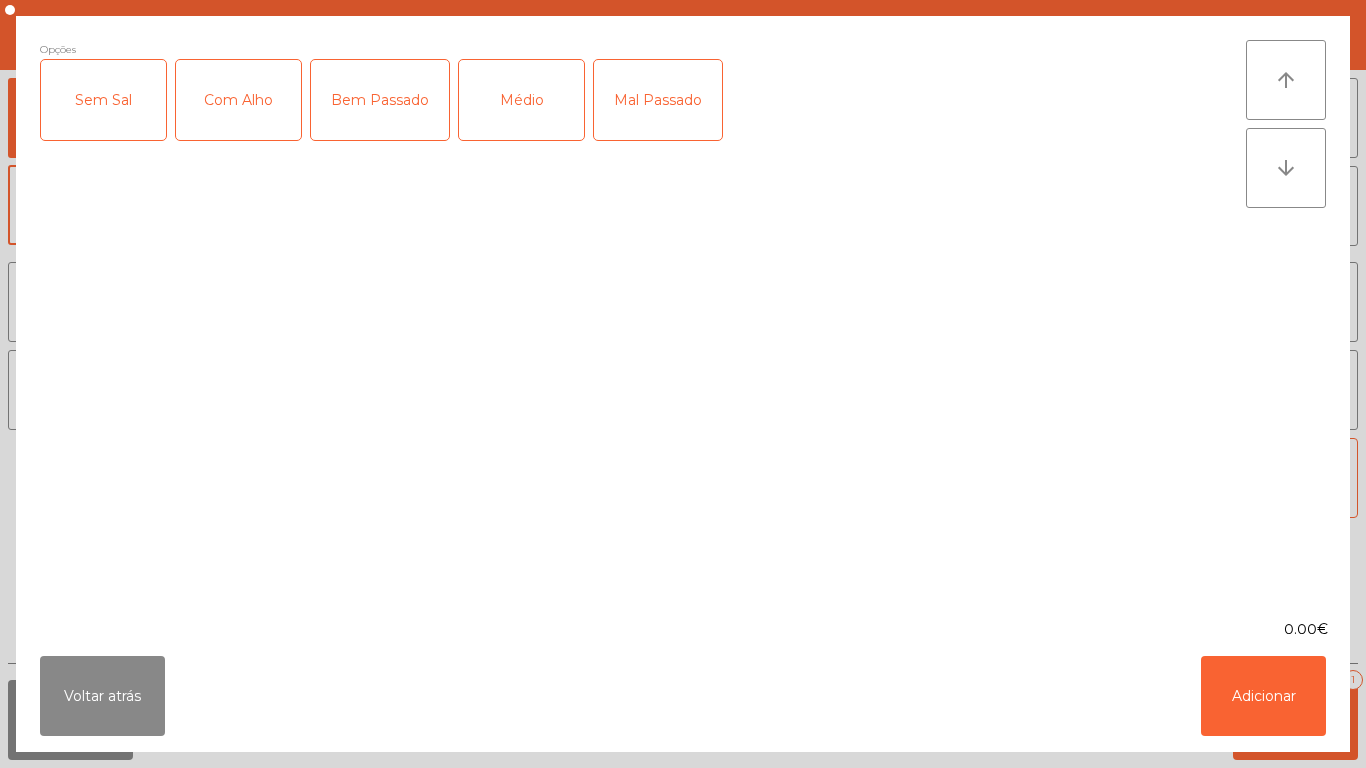 click on "Médio" 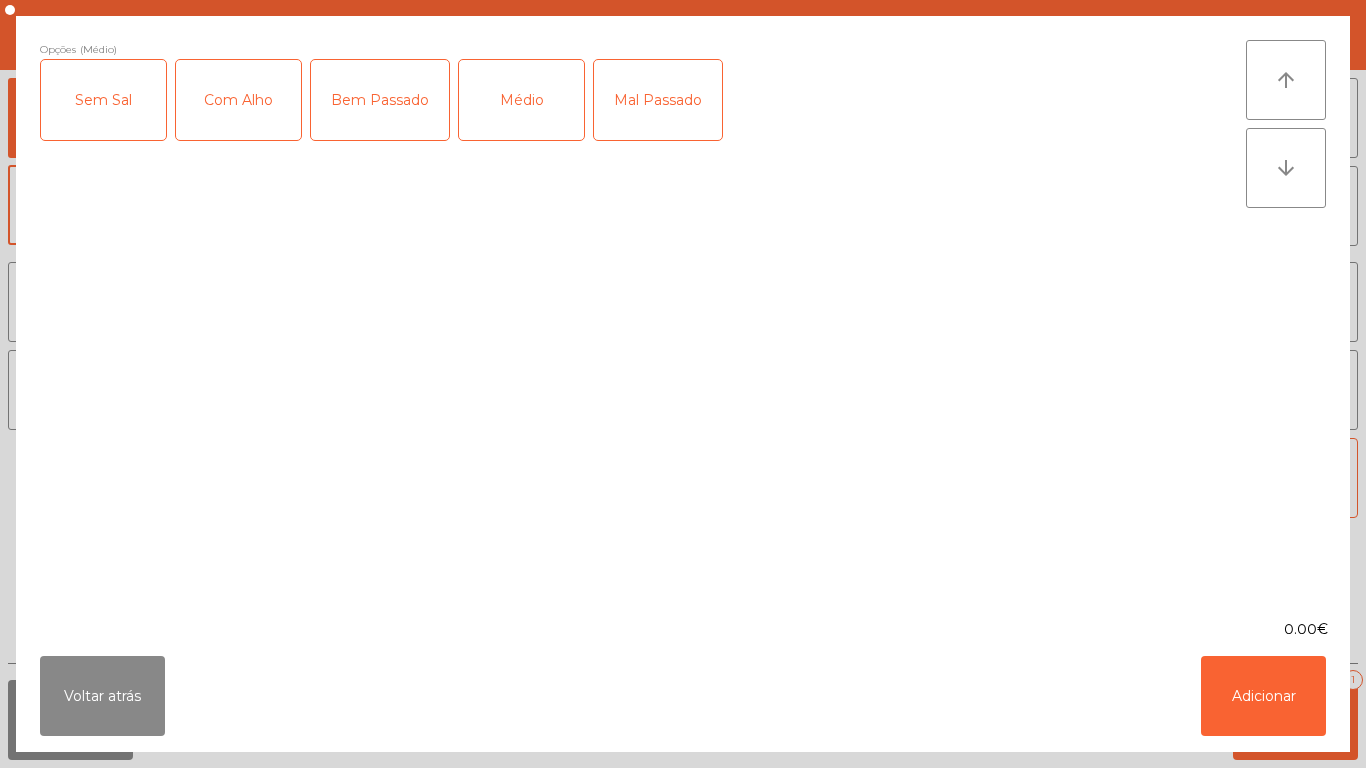 click on "Bem Passado" 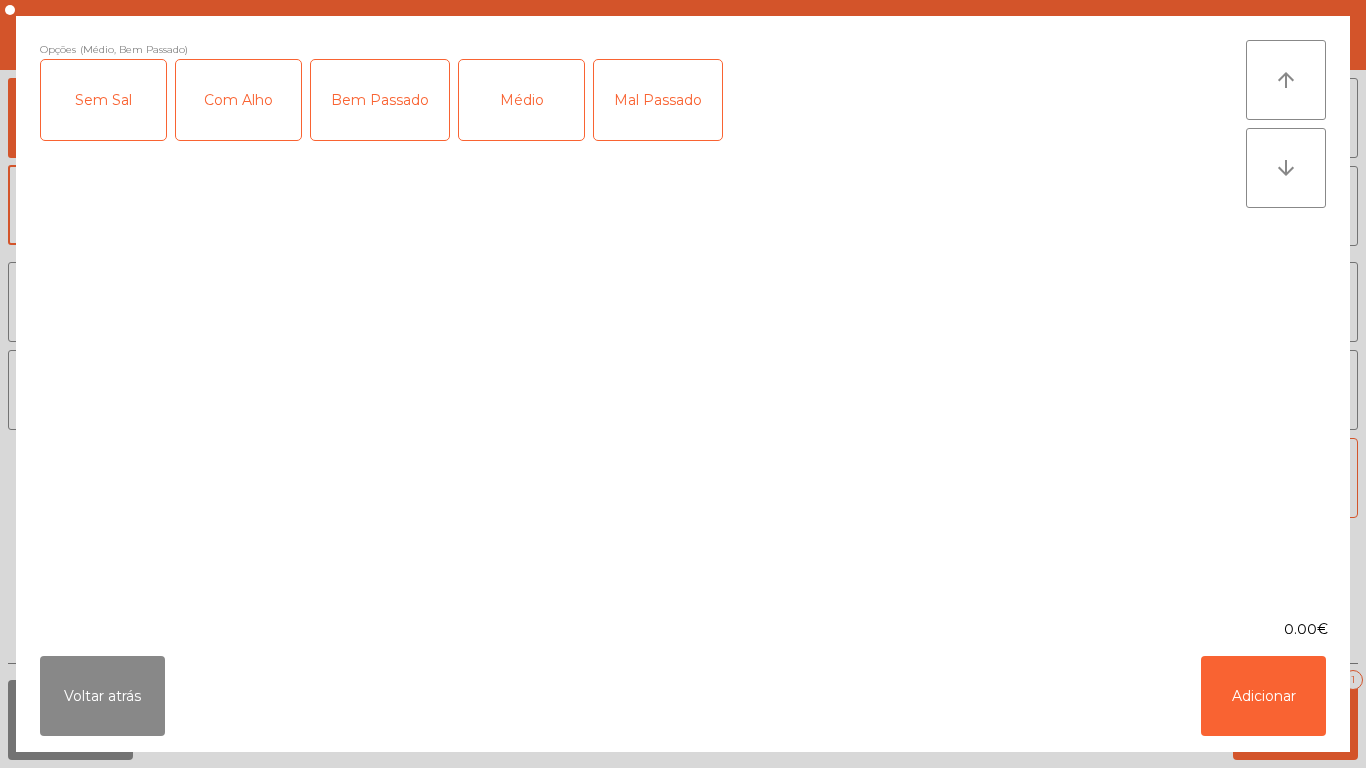 click on "Com Alho" 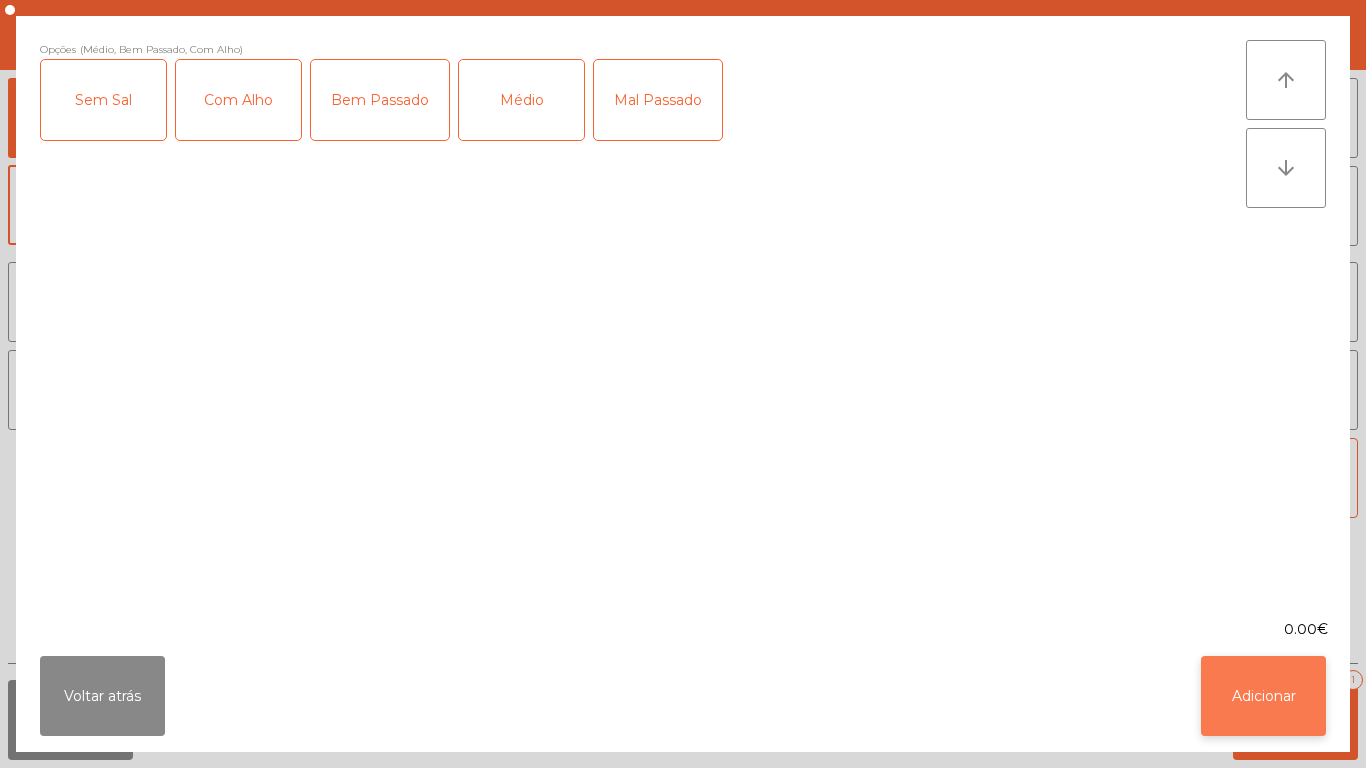 click on "Adicionar" 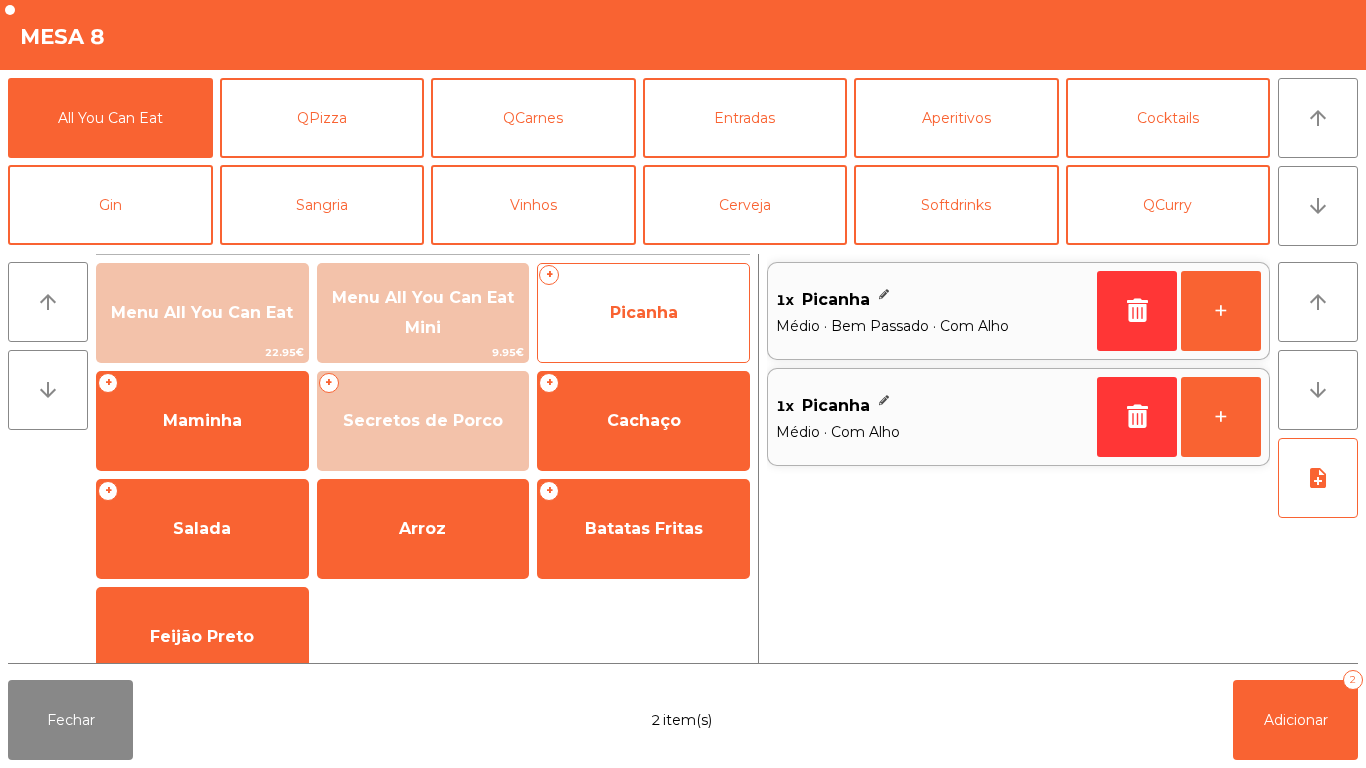 click on "Picanha" 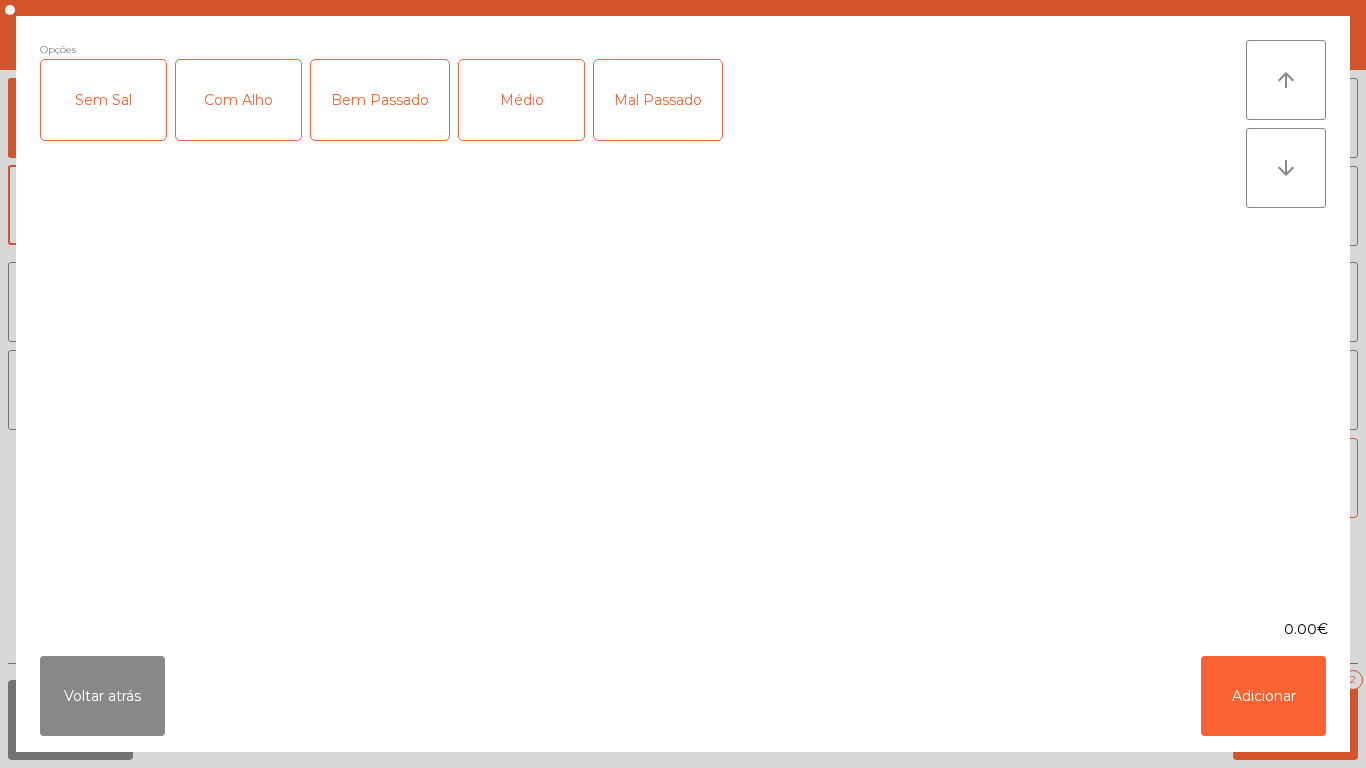 click on "Mal Passado" 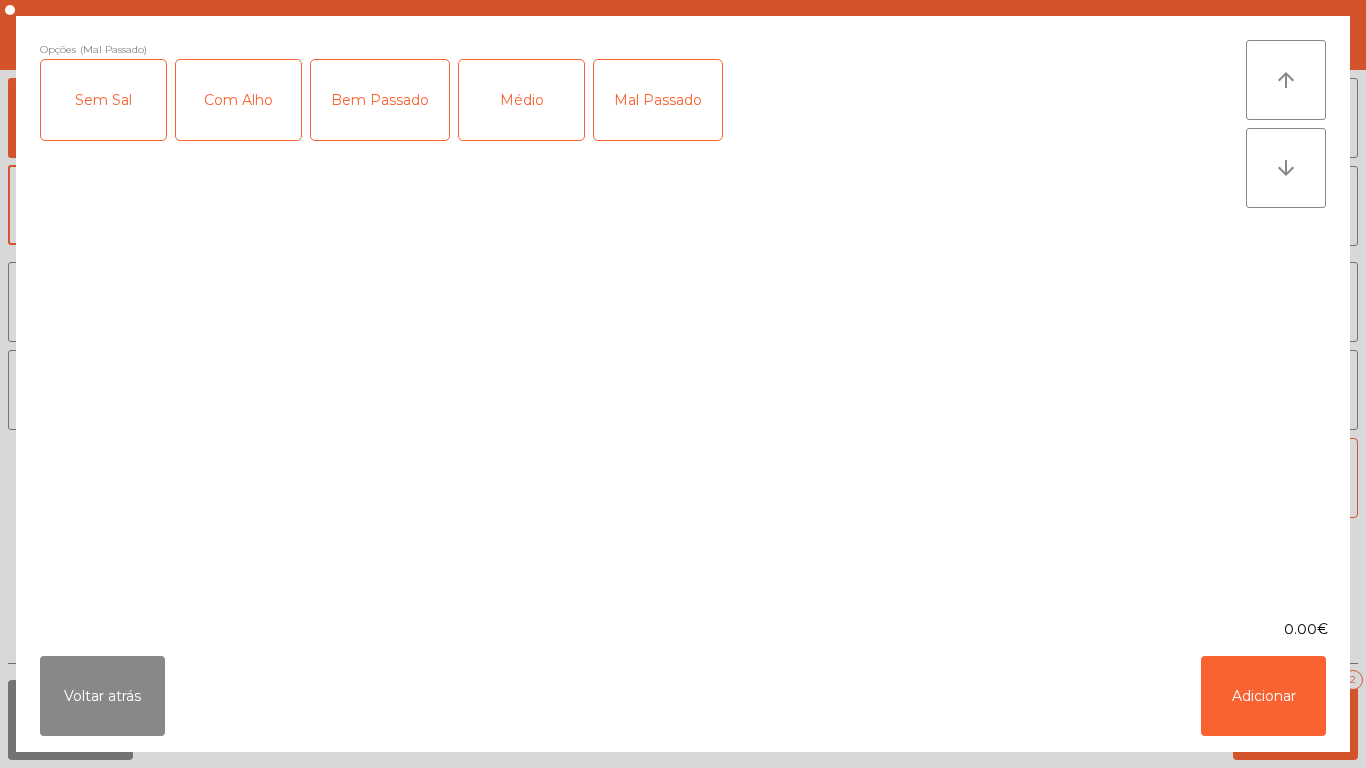 click on "Com Alho" 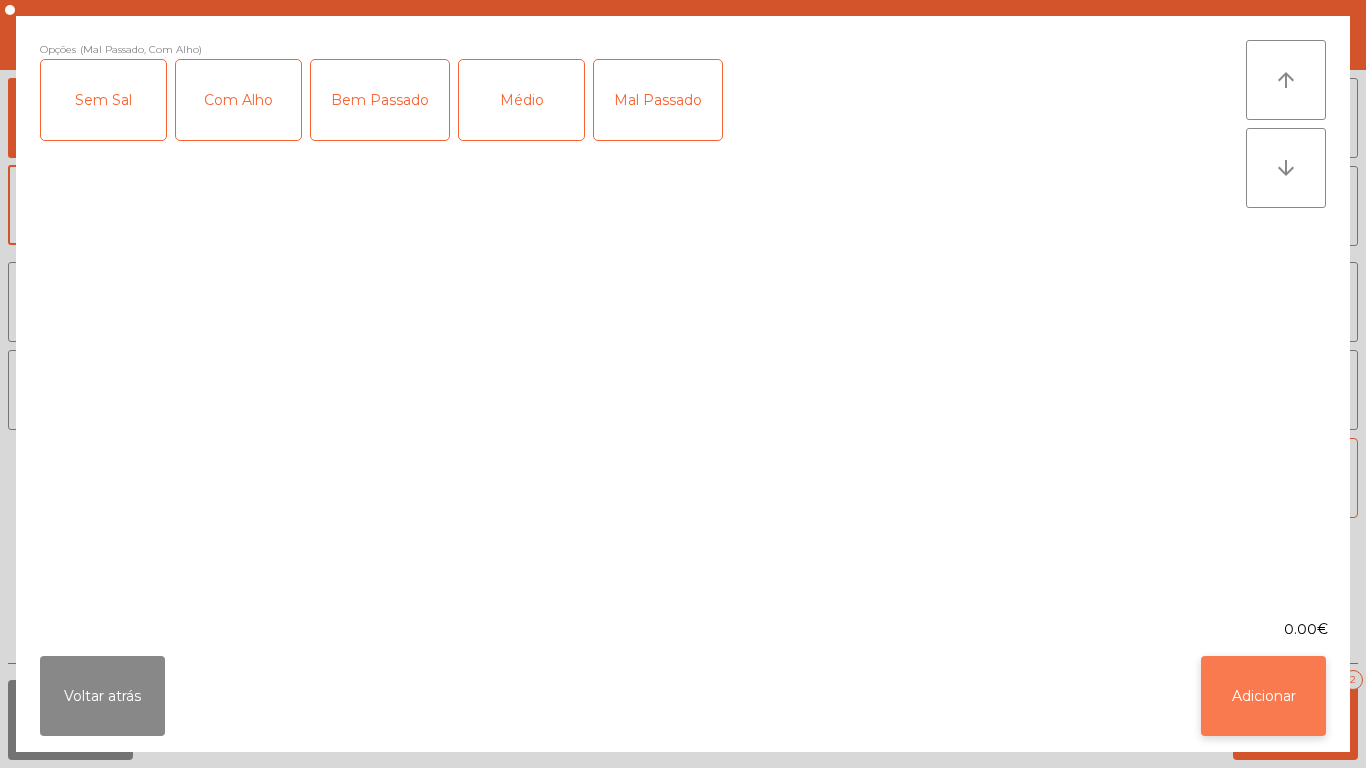 click on "Adicionar" 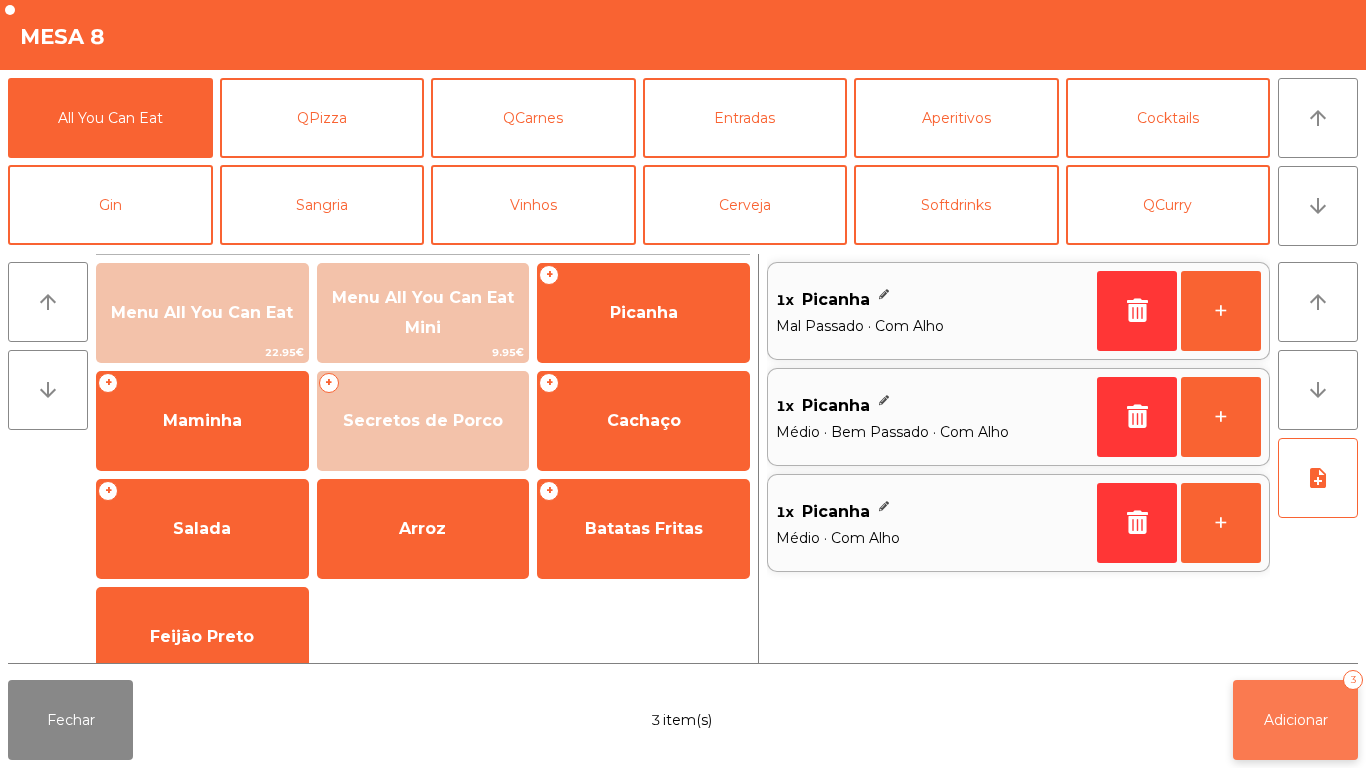 click on "Adicionar   3" 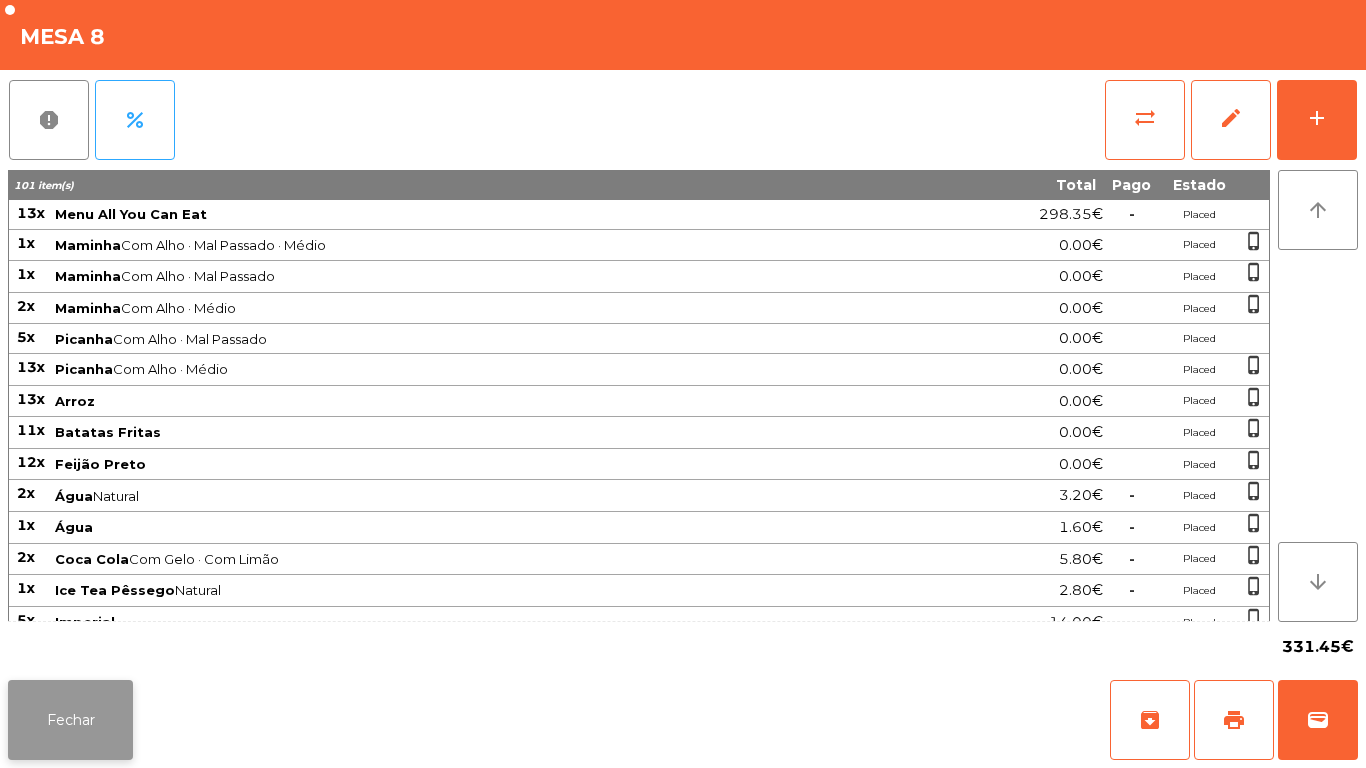 click on "Fechar" 